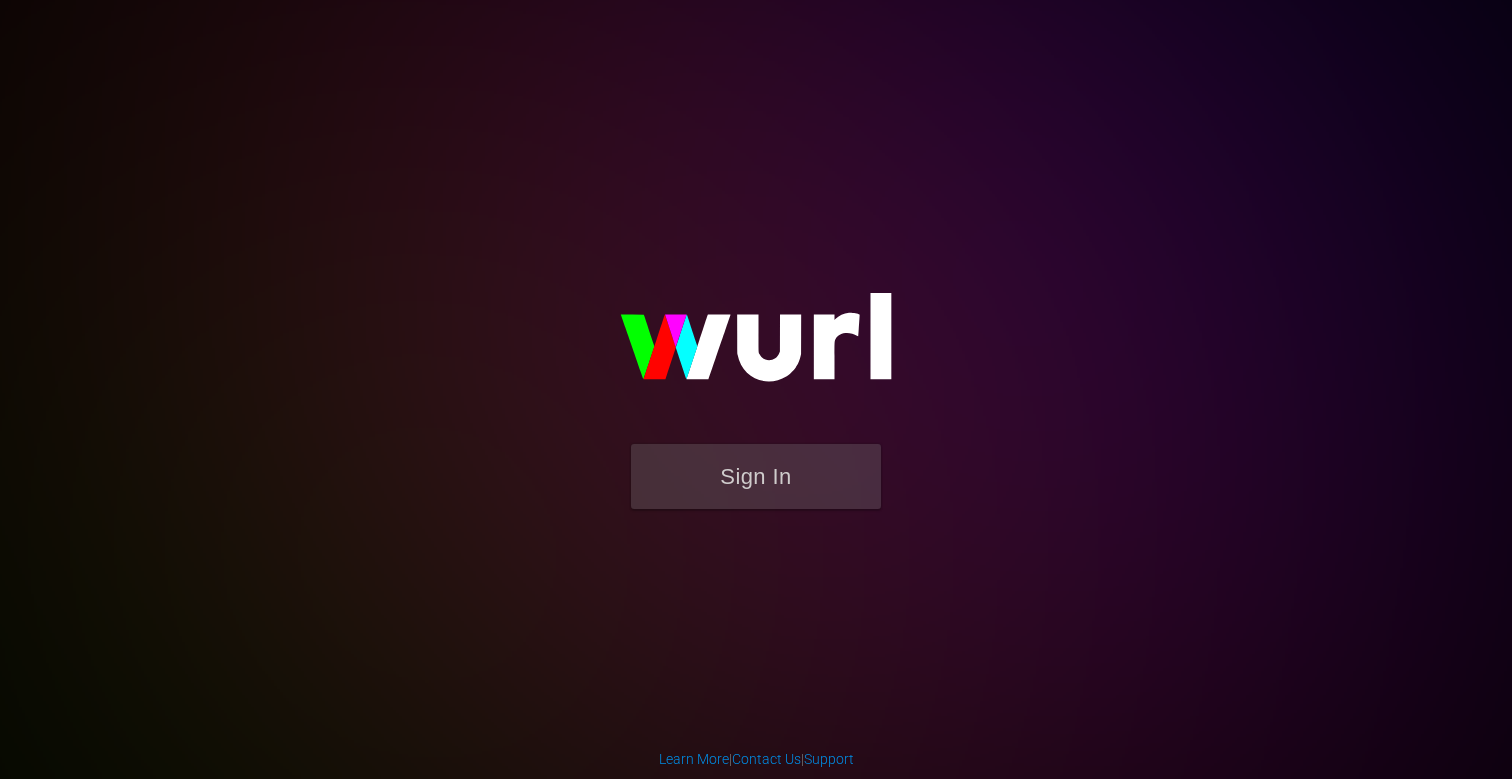 scroll, scrollTop: 0, scrollLeft: 0, axis: both 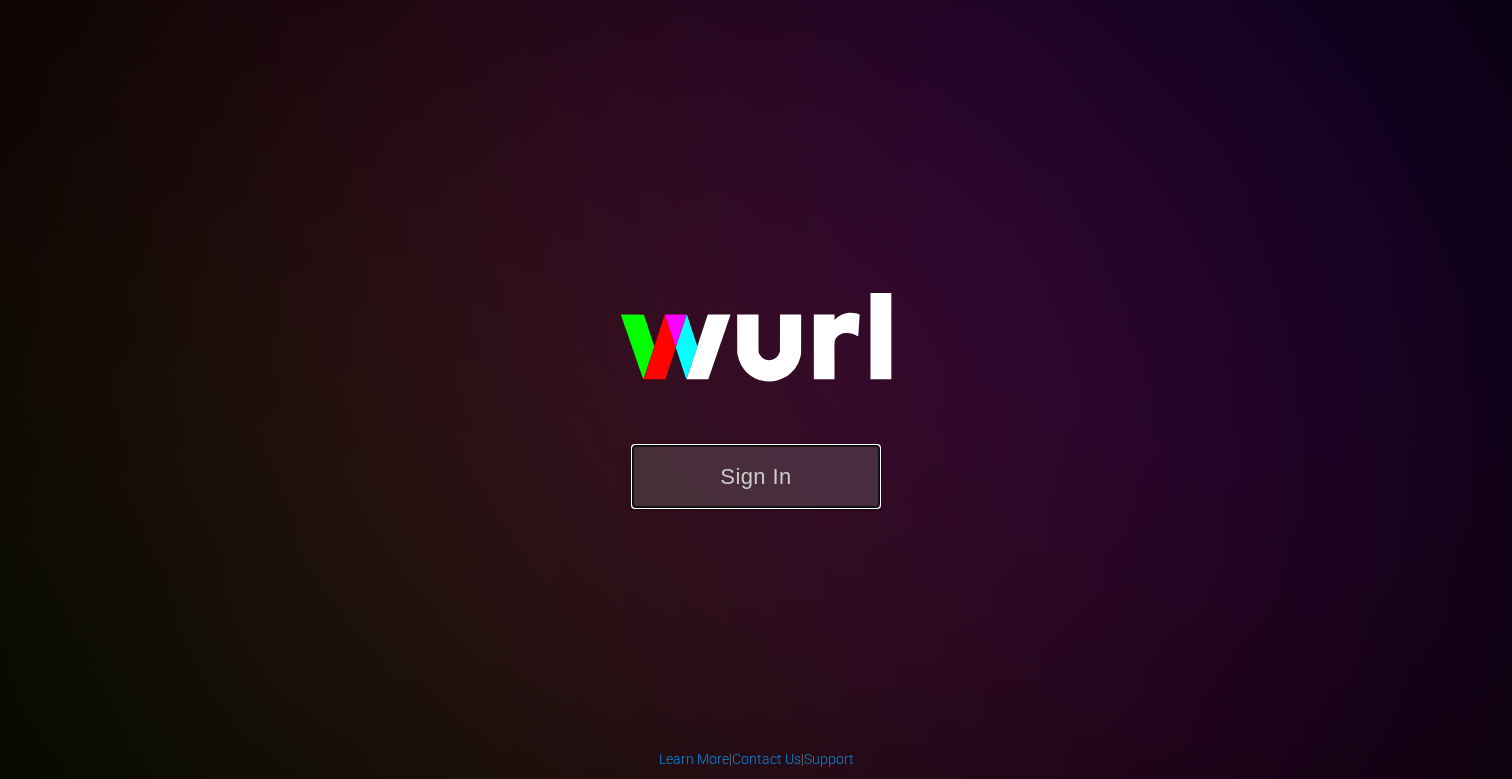 click on "Sign In" at bounding box center [756, 476] 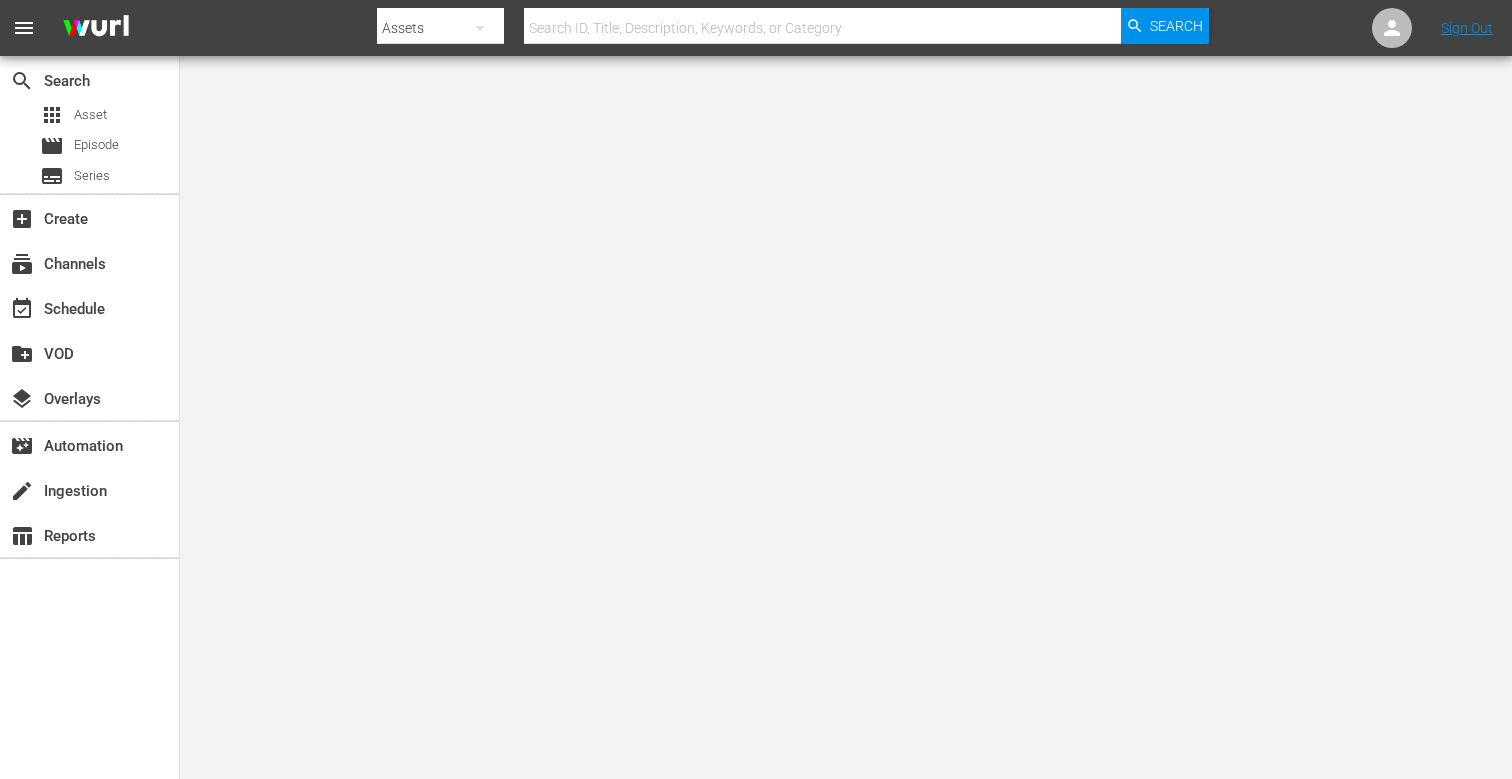 scroll, scrollTop: 0, scrollLeft: 0, axis: both 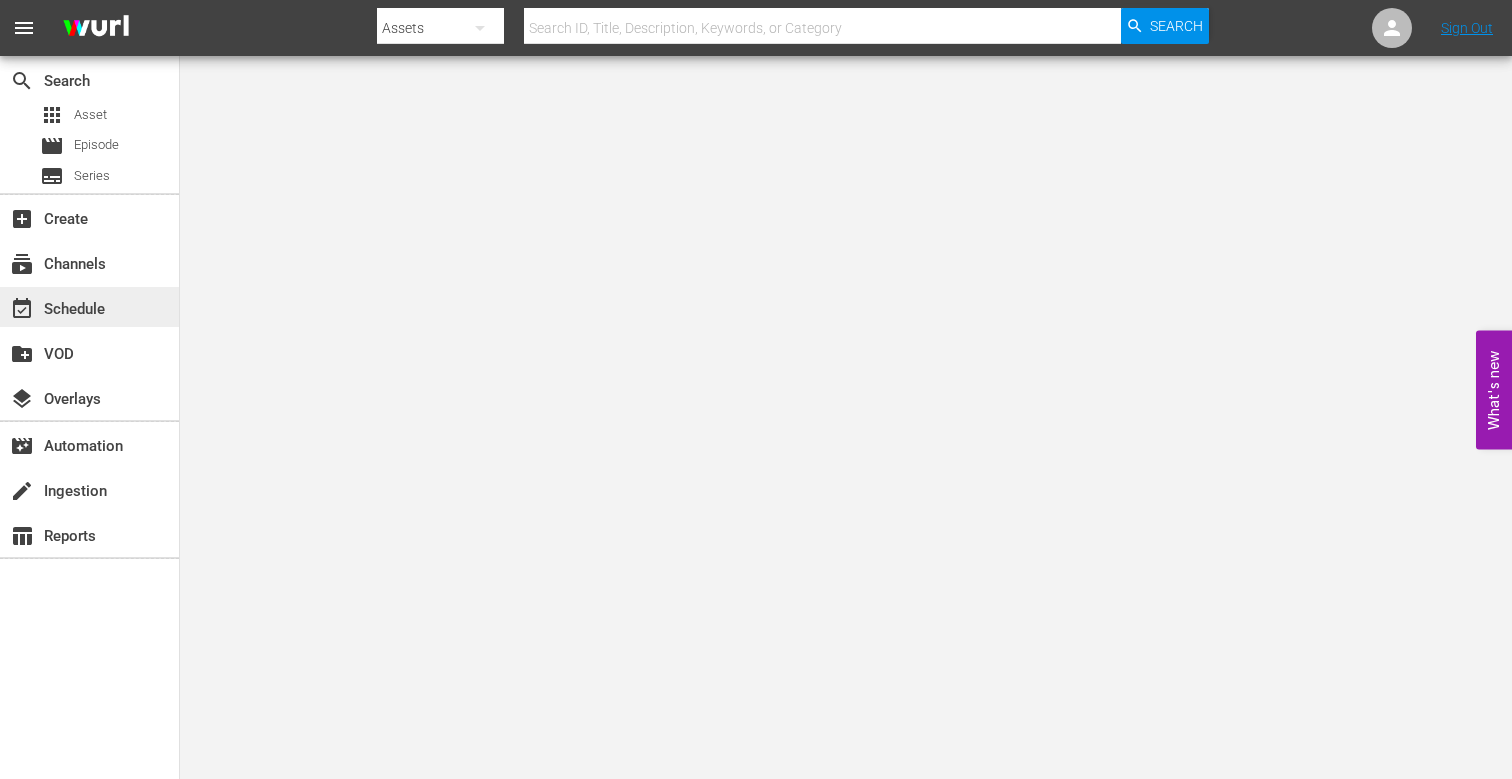 click on "event_available   Schedule" at bounding box center [56, 306] 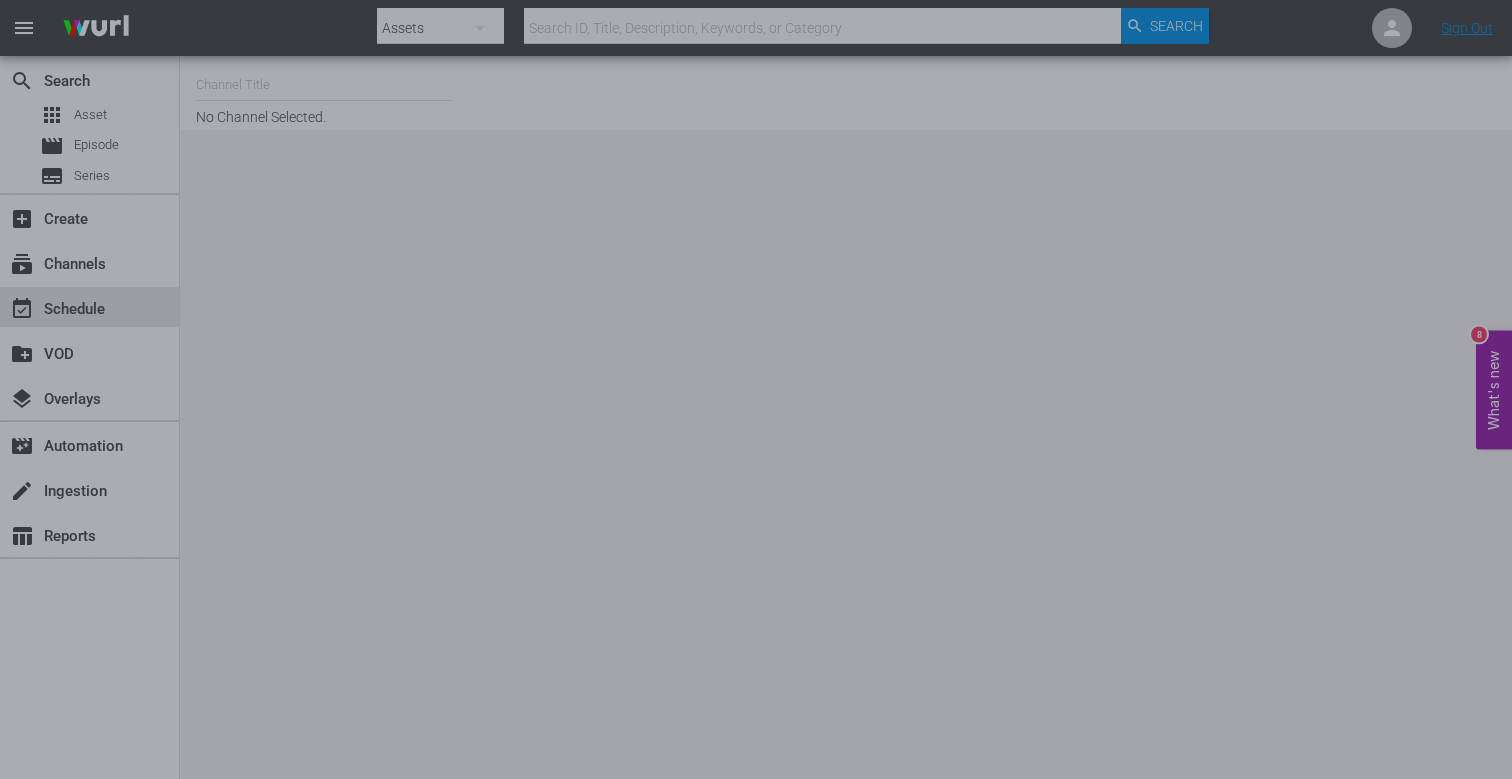 click at bounding box center (756, 389) 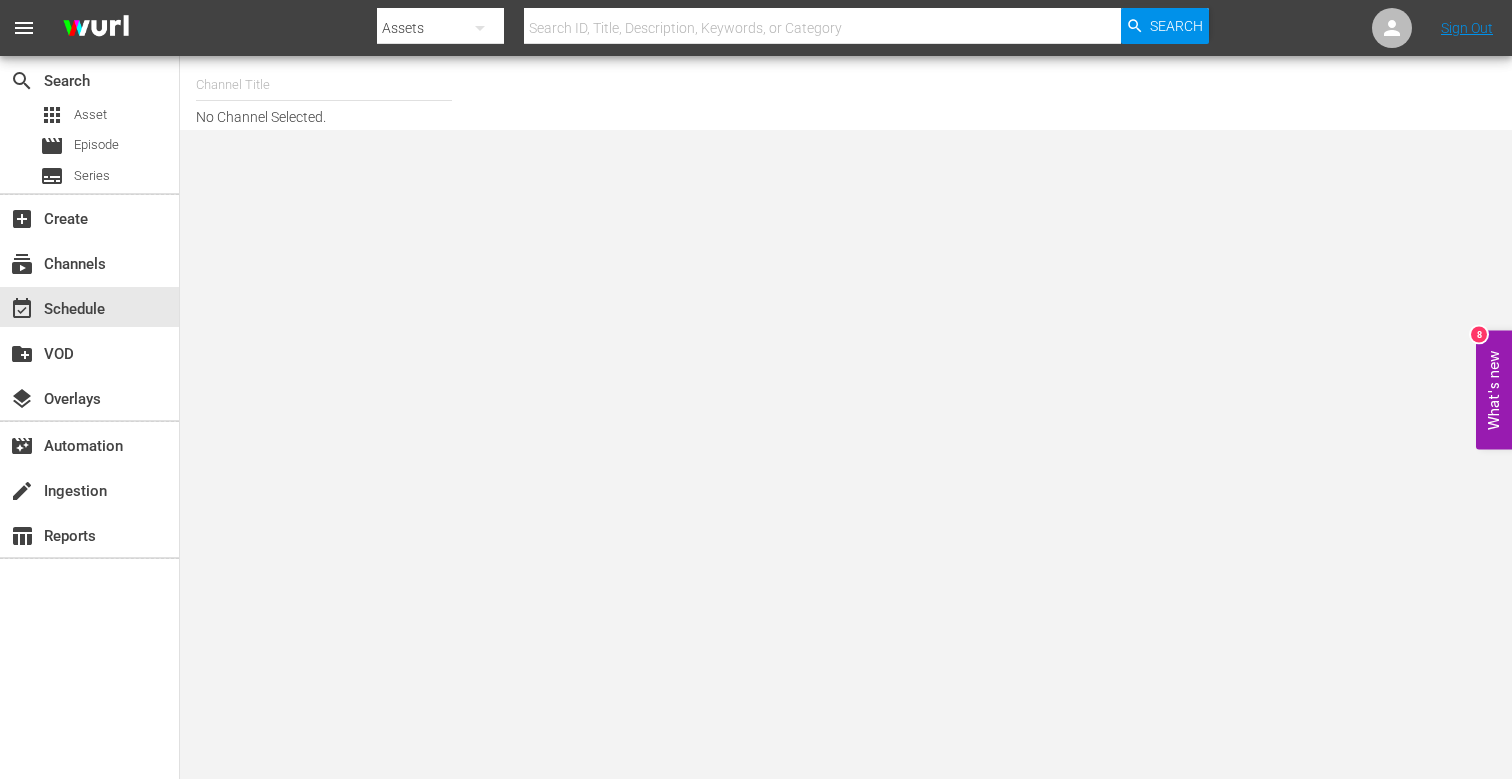 click at bounding box center [324, 85] 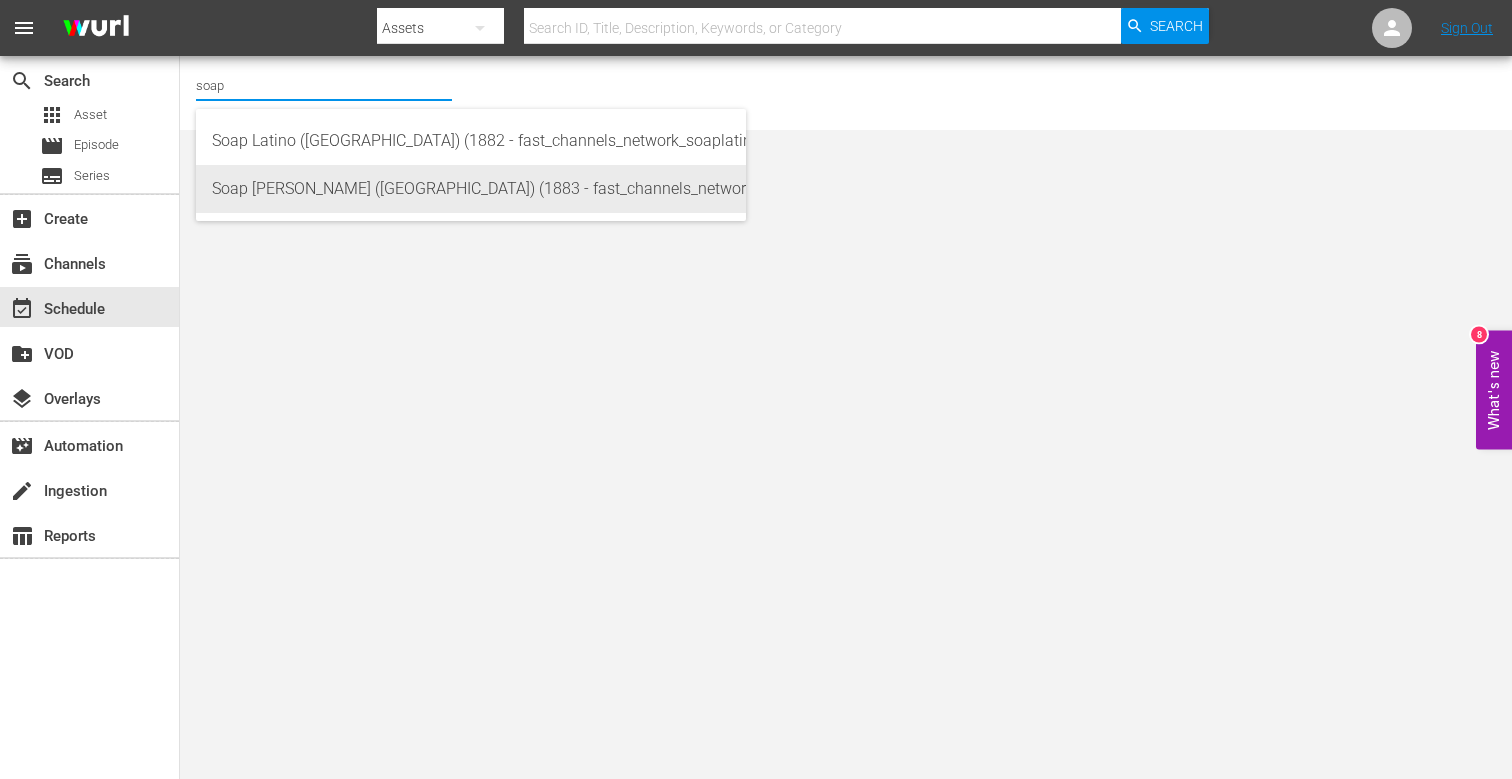 click on "Soap [PERSON_NAME] ([GEOGRAPHIC_DATA]) (1883 - fast_channels_network_soapturco_1)" at bounding box center [471, 189] 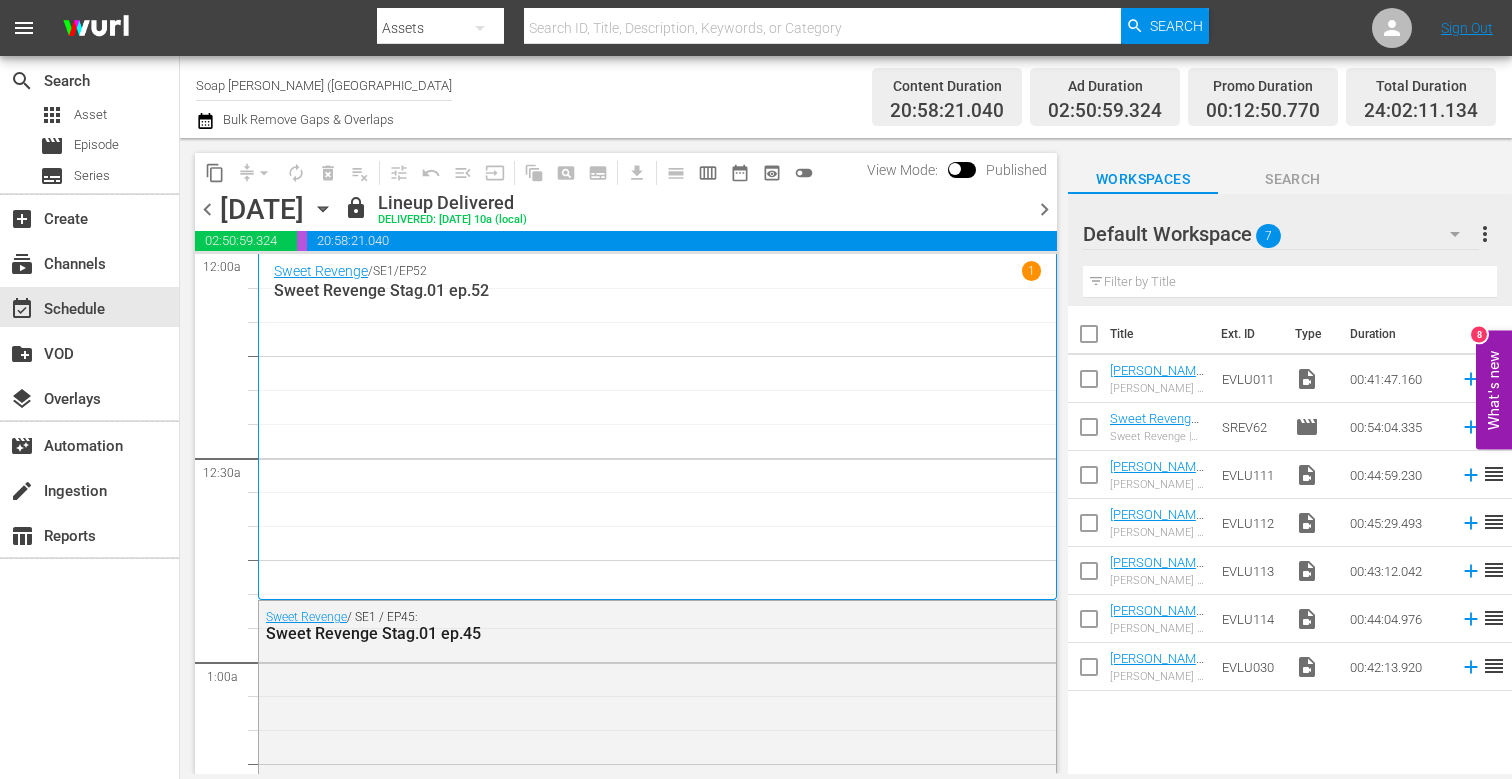 click on "chevron_right" at bounding box center (1044, 209) 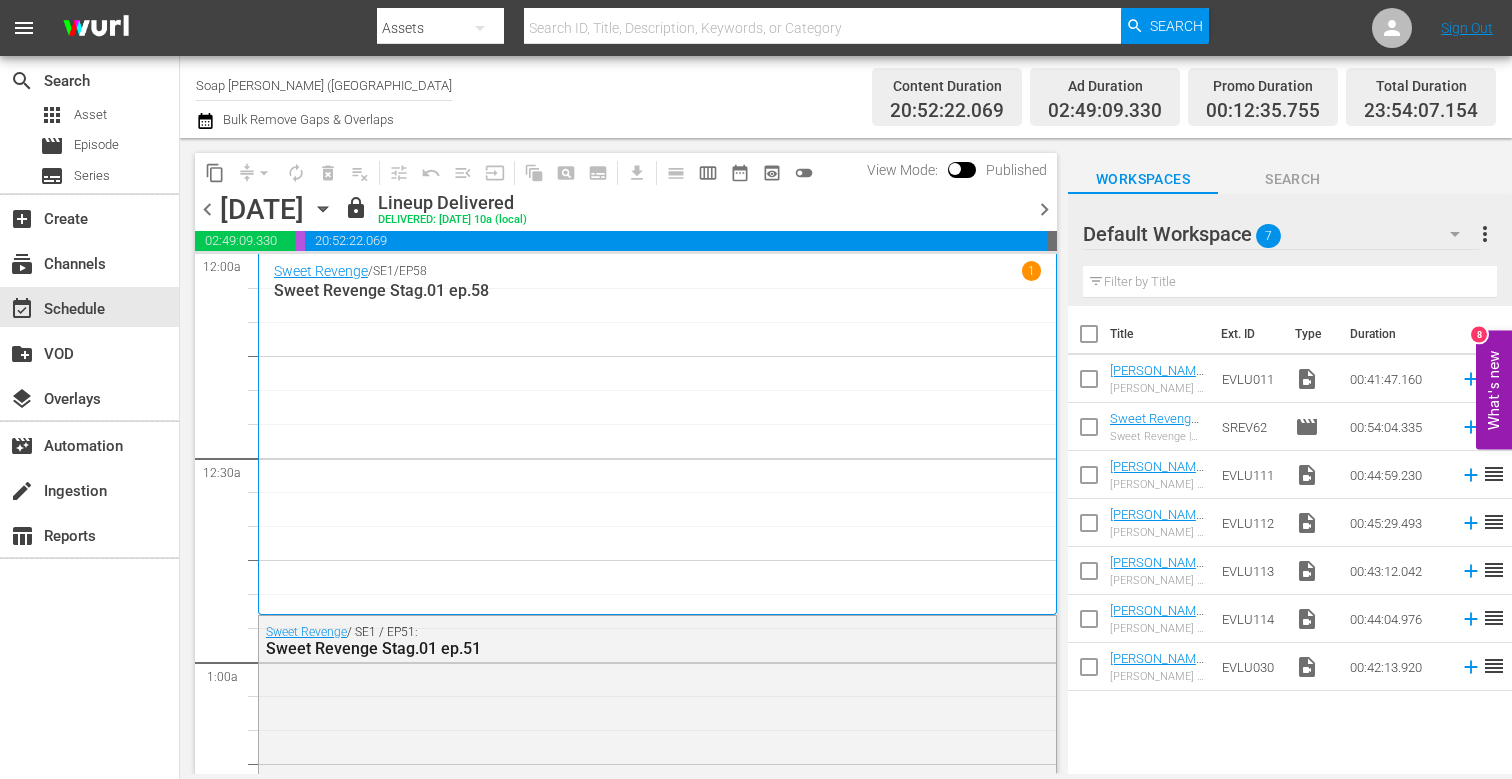 click on "chevron_right" at bounding box center (1044, 209) 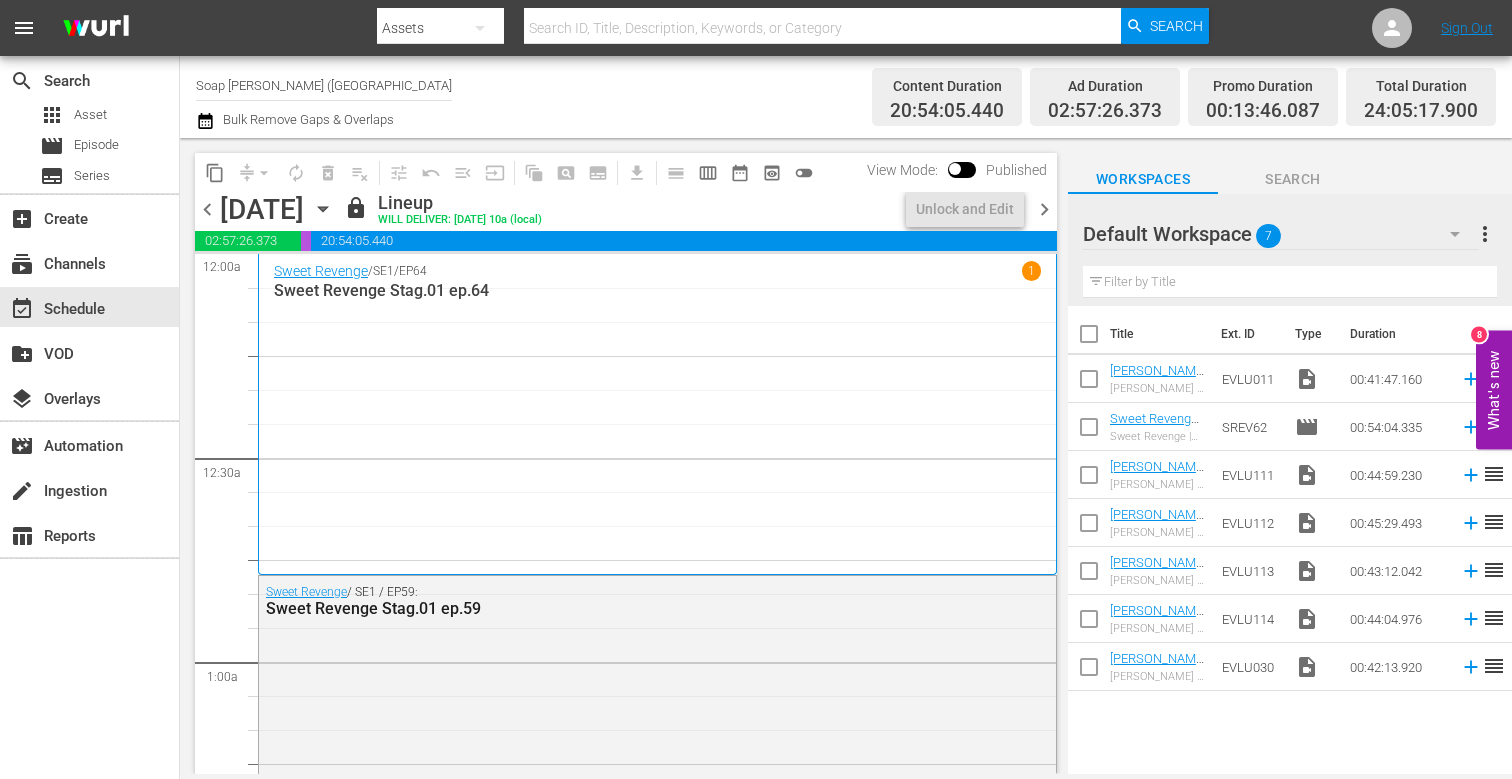 click on "chevron_right" at bounding box center [1044, 209] 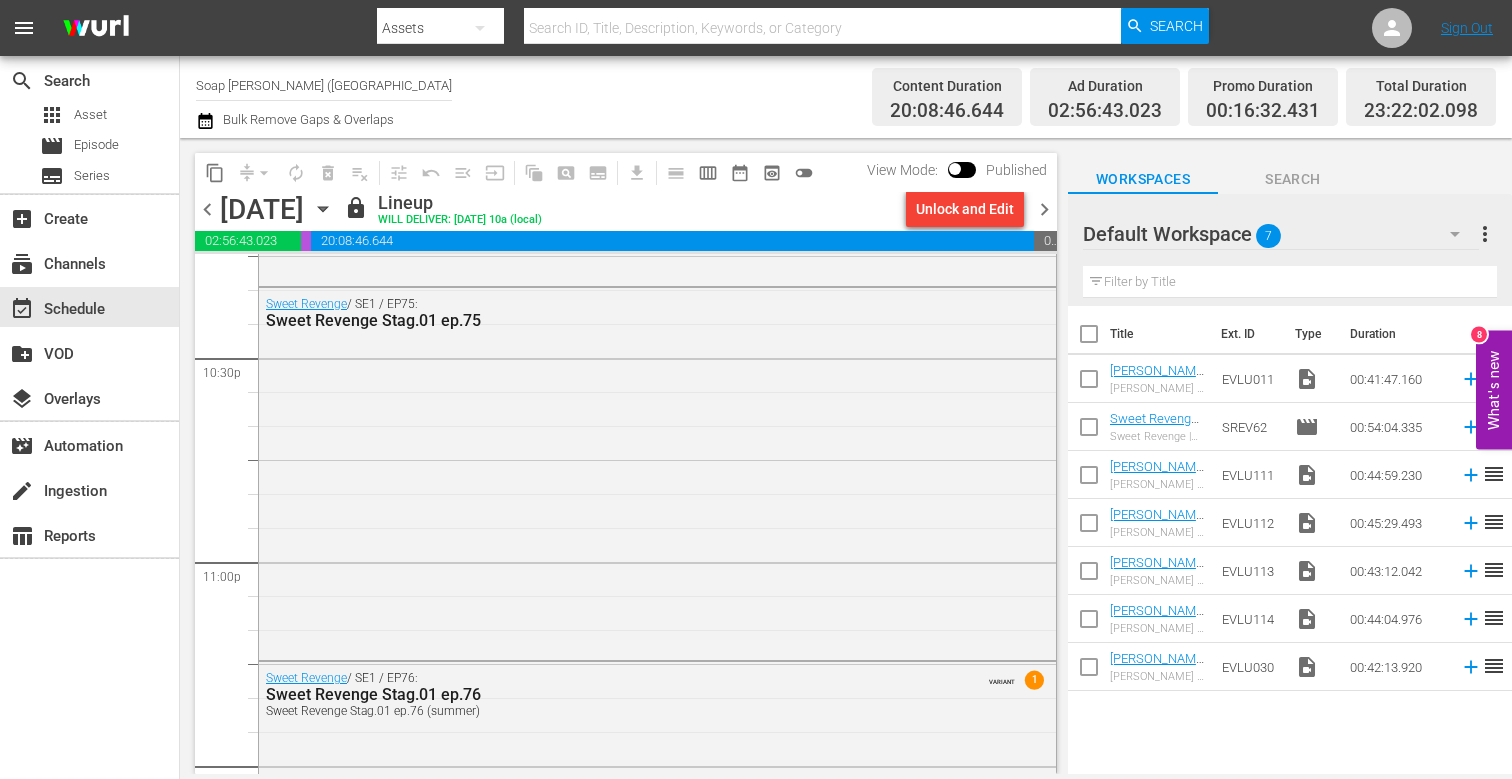 scroll, scrollTop: 9370, scrollLeft: 0, axis: vertical 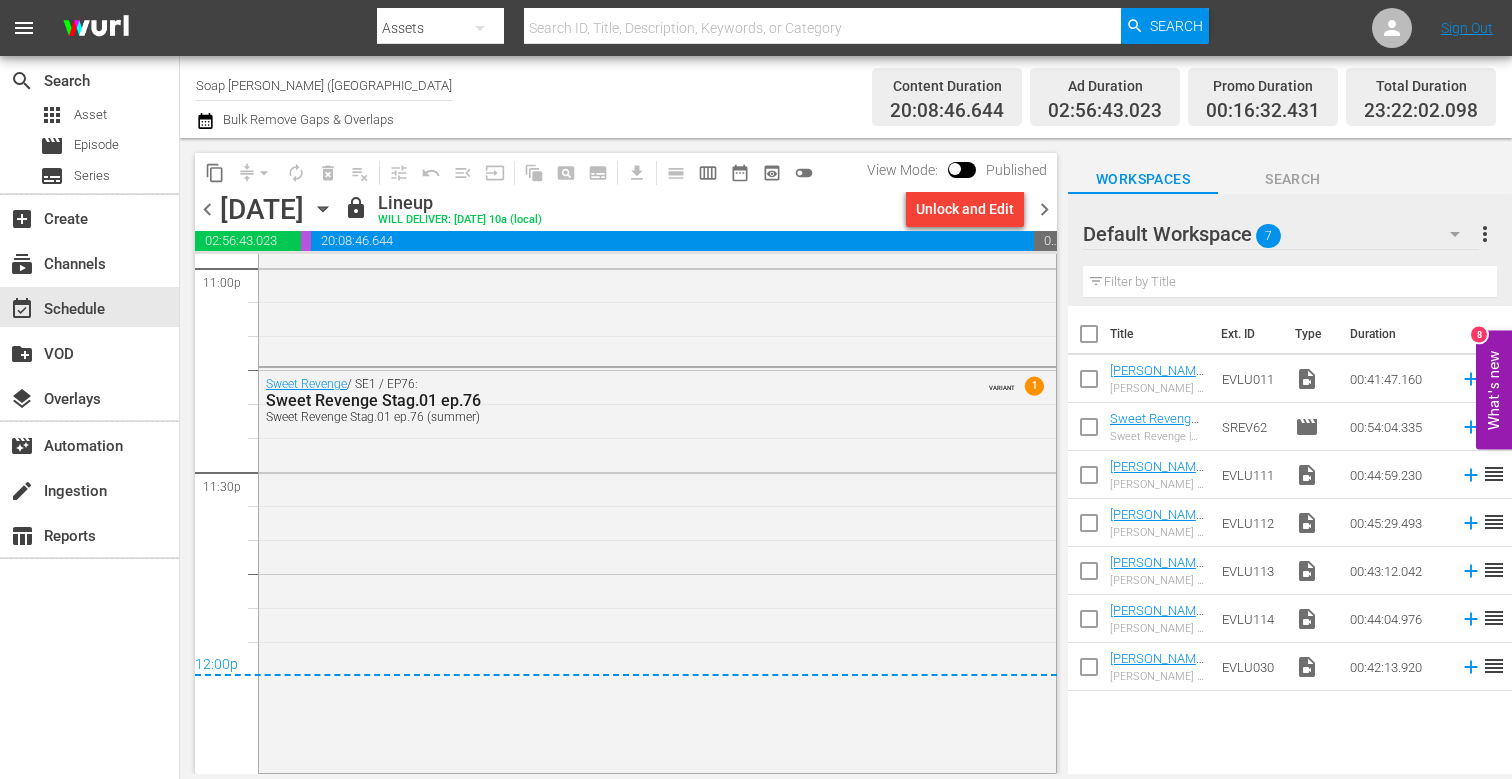 click on "chevron_right" at bounding box center [1044, 209] 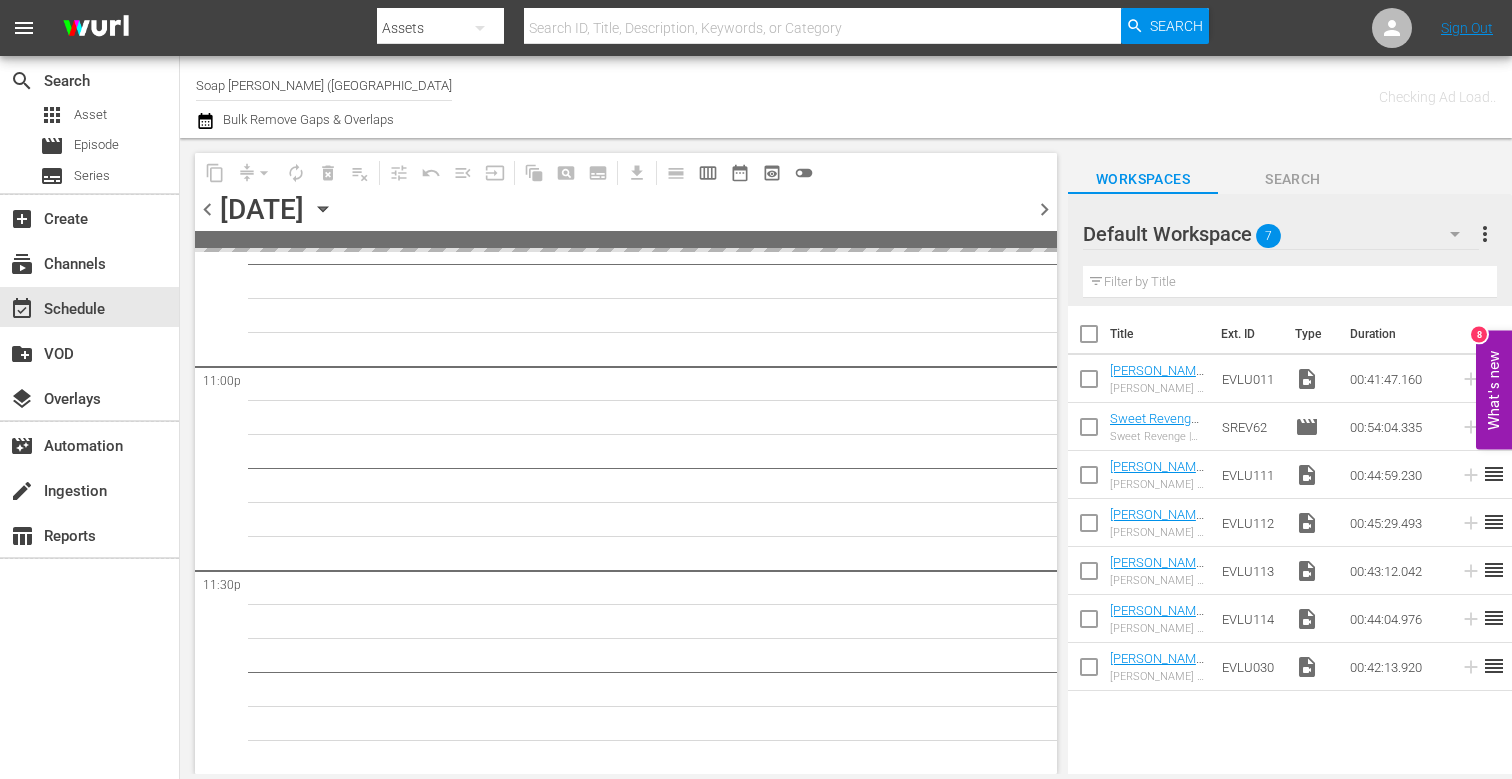 scroll, scrollTop: 9269, scrollLeft: 0, axis: vertical 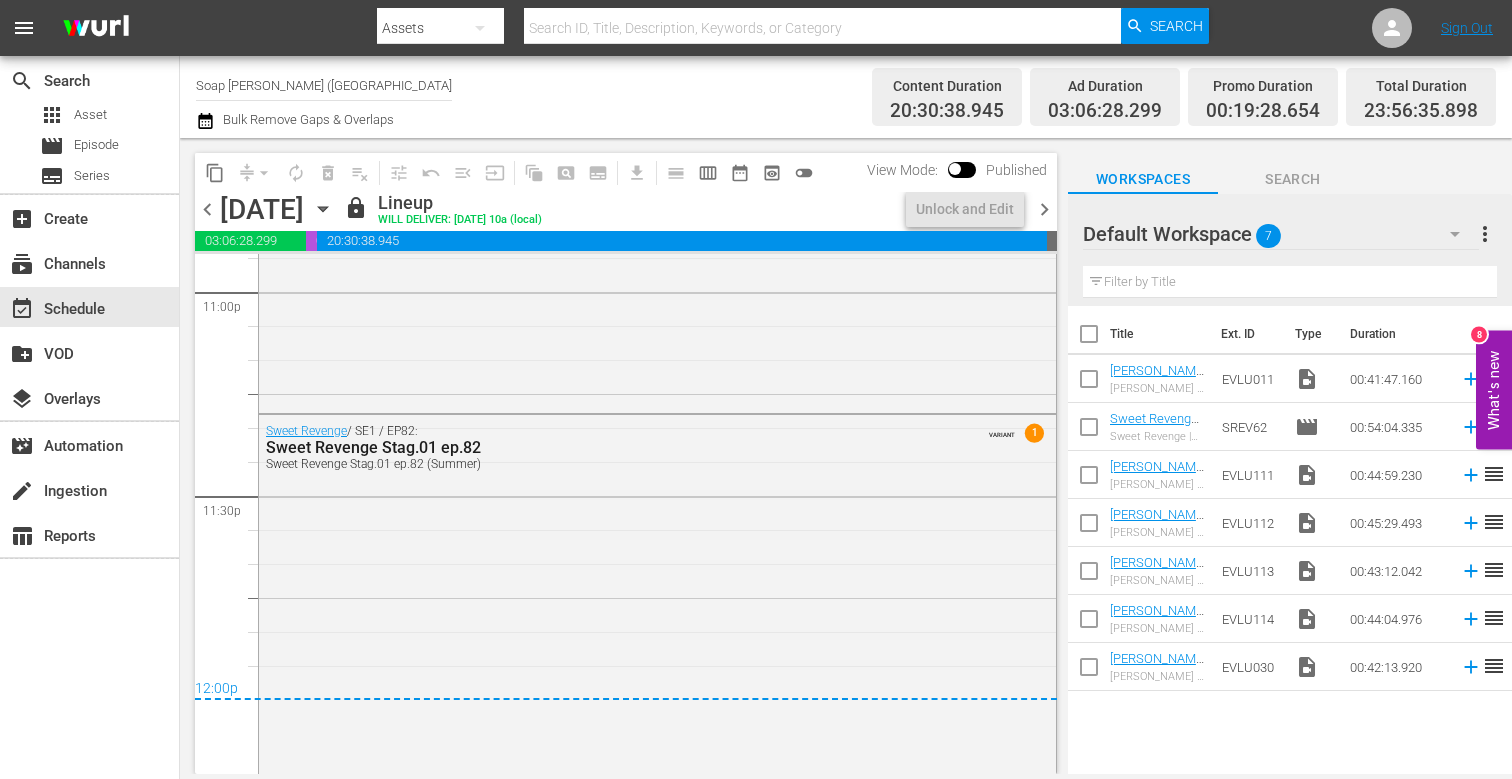 click on "chevron_right" at bounding box center [1044, 209] 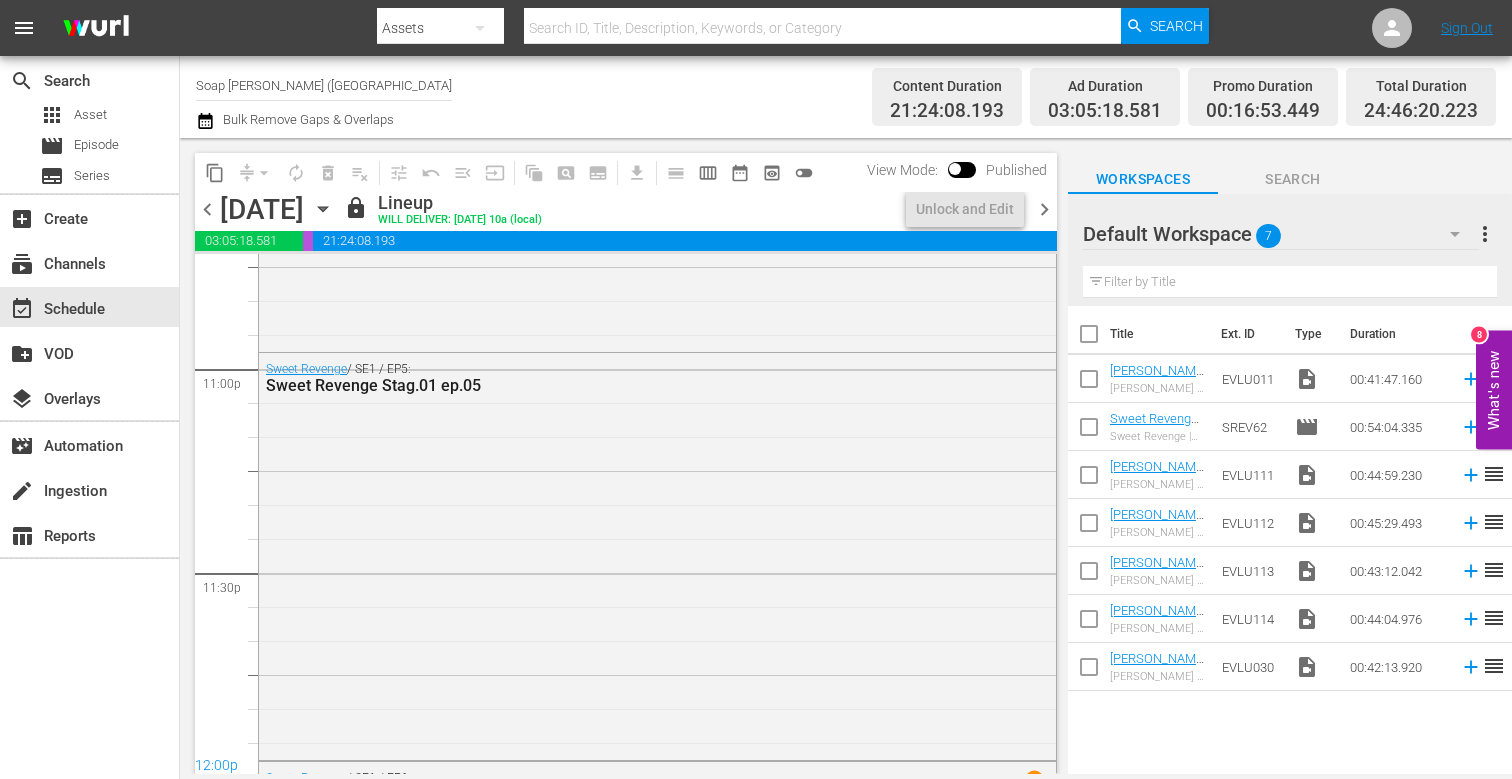 click on "chevron_right" at bounding box center [1044, 209] 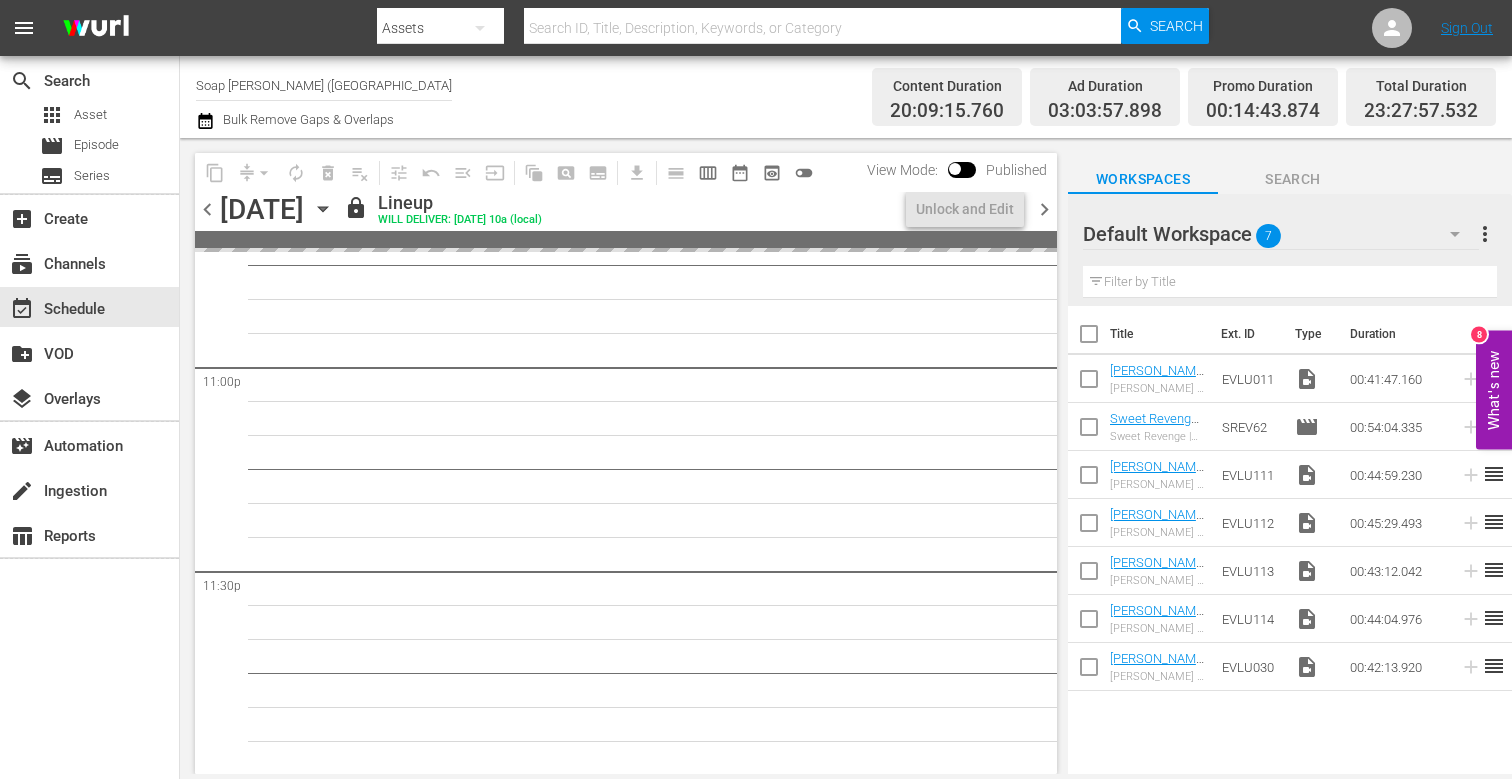 click on "chevron_right" at bounding box center (1044, 209) 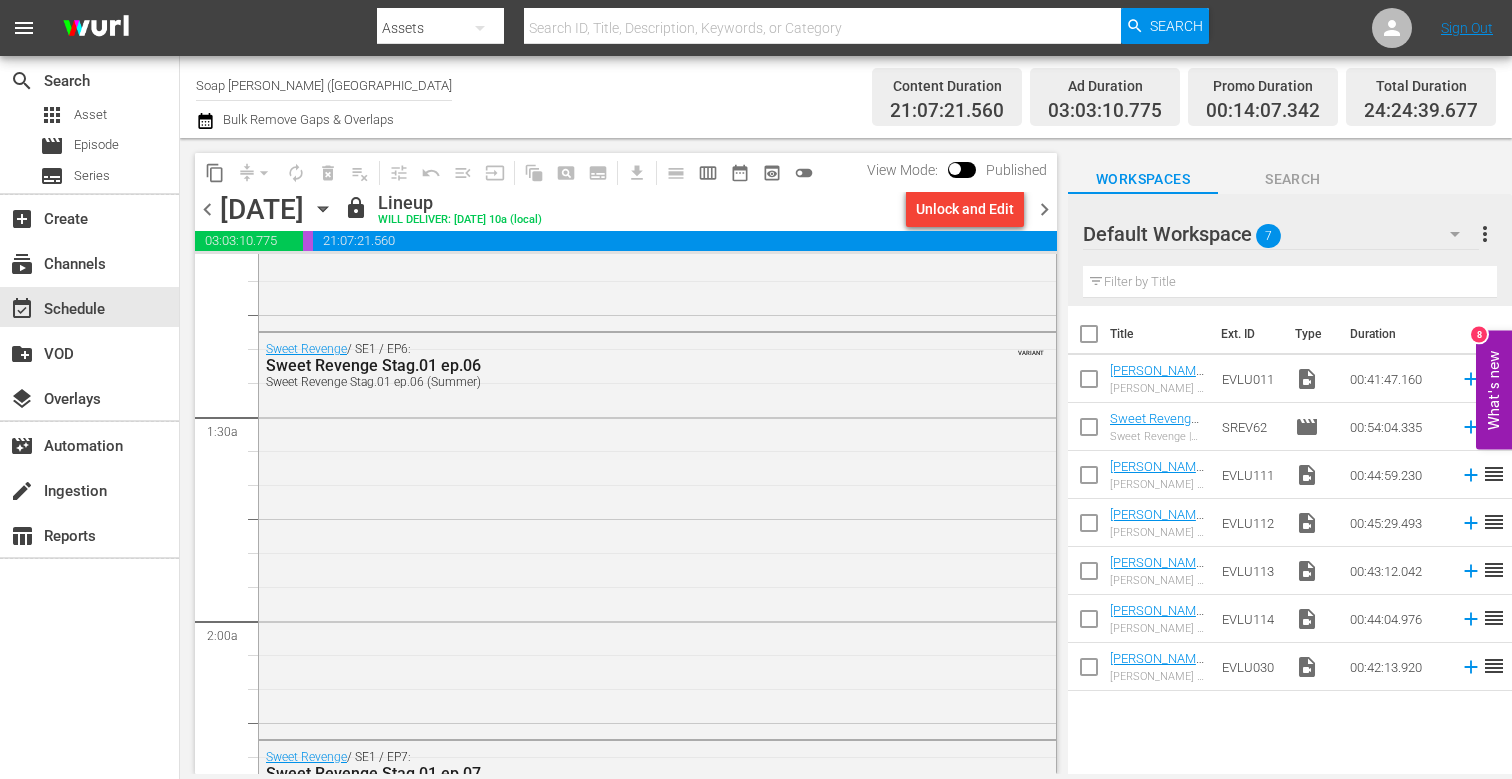 scroll, scrollTop: 0, scrollLeft: 0, axis: both 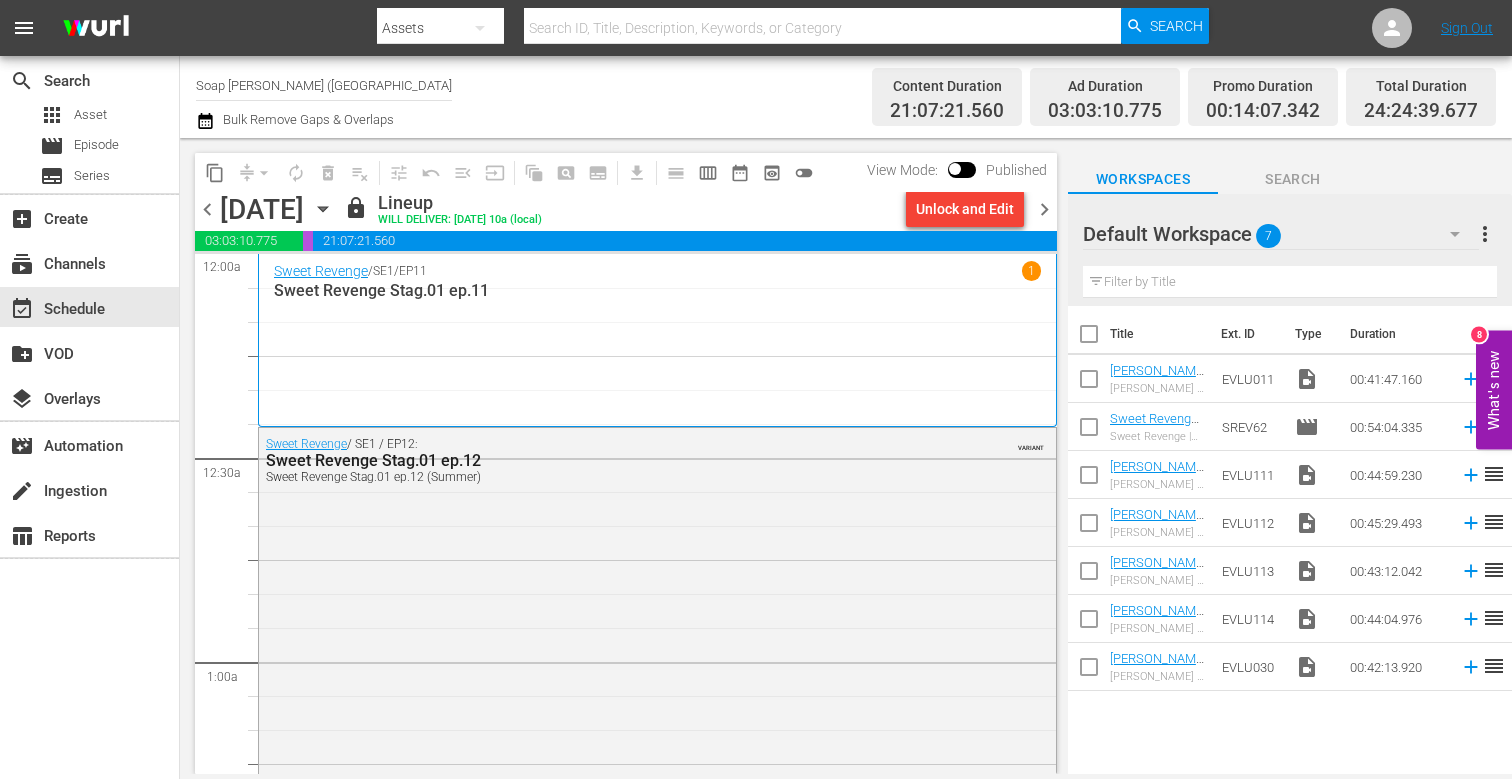 click on "chevron_right" at bounding box center [1044, 209] 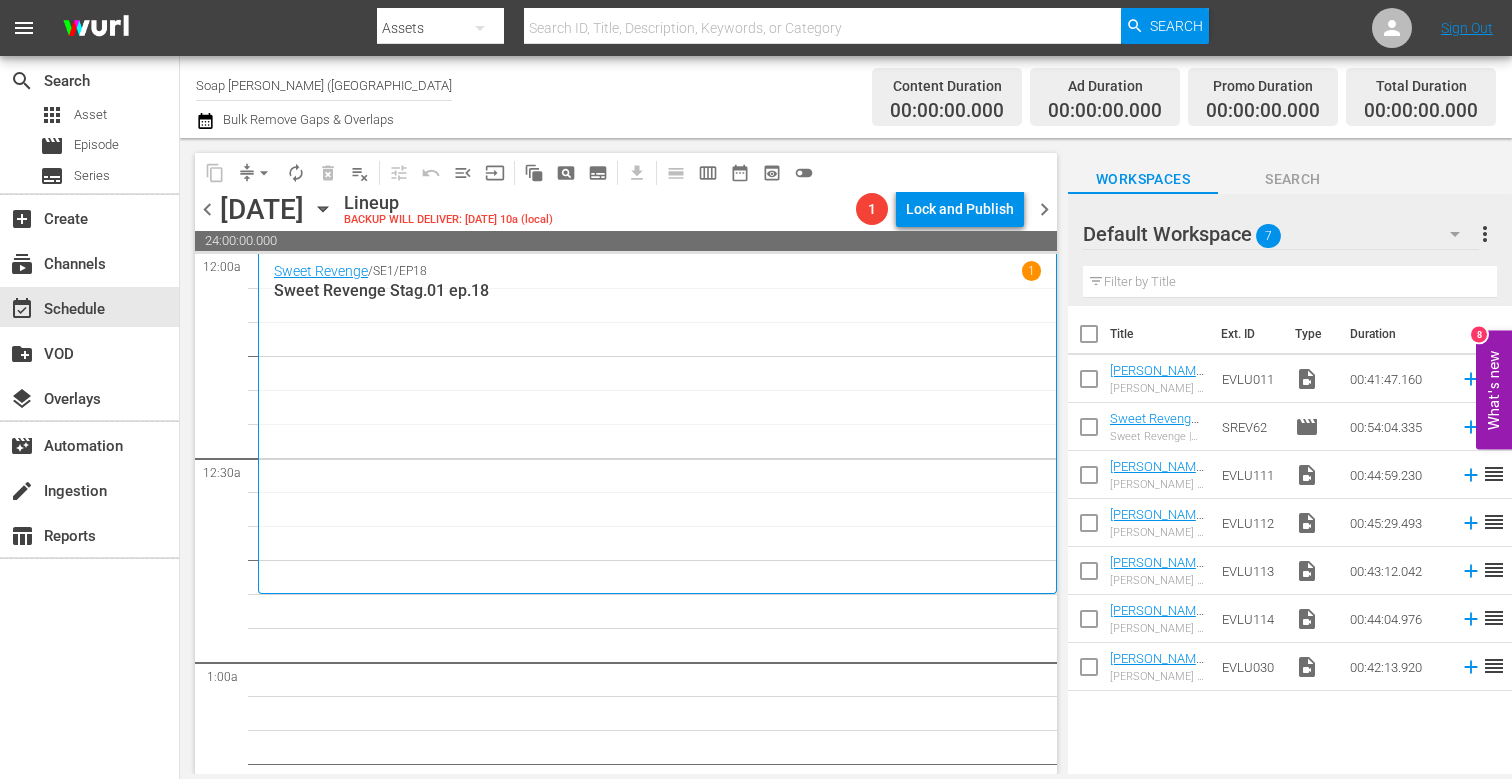 click on "chevron_left" at bounding box center (207, 209) 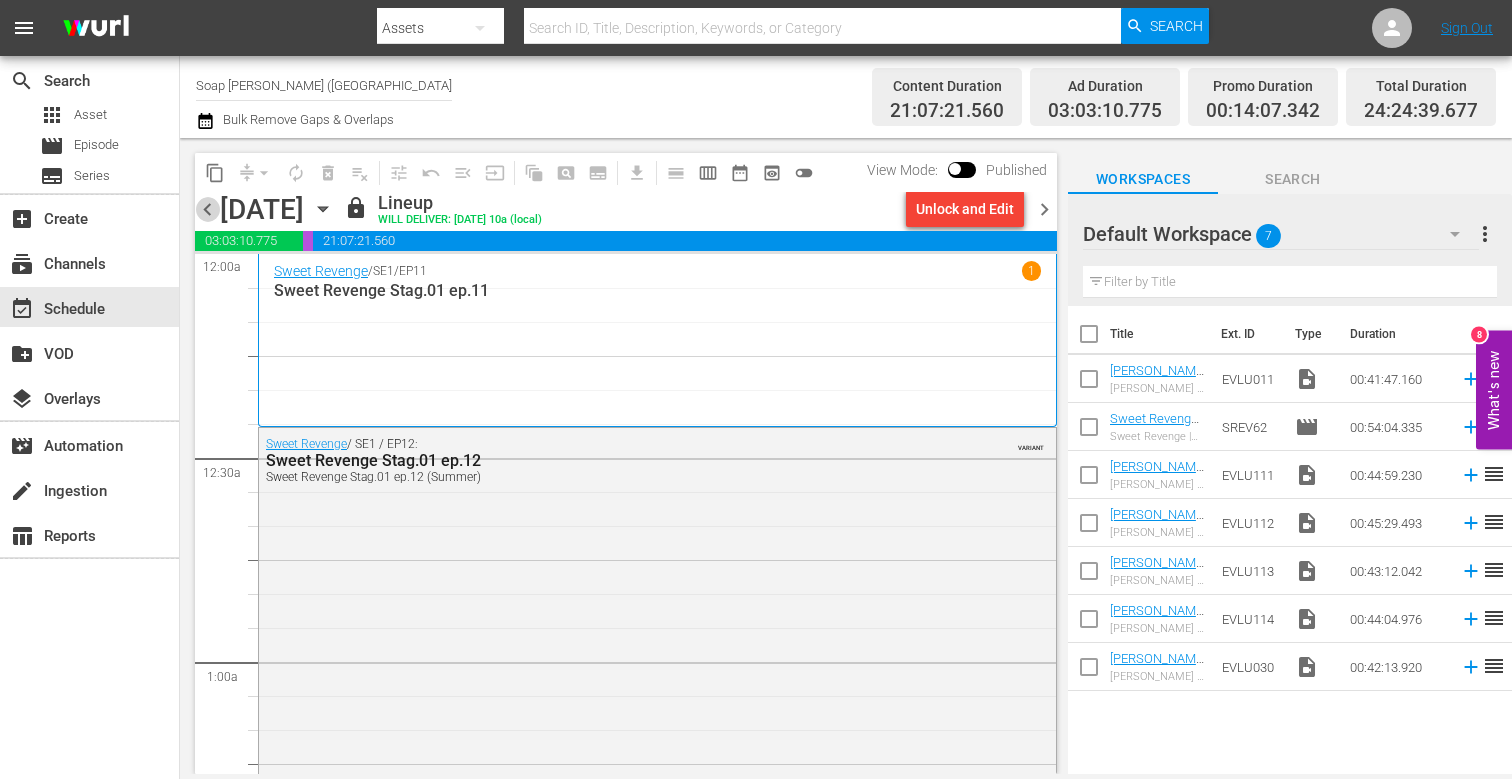 click on "chevron_left" at bounding box center [207, 209] 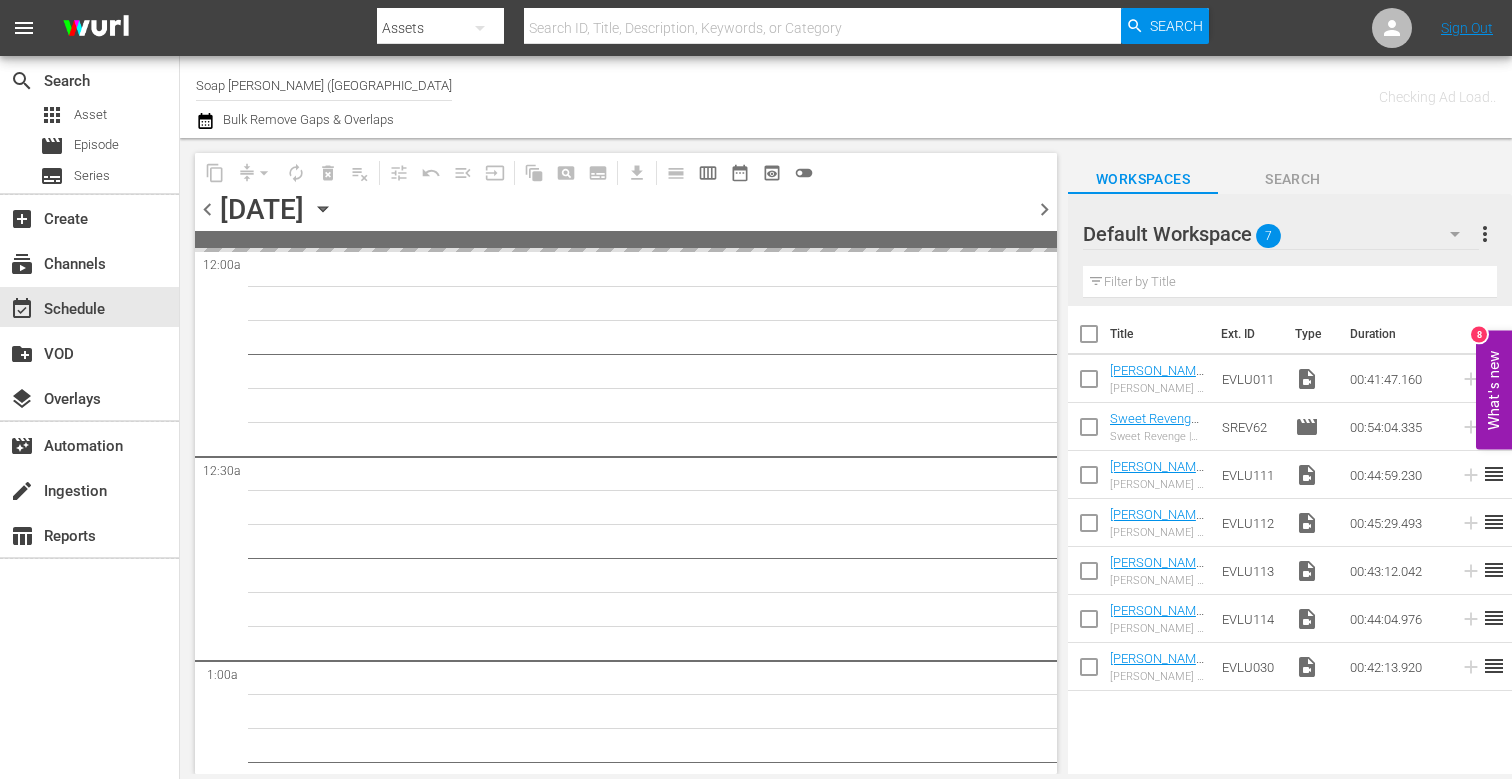 click on "chevron_left" at bounding box center [207, 209] 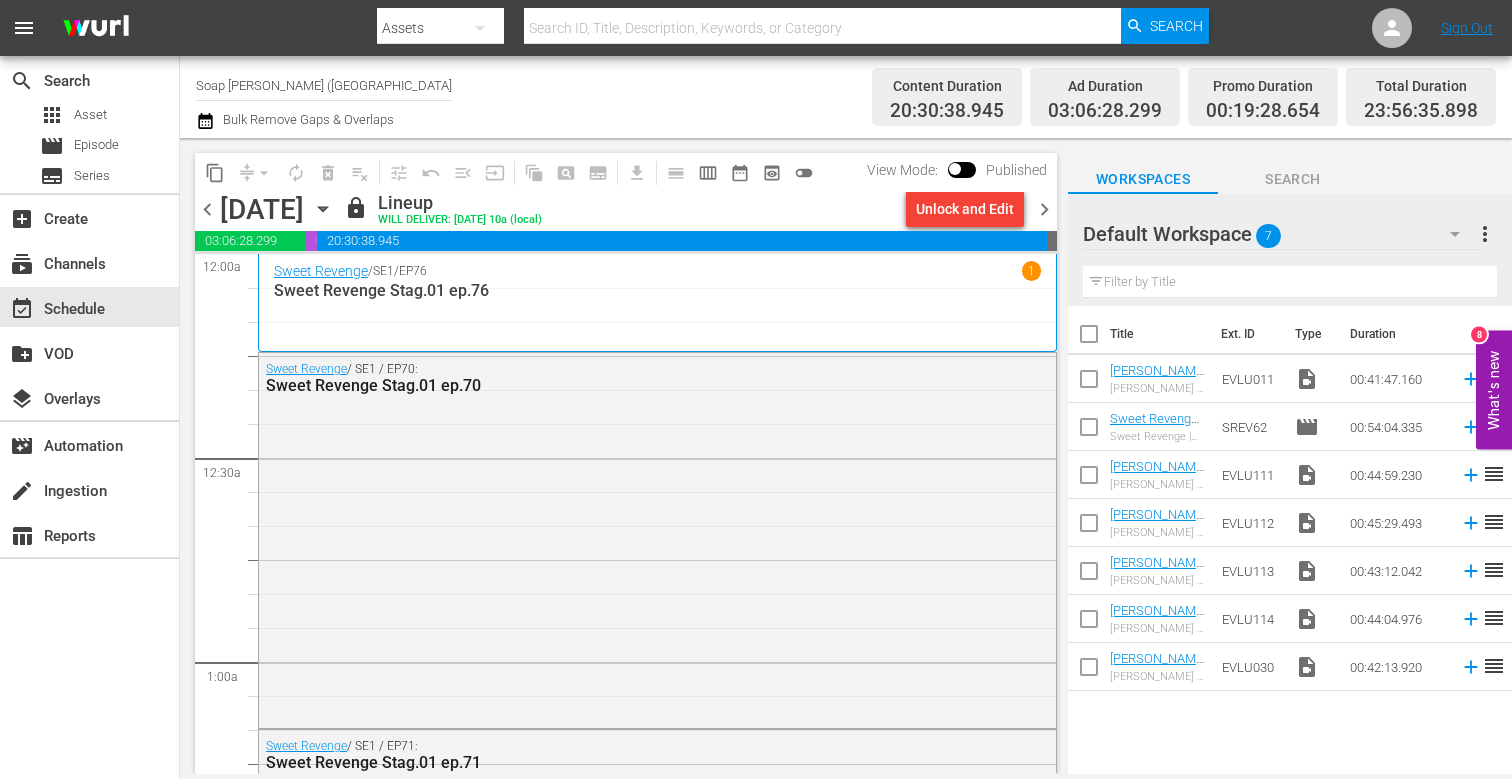 click on "chevron_left" at bounding box center (207, 209) 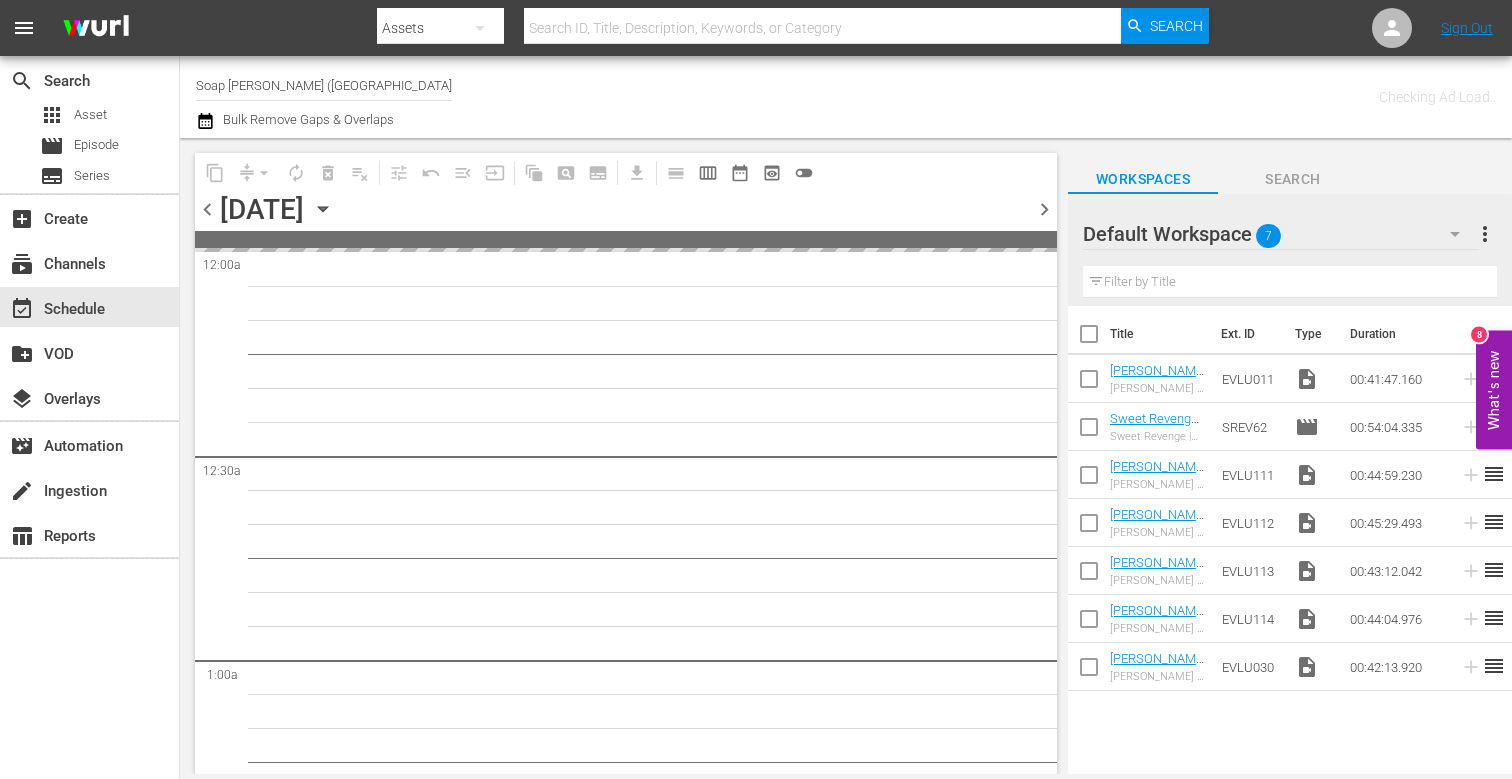 click on "chevron_left" at bounding box center (207, 209) 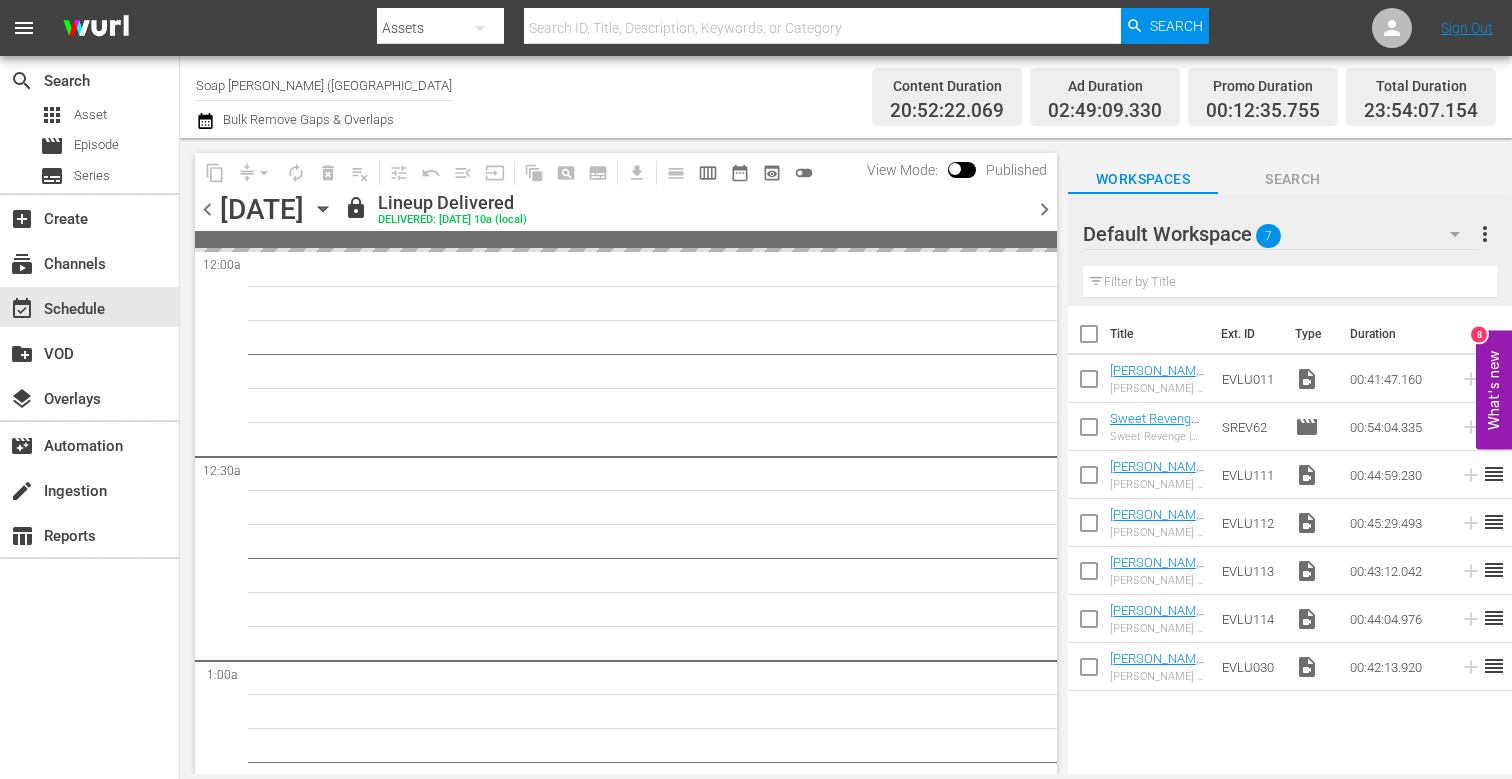 click on "chevron_left" at bounding box center (207, 209) 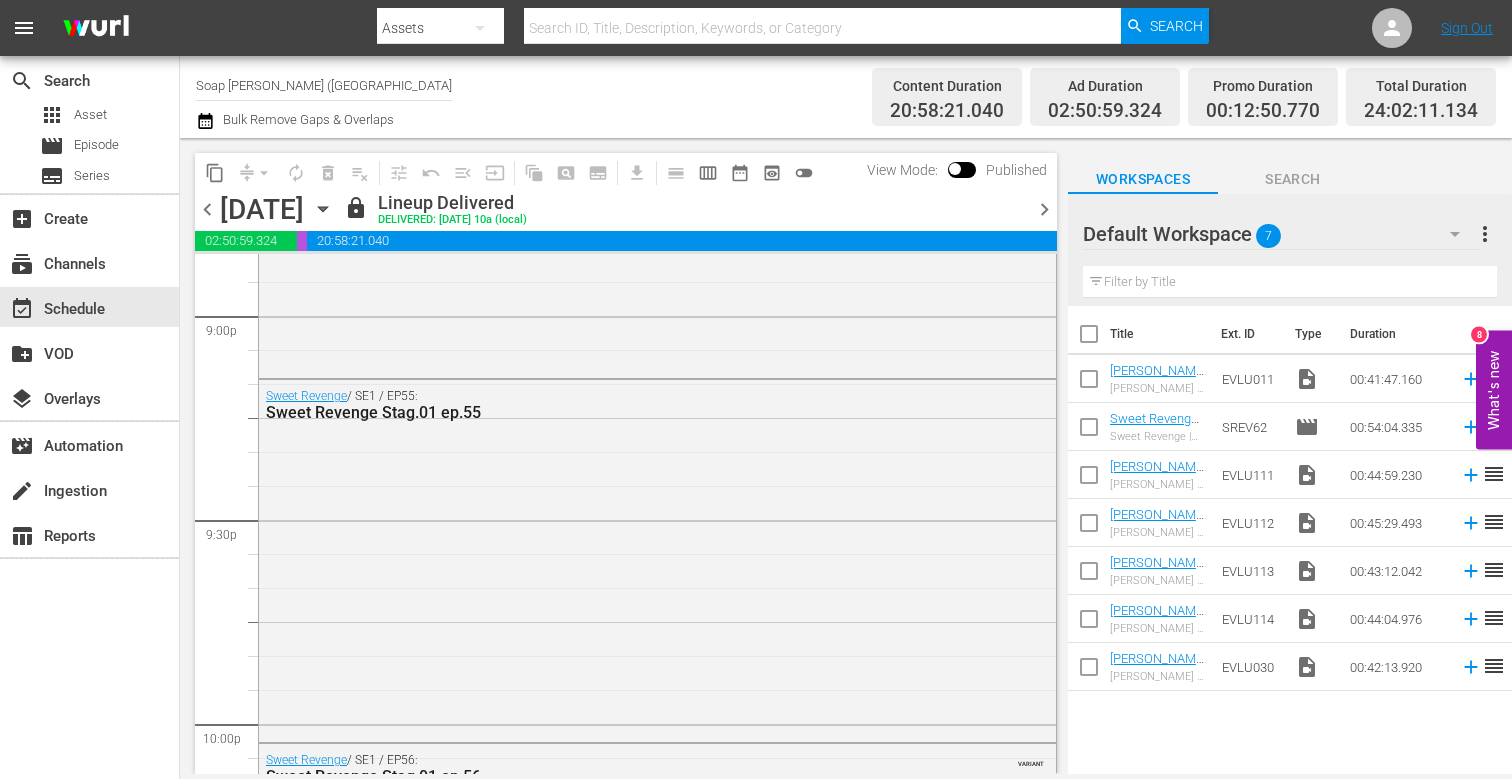 scroll, scrollTop: 9633, scrollLeft: 0, axis: vertical 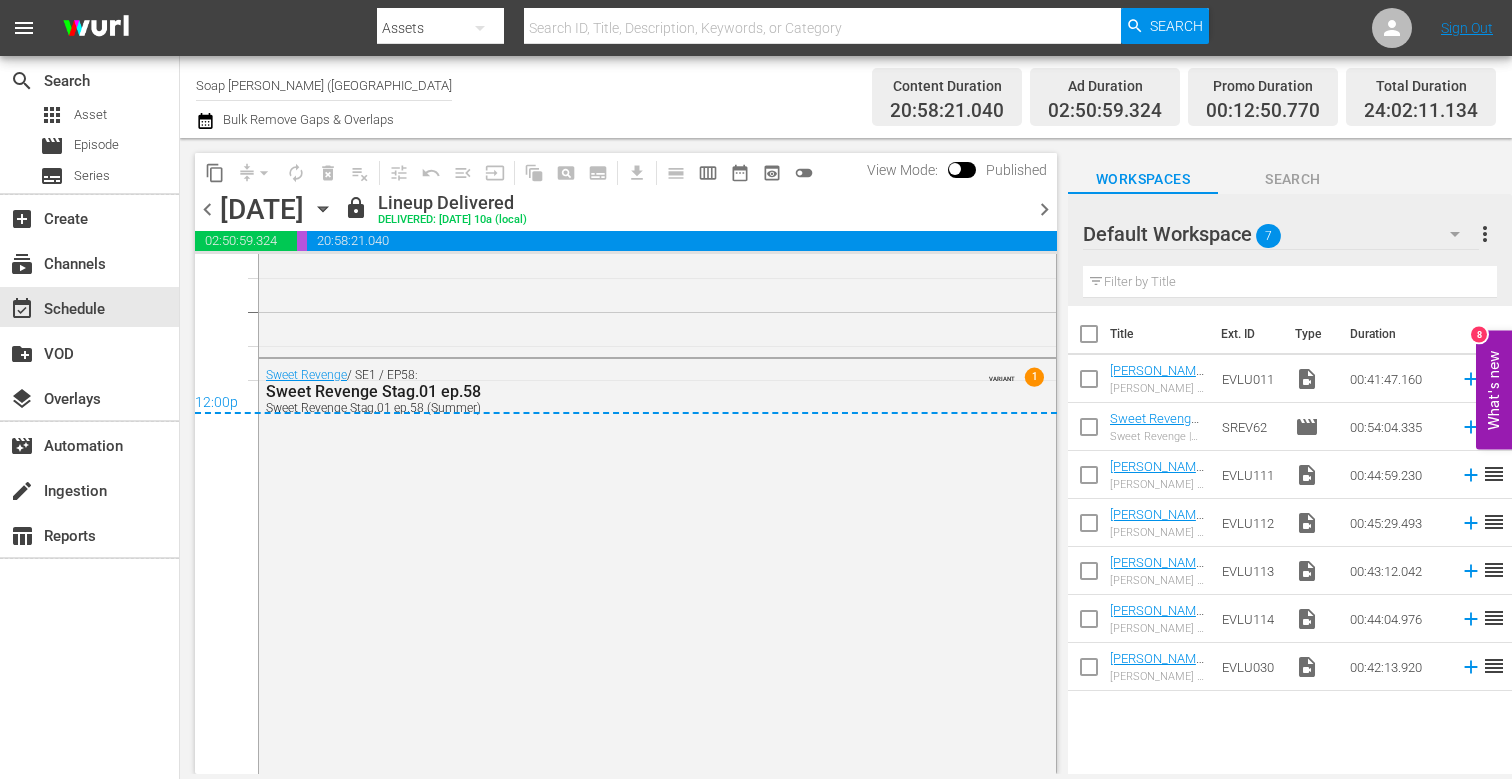 click on "chevron_right" at bounding box center [1044, 209] 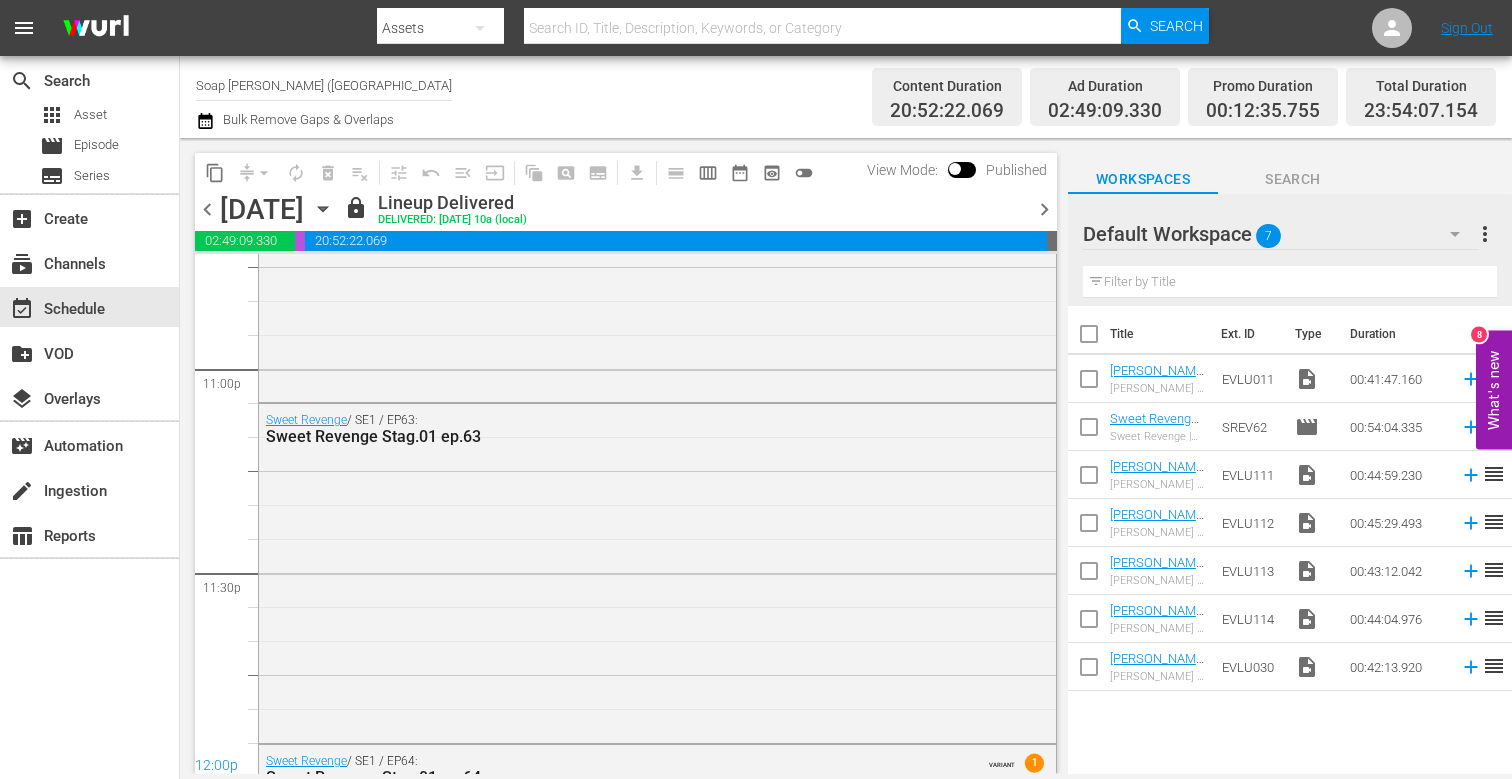 scroll, scrollTop: 9592, scrollLeft: 0, axis: vertical 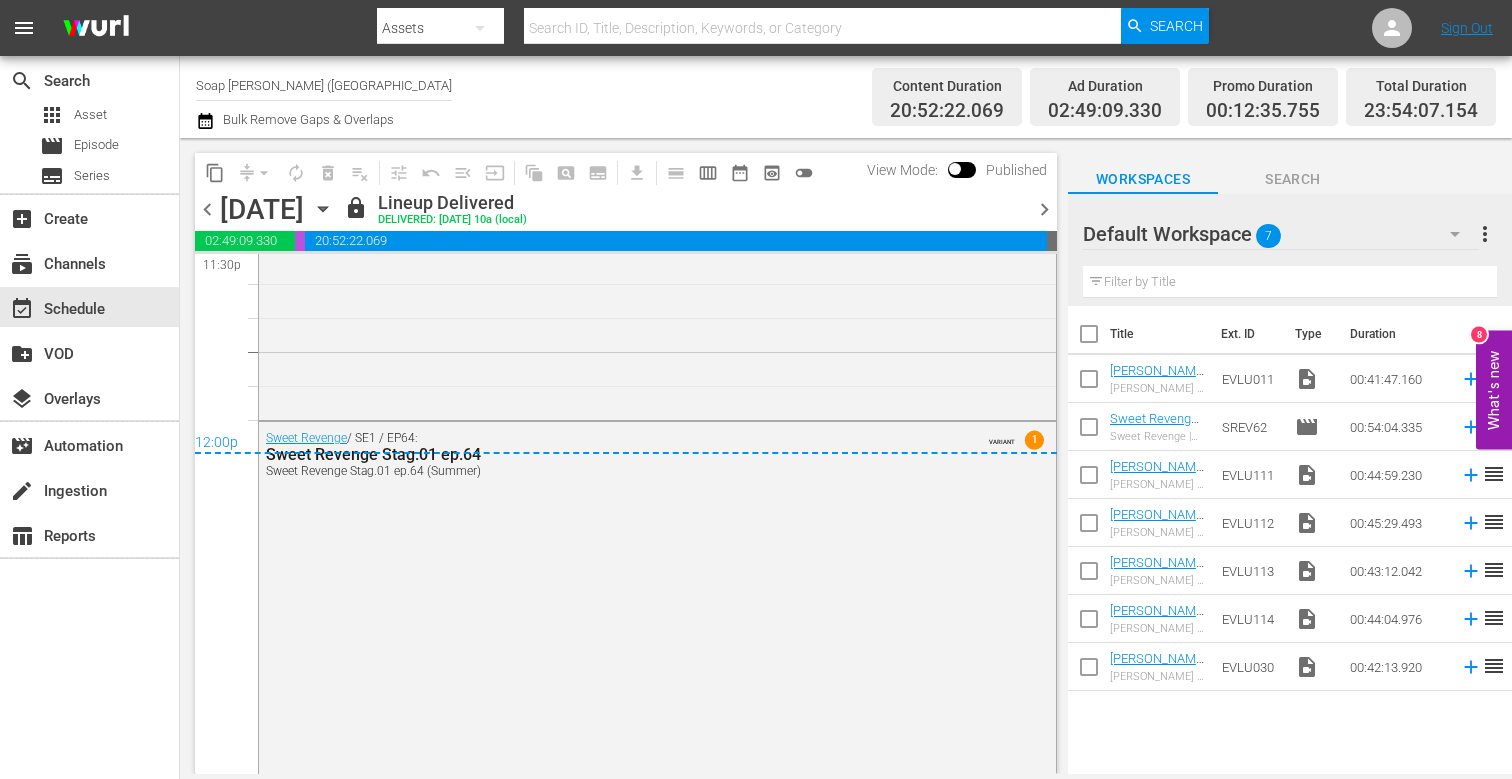 click on "chevron_left [DATE] [DATE] lock Lineup Delivered DELIVERED: [DATE] 10a (local) chevron_right" at bounding box center (626, 211) 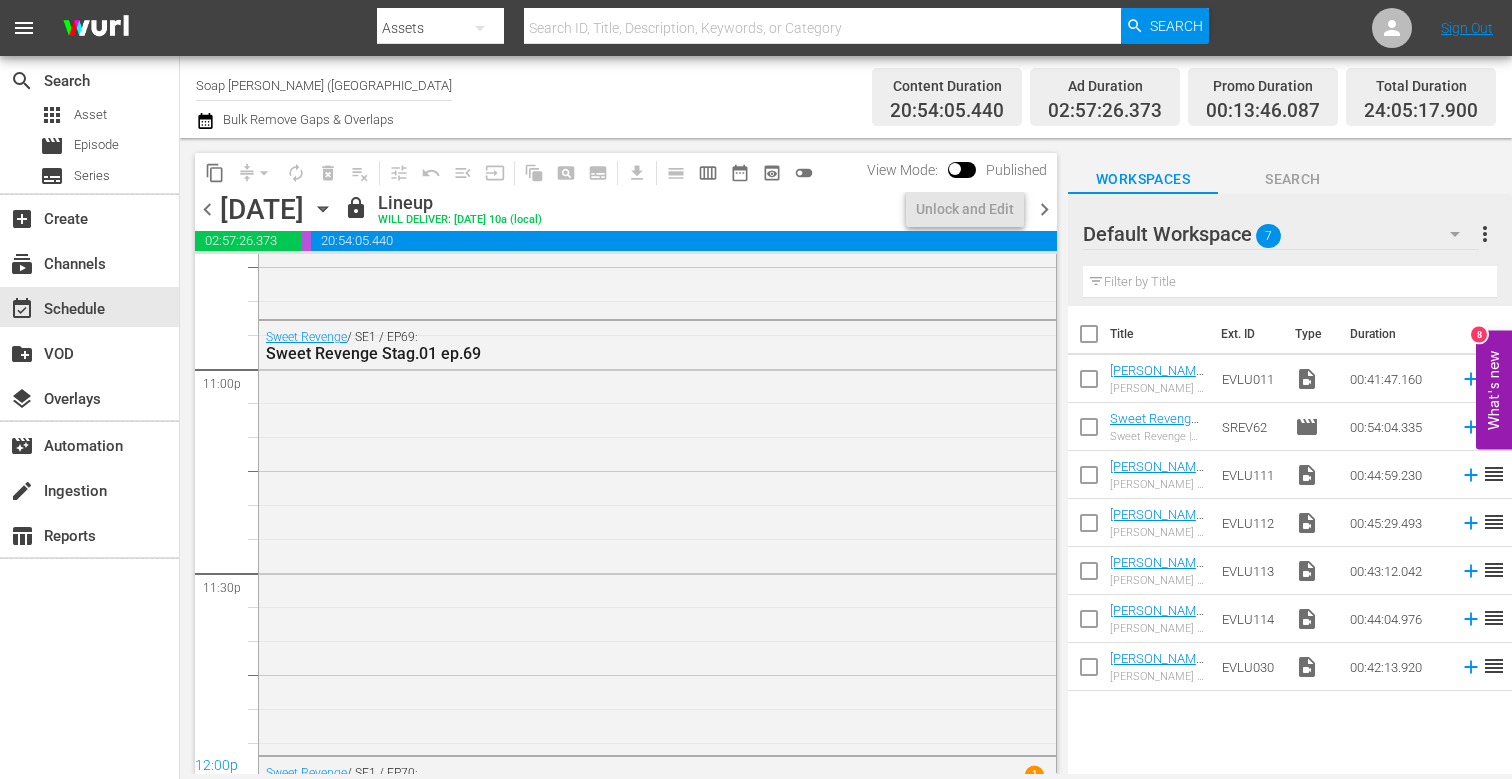 scroll, scrollTop: 9629, scrollLeft: 0, axis: vertical 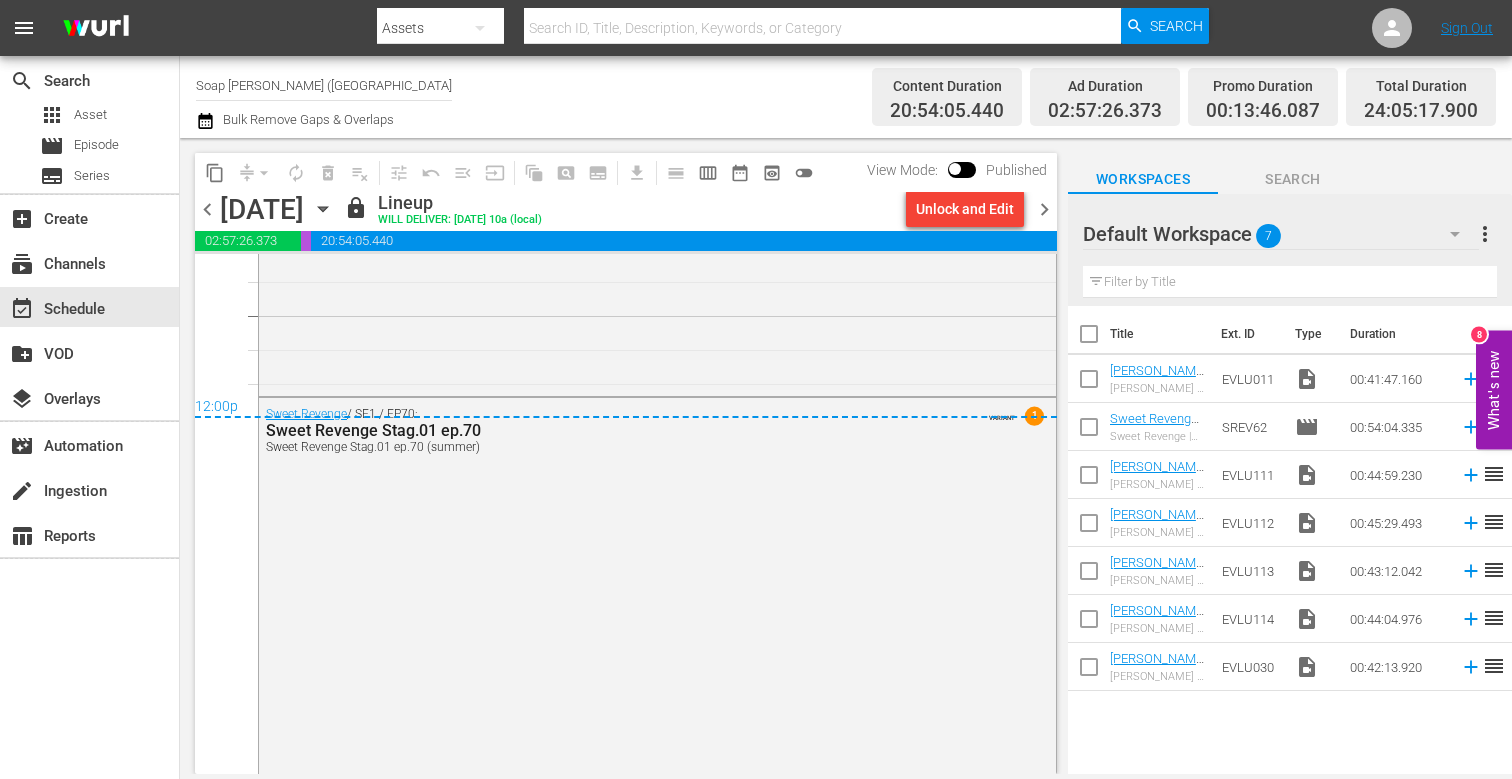 click on "chevron_right" at bounding box center [1044, 209] 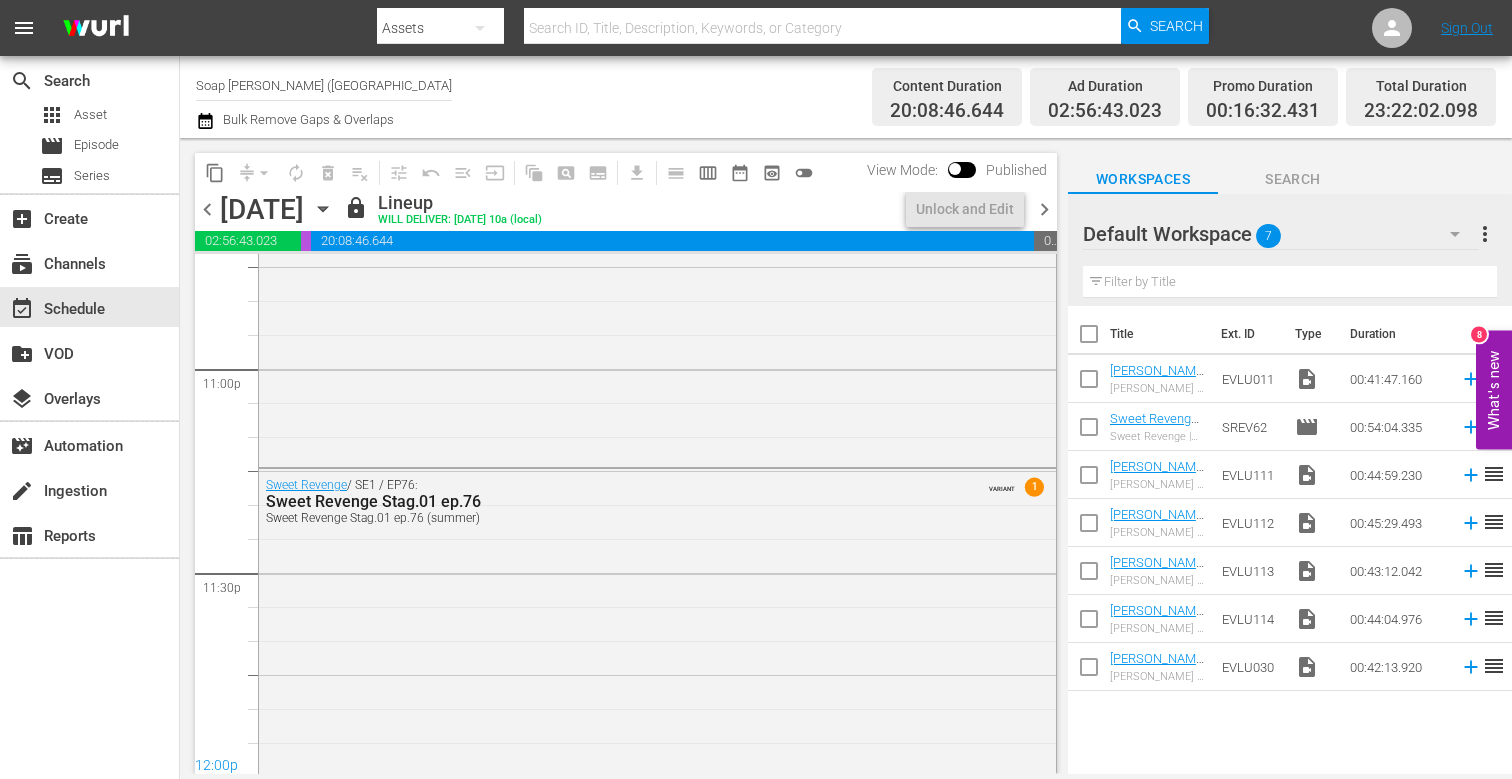 scroll, scrollTop: 9370, scrollLeft: 0, axis: vertical 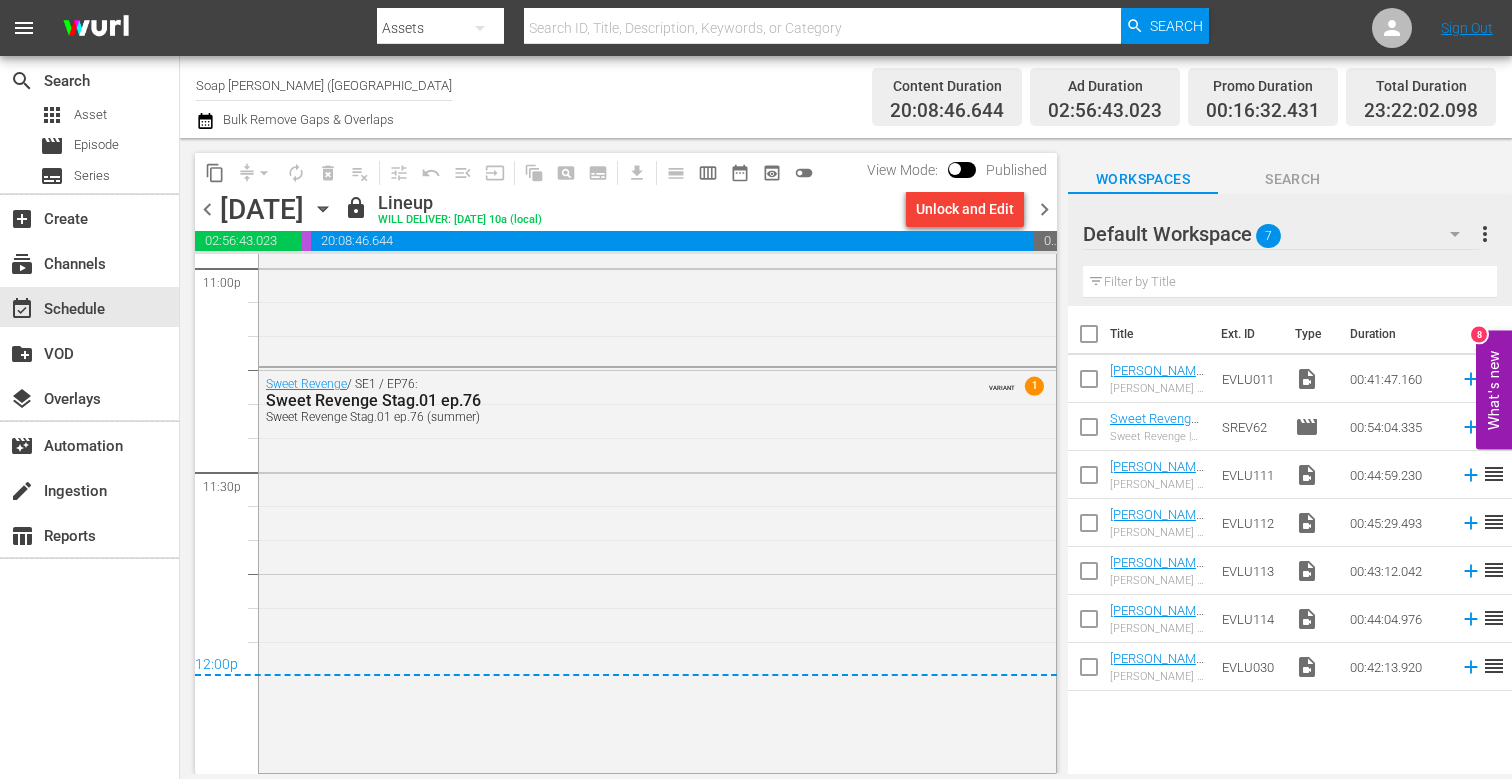 click on "chevron_right" at bounding box center (1044, 209) 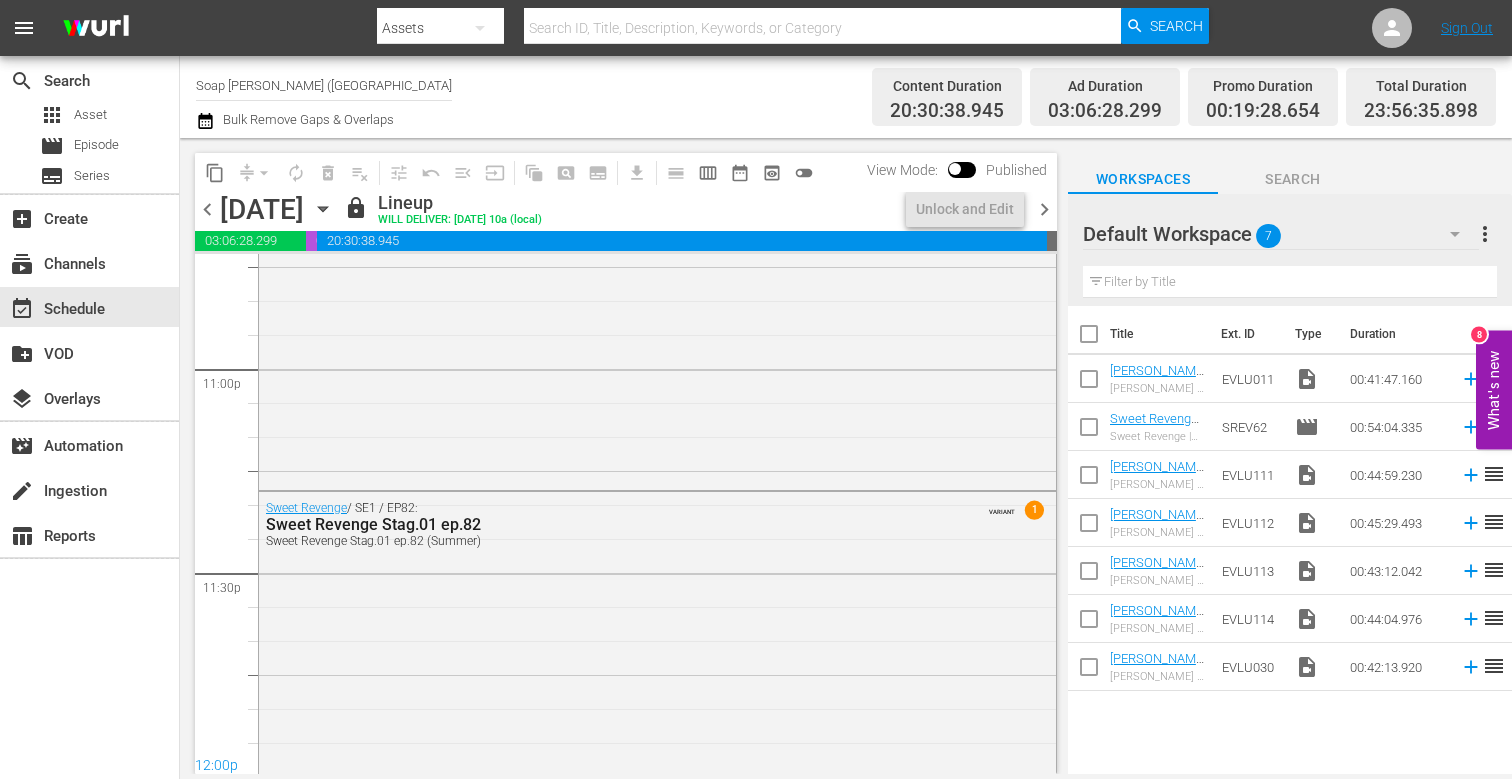 scroll, scrollTop: 9347, scrollLeft: 0, axis: vertical 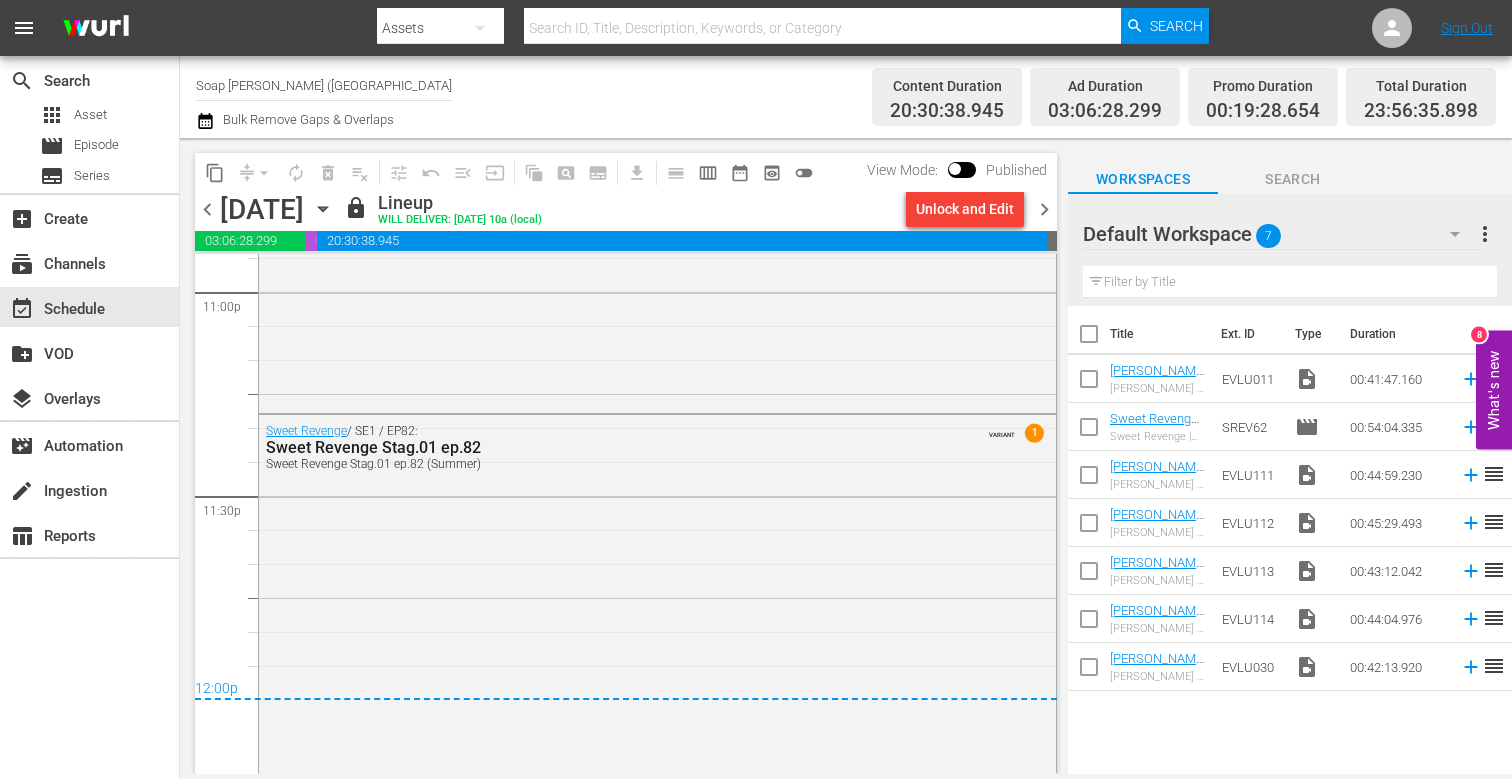 click on "chevron_left [DATE] [DATE] lock Lineup WILL DELIVER: [DATE] 10a (local) Unlock and Edit chevron_right" at bounding box center [626, 211] 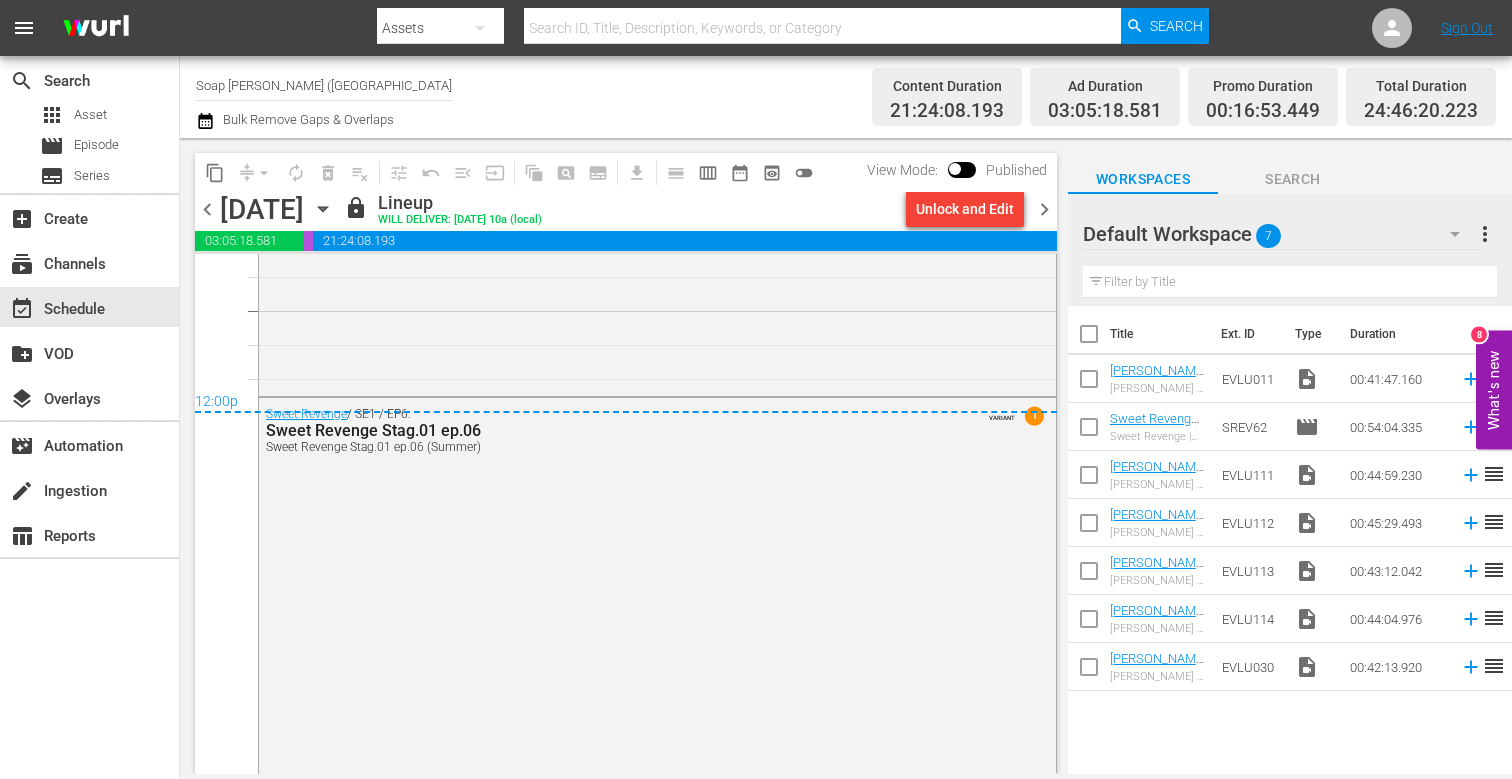 scroll, scrollTop: 9662, scrollLeft: 0, axis: vertical 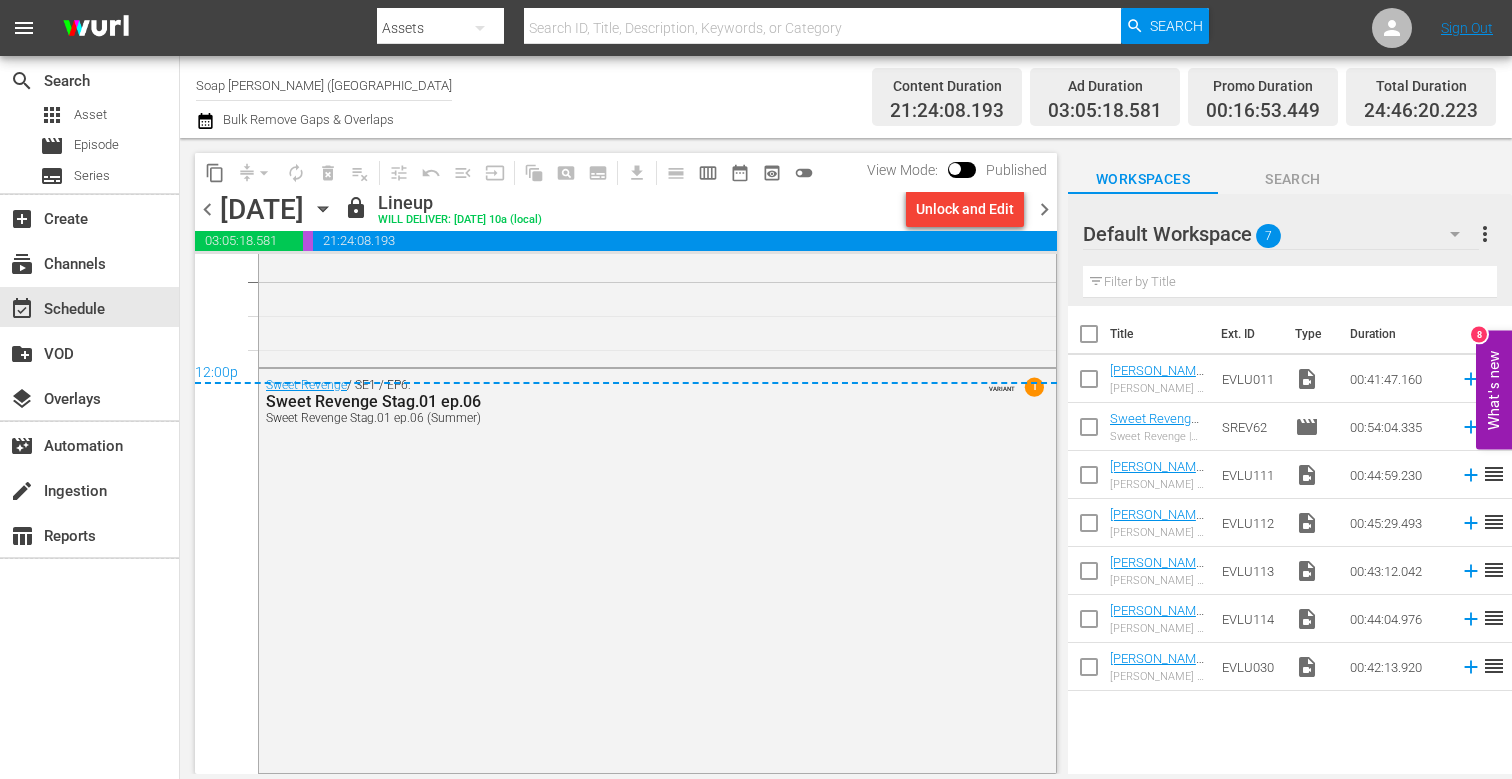 click on "chevron_right" at bounding box center (1044, 209) 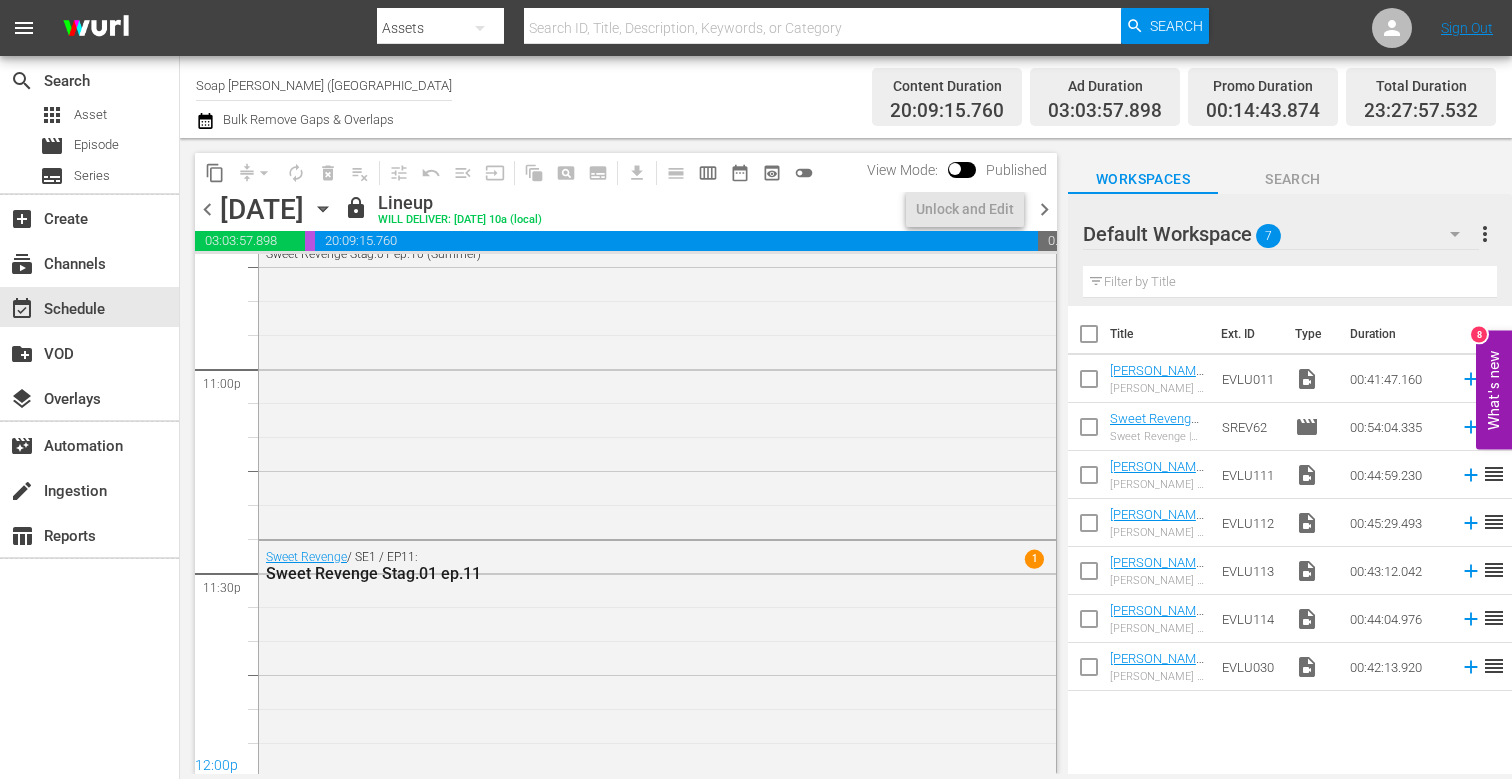 scroll, scrollTop: 9445, scrollLeft: 0, axis: vertical 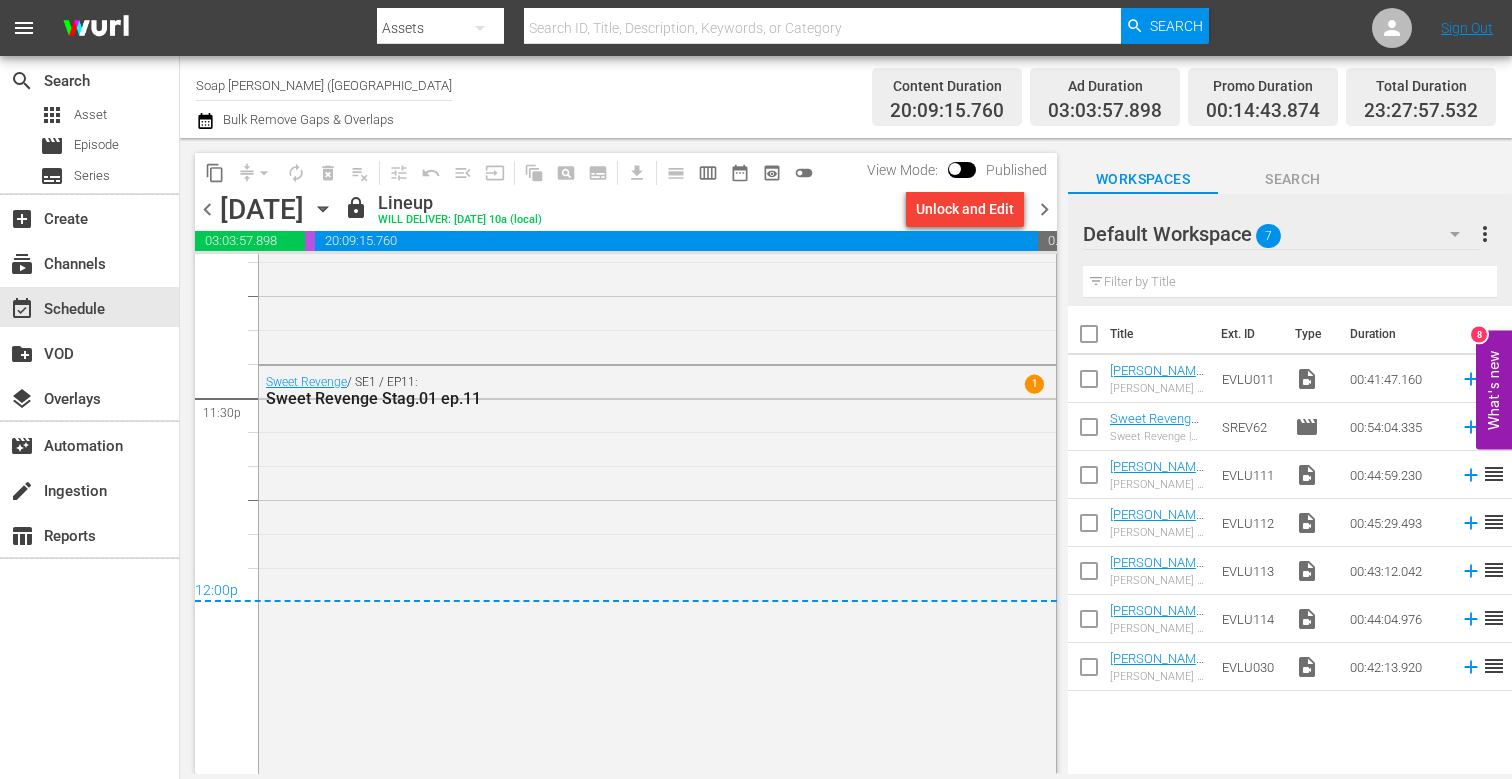 click on "chevron_right" at bounding box center (1044, 209) 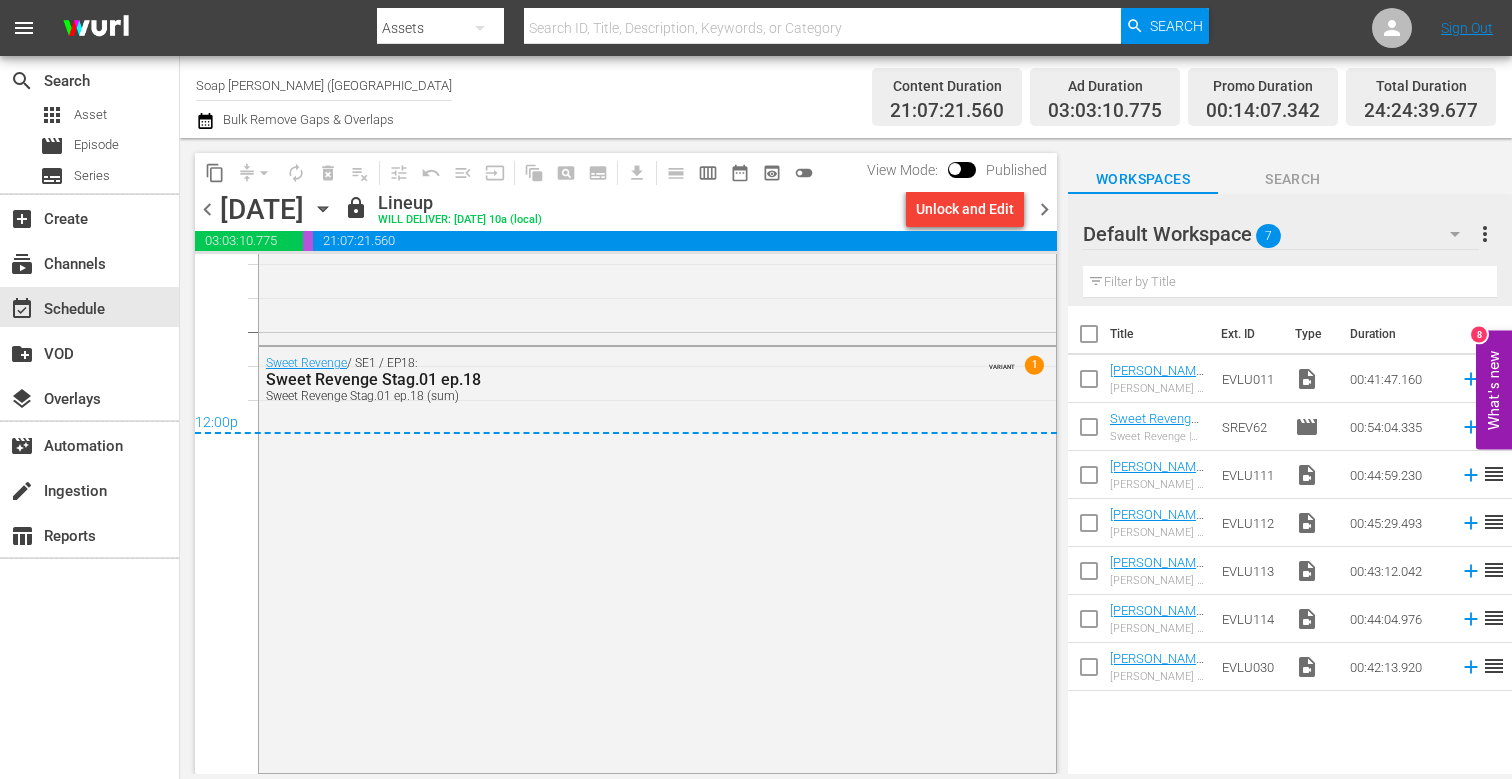 click on "chevron_right" at bounding box center (1044, 209) 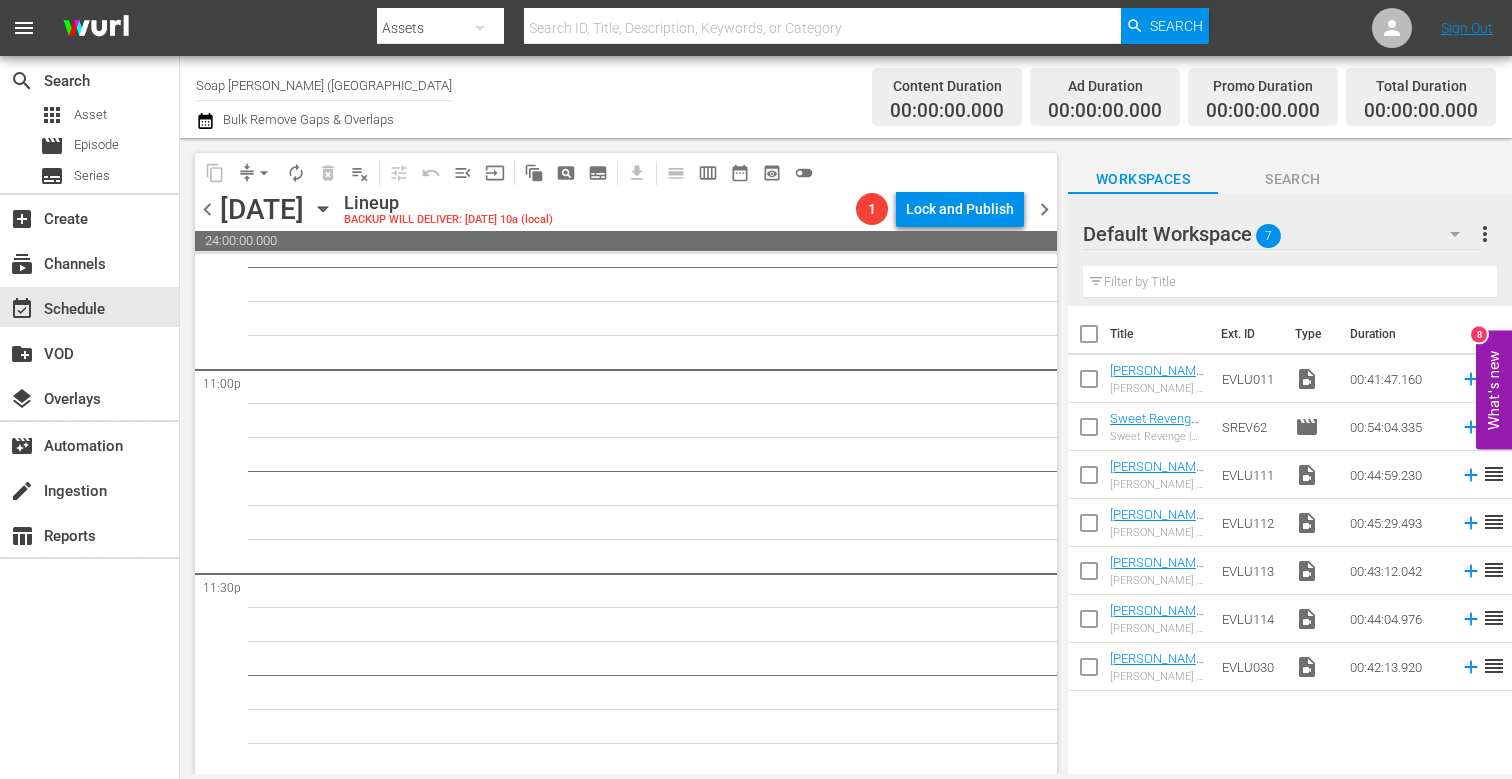 scroll, scrollTop: 9272, scrollLeft: 0, axis: vertical 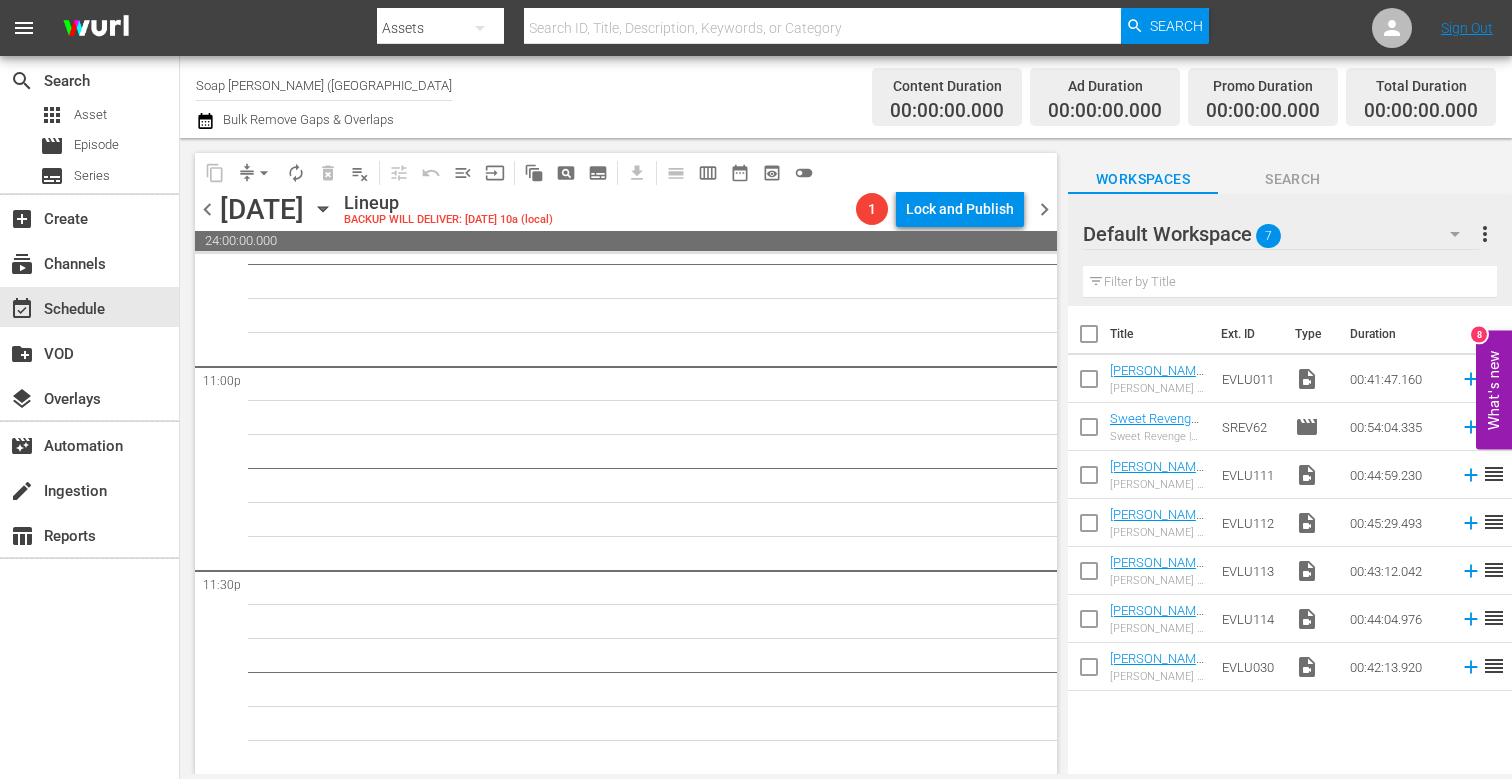 click on "chevron_left" at bounding box center (207, 209) 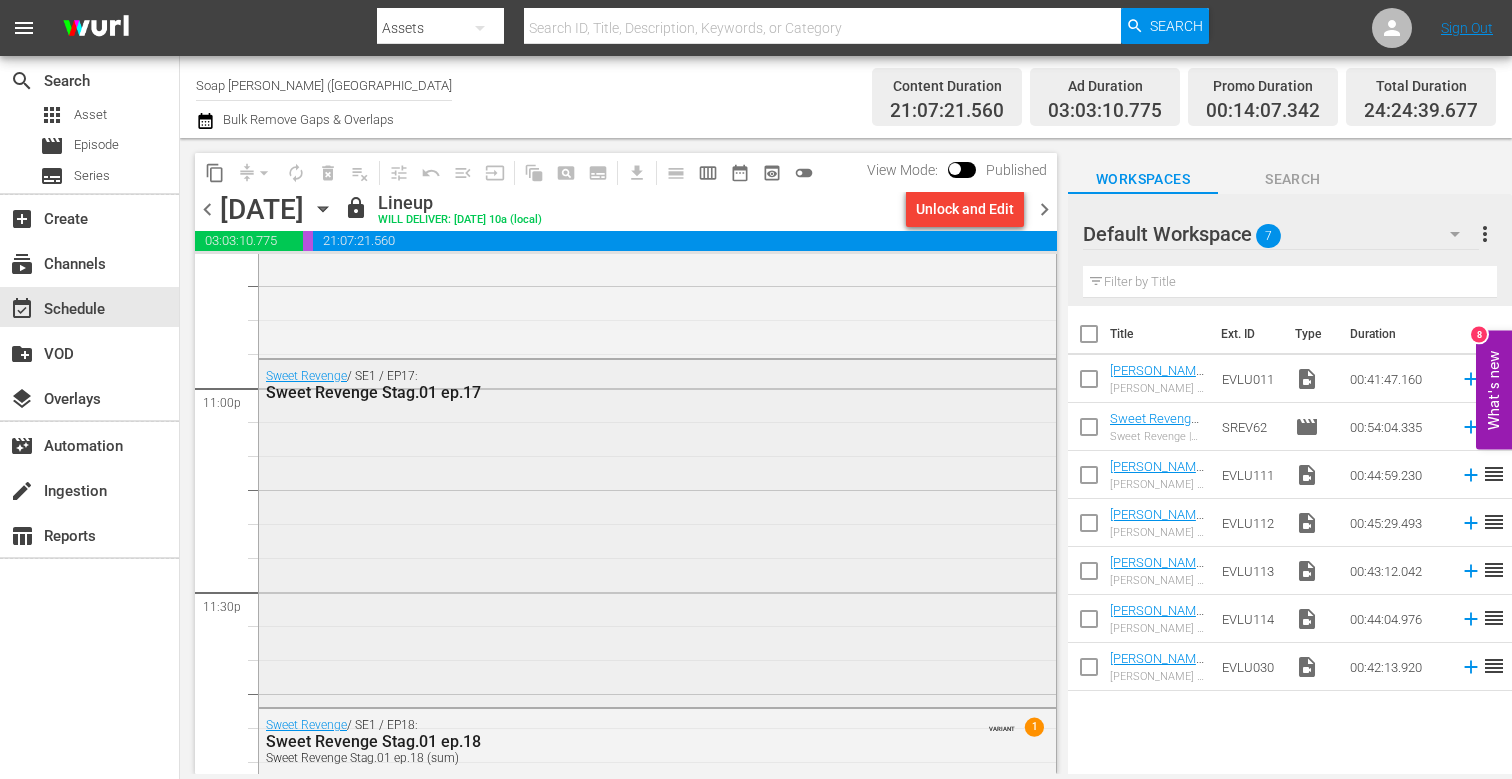 scroll, scrollTop: 9612, scrollLeft: 0, axis: vertical 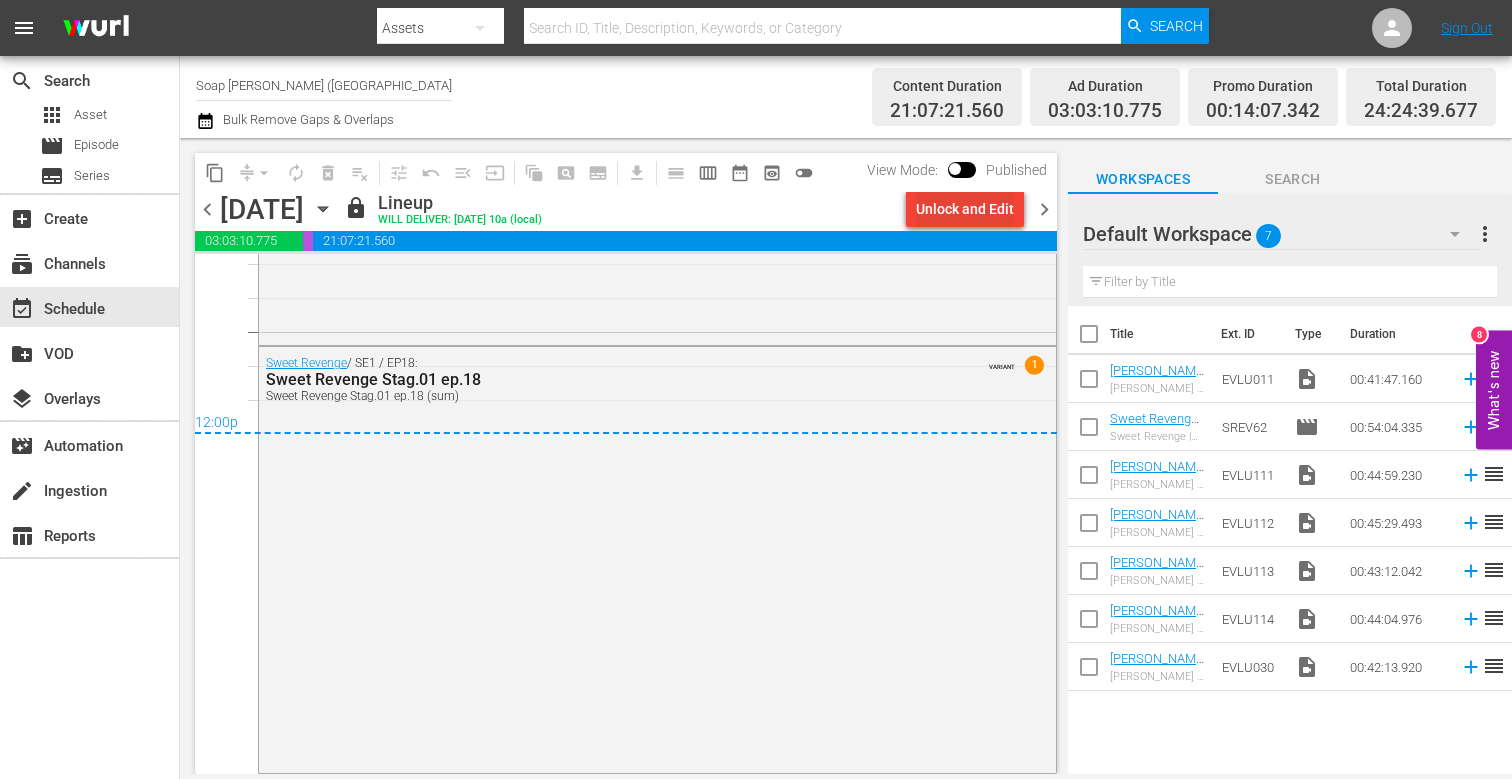 click on "Unlock and Edit" at bounding box center (965, 209) 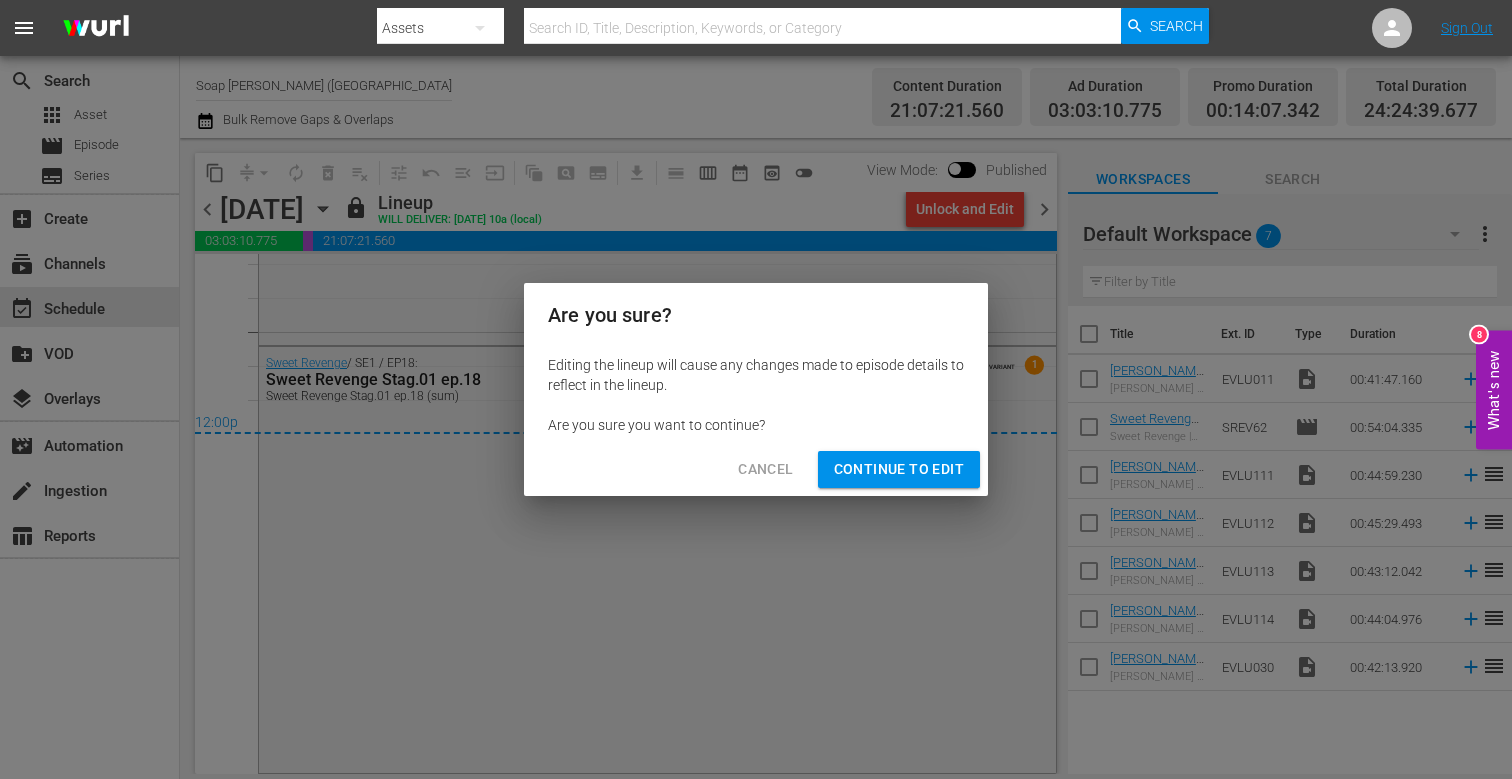 click on "Continue to Edit" at bounding box center [899, 469] 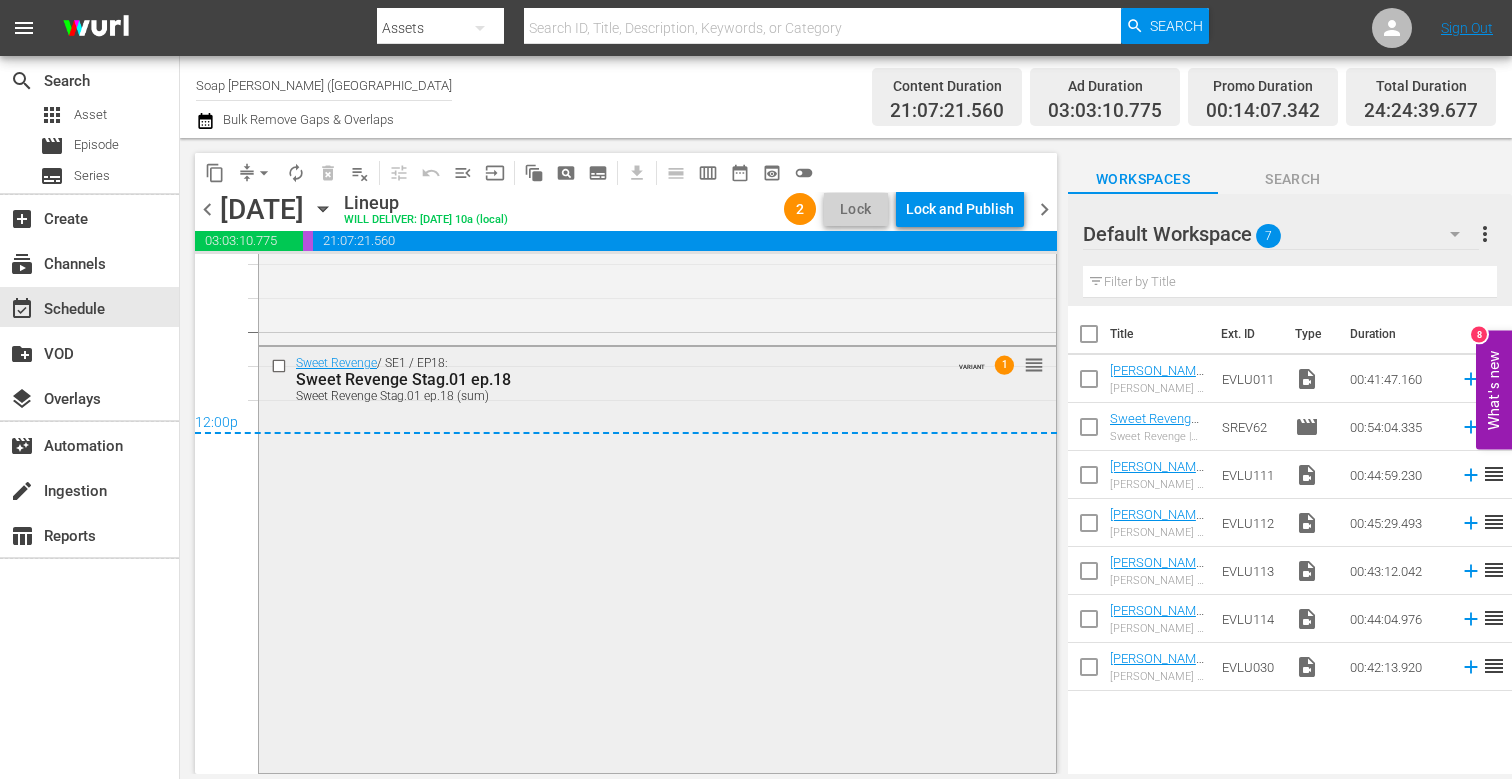 click at bounding box center [281, 366] 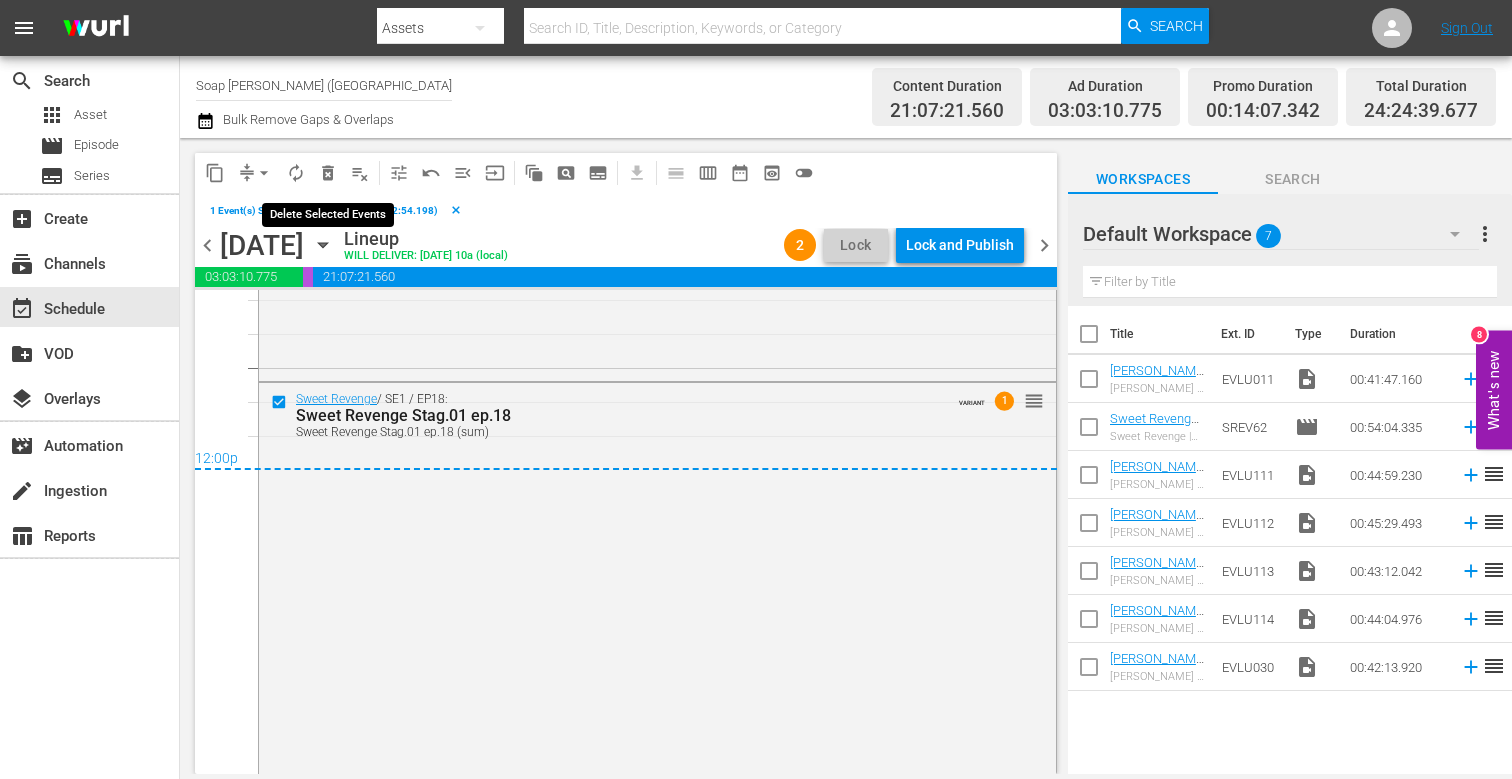 click on "delete_forever_outlined" at bounding box center (328, 173) 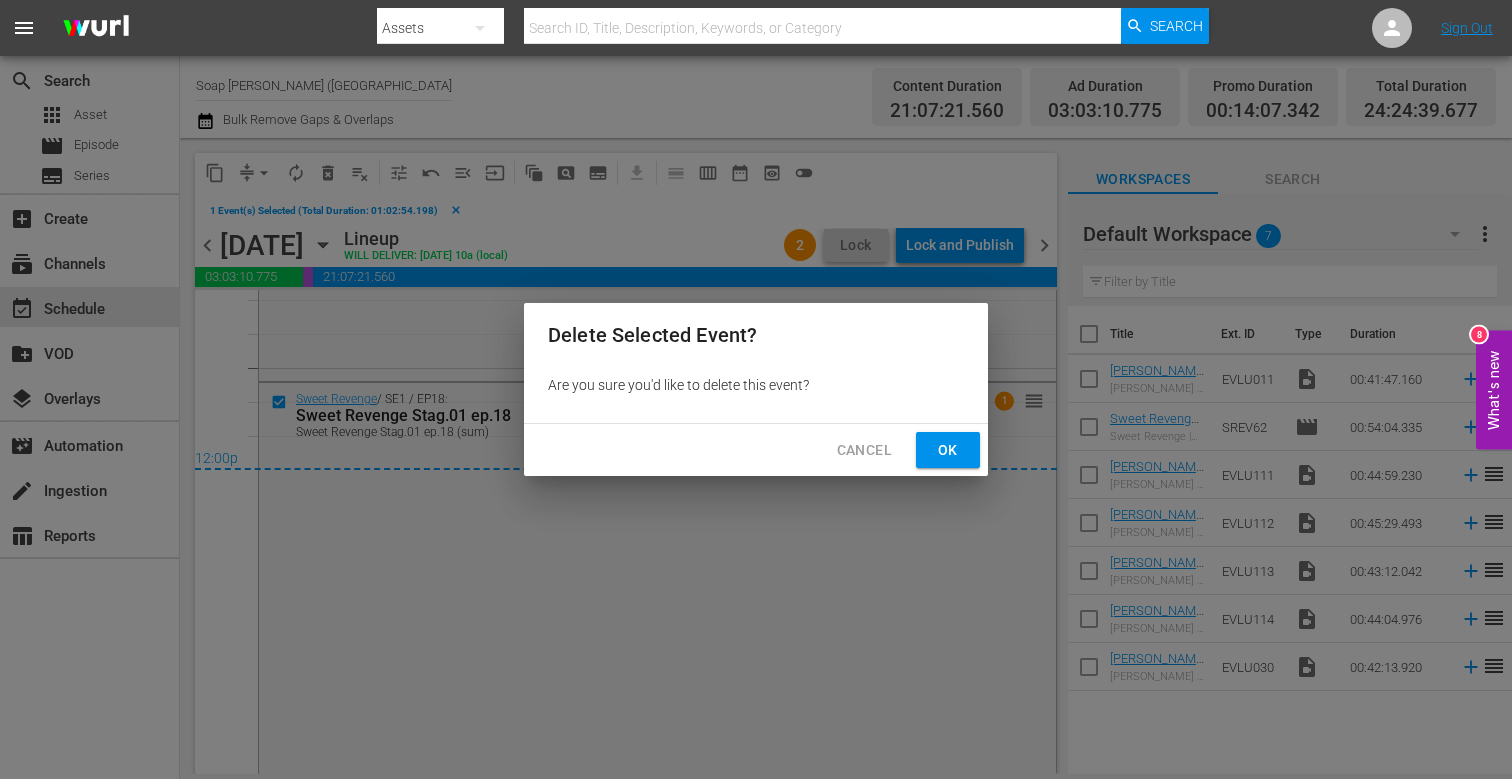 click on "Ok" at bounding box center [948, 450] 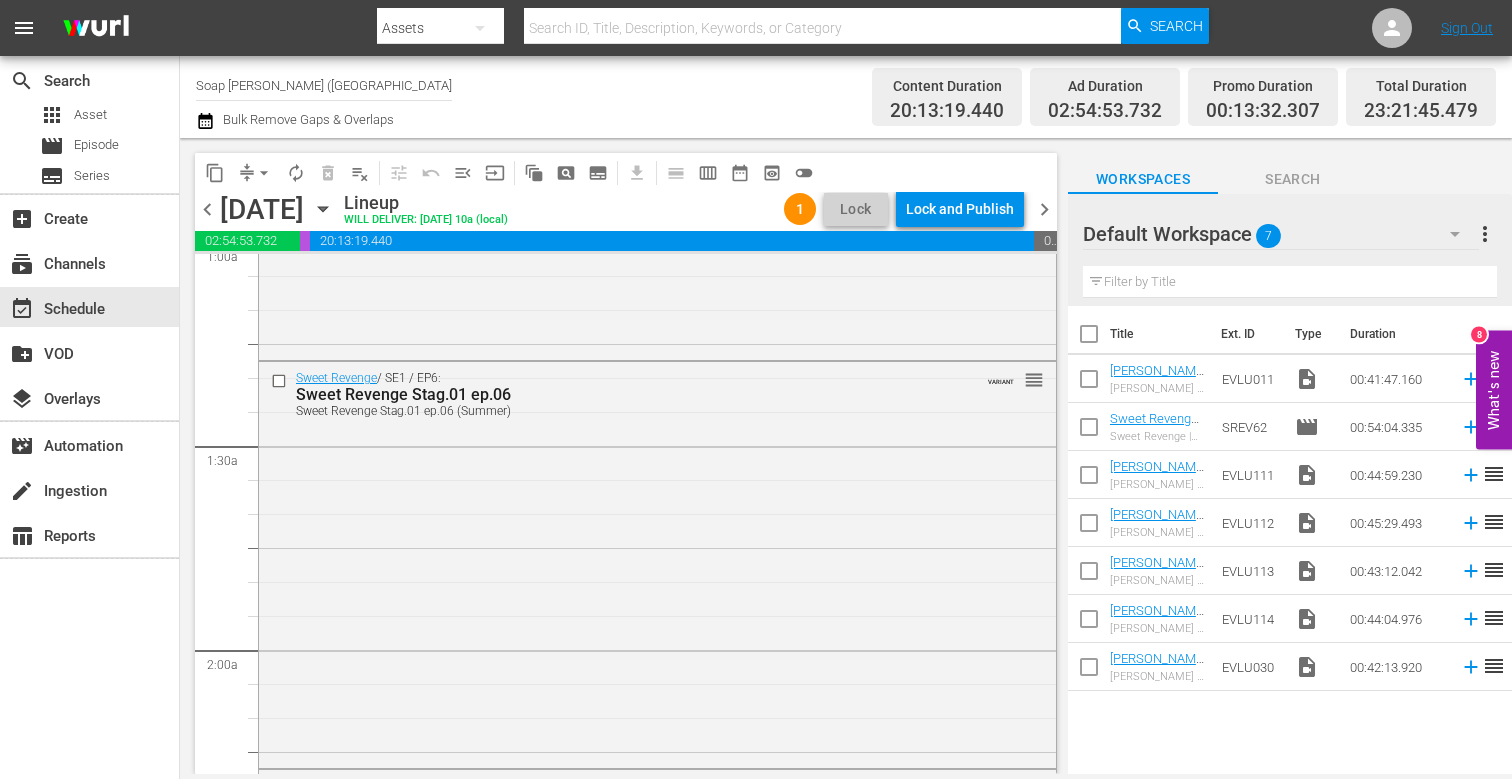 scroll, scrollTop: 0, scrollLeft: 0, axis: both 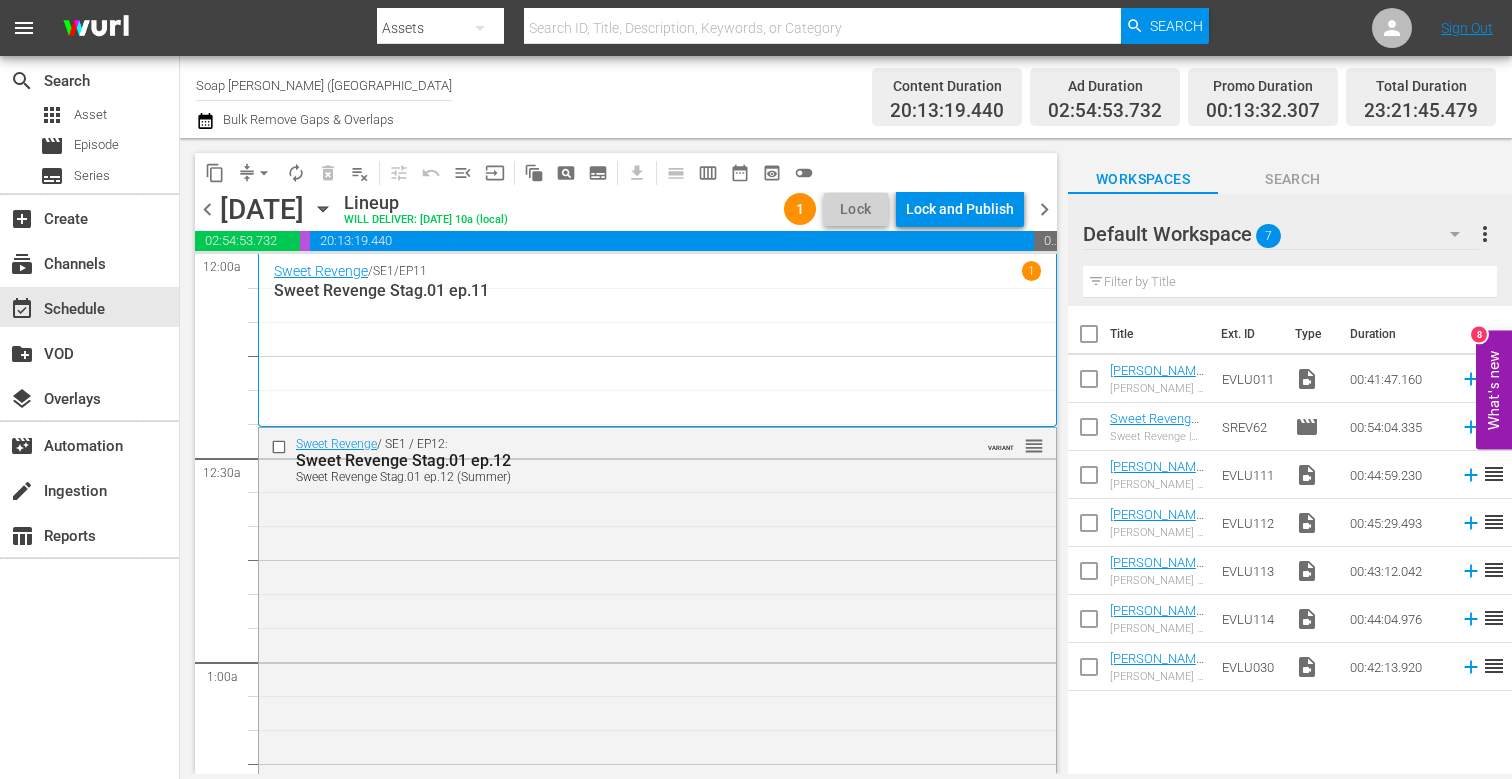 click on "chevron_left" at bounding box center [207, 209] 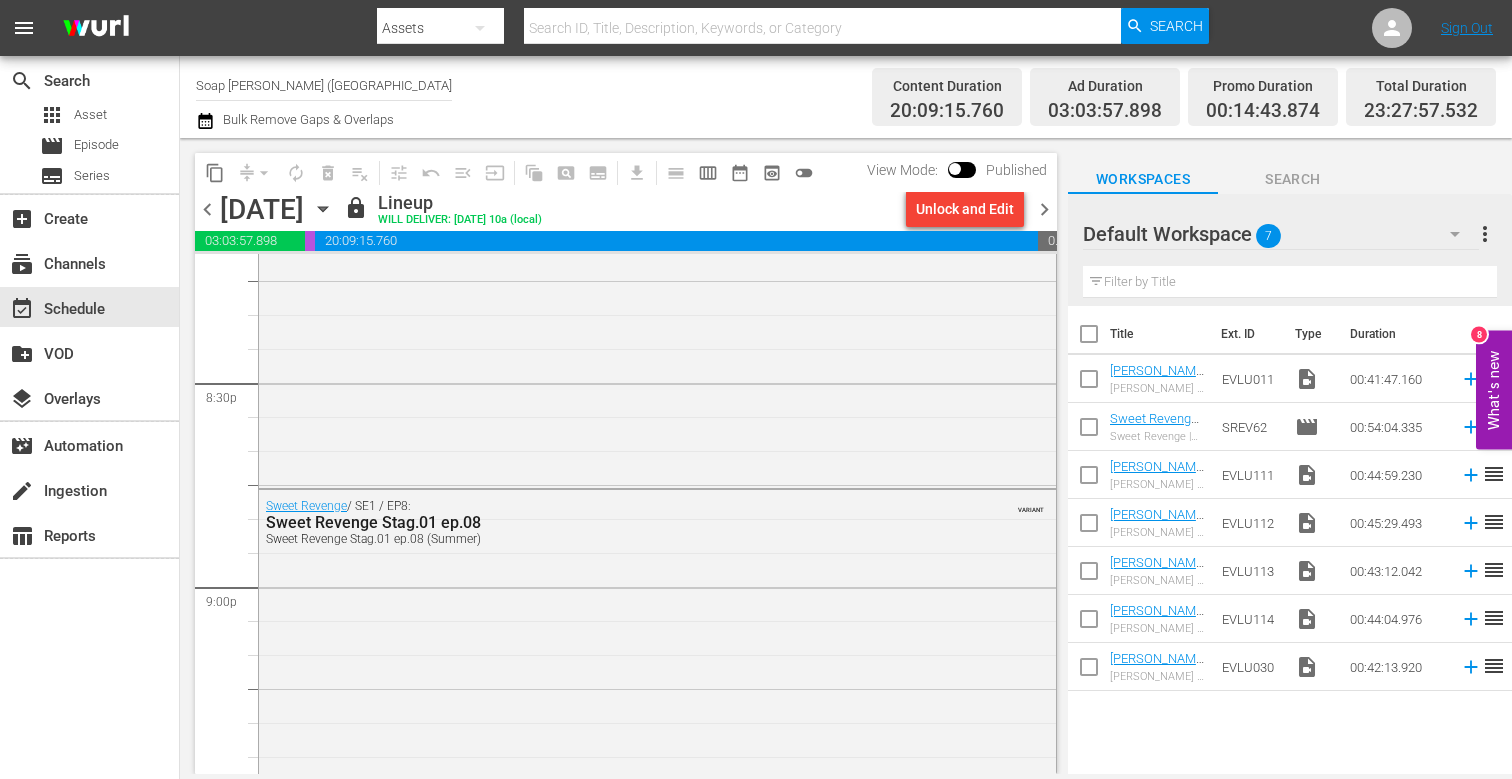 scroll, scrollTop: 9445, scrollLeft: 0, axis: vertical 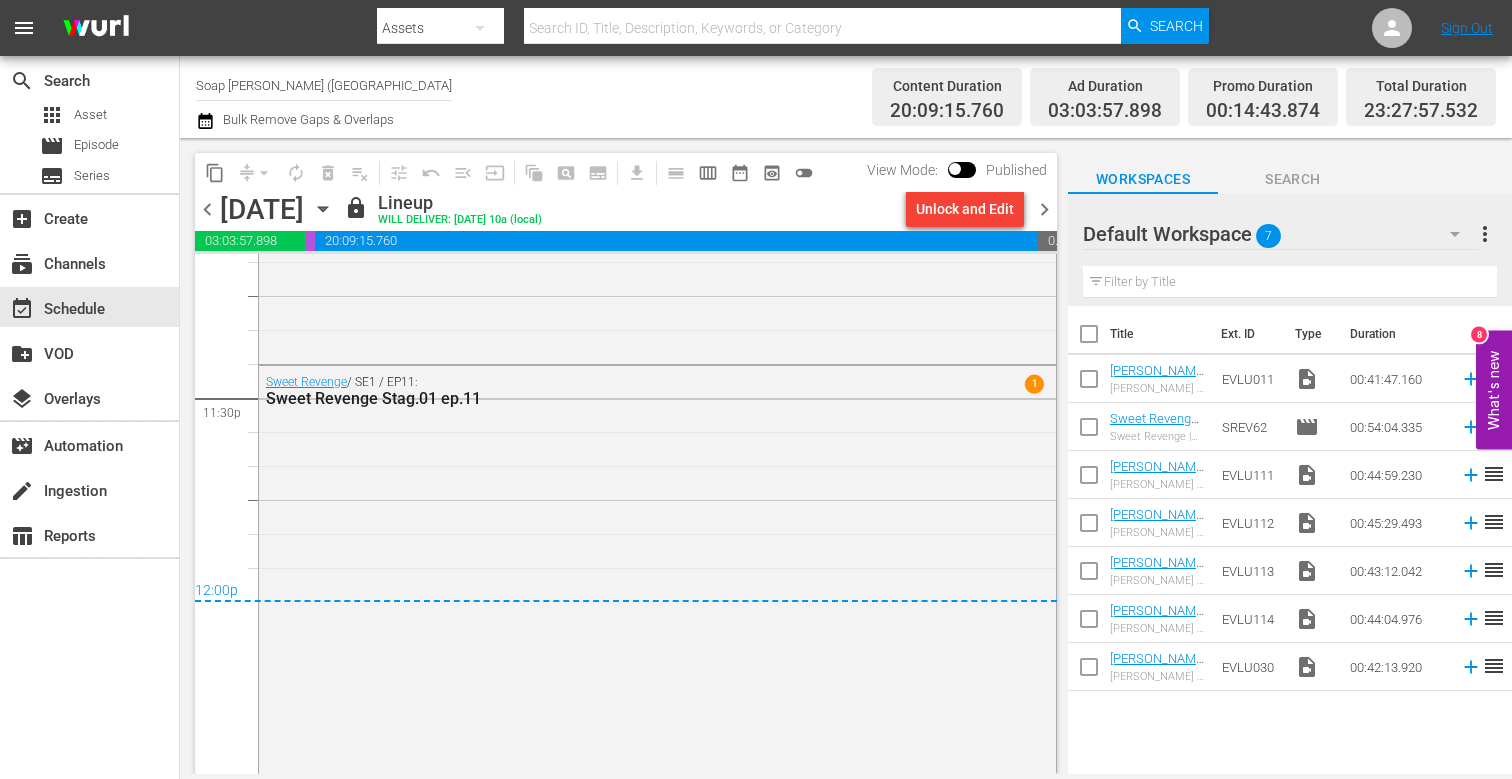 click on "chevron_right" at bounding box center (1044, 209) 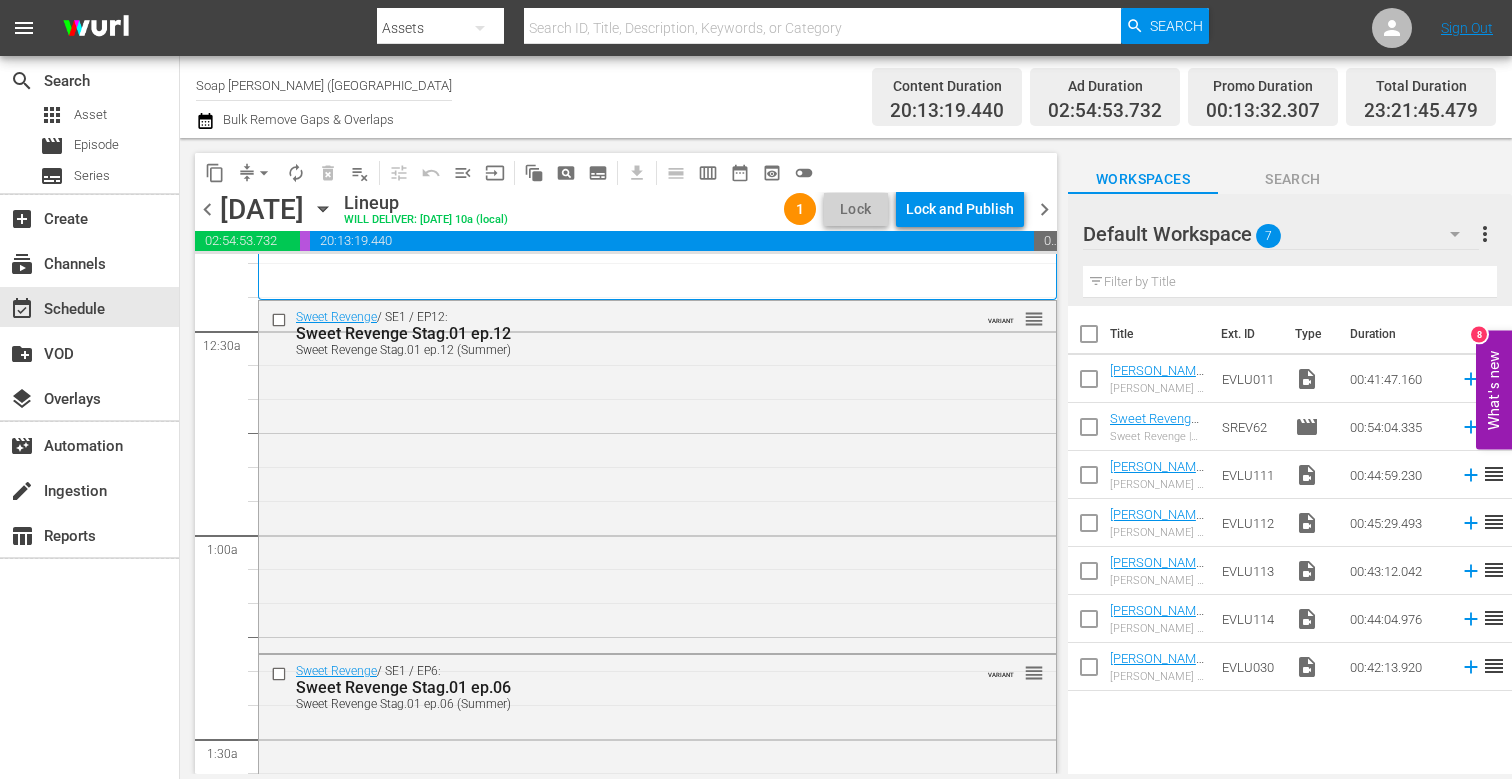 scroll, scrollTop: 123, scrollLeft: 0, axis: vertical 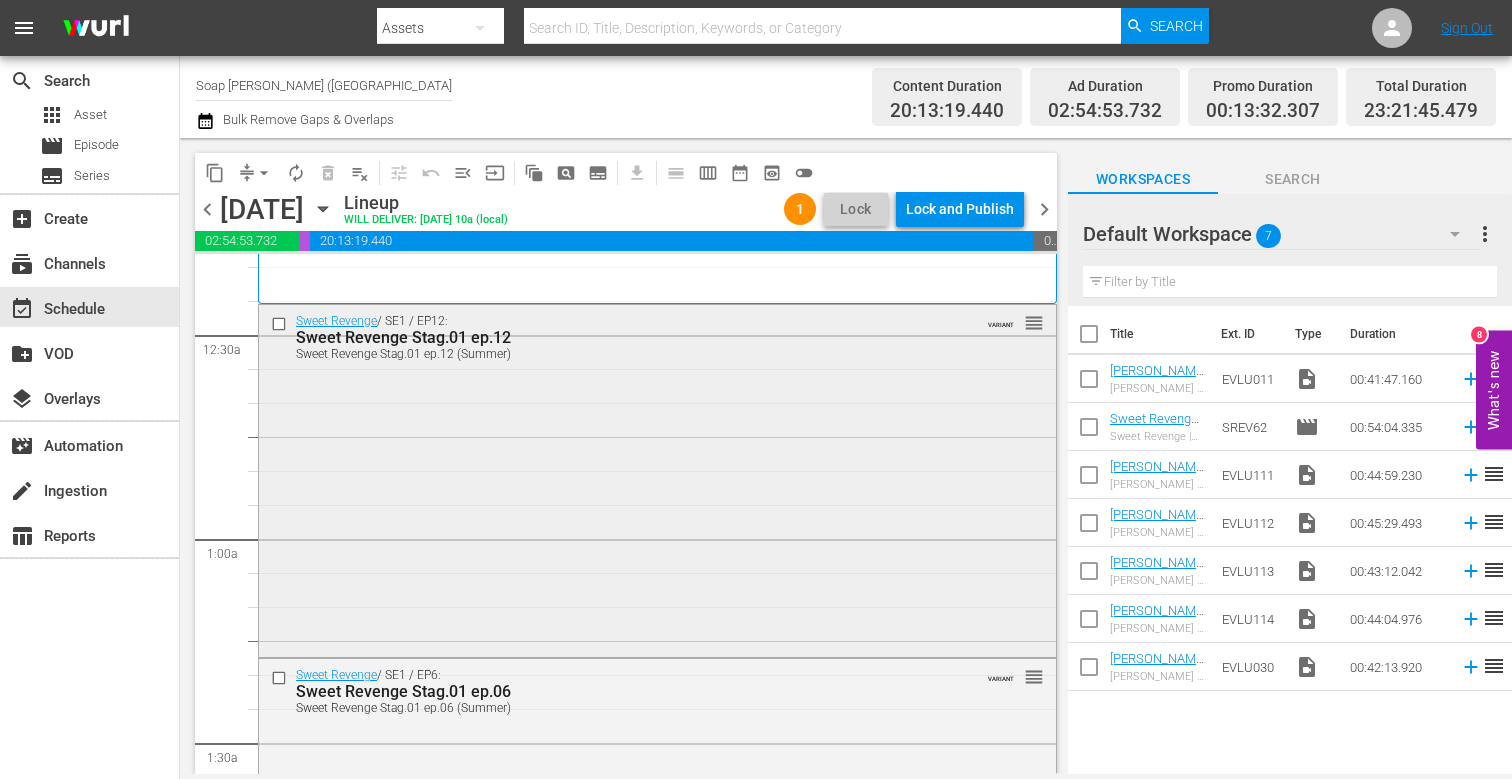 click at bounding box center (281, 323) 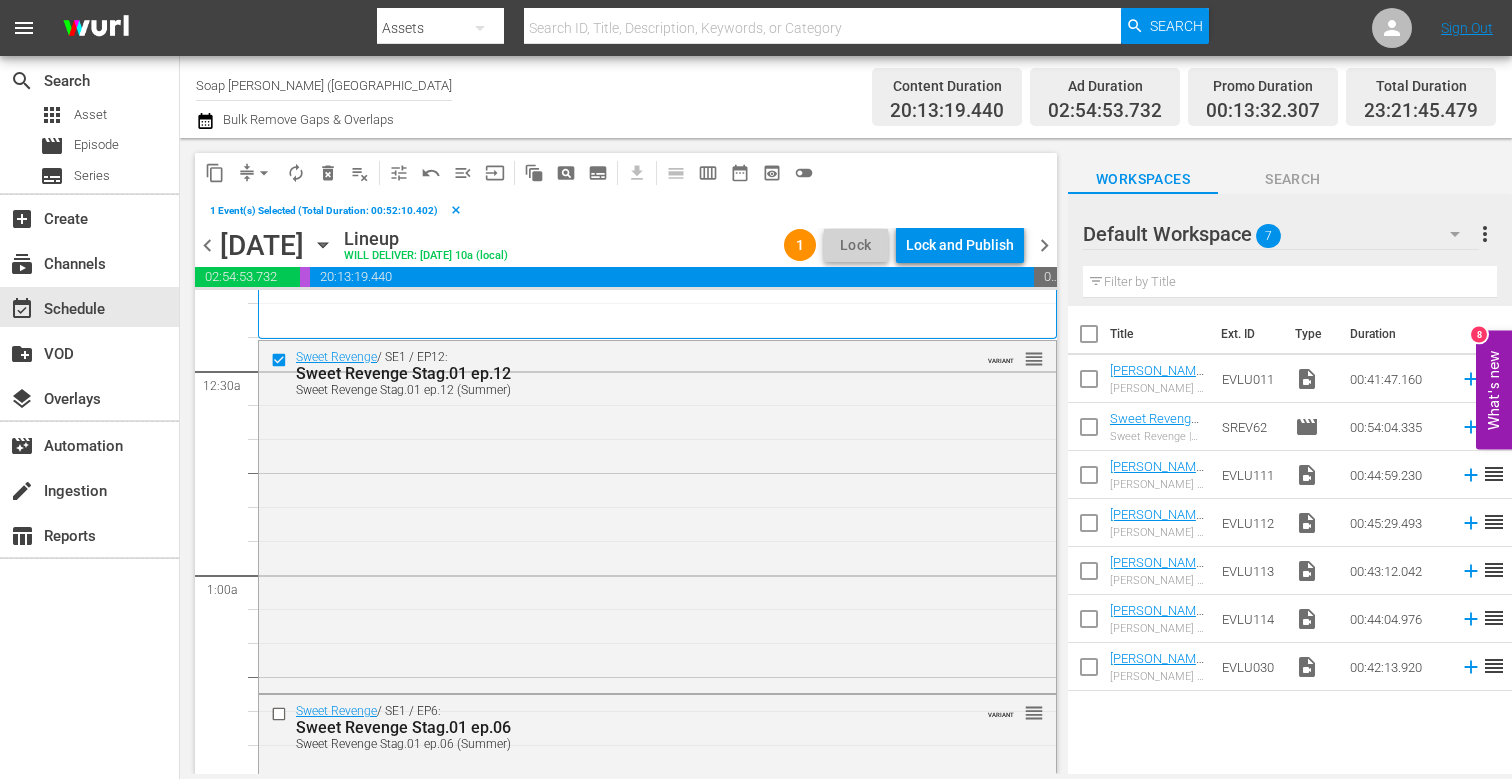 click on "delete_forever_outlined" at bounding box center (328, 173) 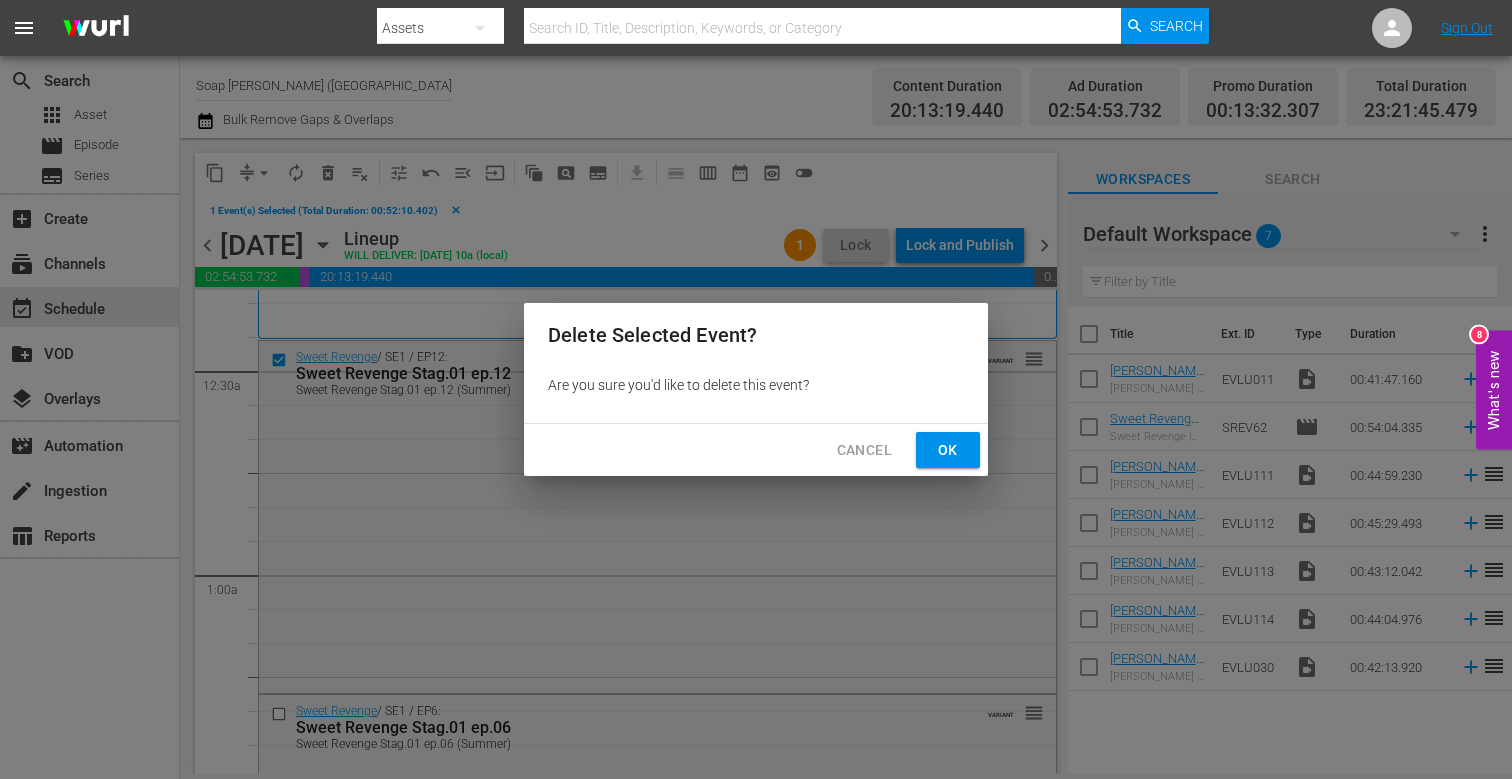 click on "Ok" at bounding box center [948, 450] 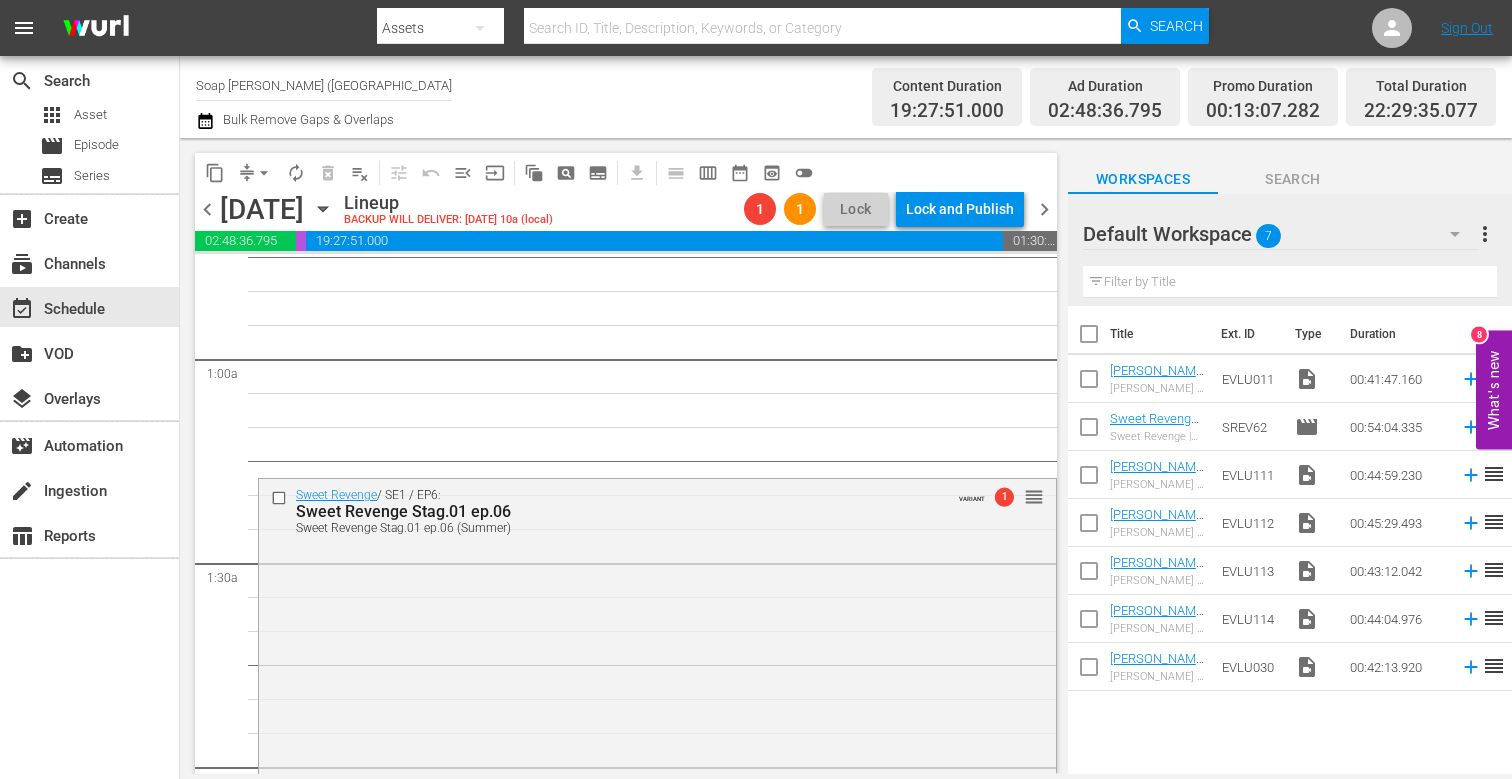 scroll, scrollTop: 391, scrollLeft: 0, axis: vertical 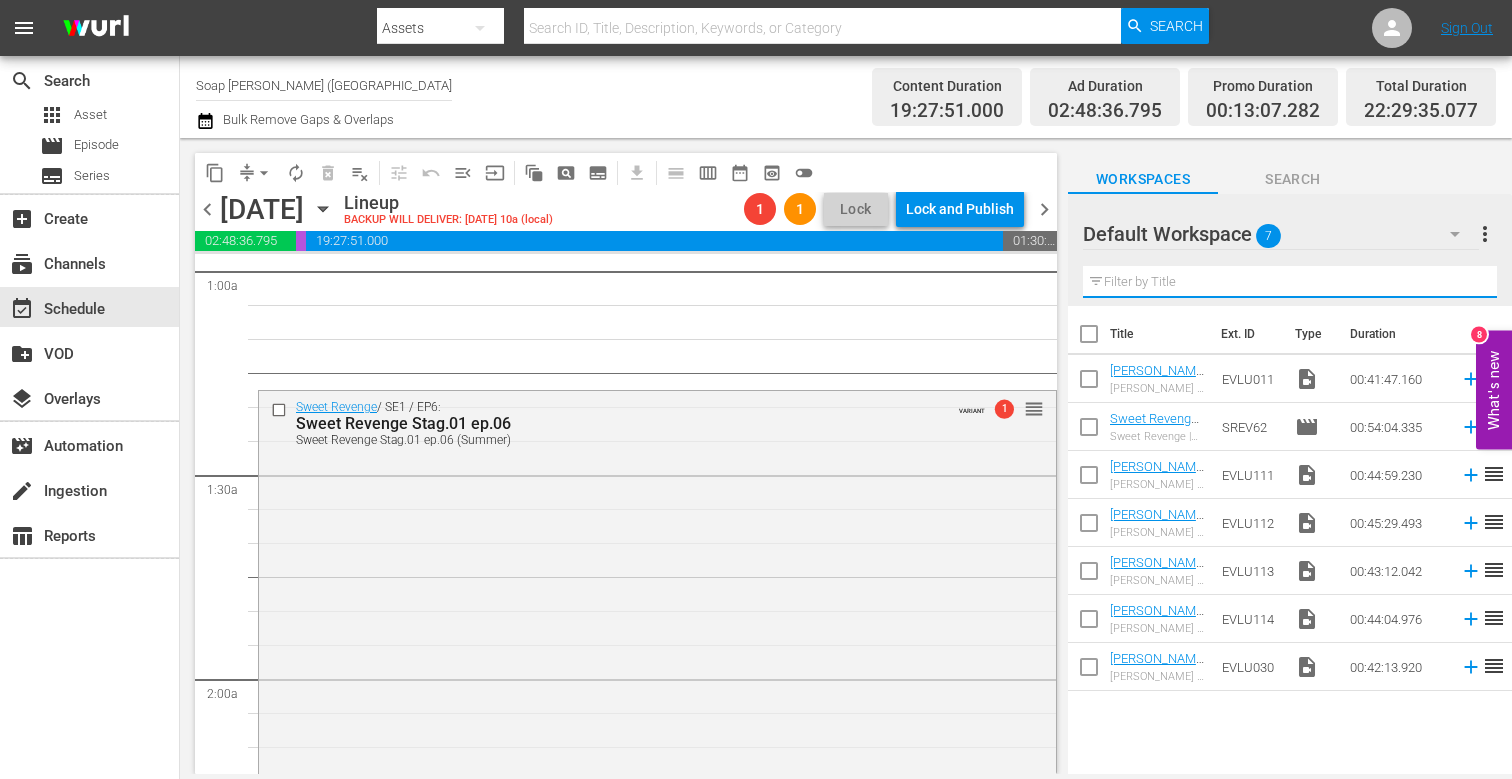click at bounding box center (1290, 282) 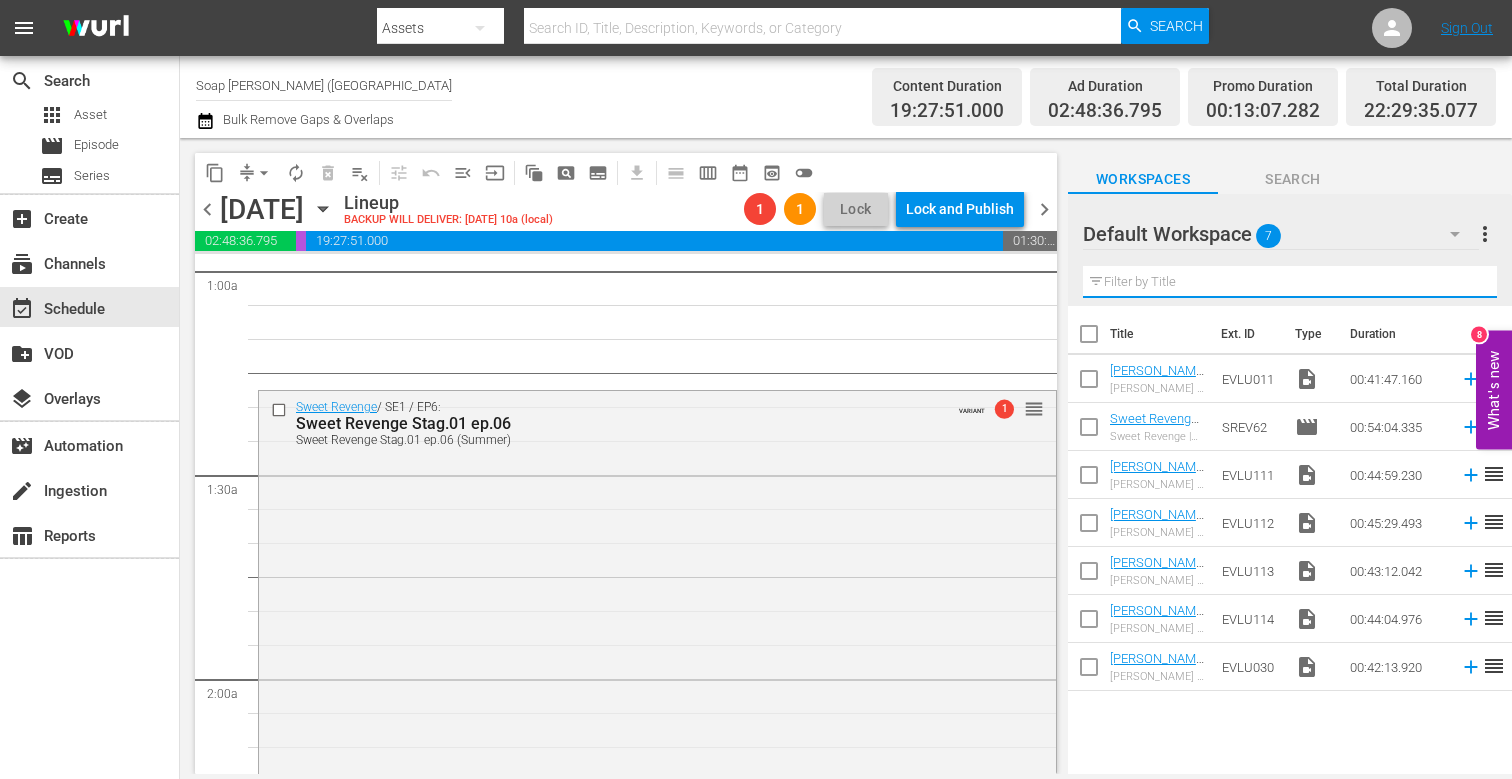 click at bounding box center (1155, 235) 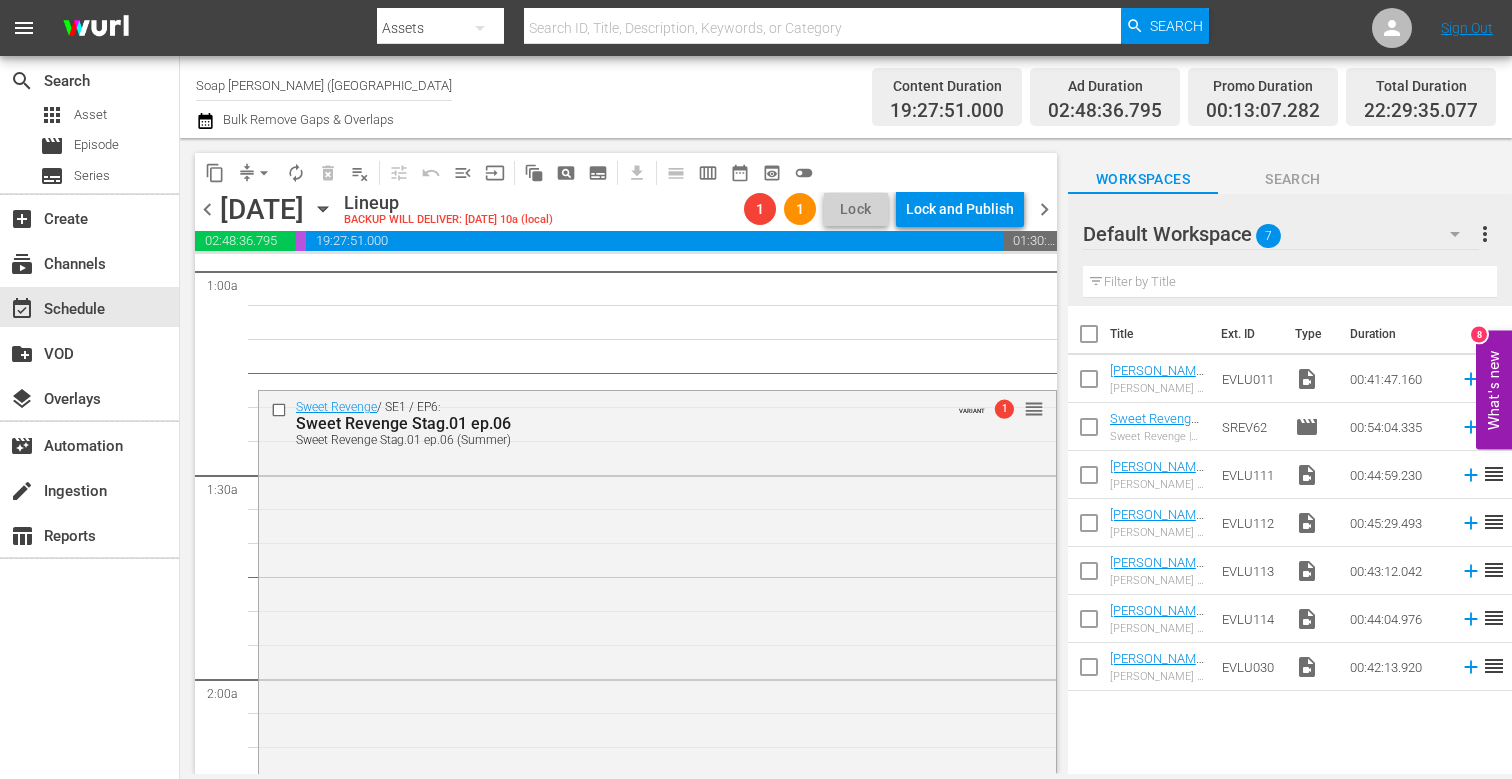 click at bounding box center [1155, 235] 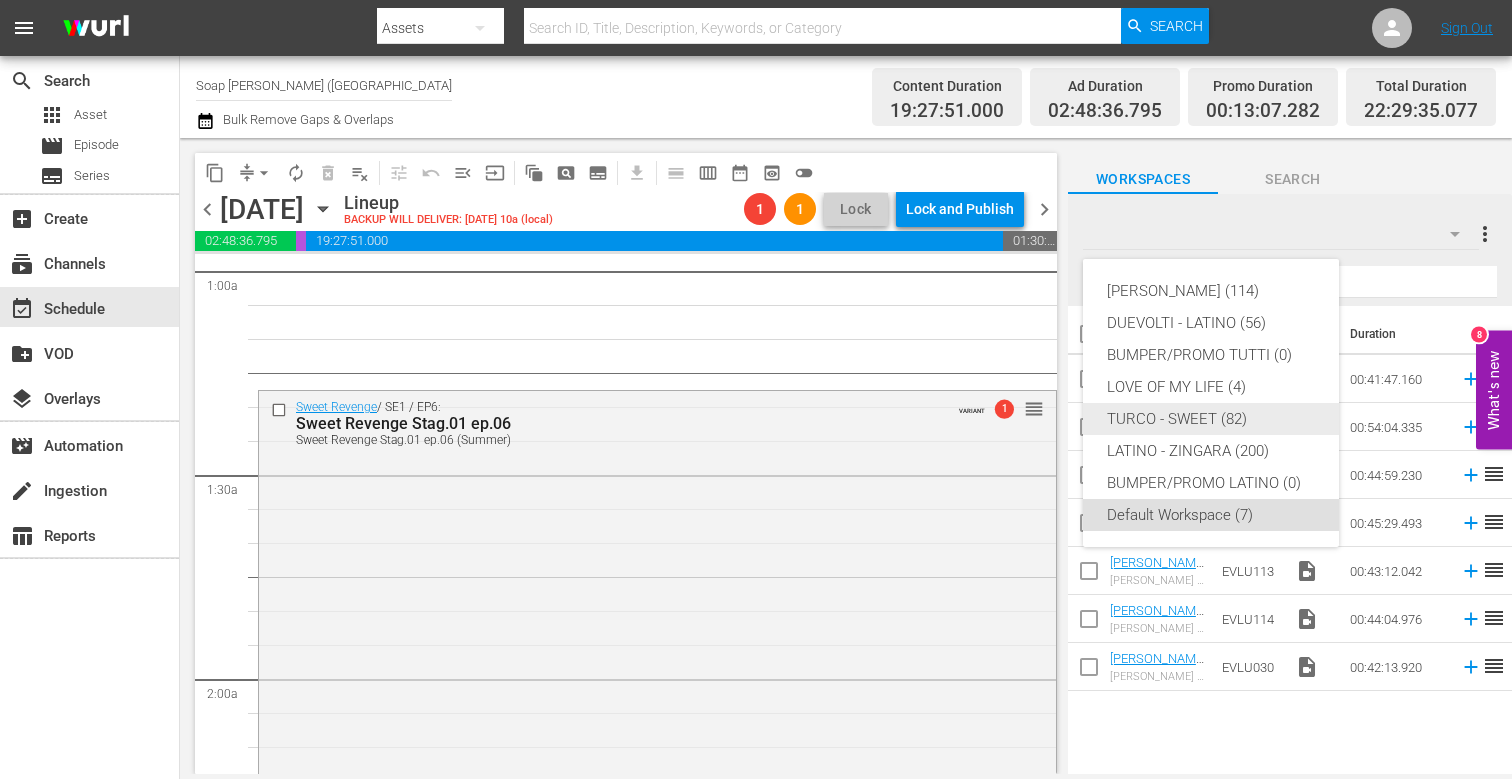 click on "TURCO - SWEET (82)" at bounding box center (1211, 419) 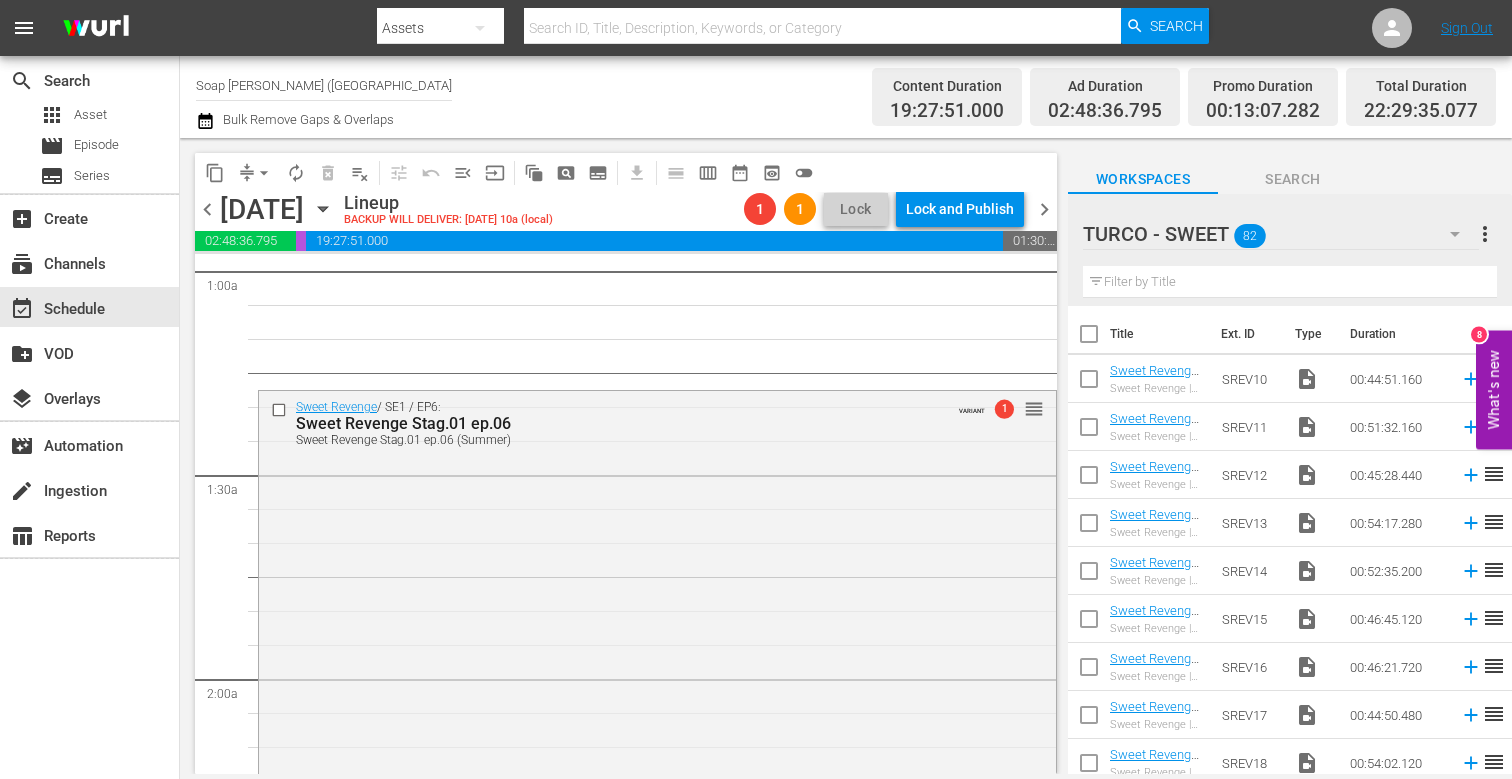 click at bounding box center (1290, 282) 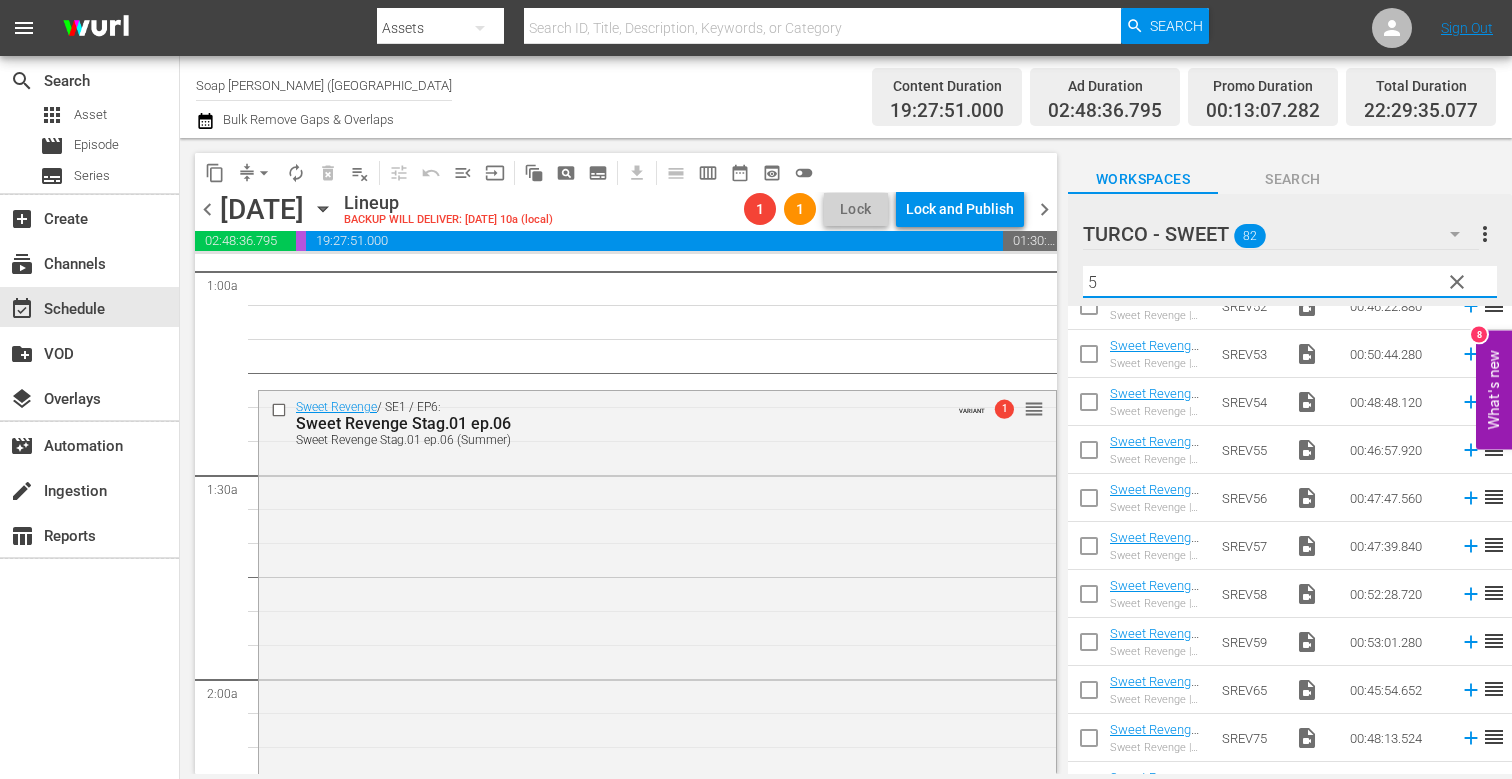 scroll, scrollTop: 0, scrollLeft: 0, axis: both 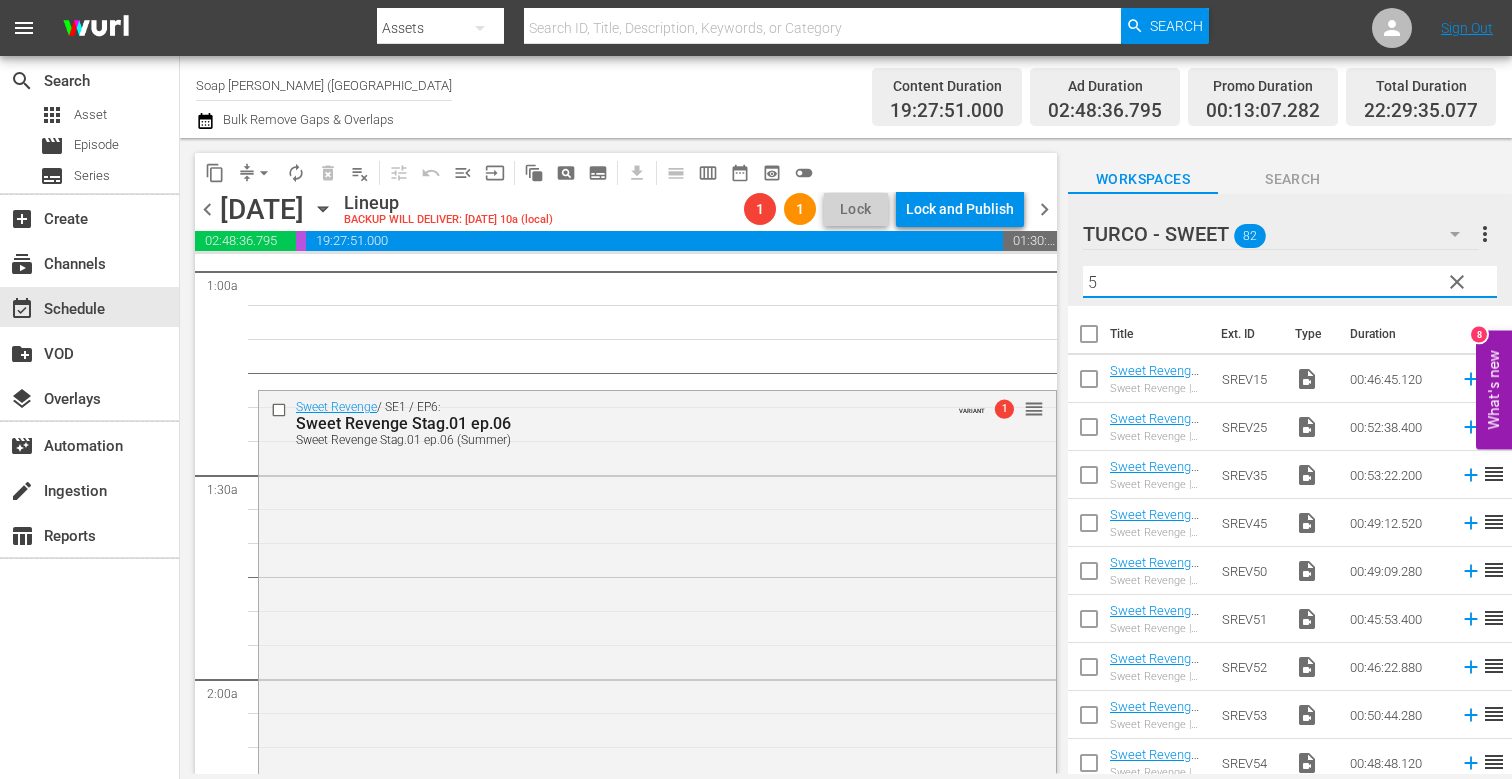 type on "5" 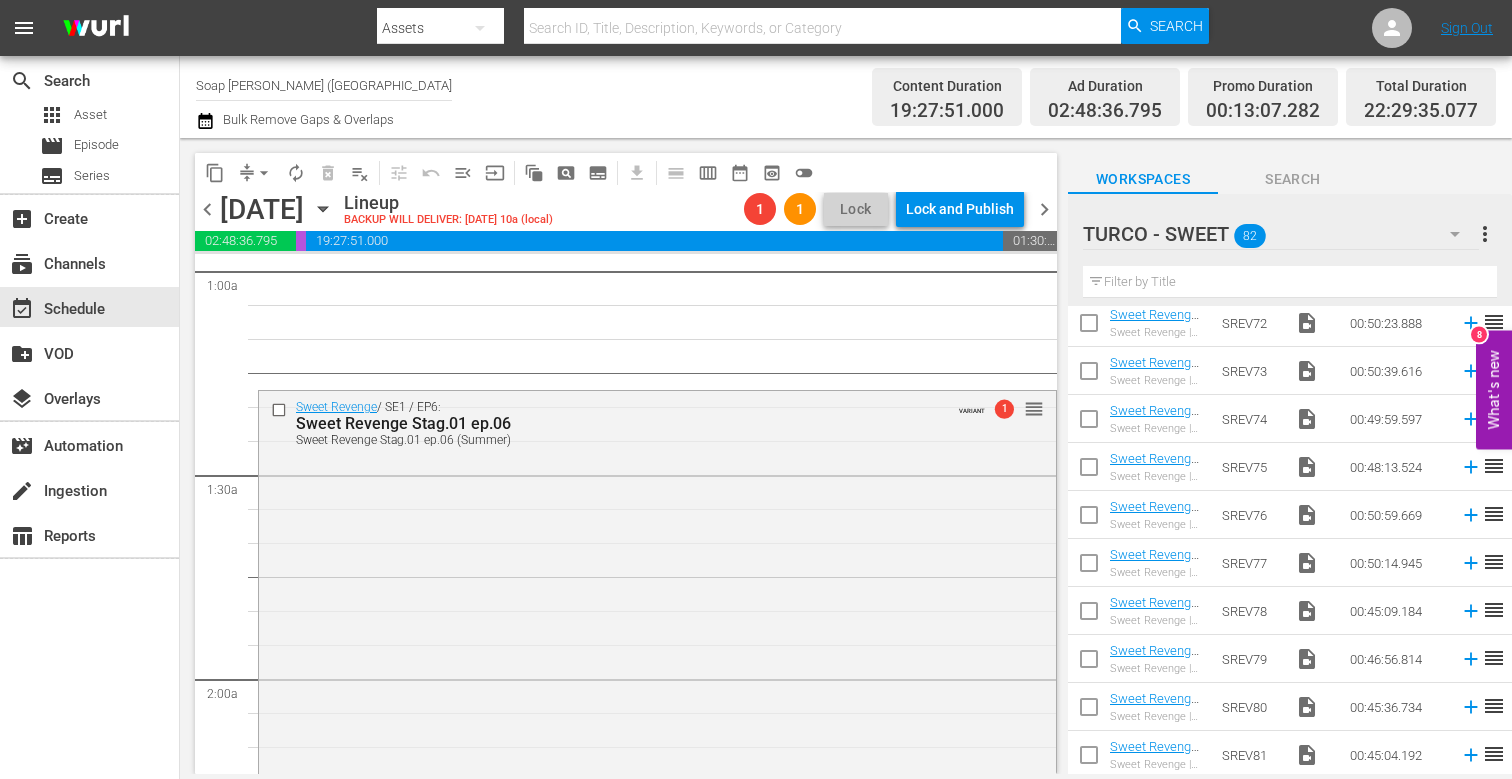 scroll, scrollTop: 3514, scrollLeft: 0, axis: vertical 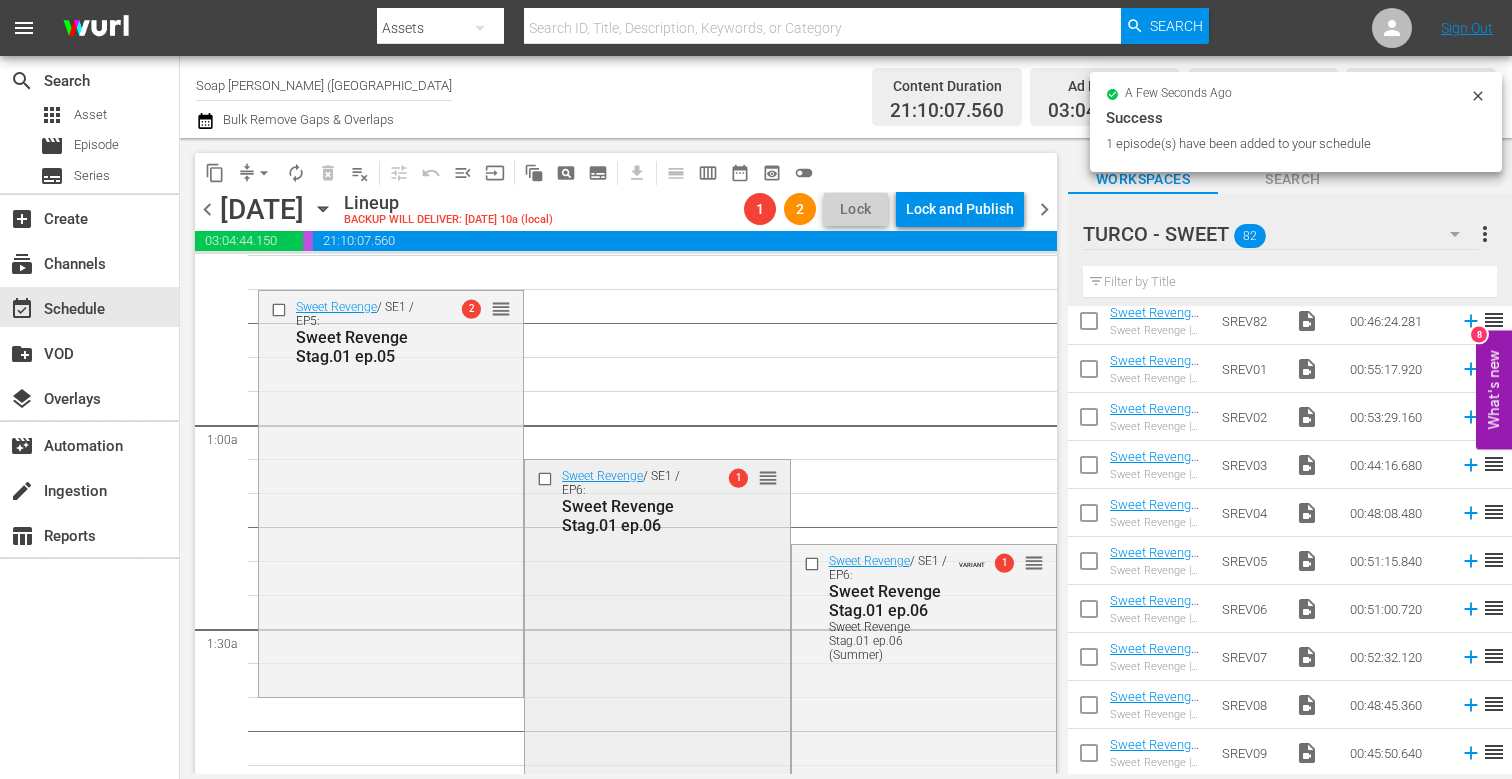 click at bounding box center [547, 479] 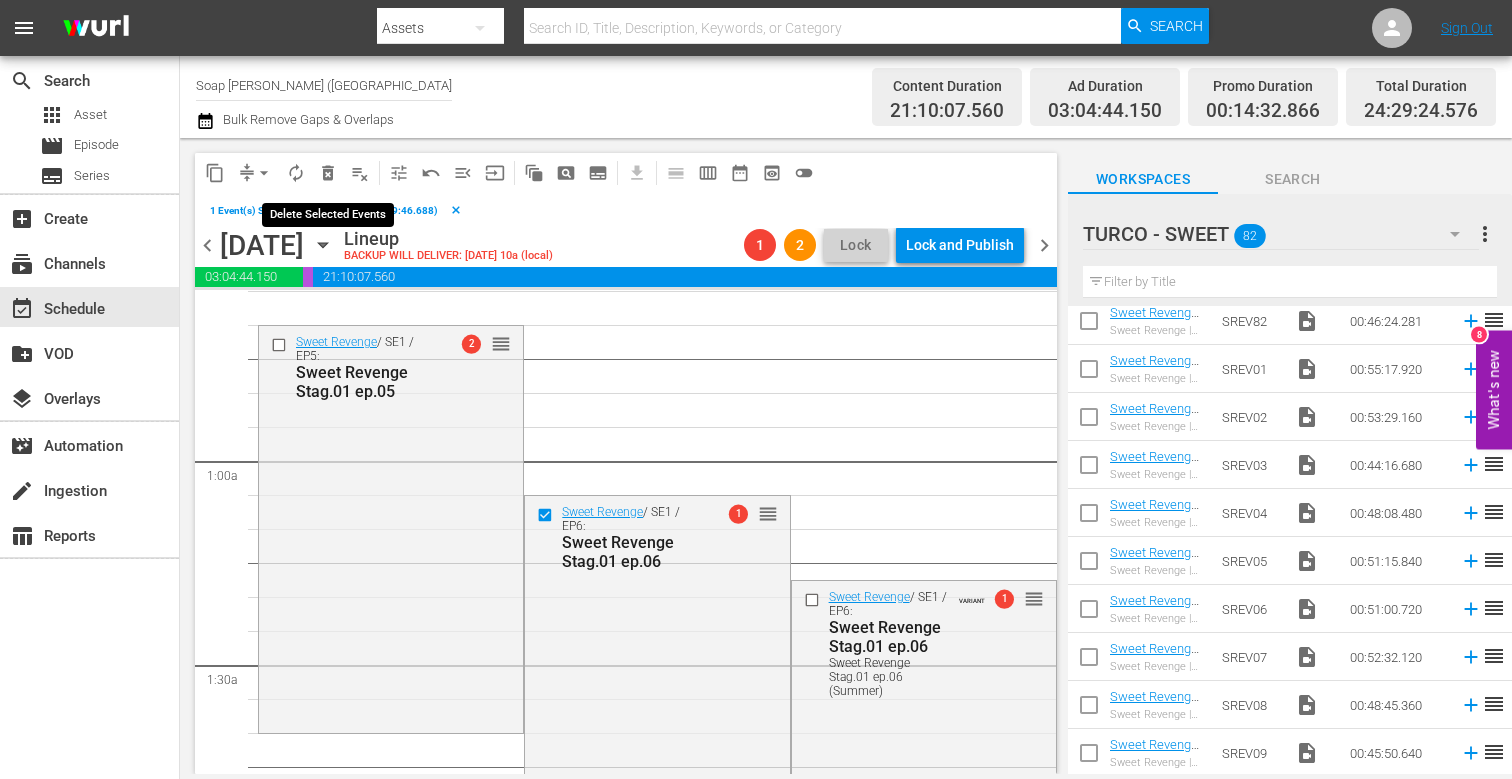 click on "delete_forever_outlined" at bounding box center [328, 173] 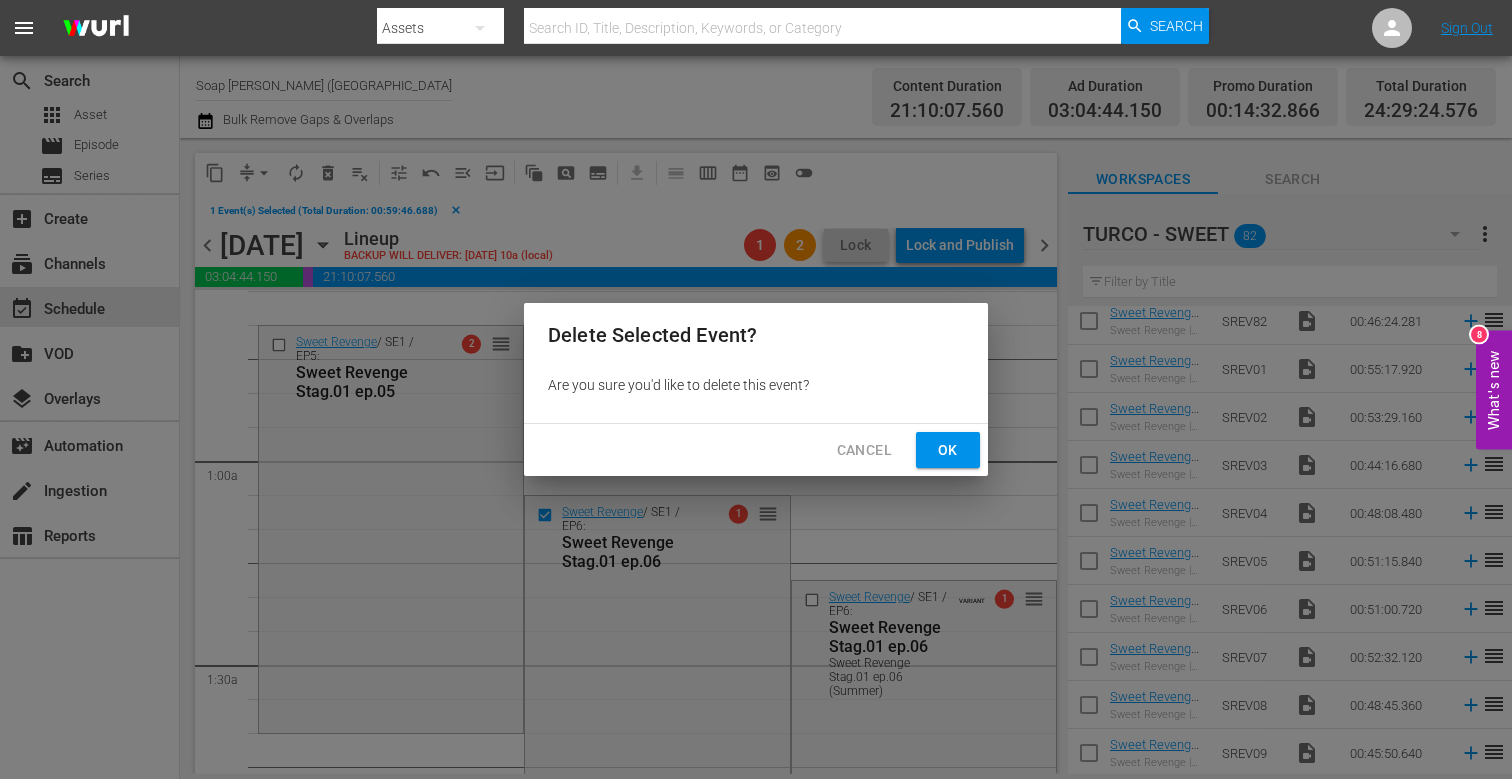 click on "Delete Selected Event? Are you sure you'd like to delete this event? Cancel Ok" at bounding box center [756, 389] 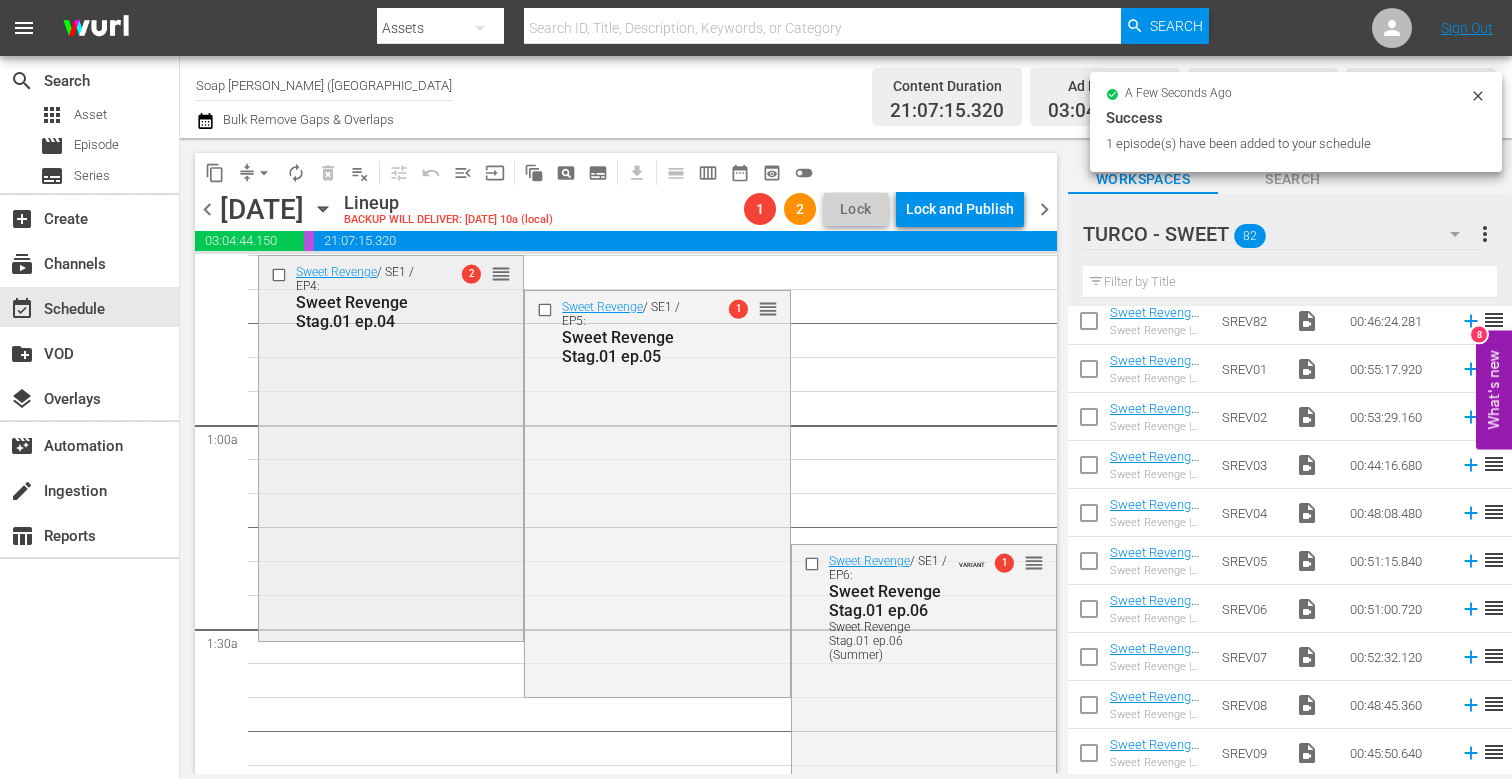 click on "Sweet Revenge  / SE1 / EP4:
Sweet Revenge Stag.01 ep.04 2 reorder" at bounding box center (391, 446) 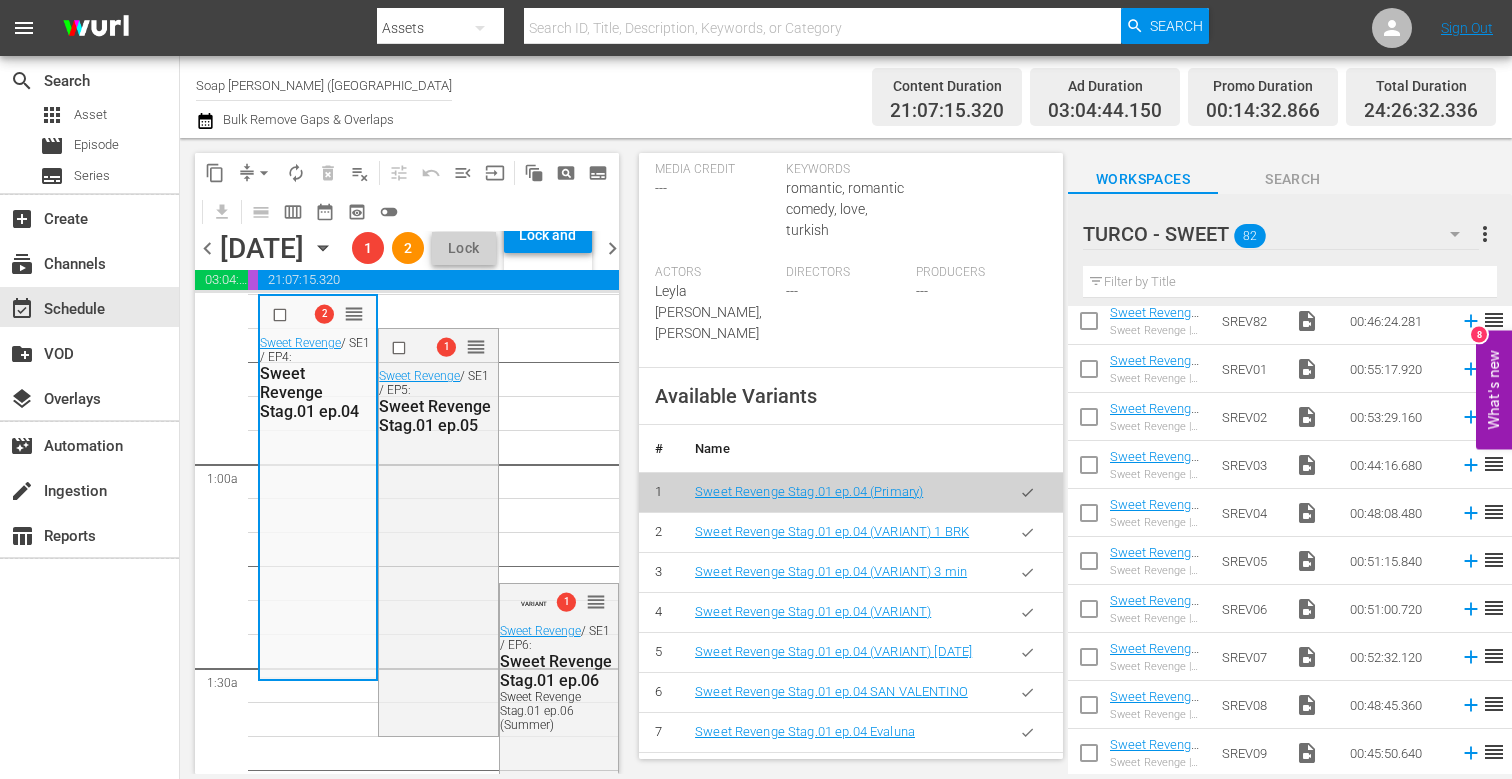 scroll, scrollTop: 770, scrollLeft: 0, axis: vertical 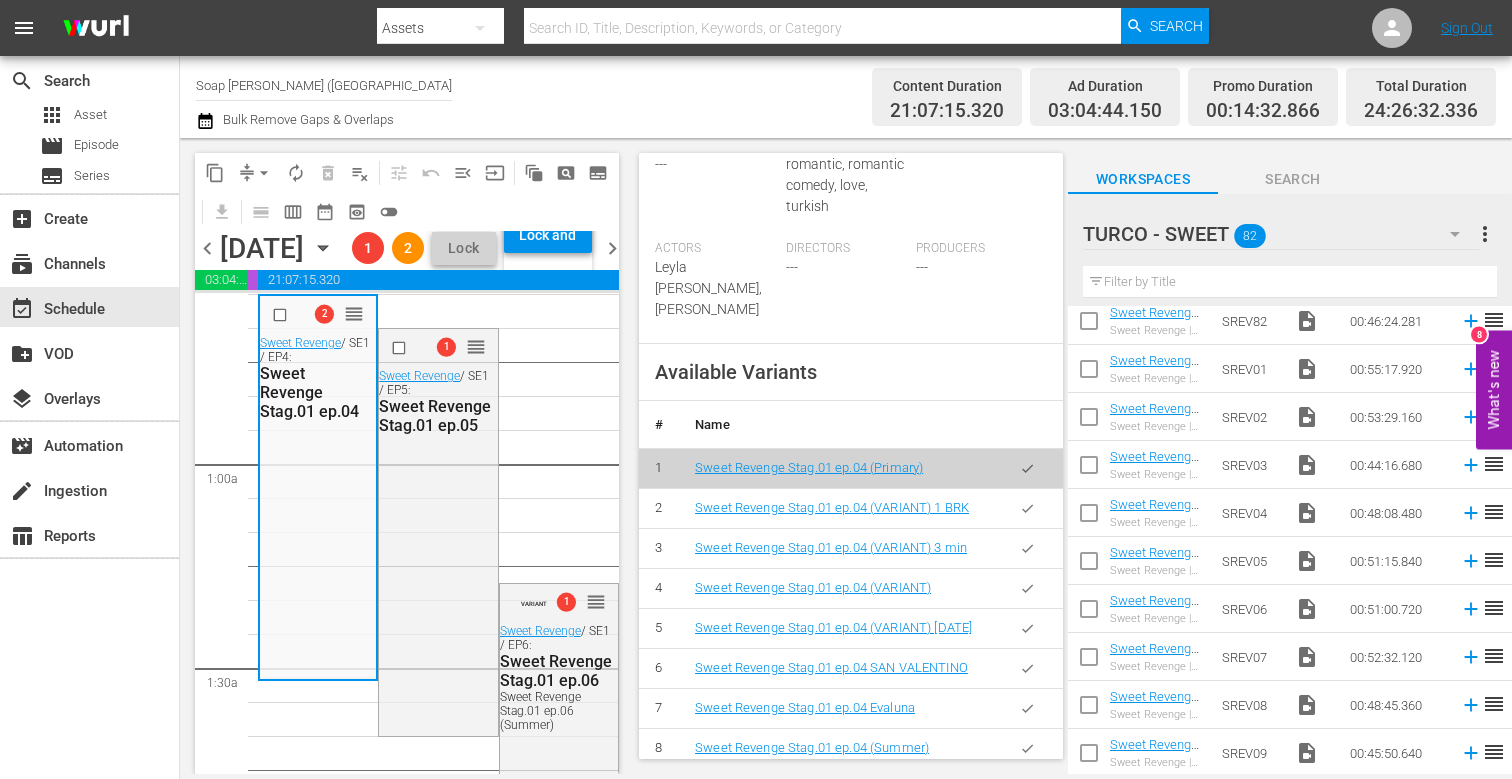 click 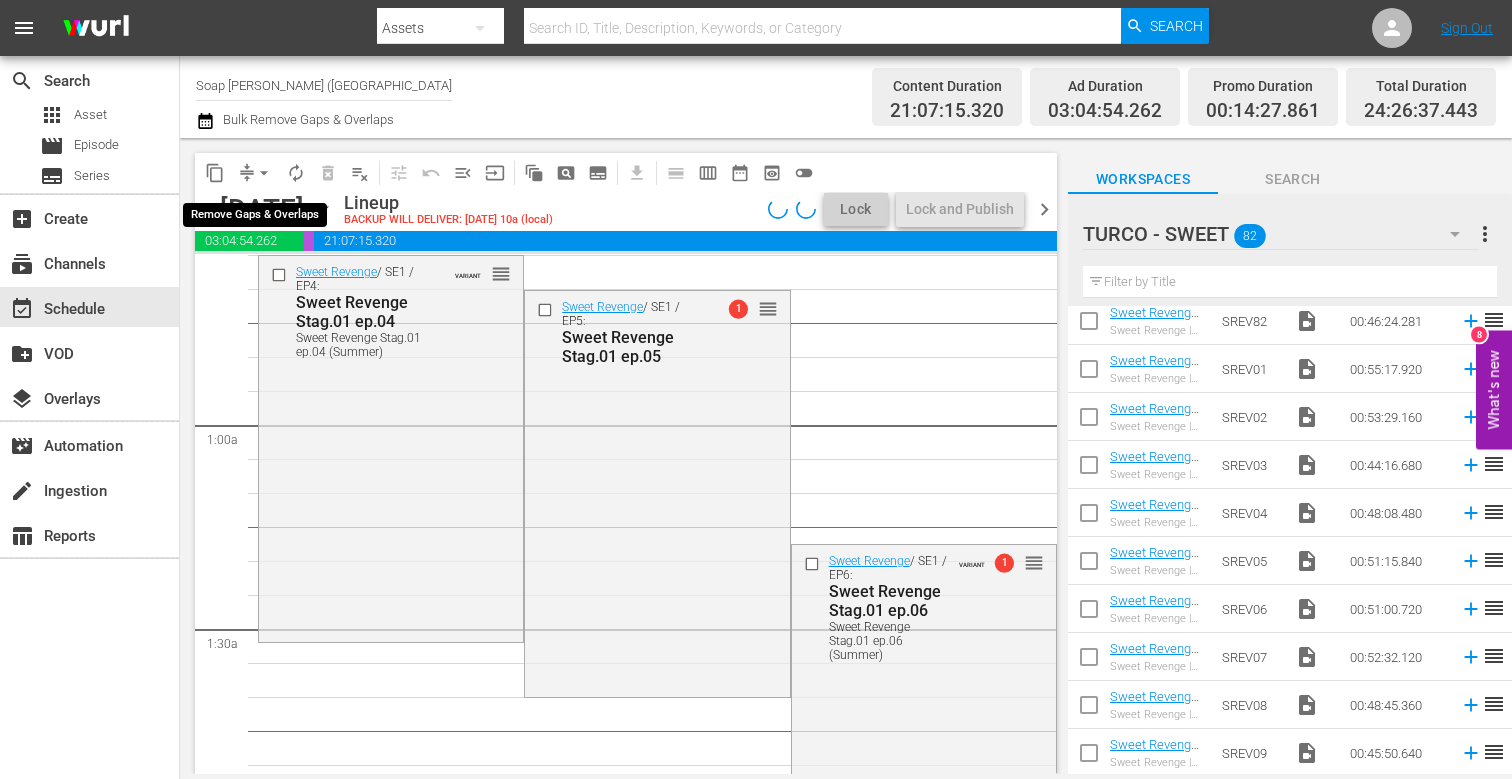 click on "arrow_drop_down" at bounding box center [264, 173] 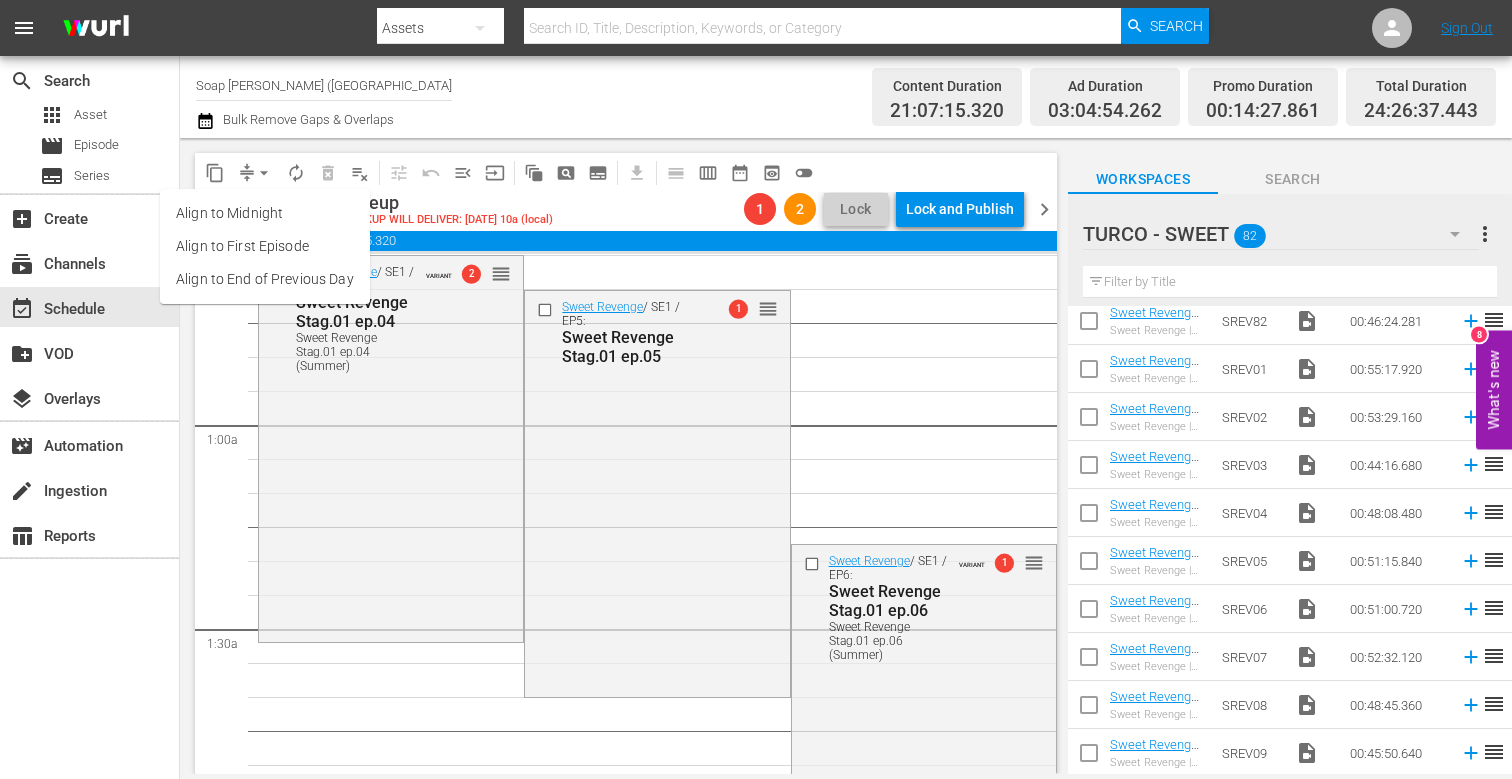 click on "Align to End of Previous Day" at bounding box center [265, 279] 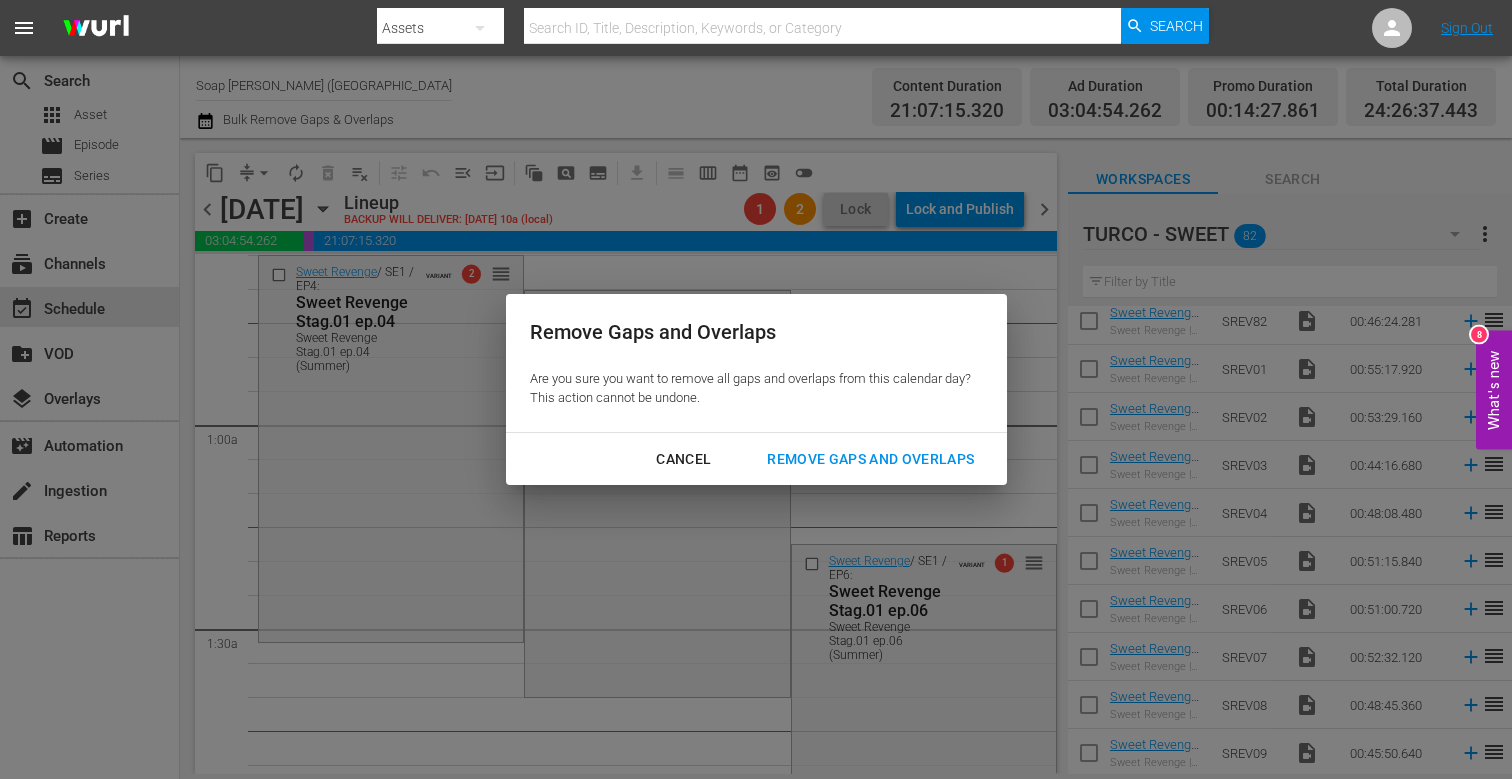 click on "Remove Gaps and Overlaps" at bounding box center [870, 459] 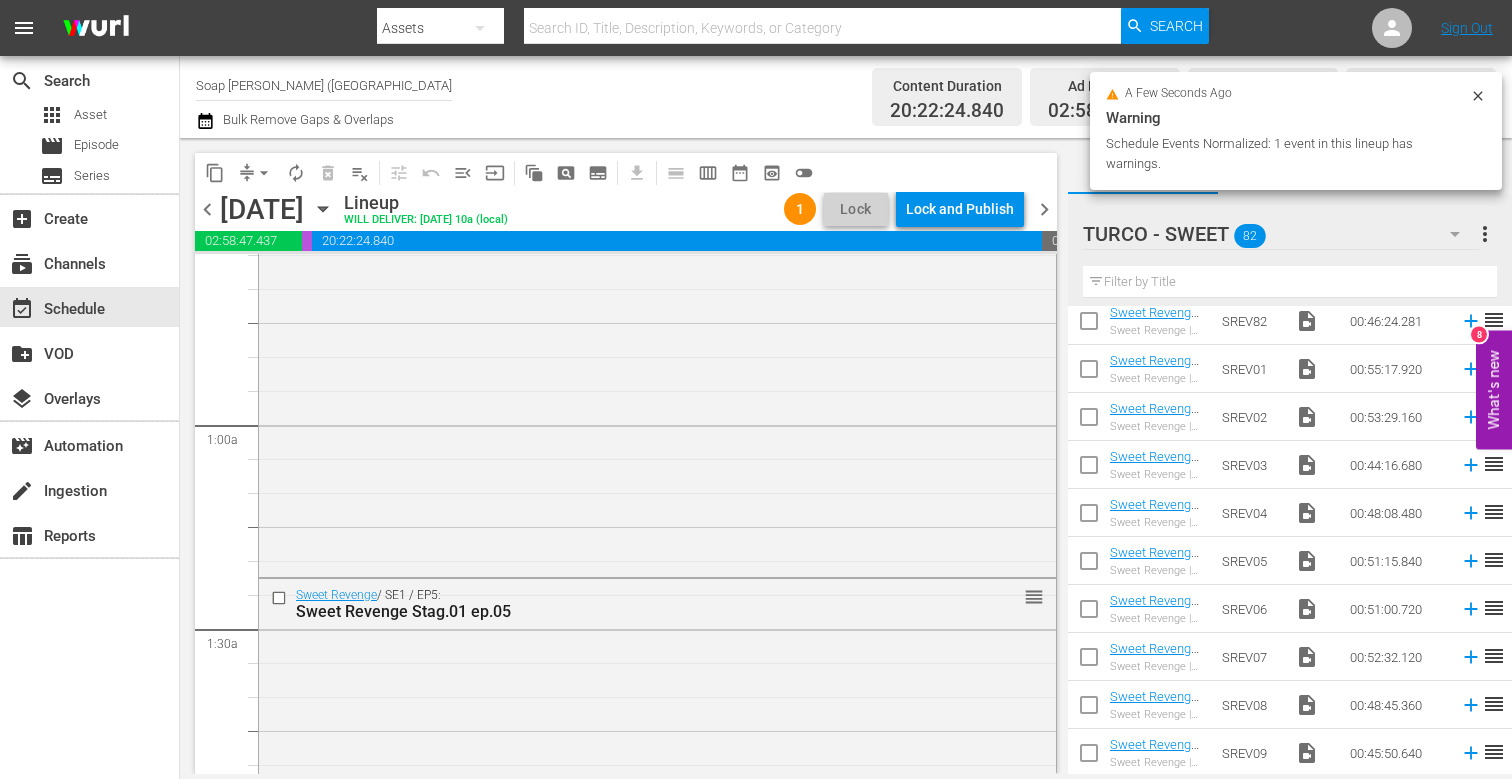click on "Lock and Publish" at bounding box center (960, 209) 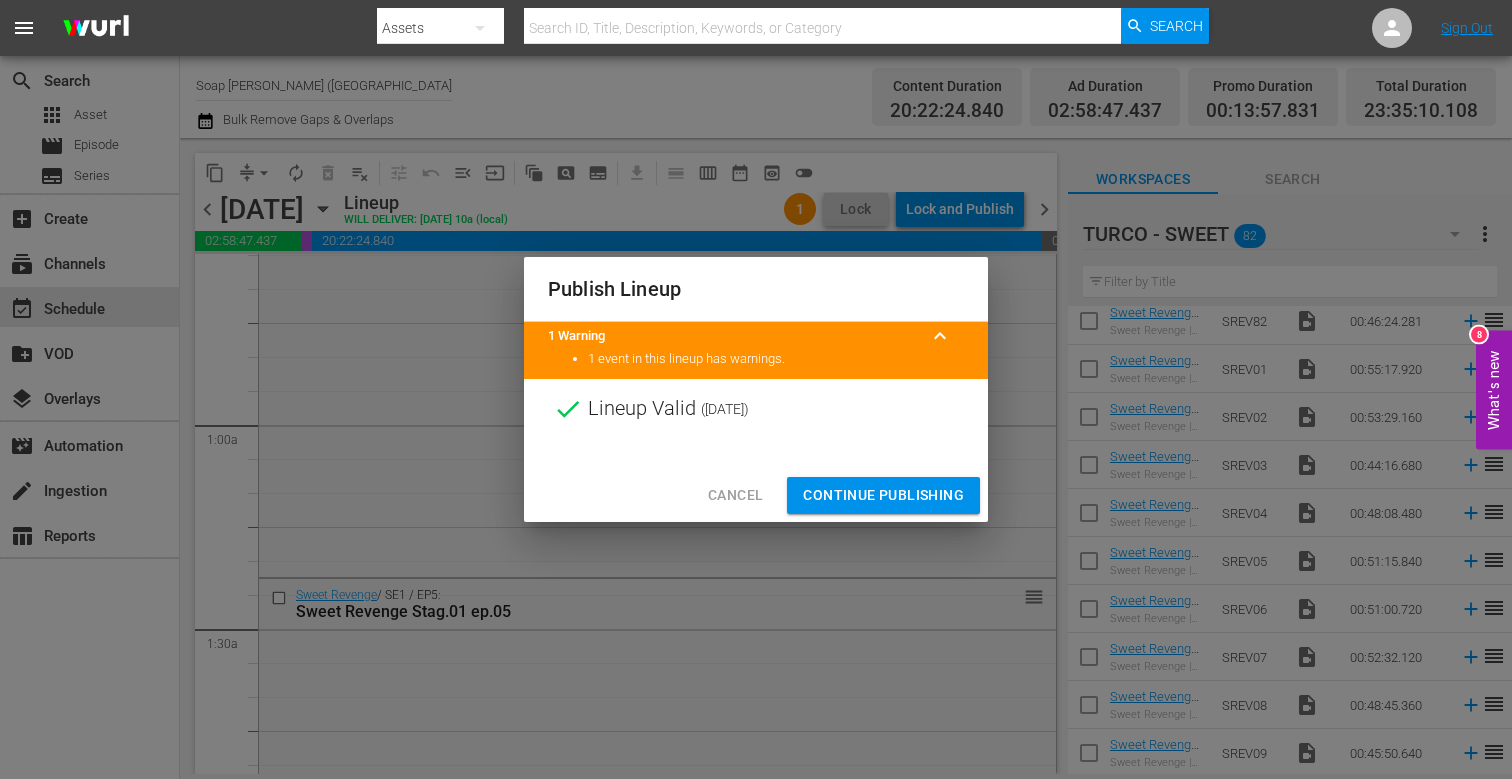 click on "Continue Publishing" at bounding box center (883, 495) 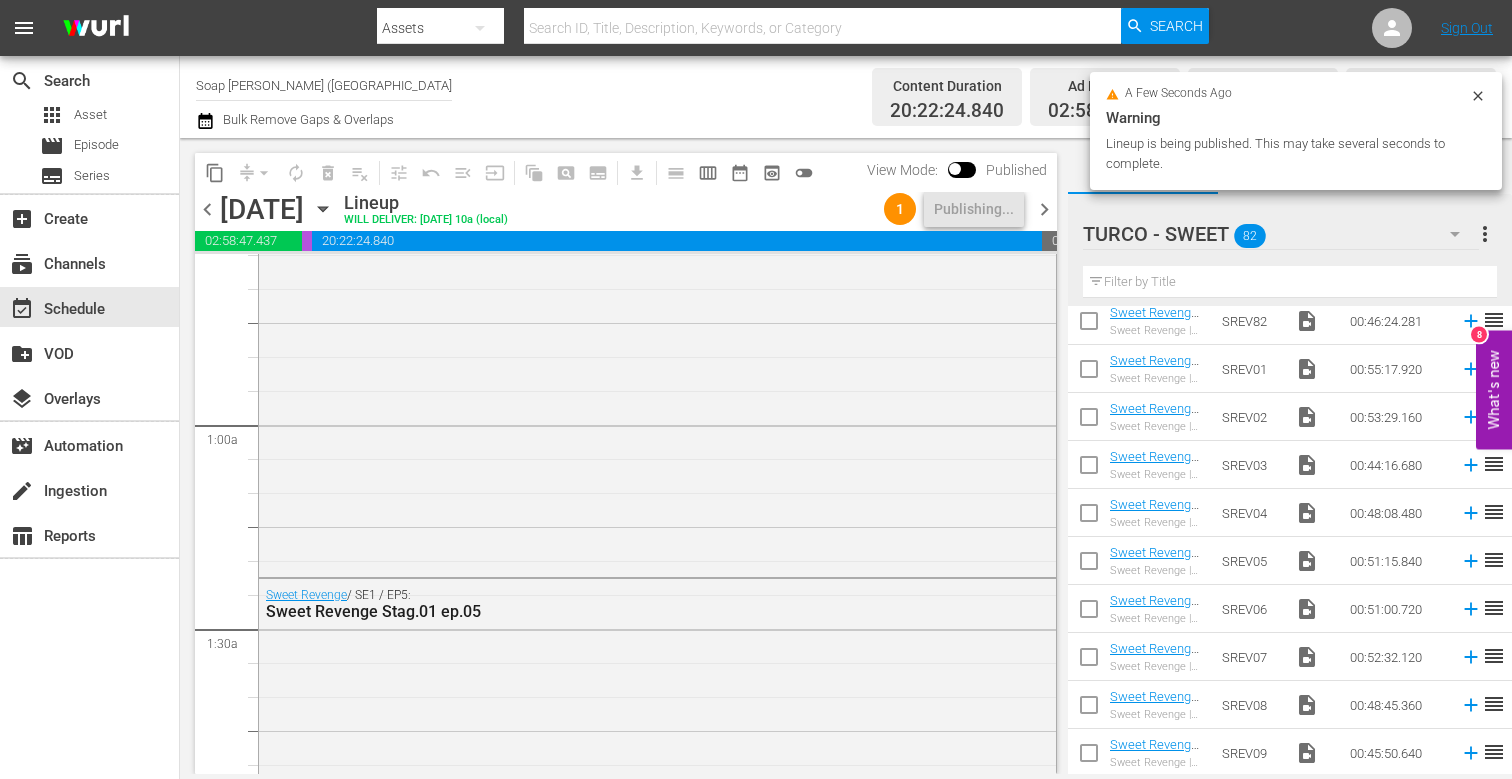 click on "chevron_right" at bounding box center (1044, 209) 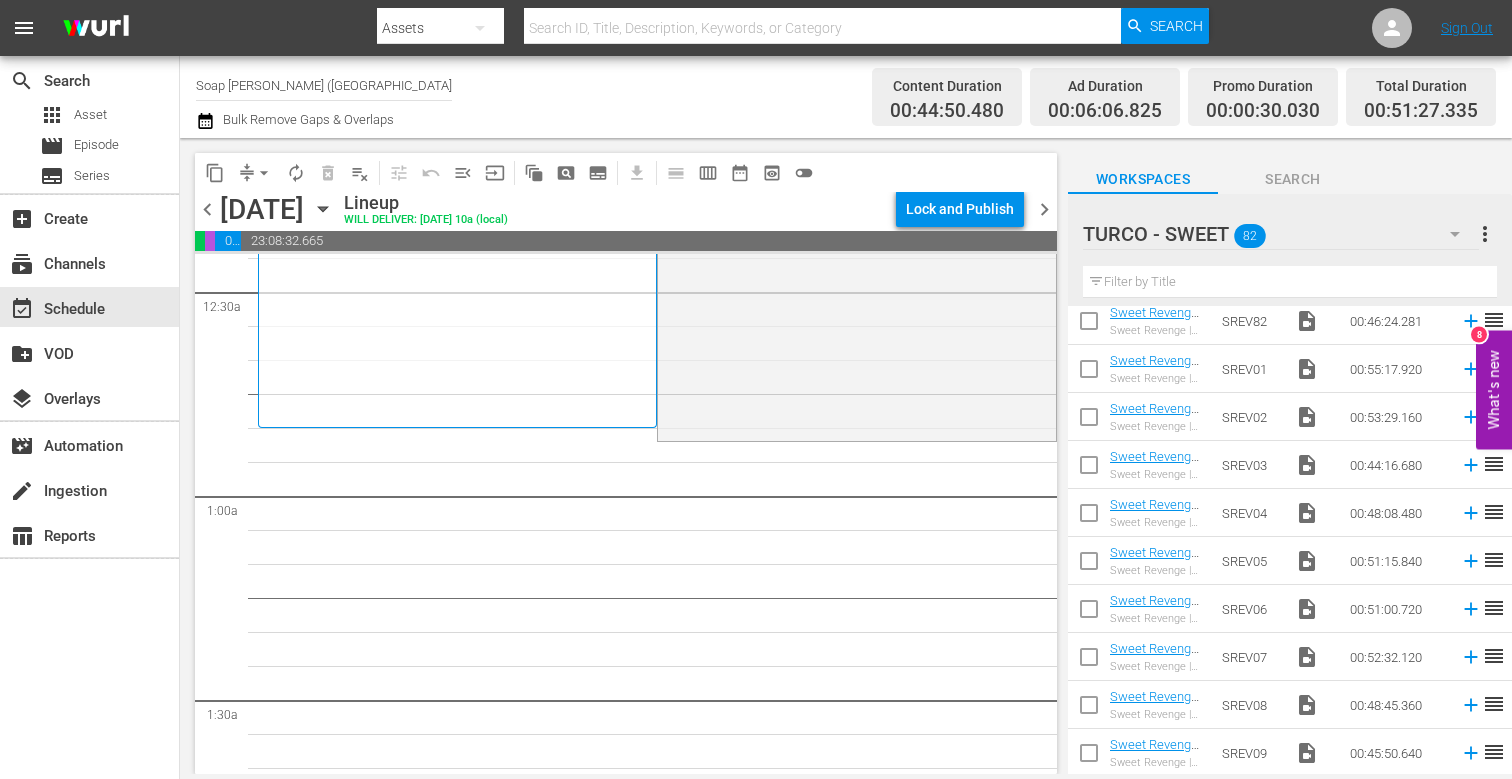 scroll, scrollTop: 0, scrollLeft: 0, axis: both 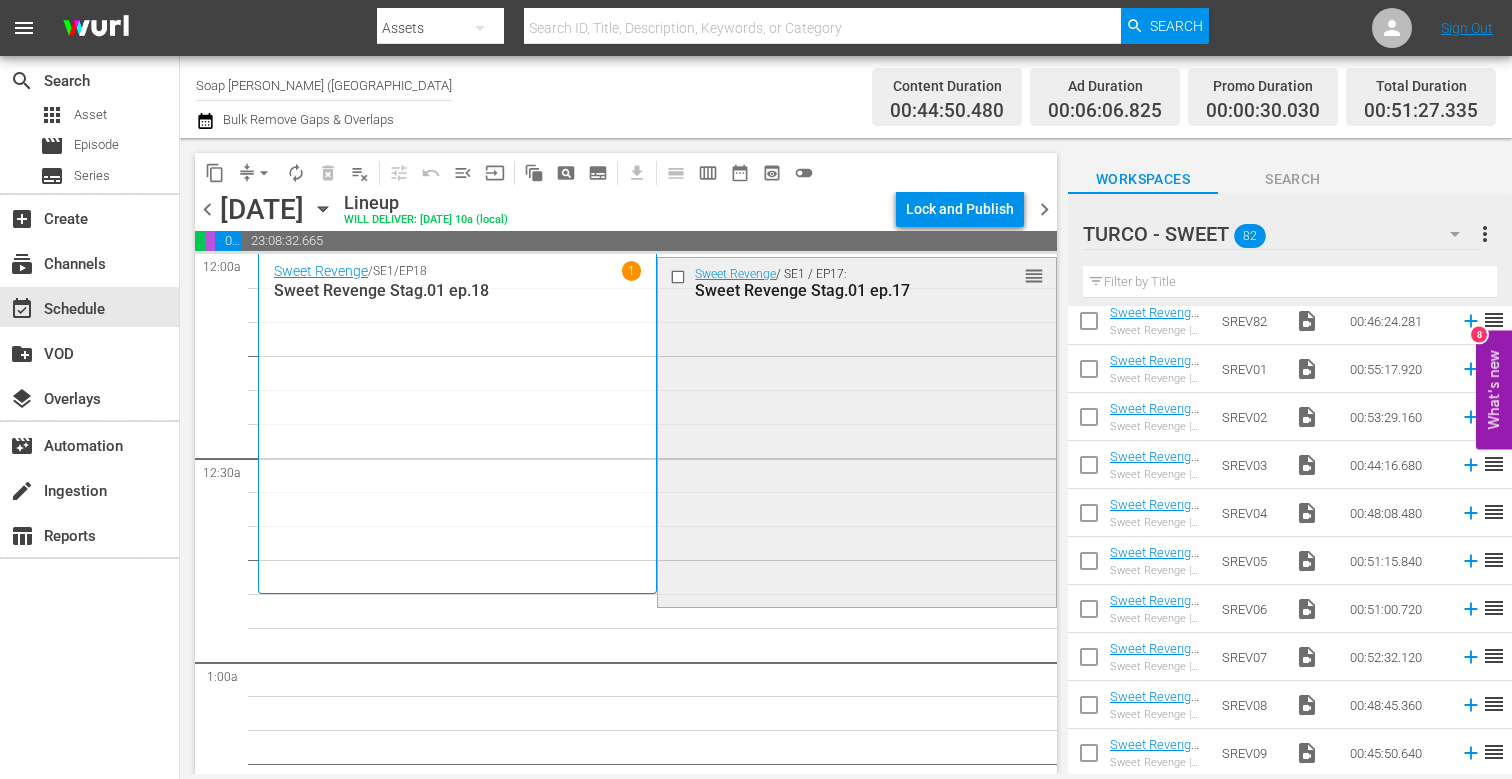 click at bounding box center [680, 277] 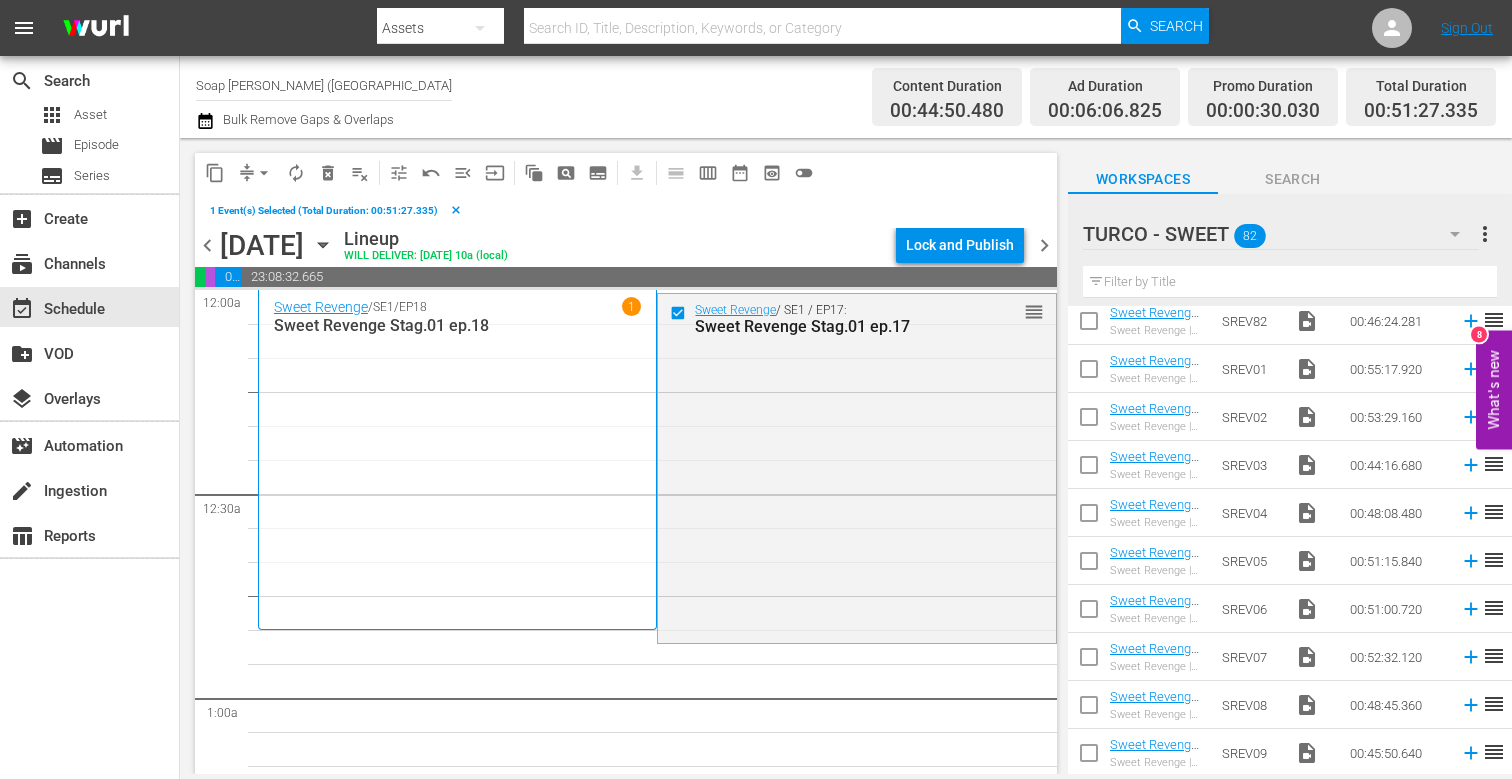 click on "chevron_left" at bounding box center [207, 245] 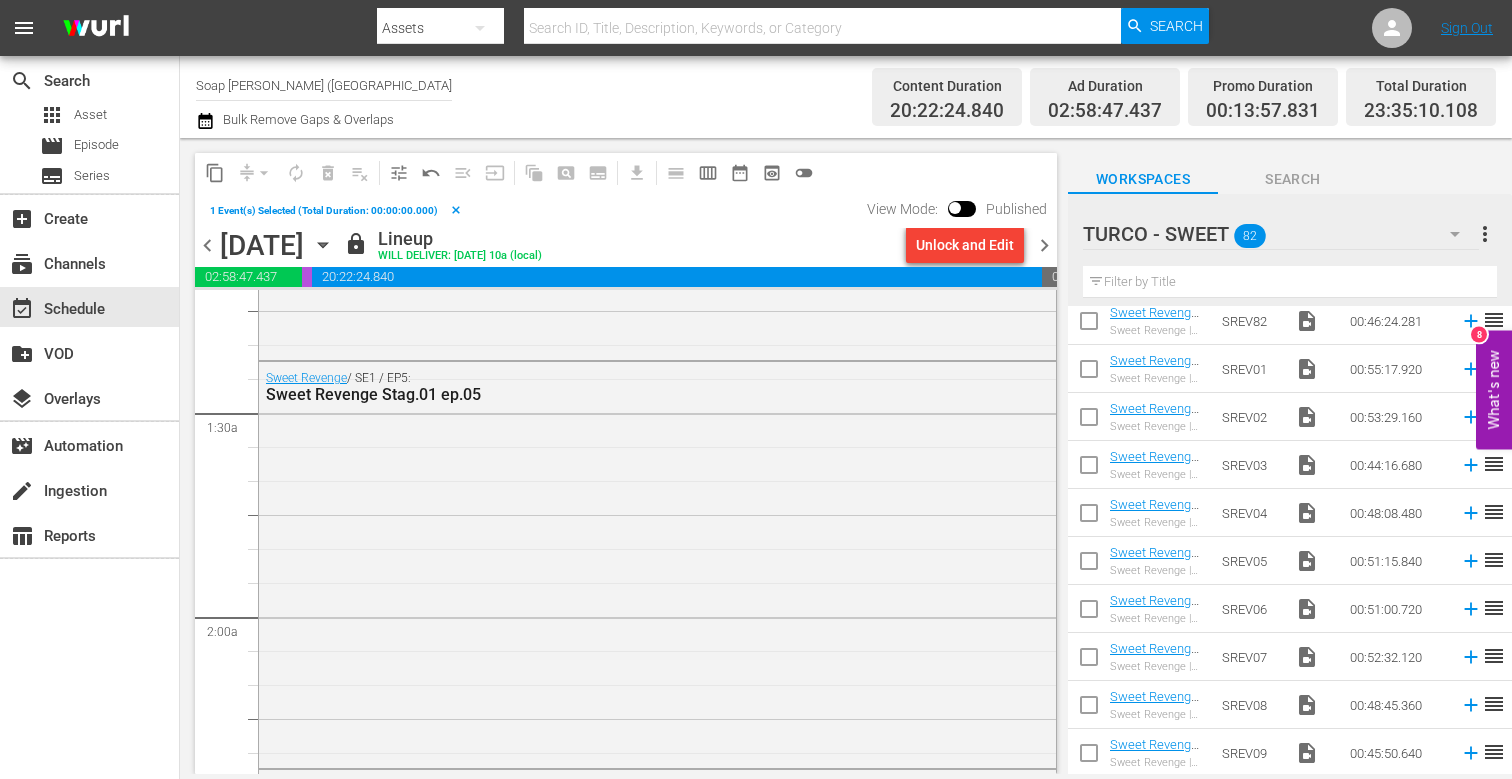 scroll, scrollTop: 0, scrollLeft: 0, axis: both 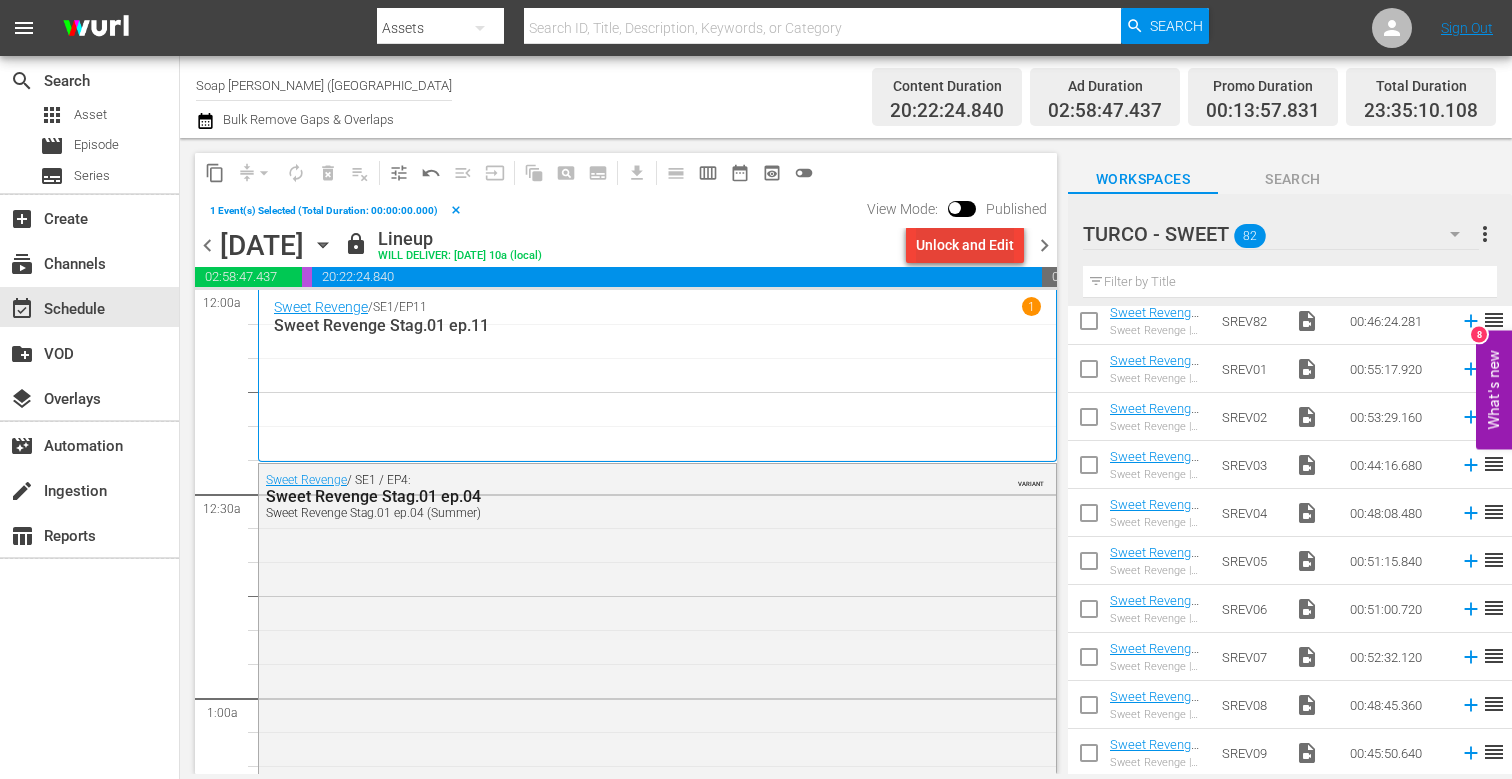 click on "Unlock and Edit" at bounding box center [965, 245] 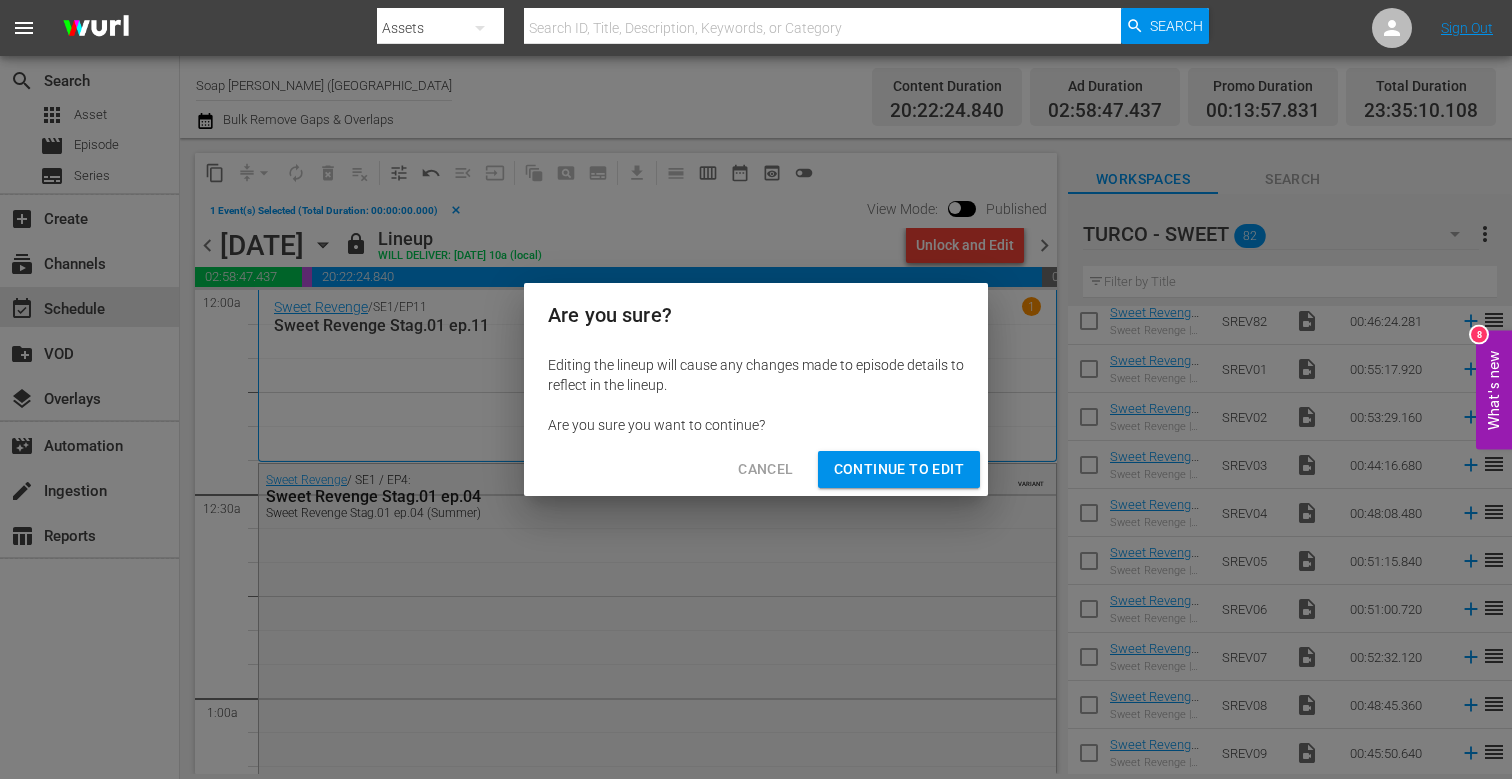 click on "Continue to Edit" at bounding box center [899, 469] 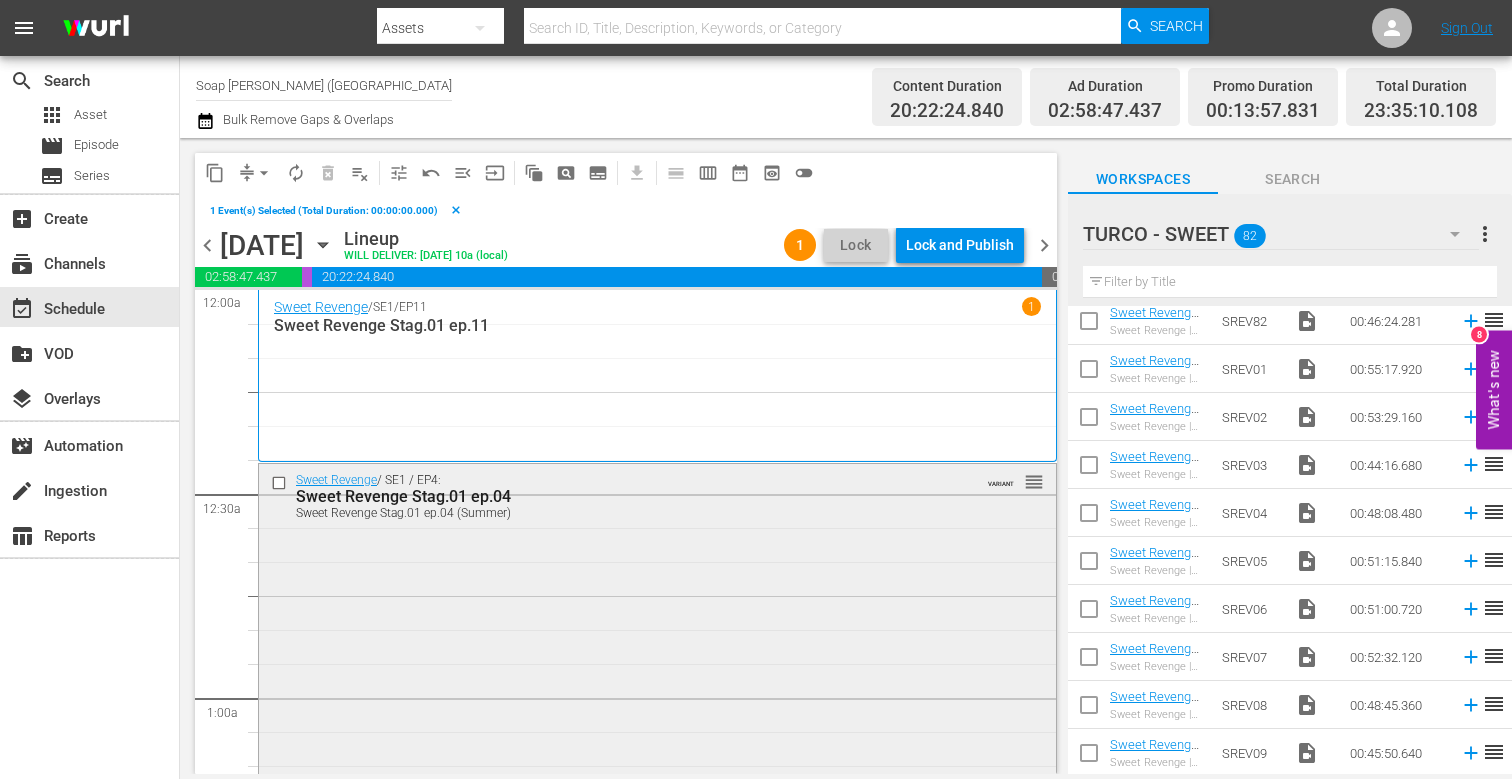 click at bounding box center (281, 482) 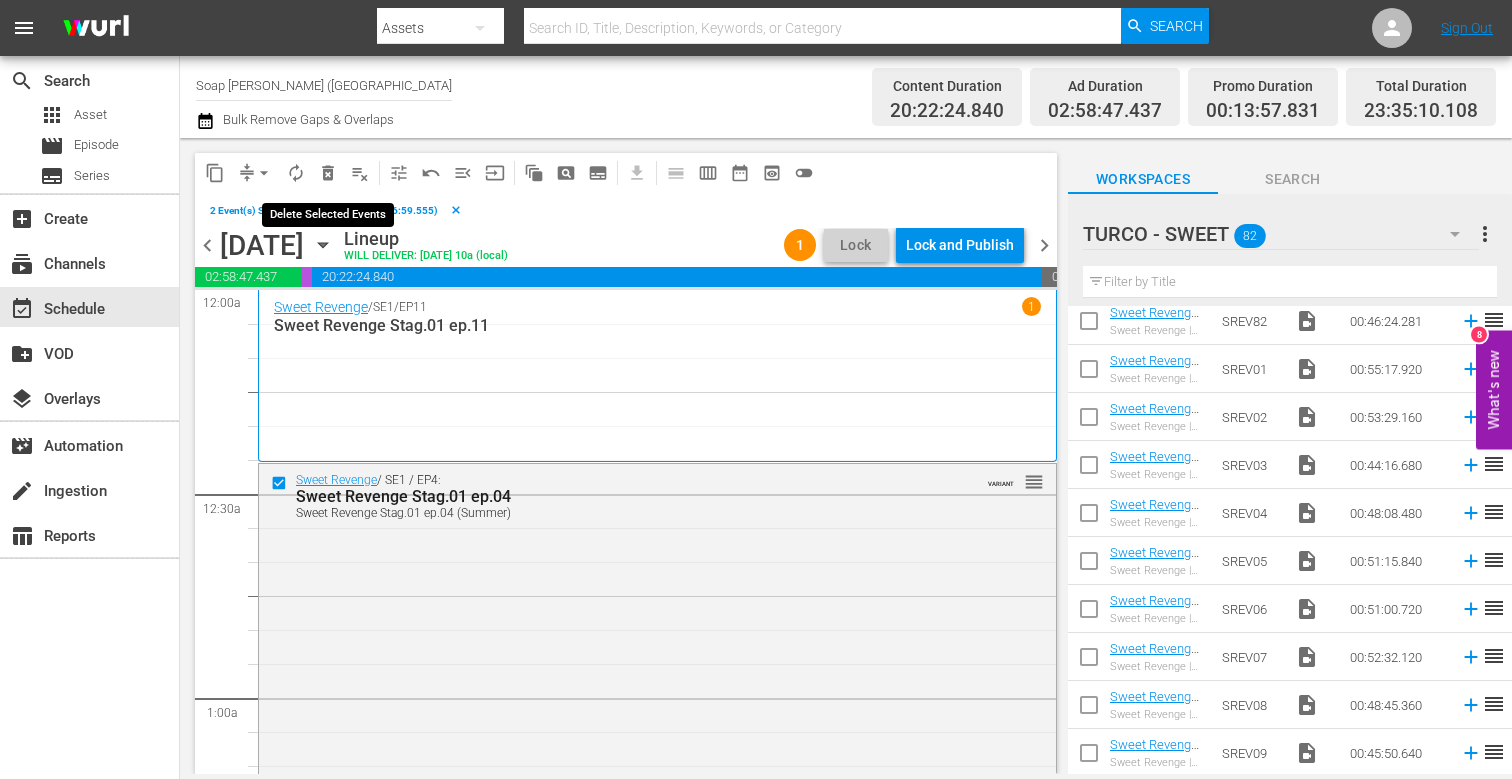 click on "delete_forever_outlined" at bounding box center (328, 173) 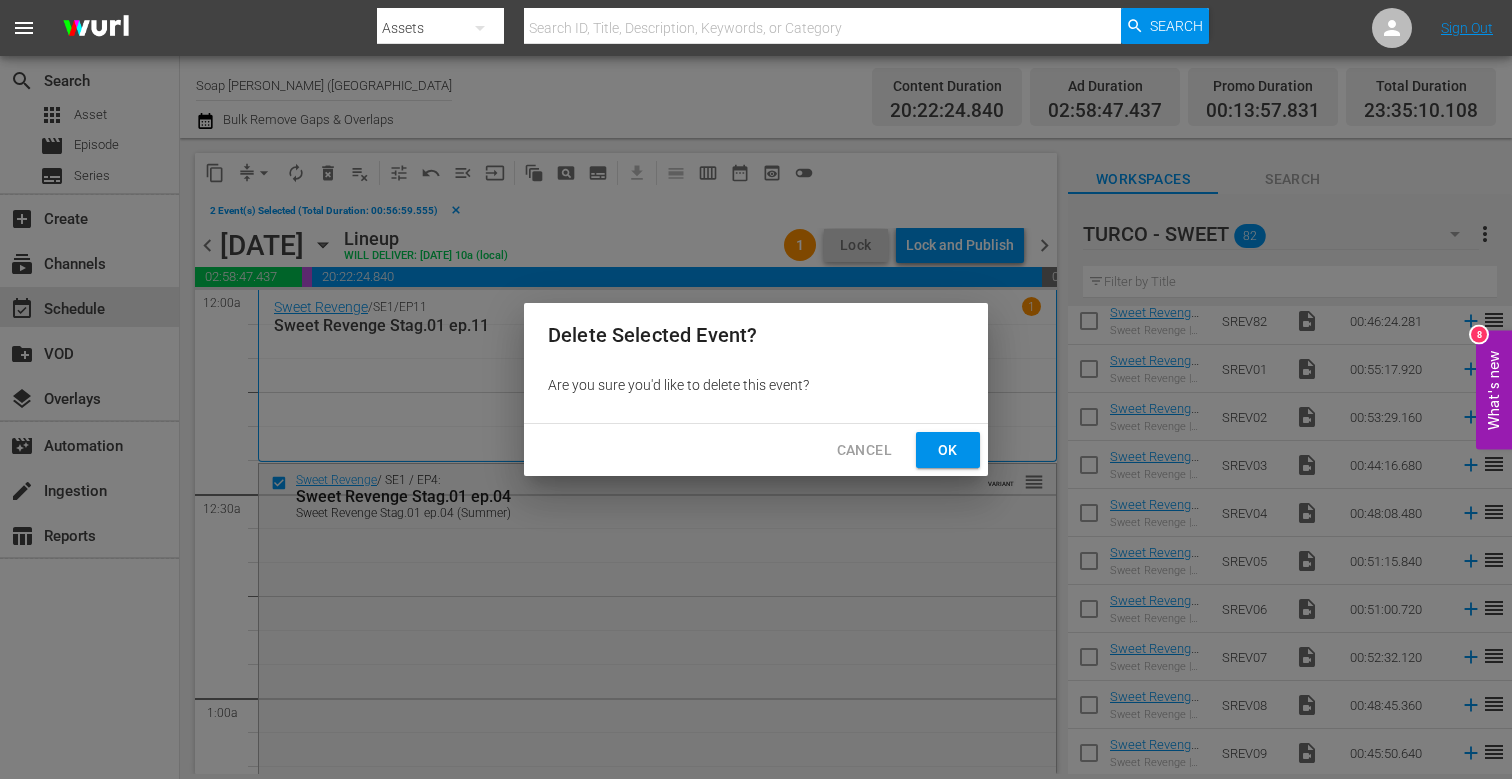 click on "Ok" at bounding box center [948, 450] 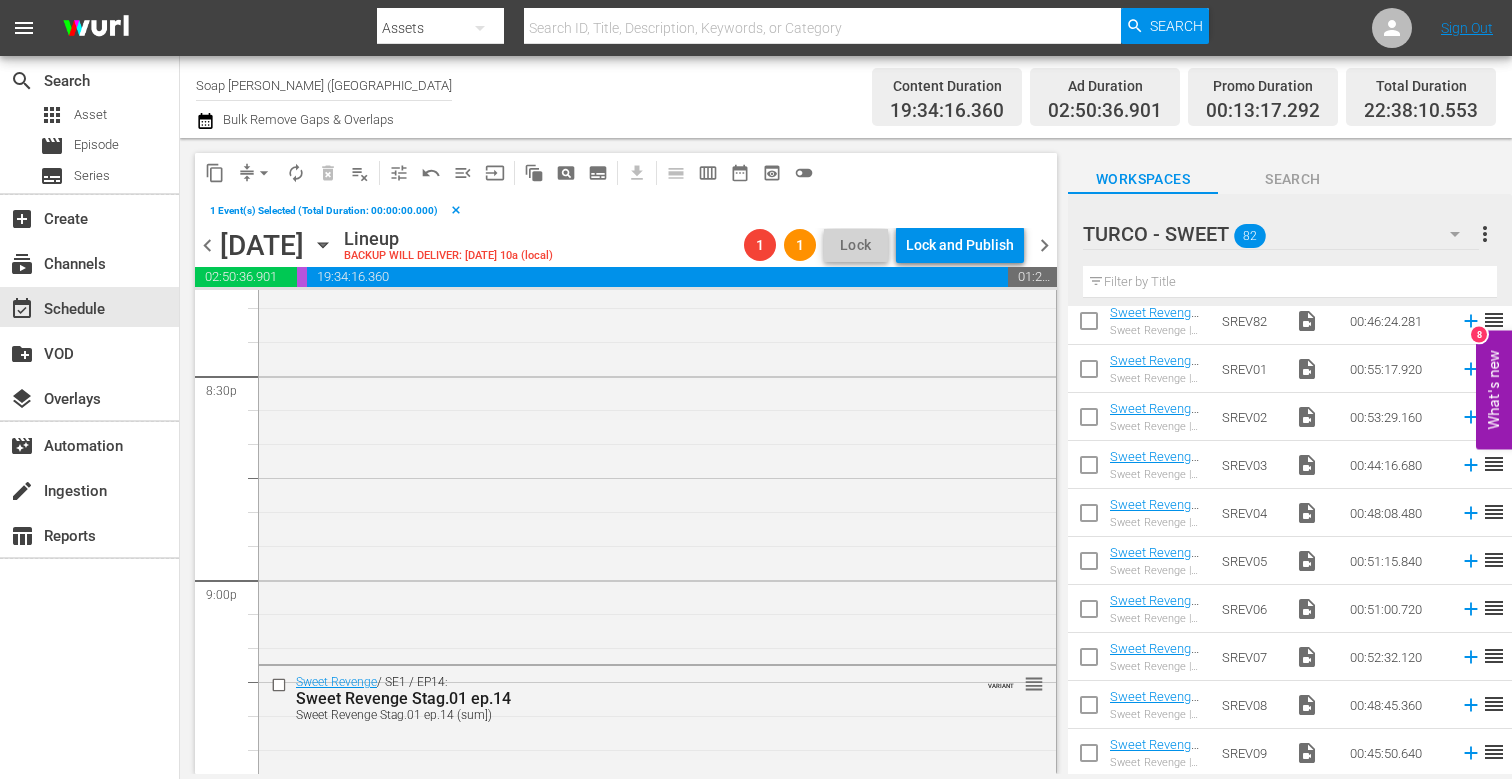 scroll, scrollTop: 9311, scrollLeft: 0, axis: vertical 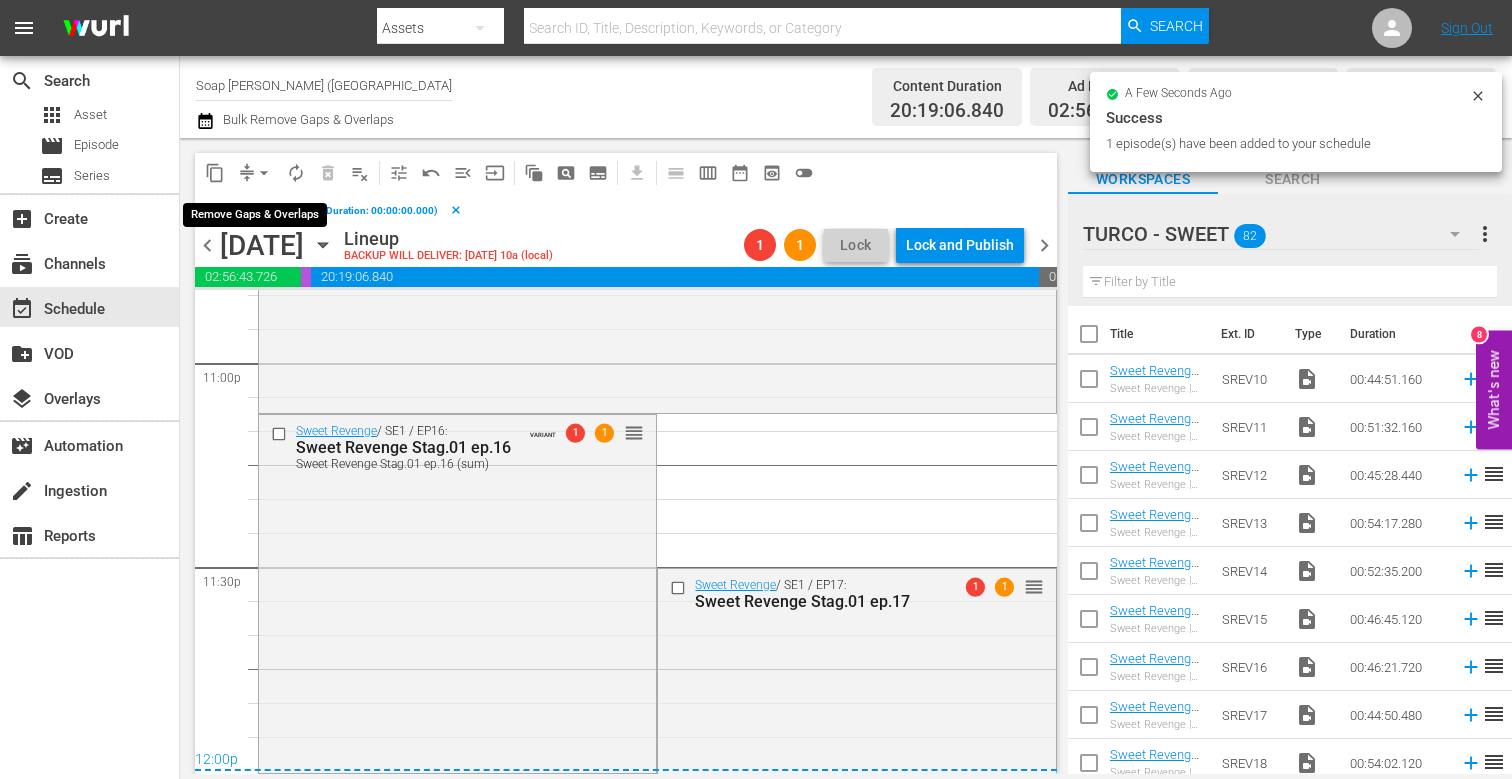 click on "arrow_drop_down" at bounding box center [264, 173] 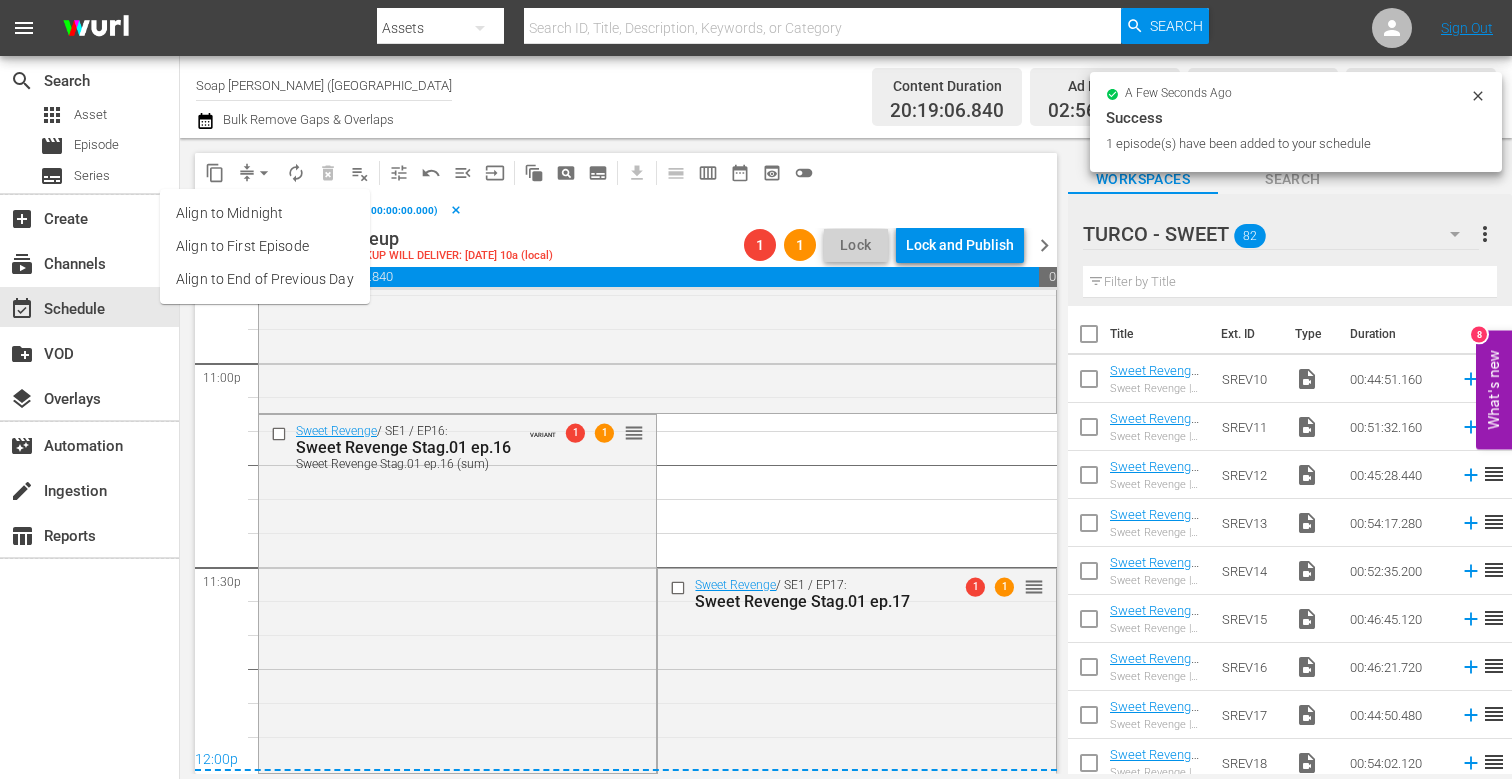 click on "Align to End of Previous Day" at bounding box center (265, 279) 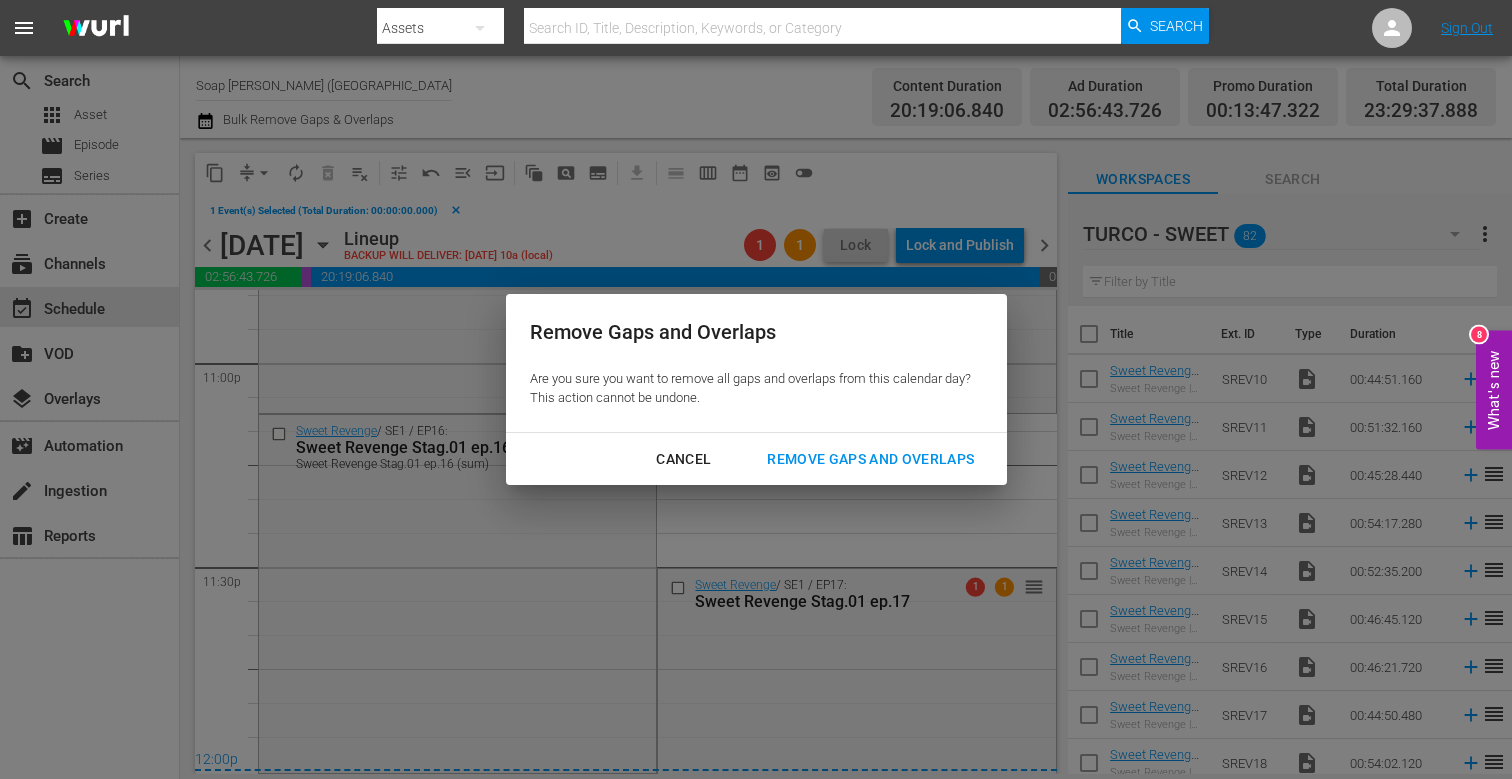 click on "Remove Gaps and Overlaps" at bounding box center [870, 459] 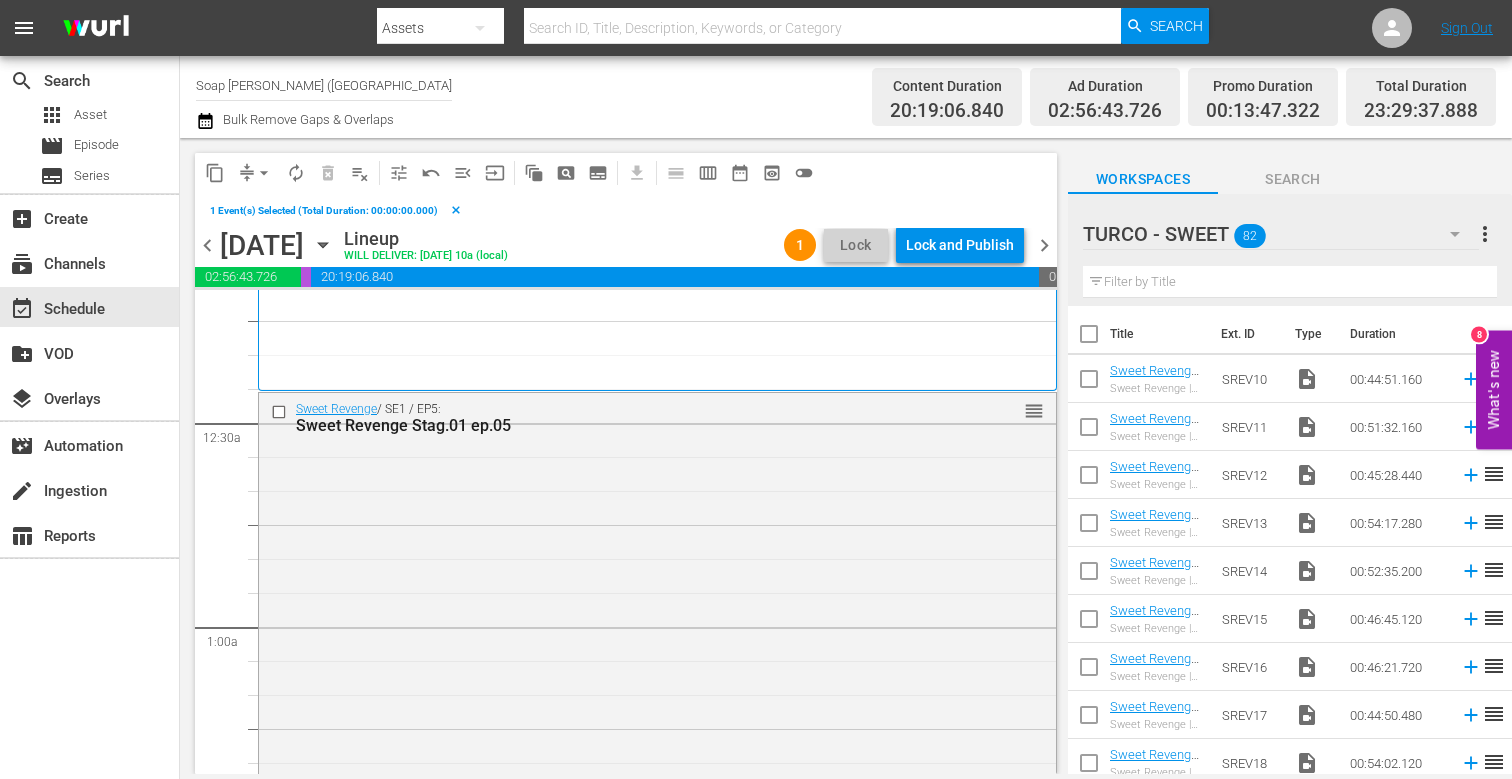 scroll, scrollTop: 0, scrollLeft: 0, axis: both 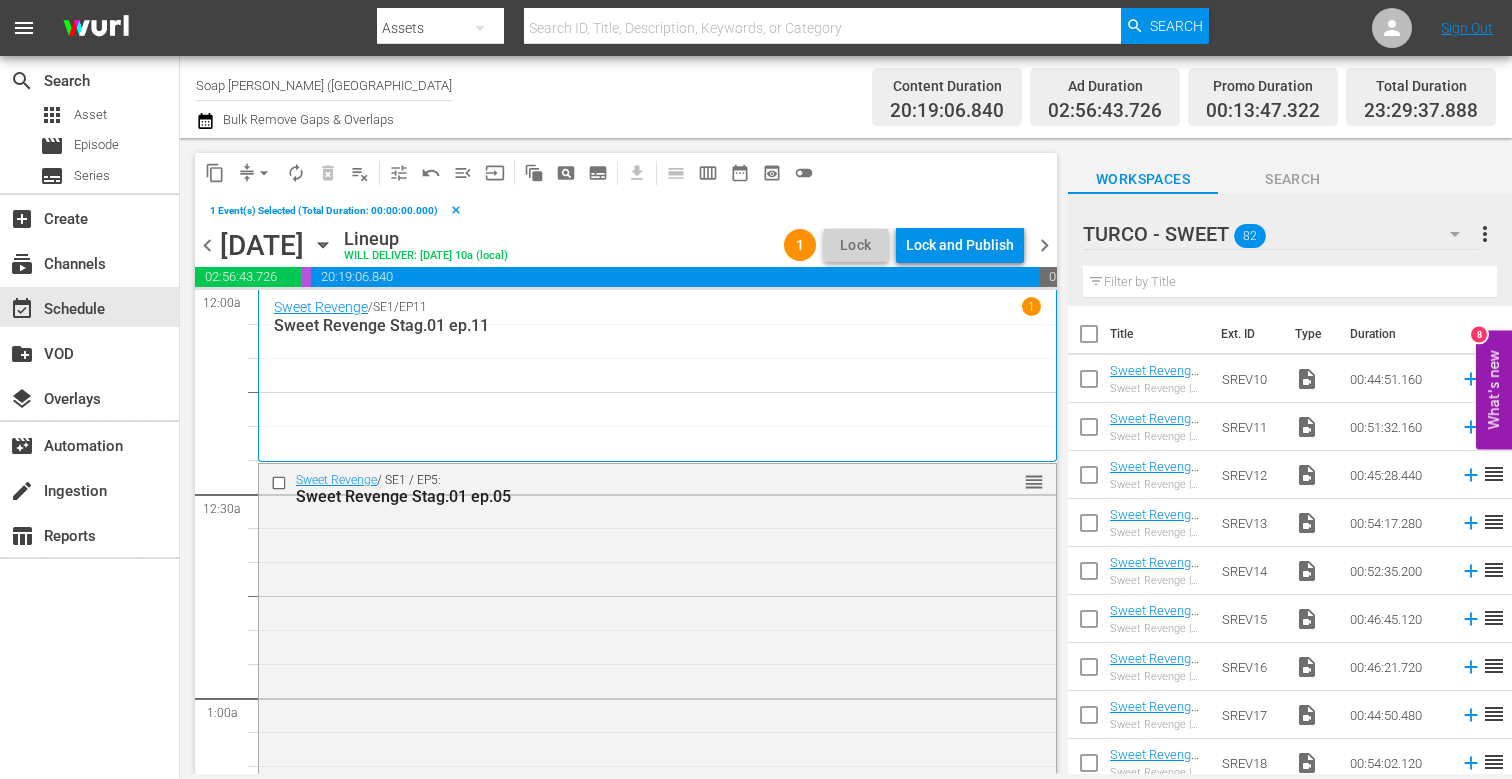 click at bounding box center (1290, 282) 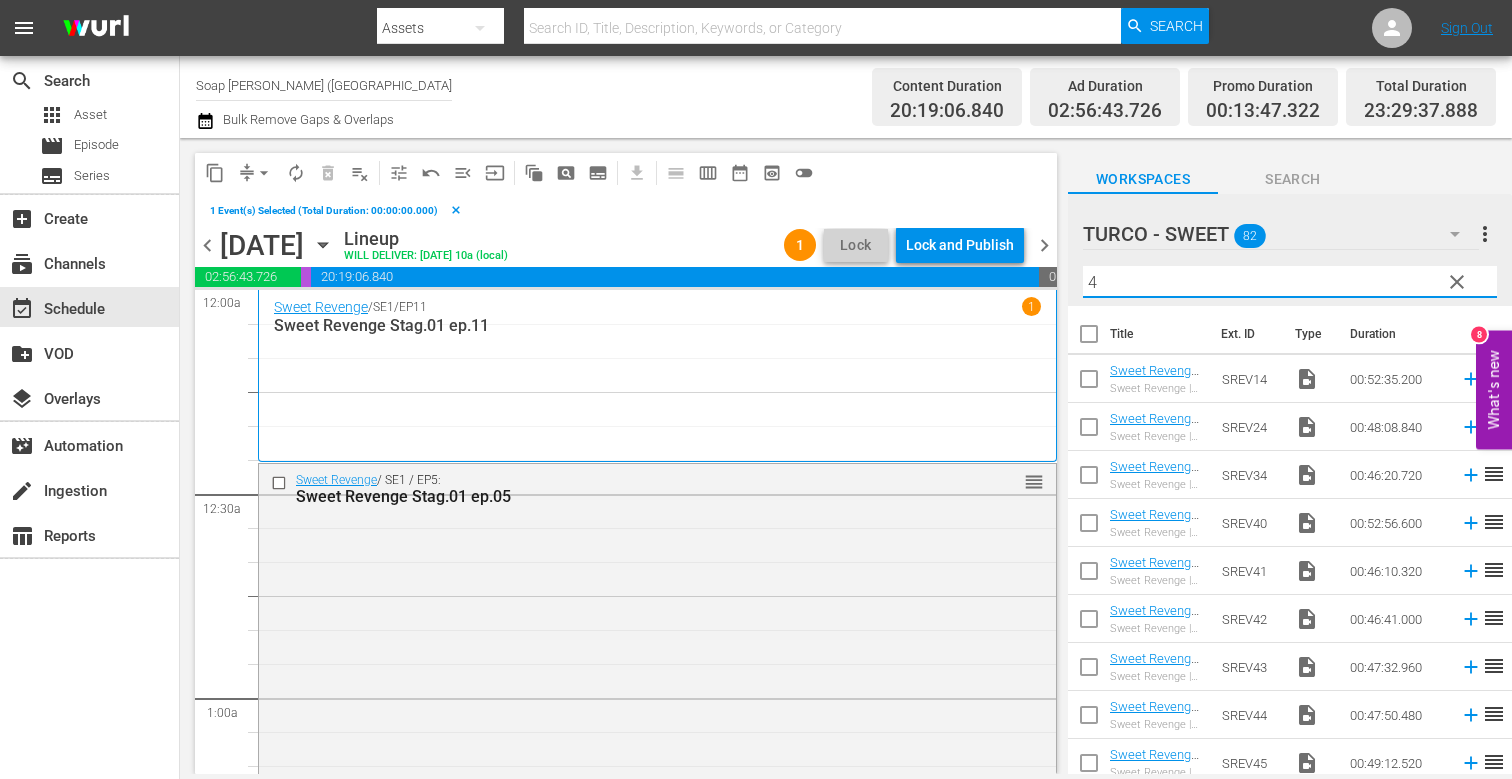 scroll, scrollTop: 394, scrollLeft: 0, axis: vertical 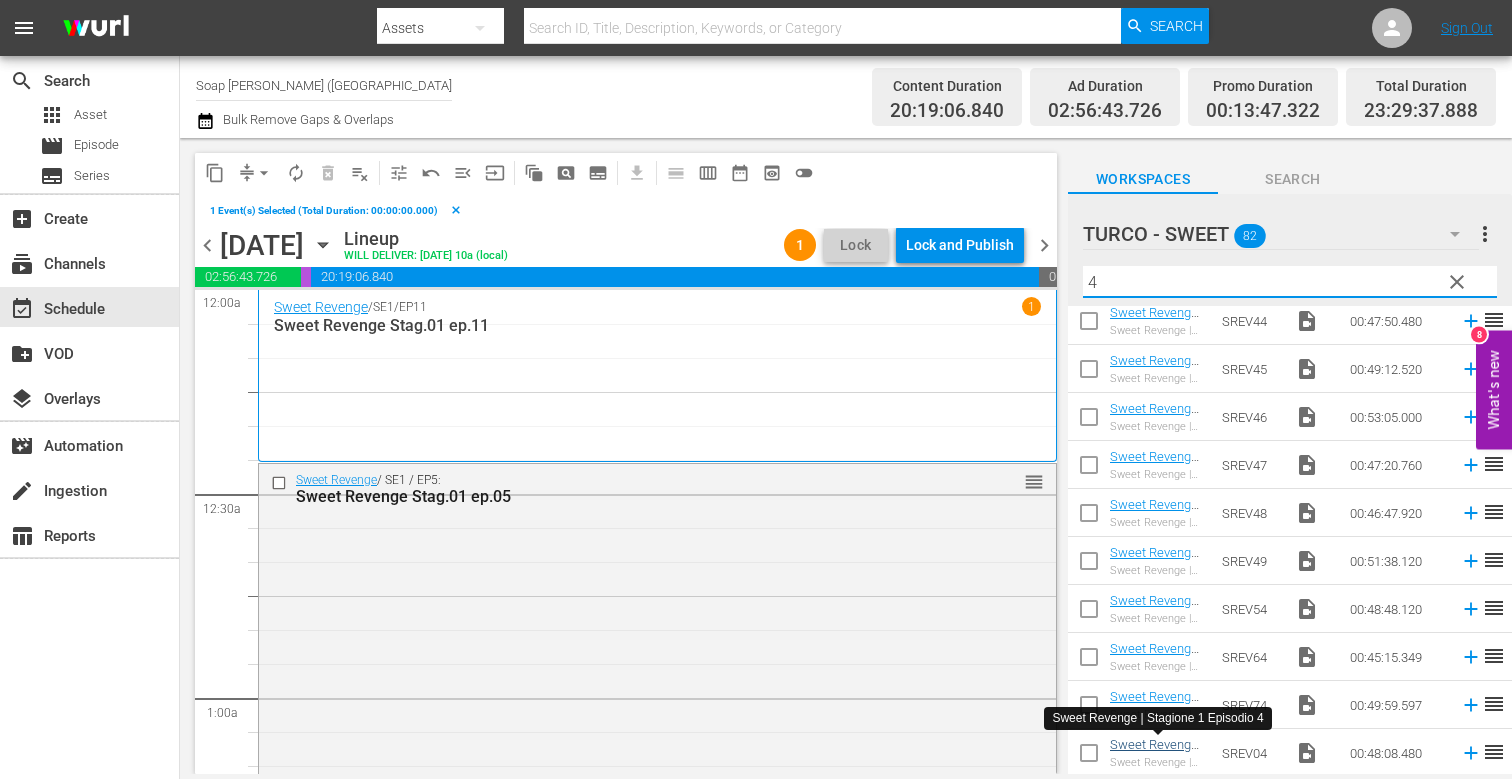 type on "4" 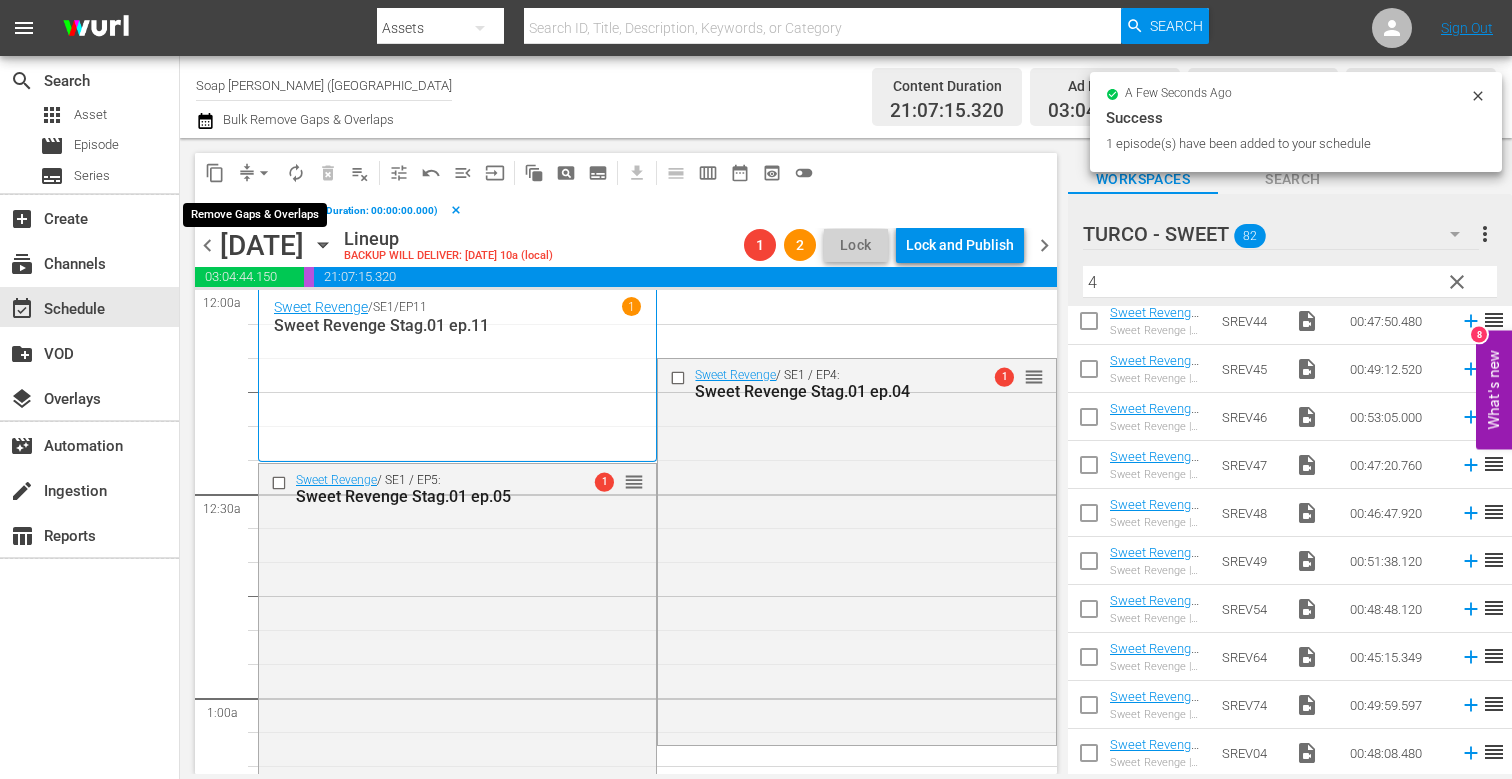 click on "arrow_drop_down" at bounding box center (264, 173) 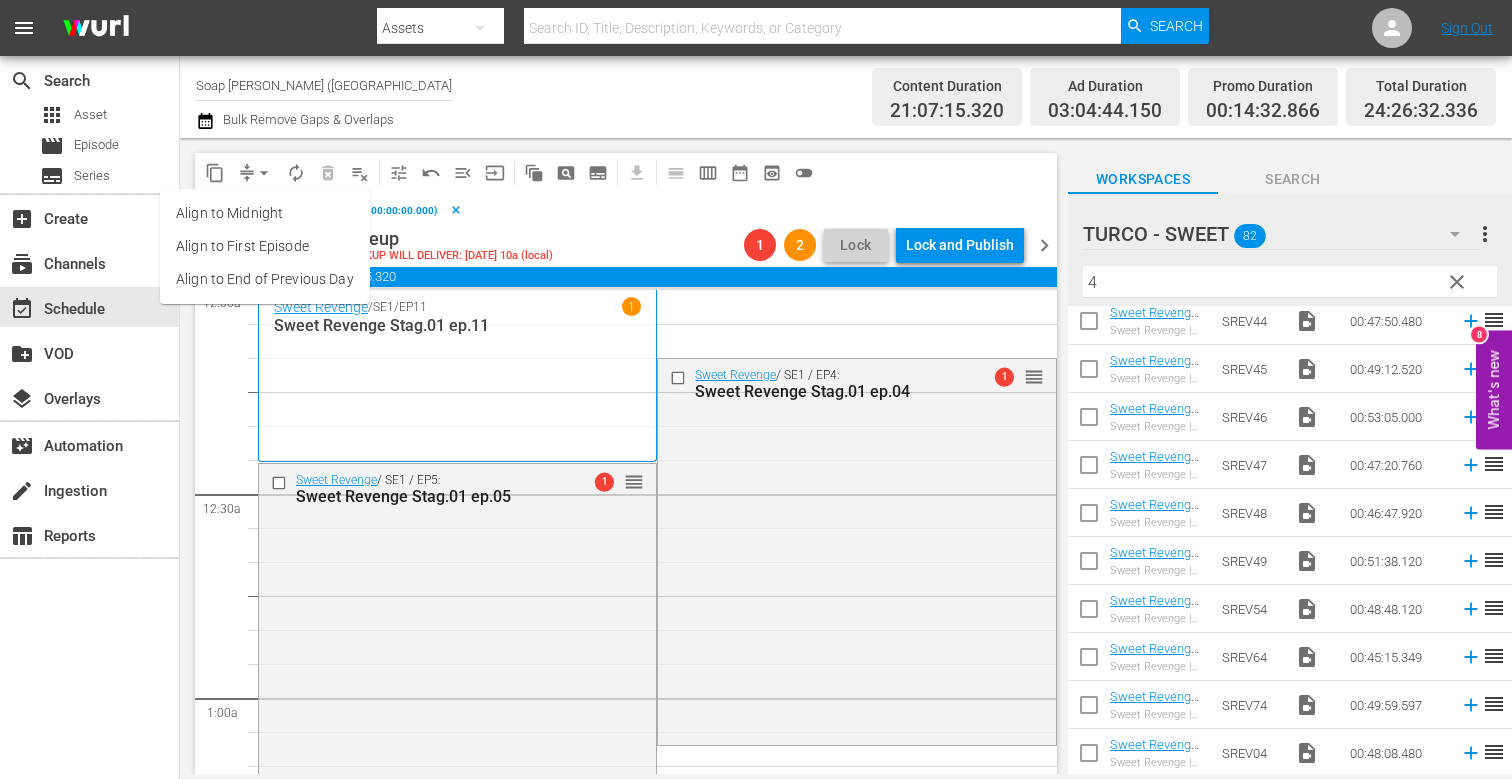 click on "Align to End of Previous Day" at bounding box center [265, 279] 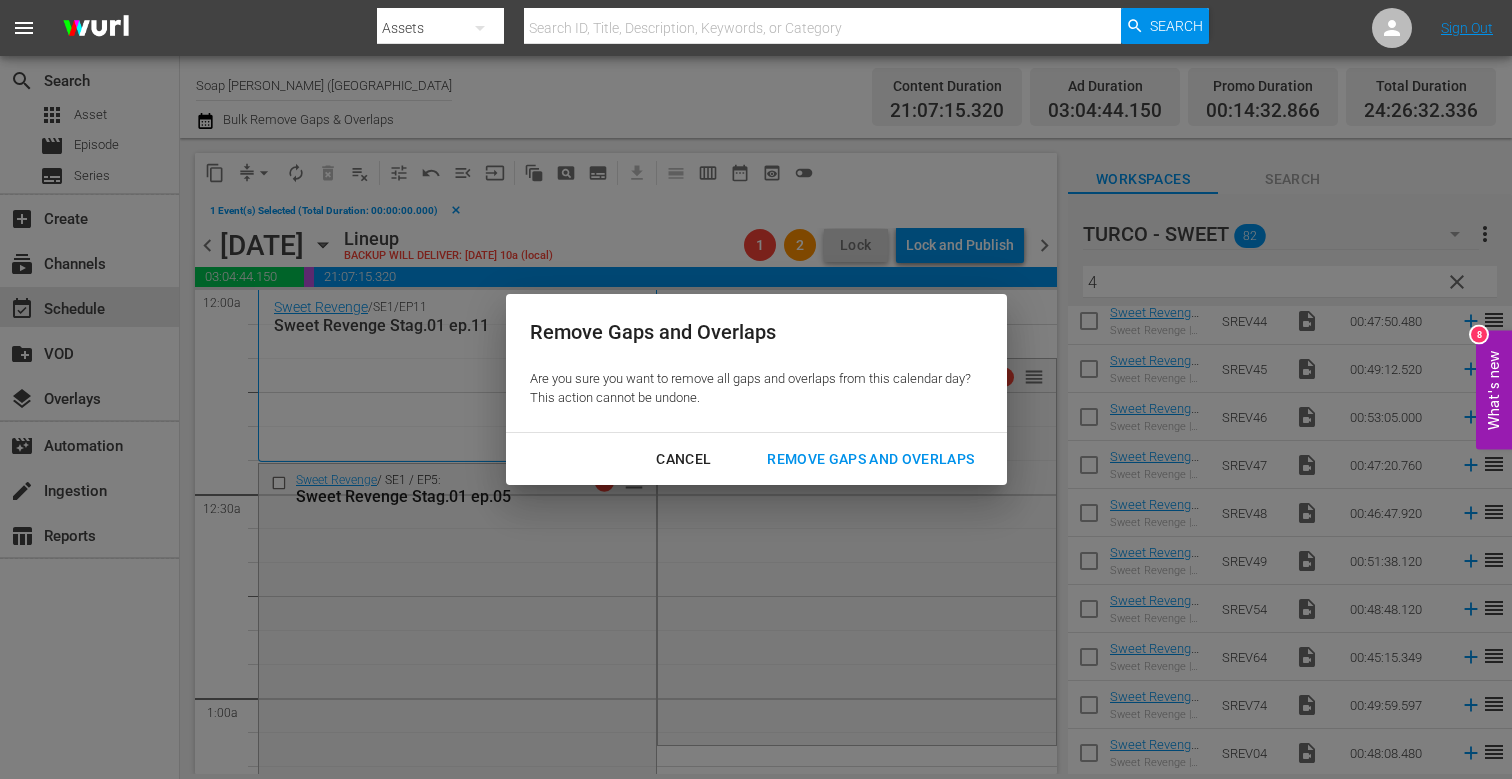 click on "Remove Gaps and Overlaps" at bounding box center (870, 459) 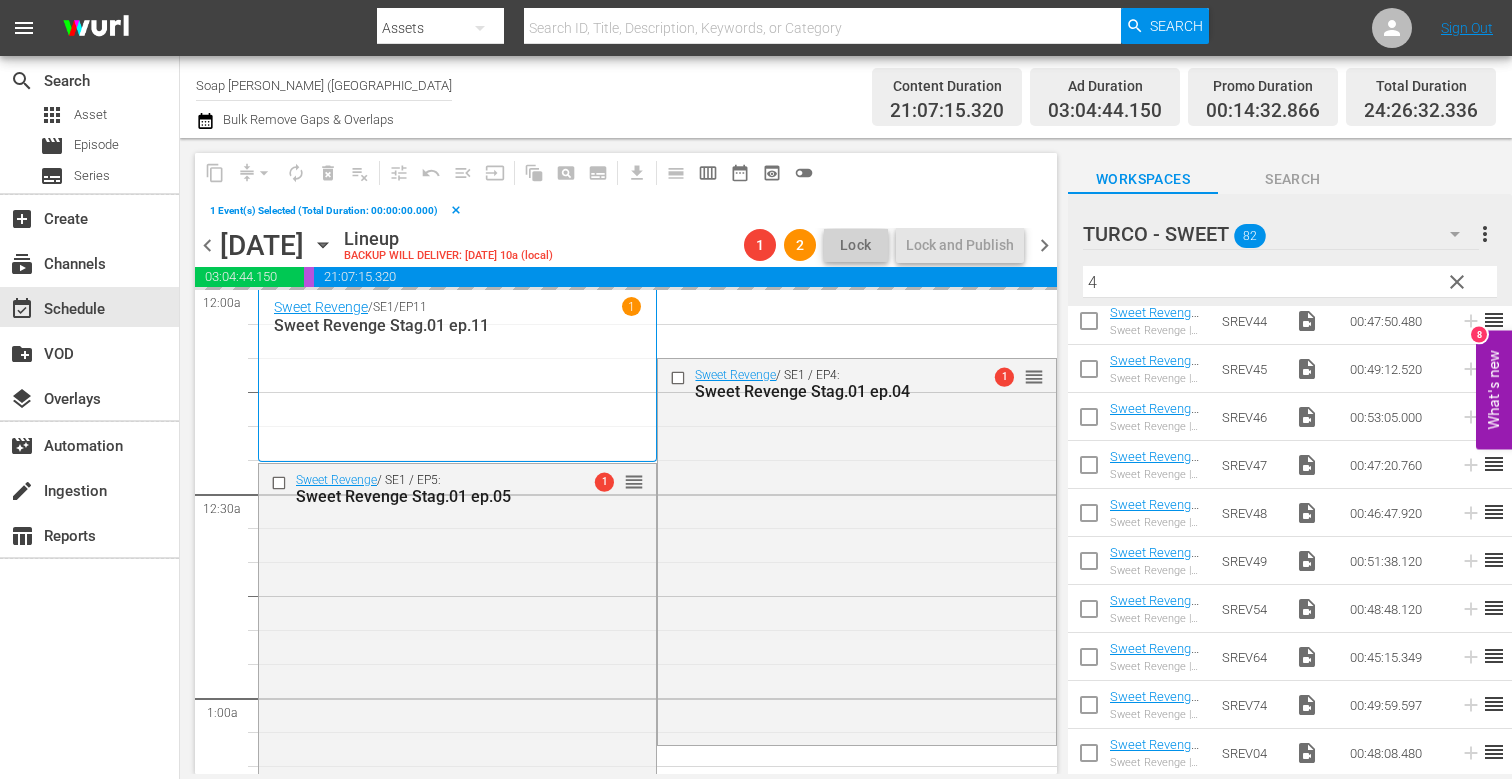 click on "chevron_right" at bounding box center (1044, 245) 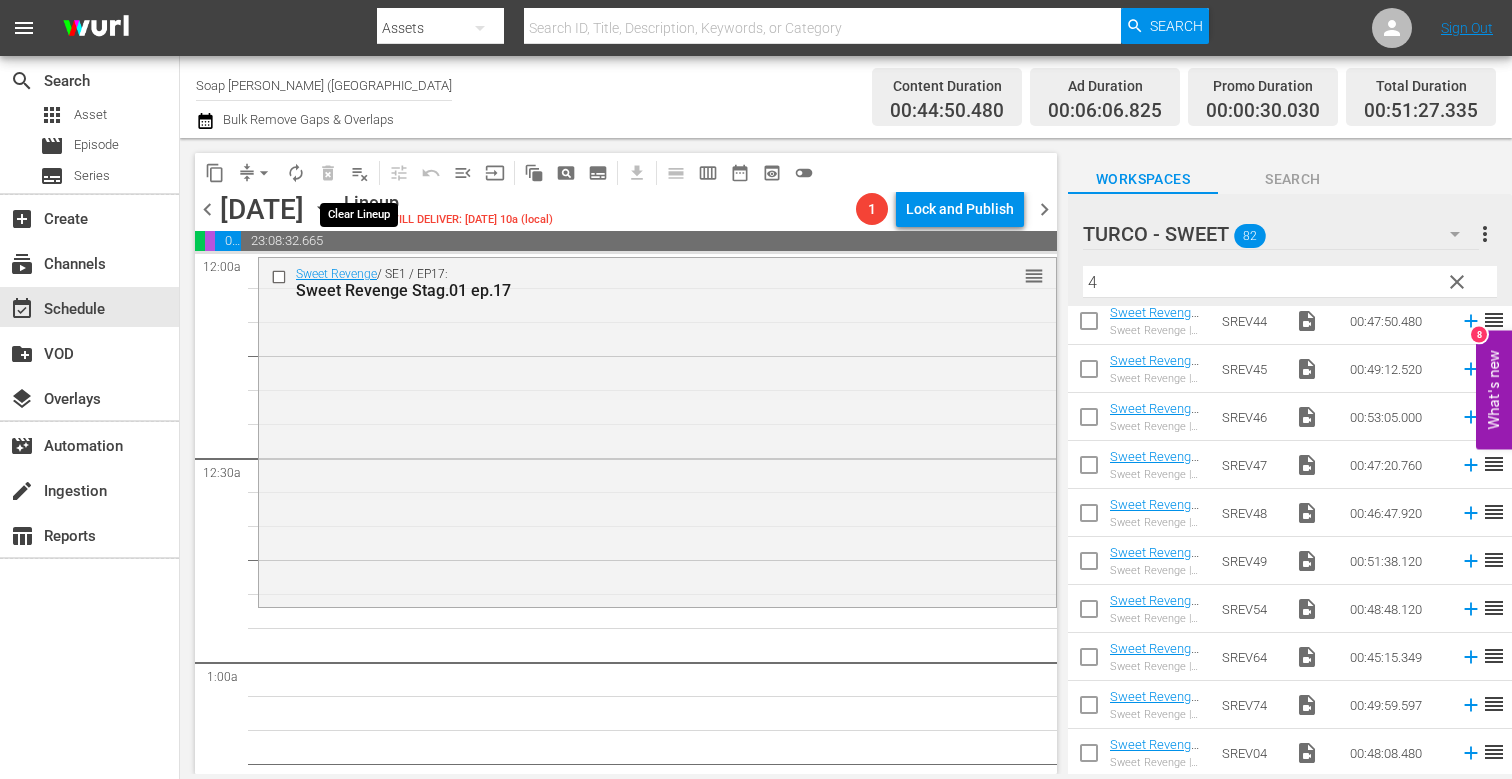 click on "playlist_remove_outlined" at bounding box center (360, 173) 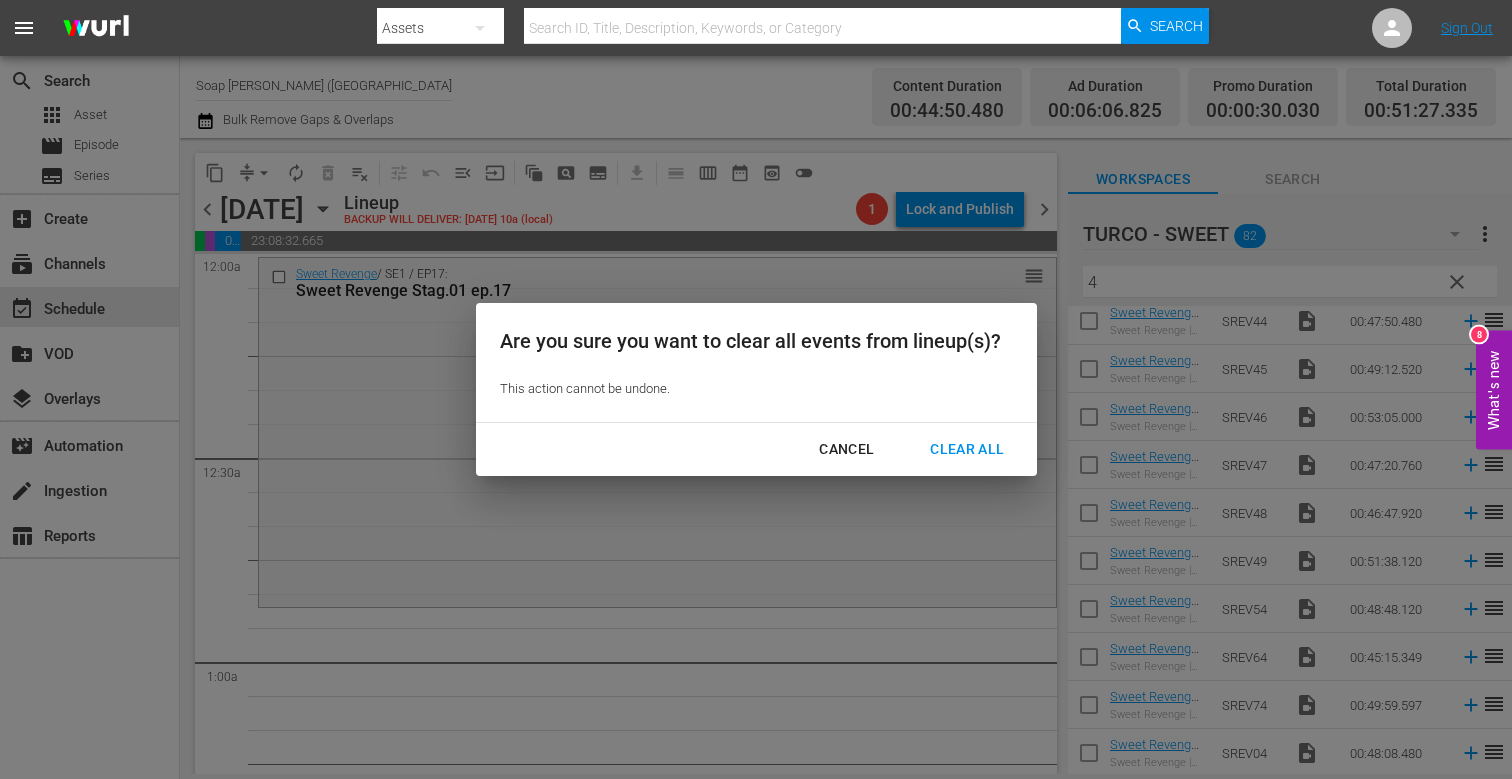 click on "Clear All" at bounding box center (967, 449) 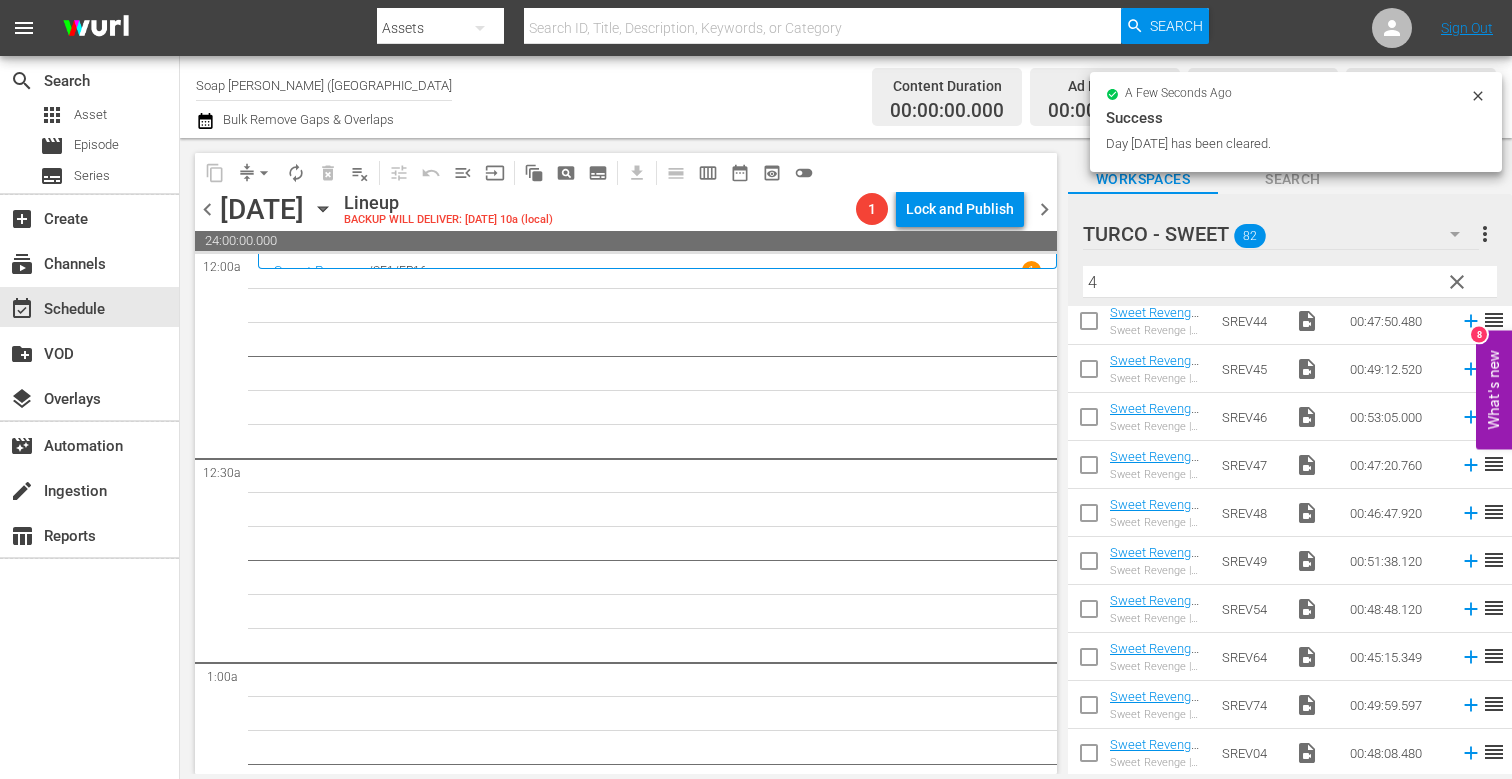 click on "4" at bounding box center (1290, 282) 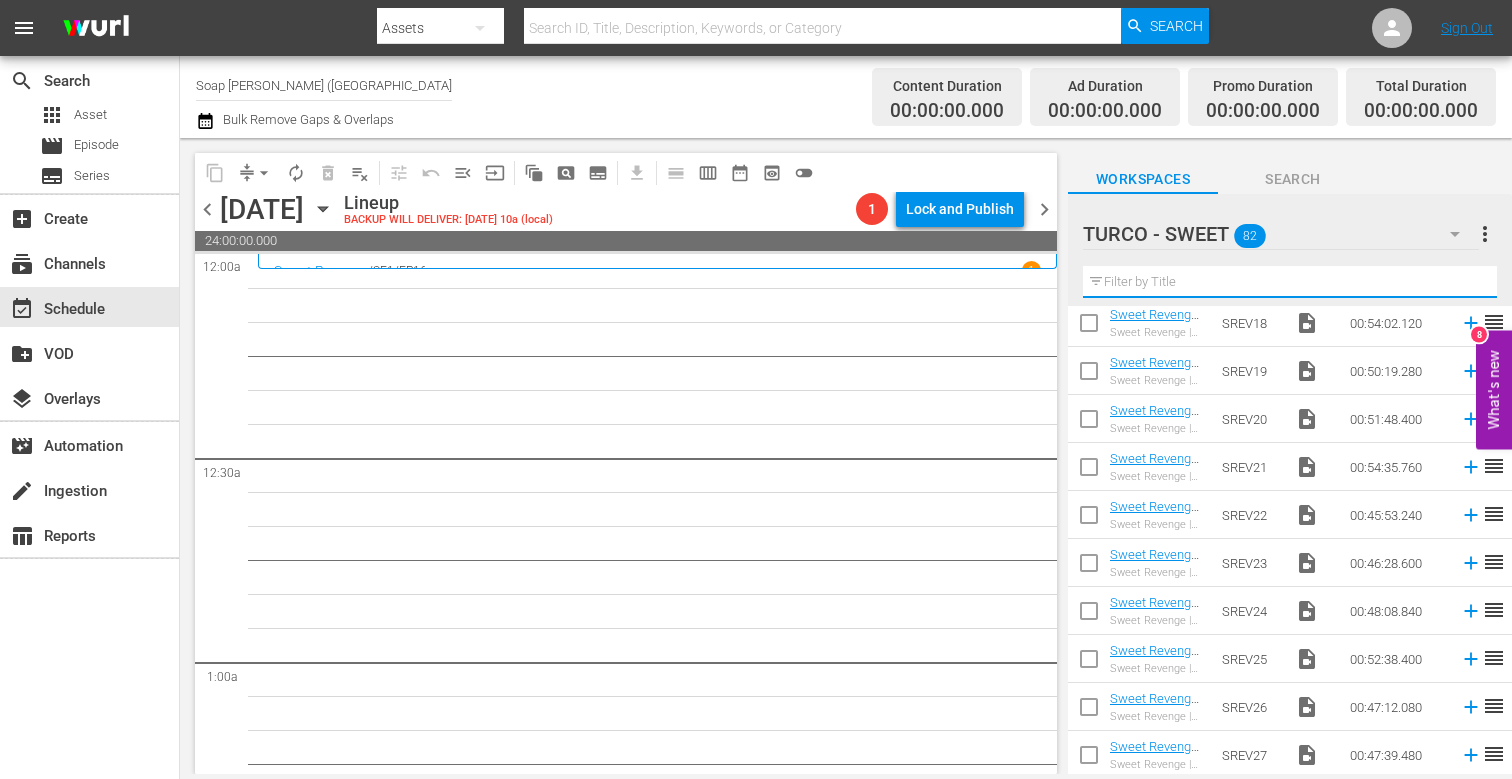 scroll, scrollTop: 0, scrollLeft: 0, axis: both 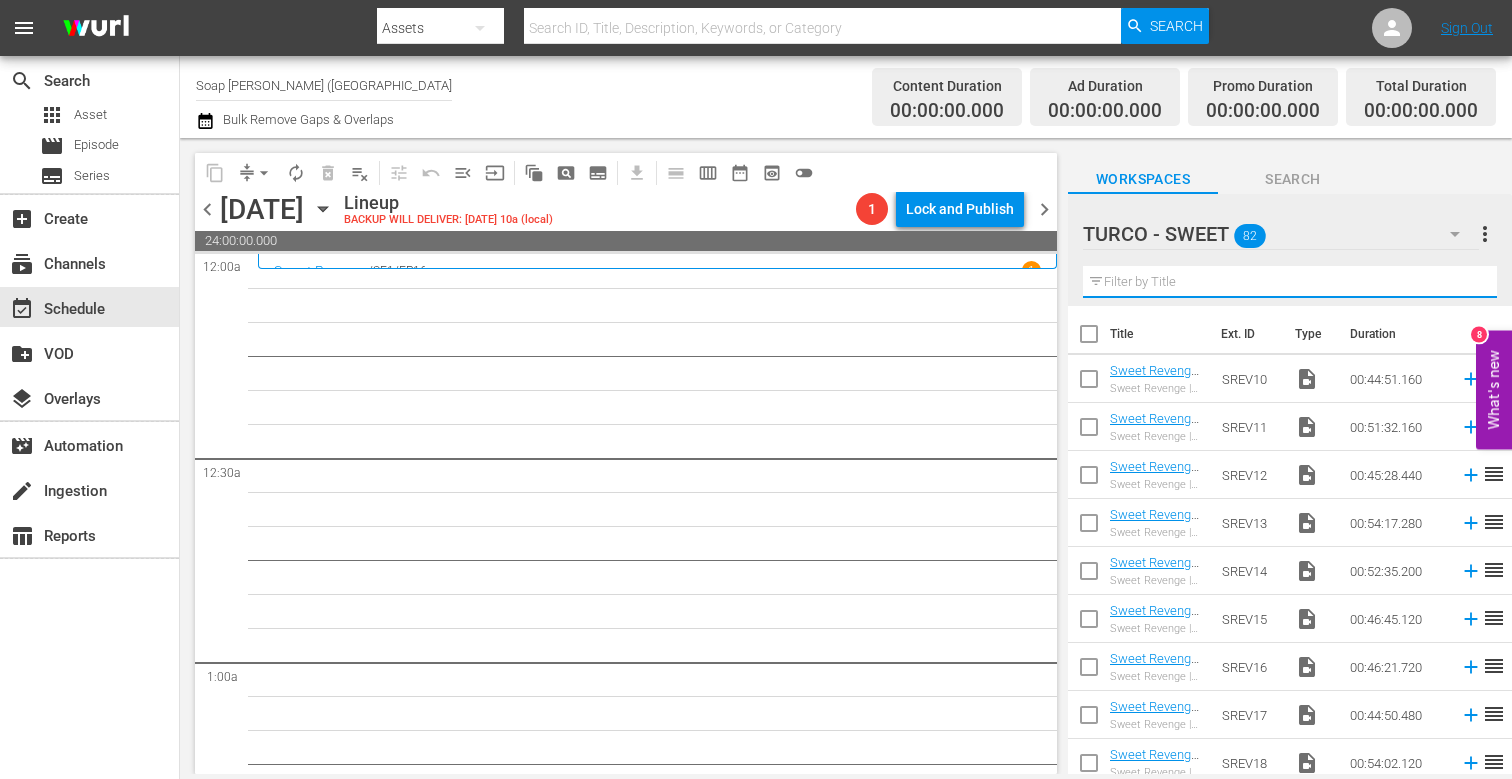type 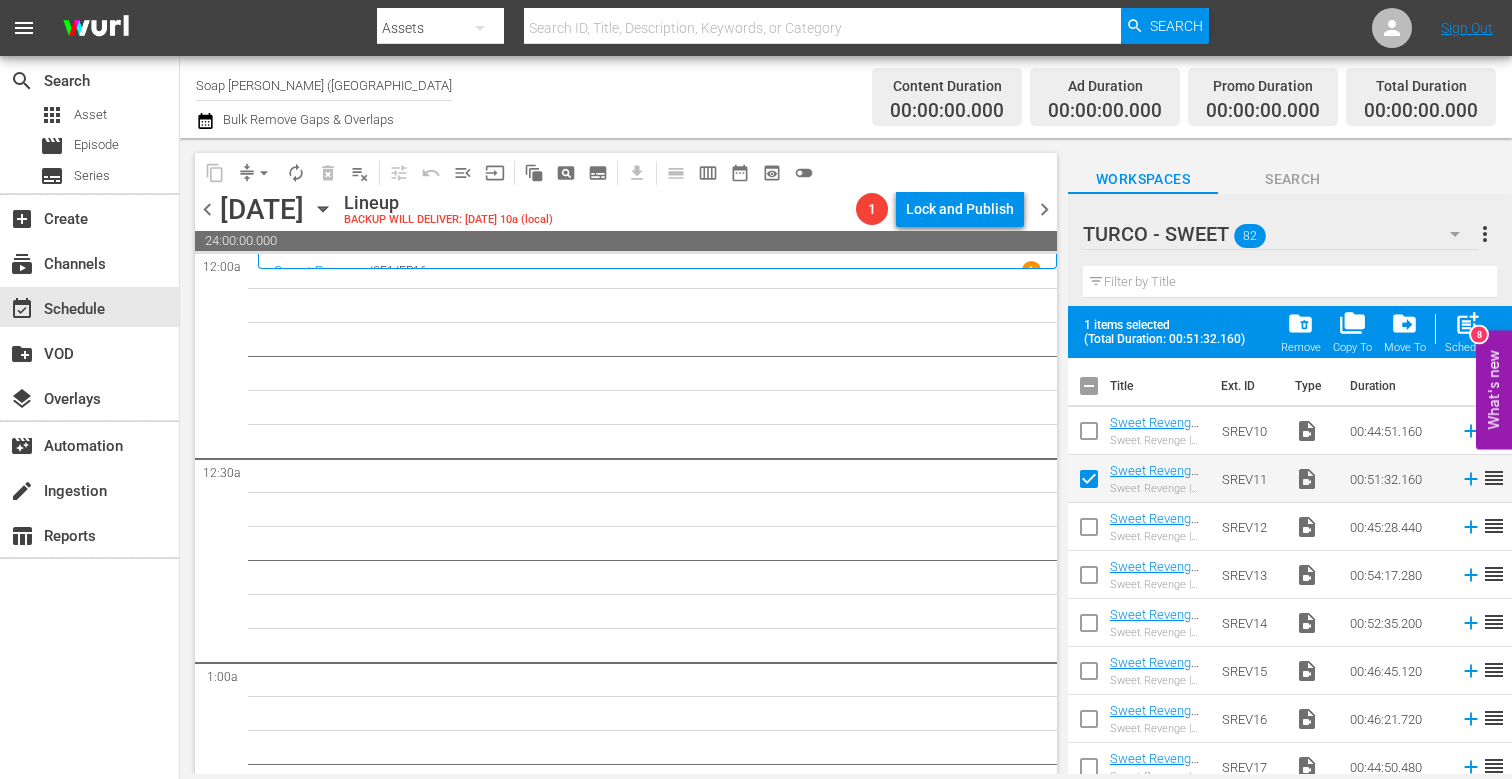 click at bounding box center (1089, 531) 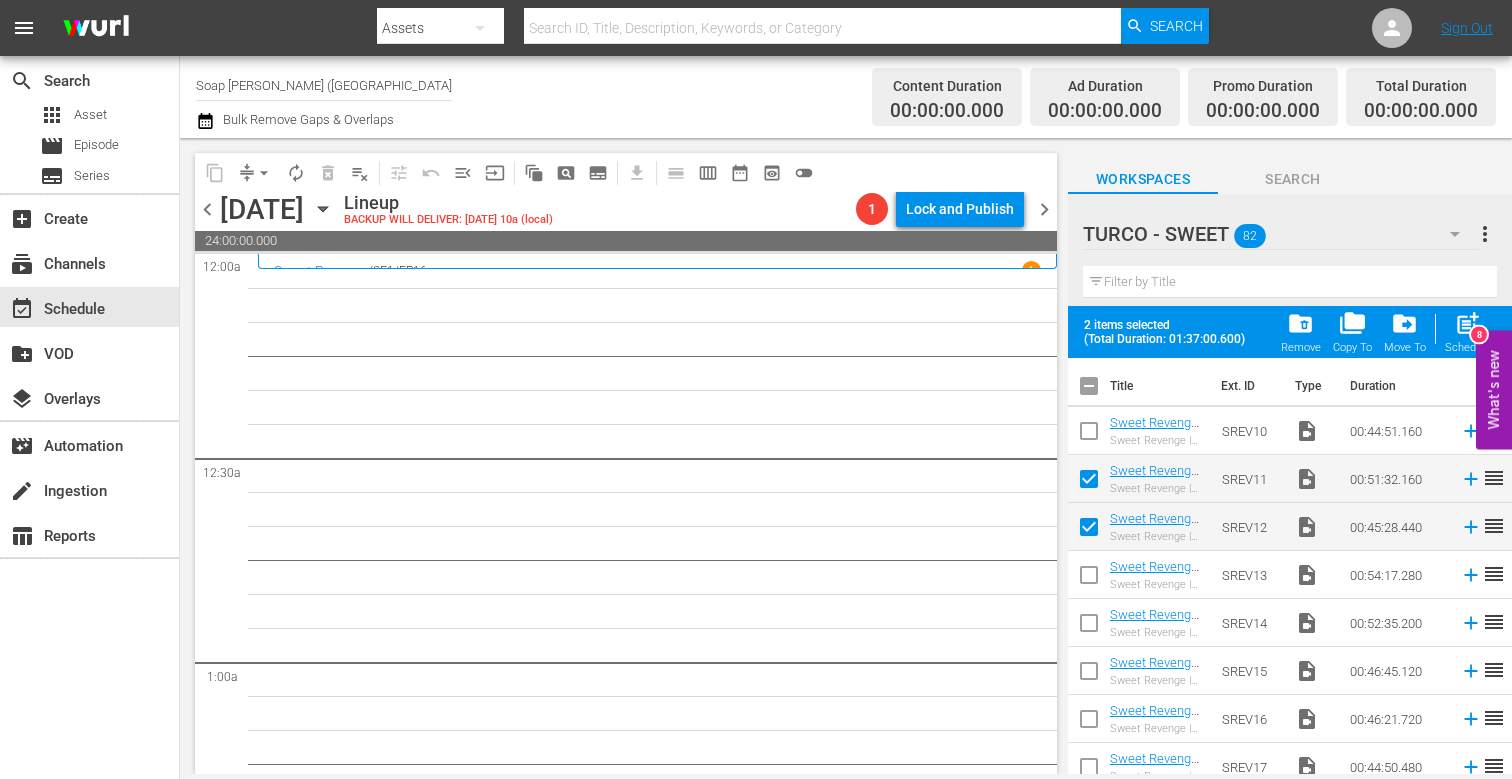 click at bounding box center (1089, 579) 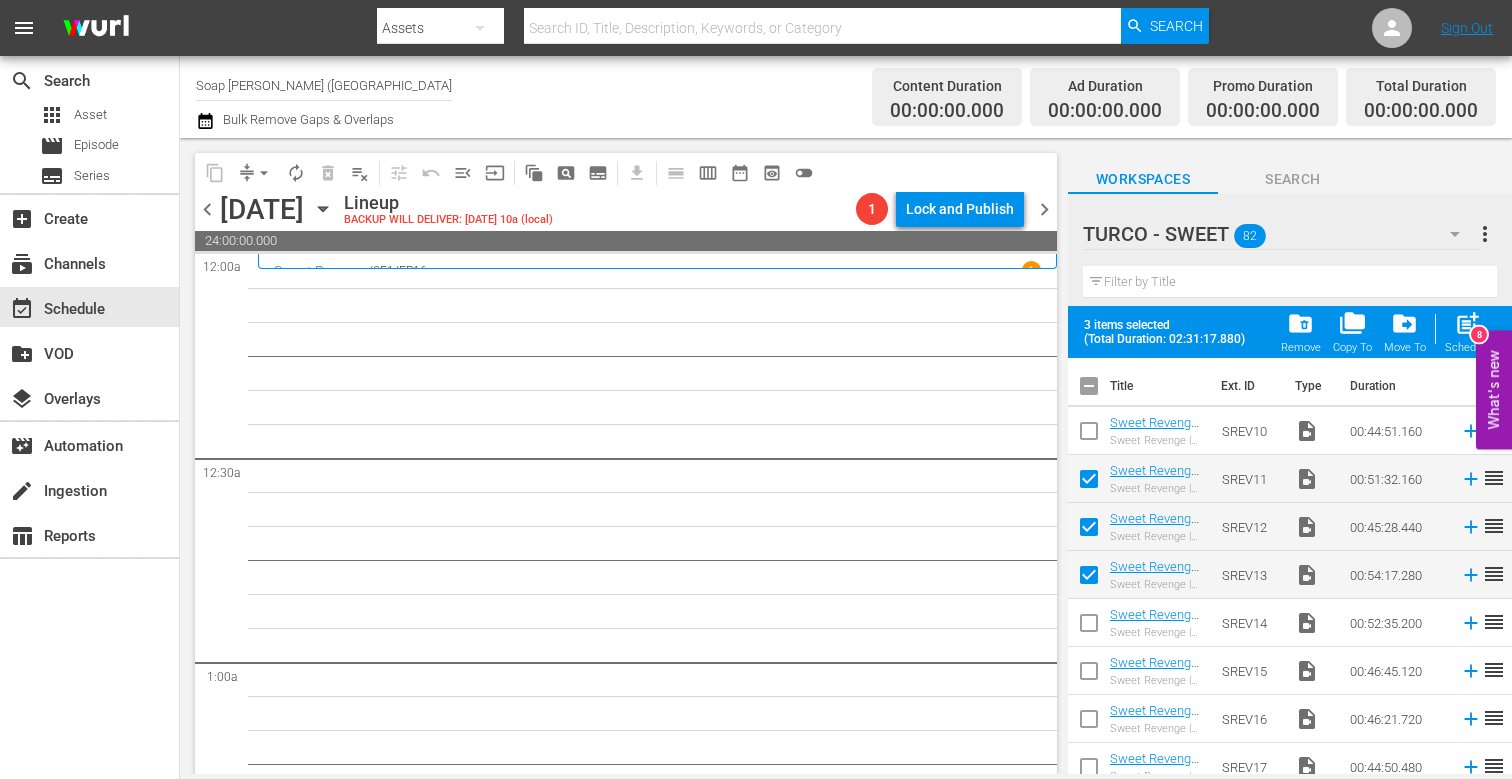 click at bounding box center (1089, 627) 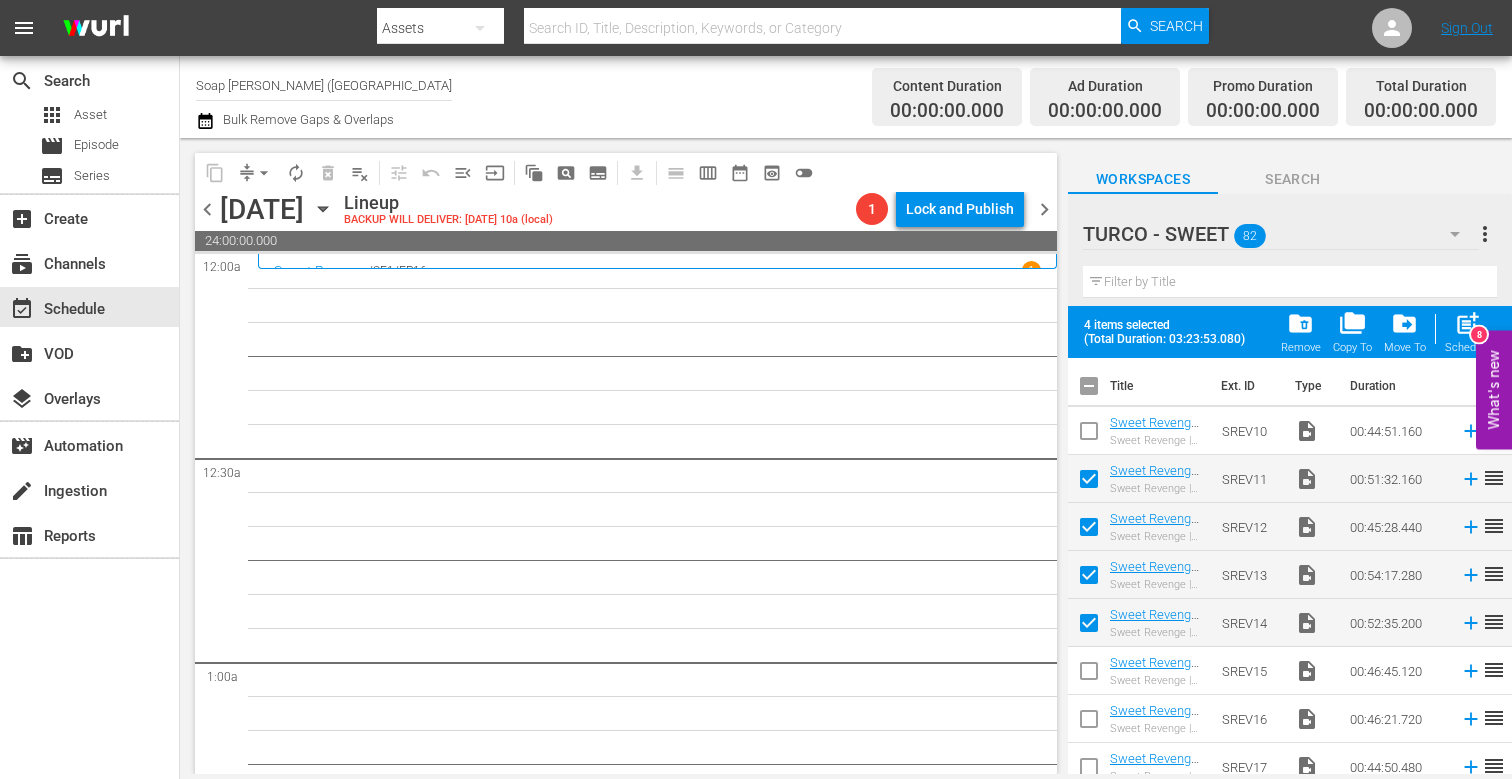 click at bounding box center [1089, 675] 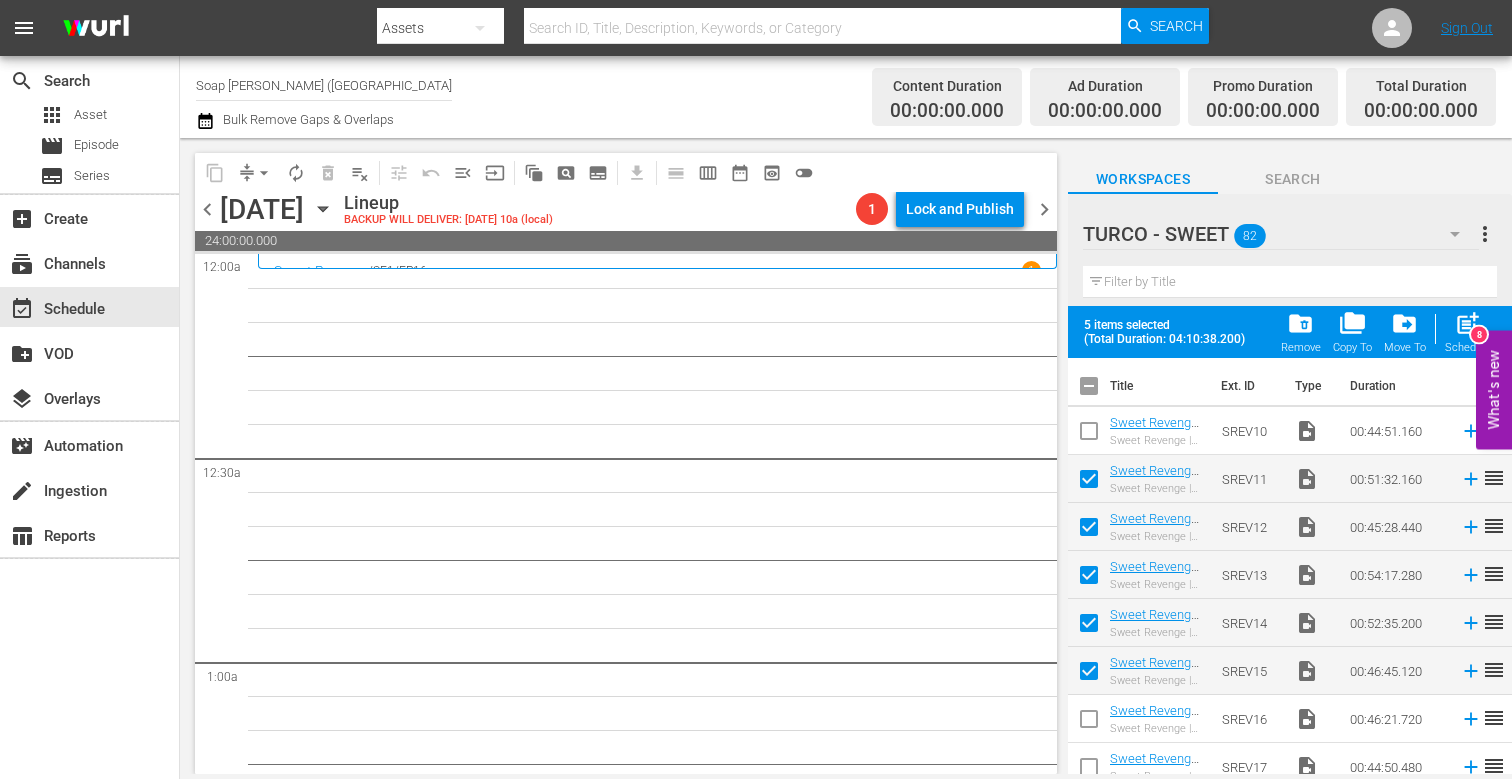 click at bounding box center (1089, 723) 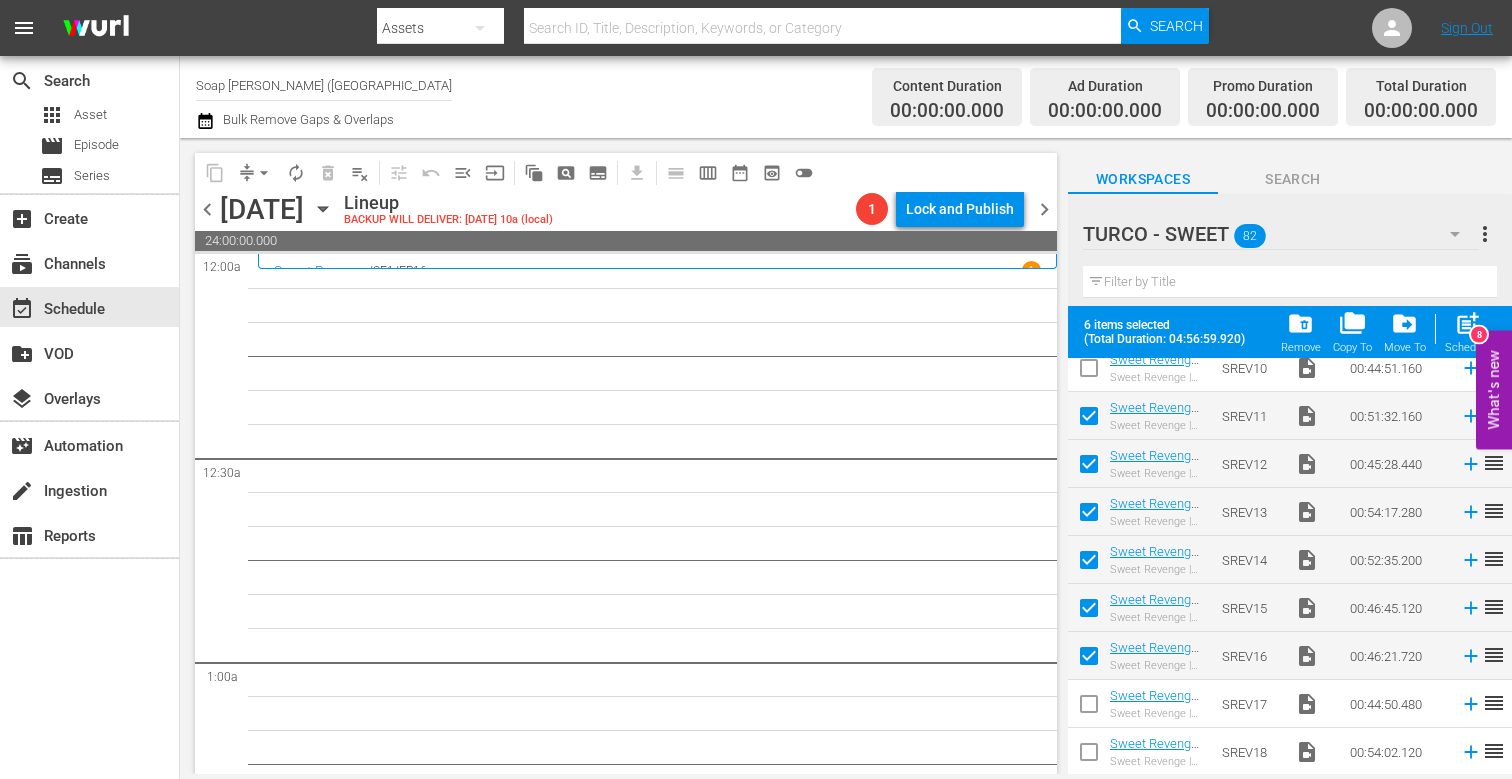 scroll, scrollTop: 72, scrollLeft: 0, axis: vertical 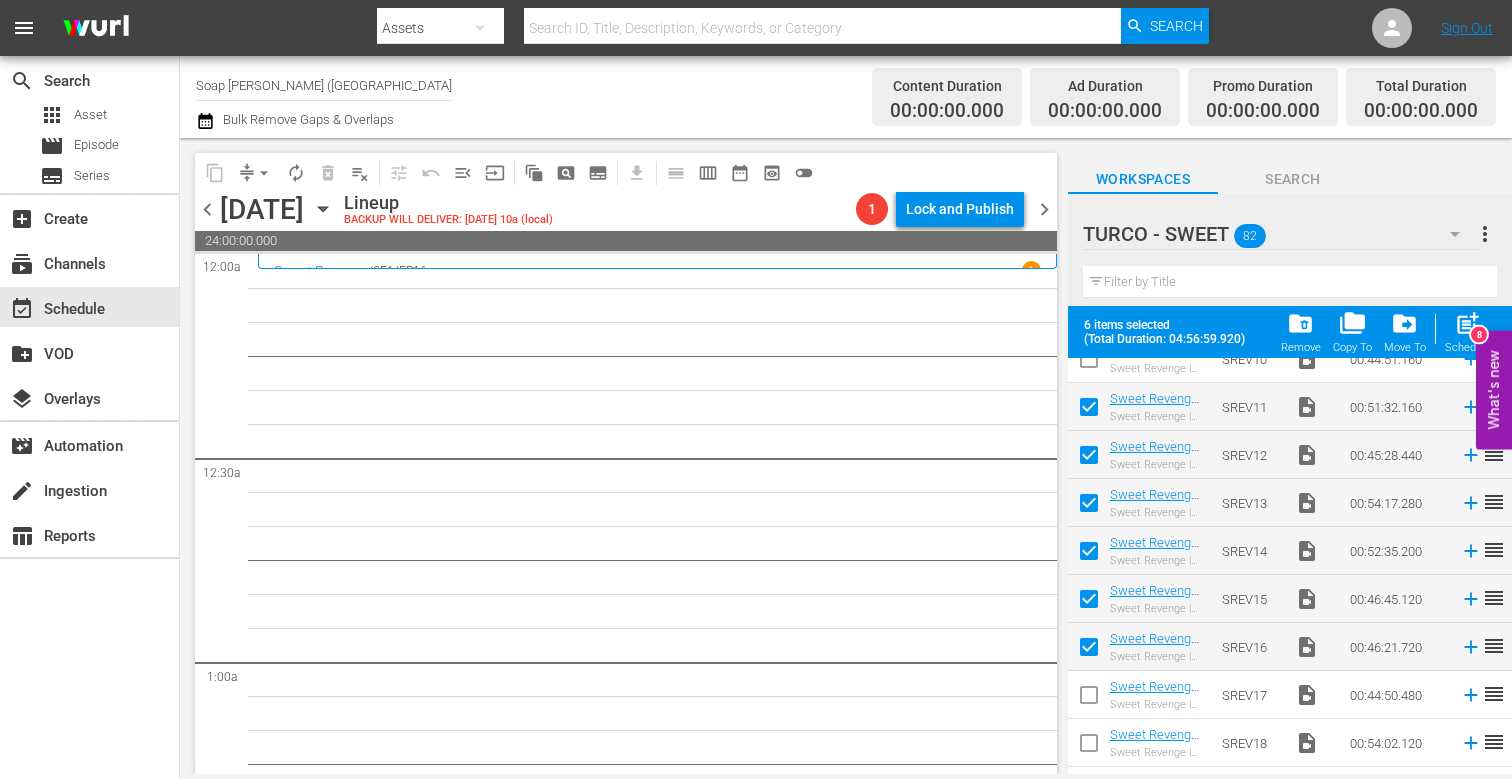 click at bounding box center [1089, 699] 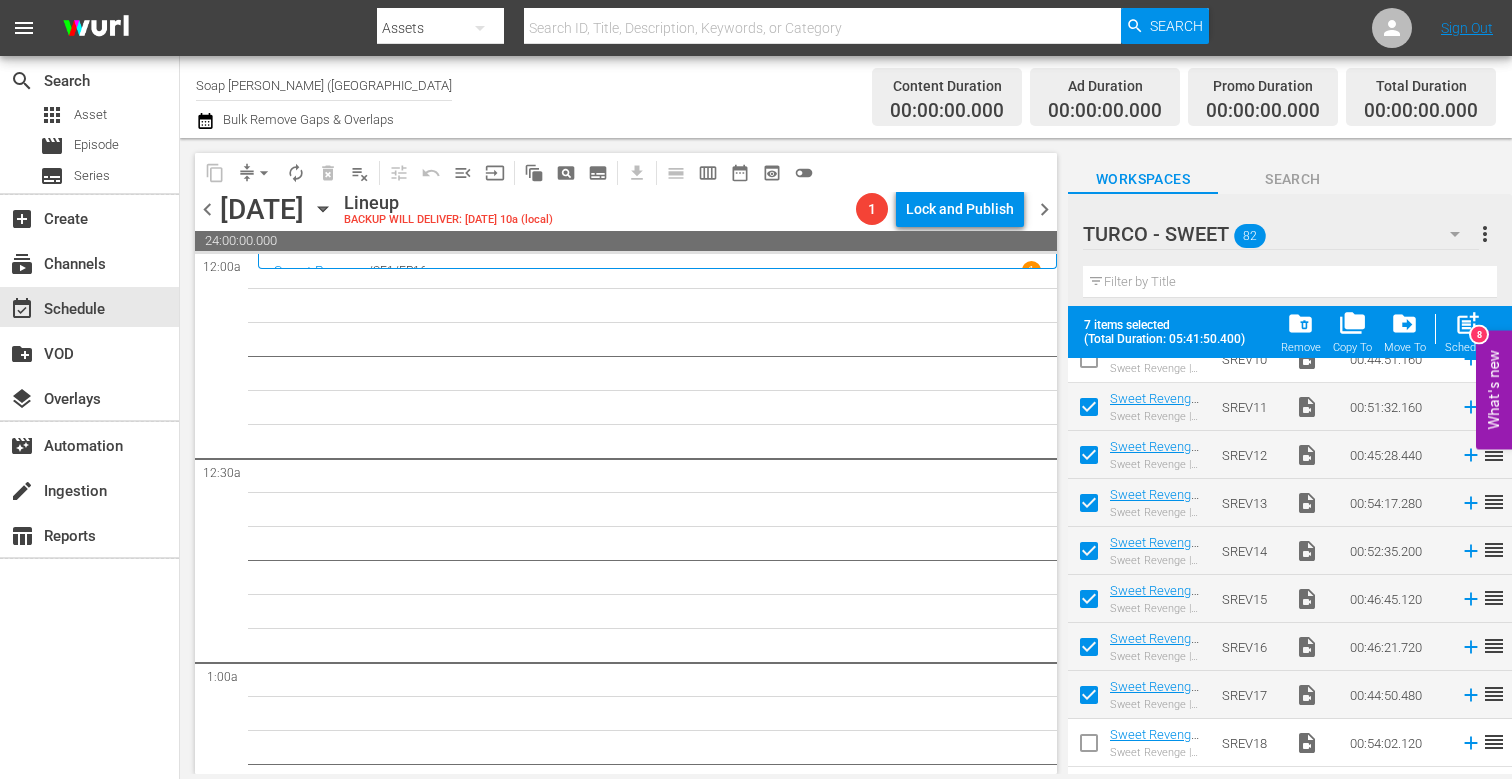 click at bounding box center (1089, 411) 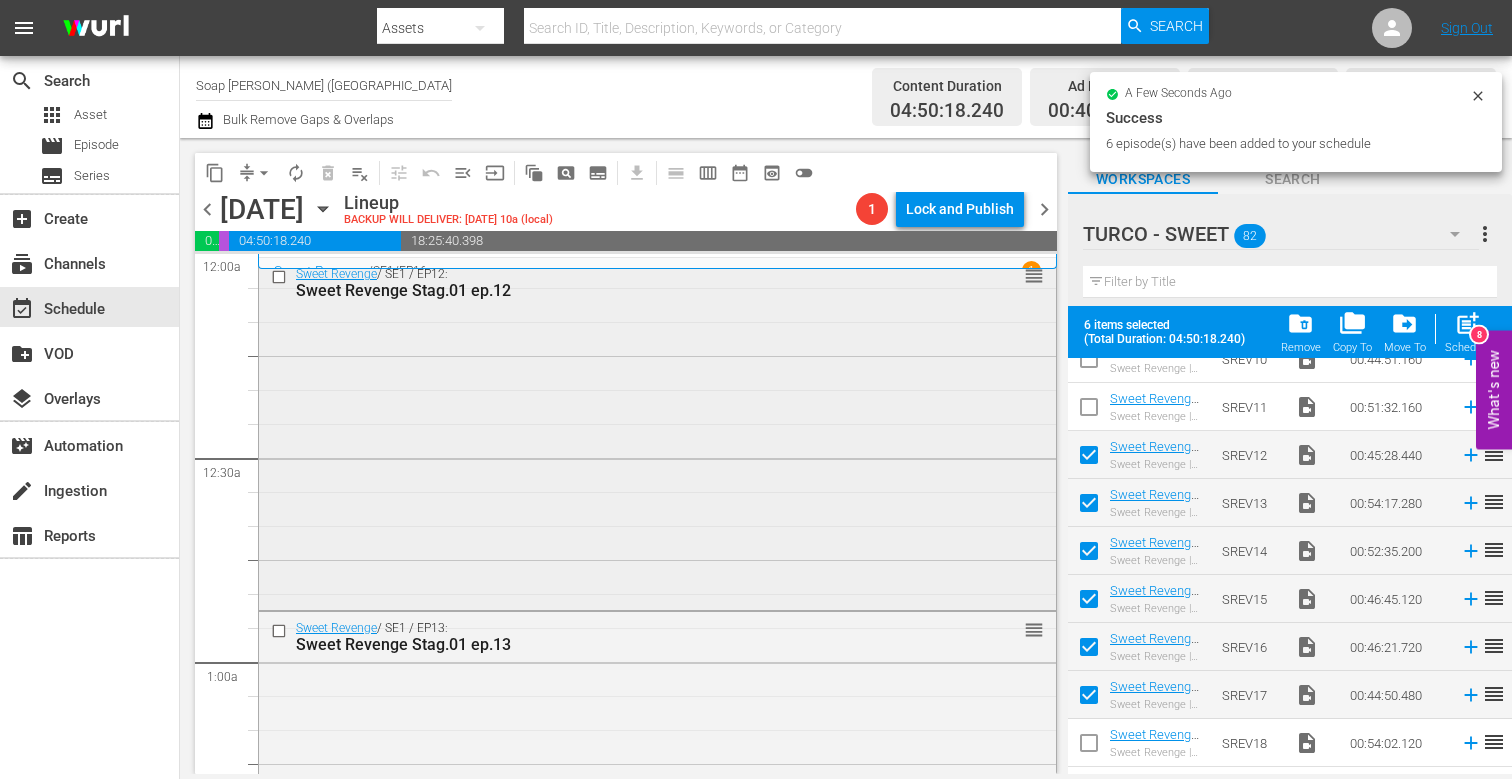 click on "Sweet Revenge  / SE1 / EP12:
Sweet Revenge Stag.01 ep.12 reorder" at bounding box center (657, 432) 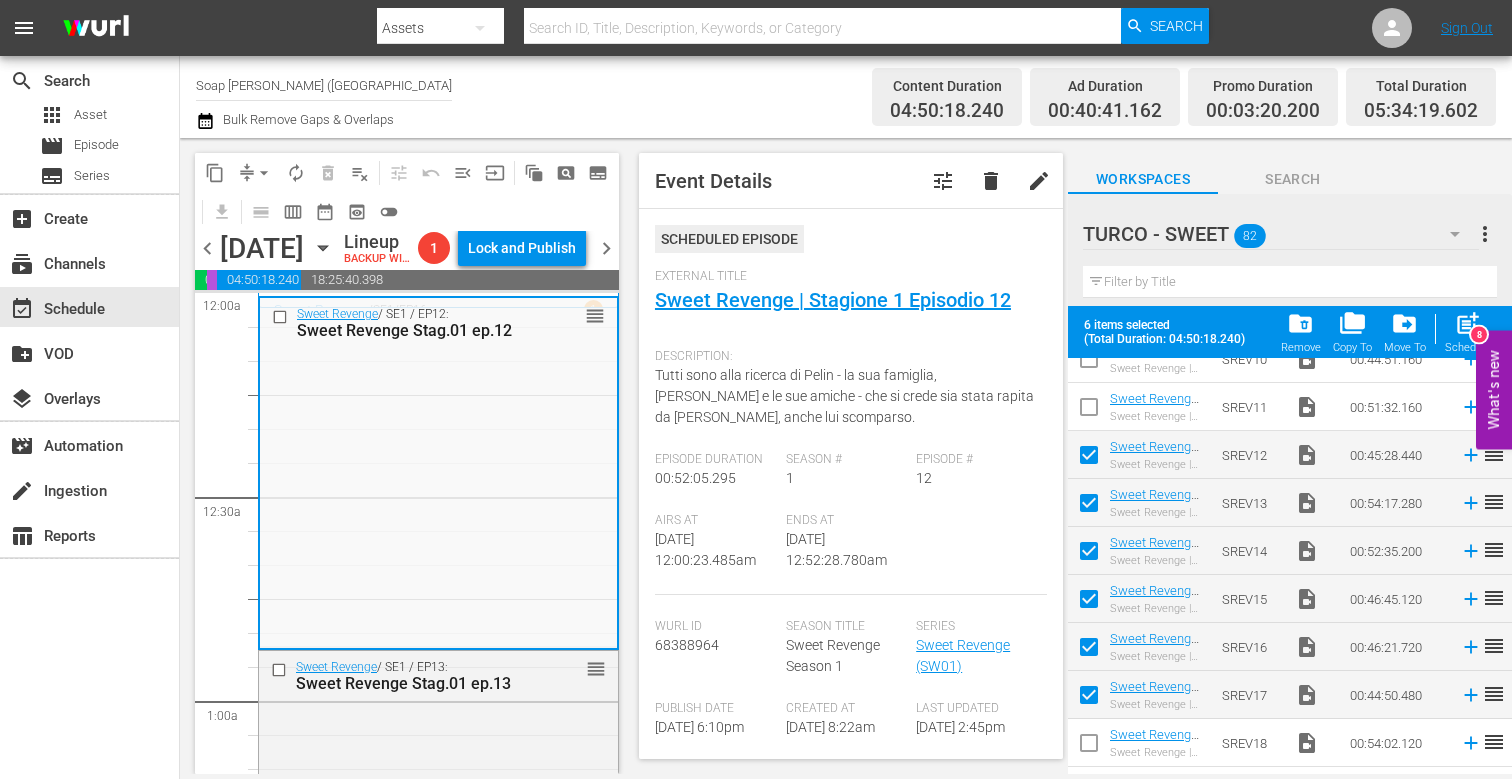click on "chevron_left" at bounding box center [207, 248] 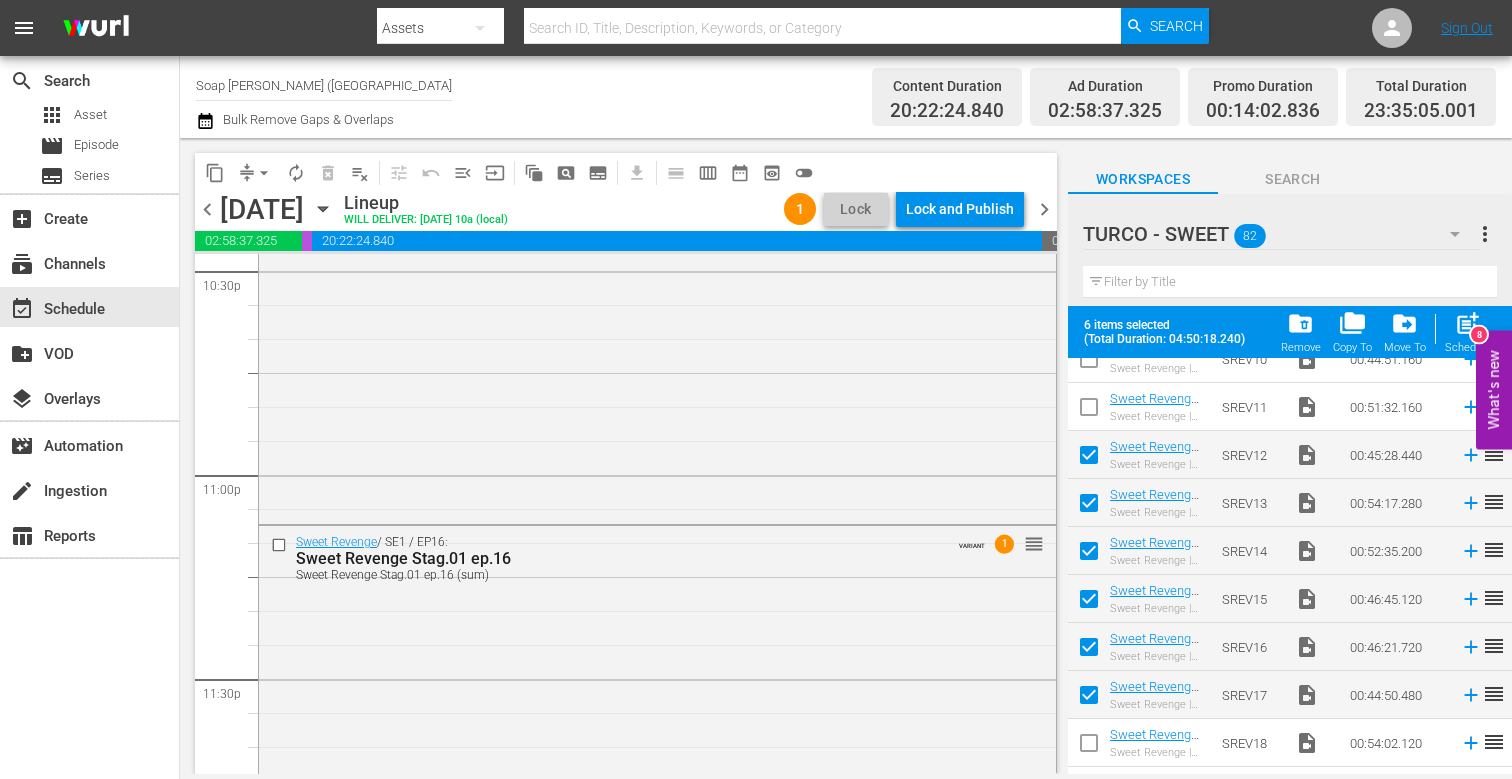 scroll, scrollTop: 9275, scrollLeft: 0, axis: vertical 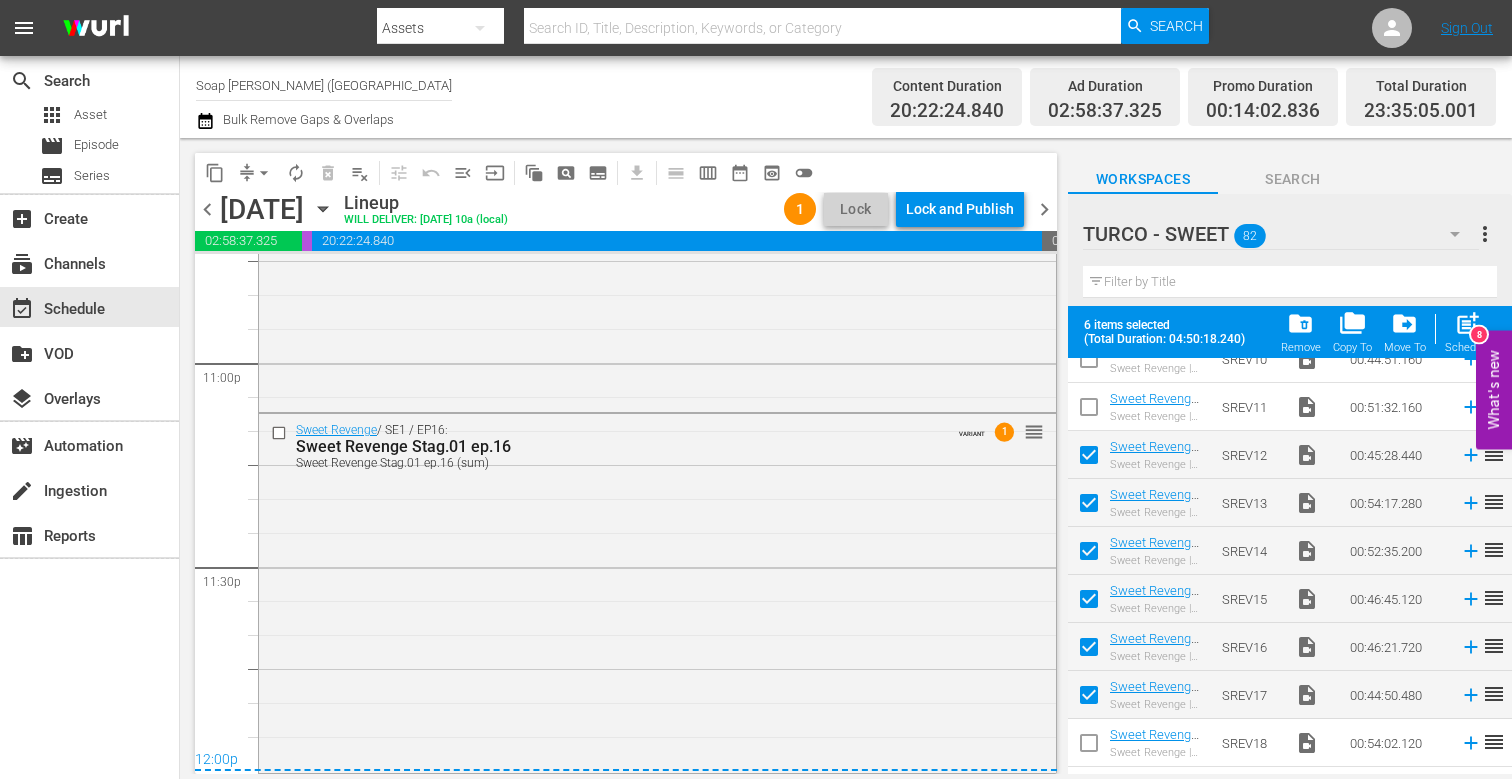 click on "chevron_right" at bounding box center [1044, 209] 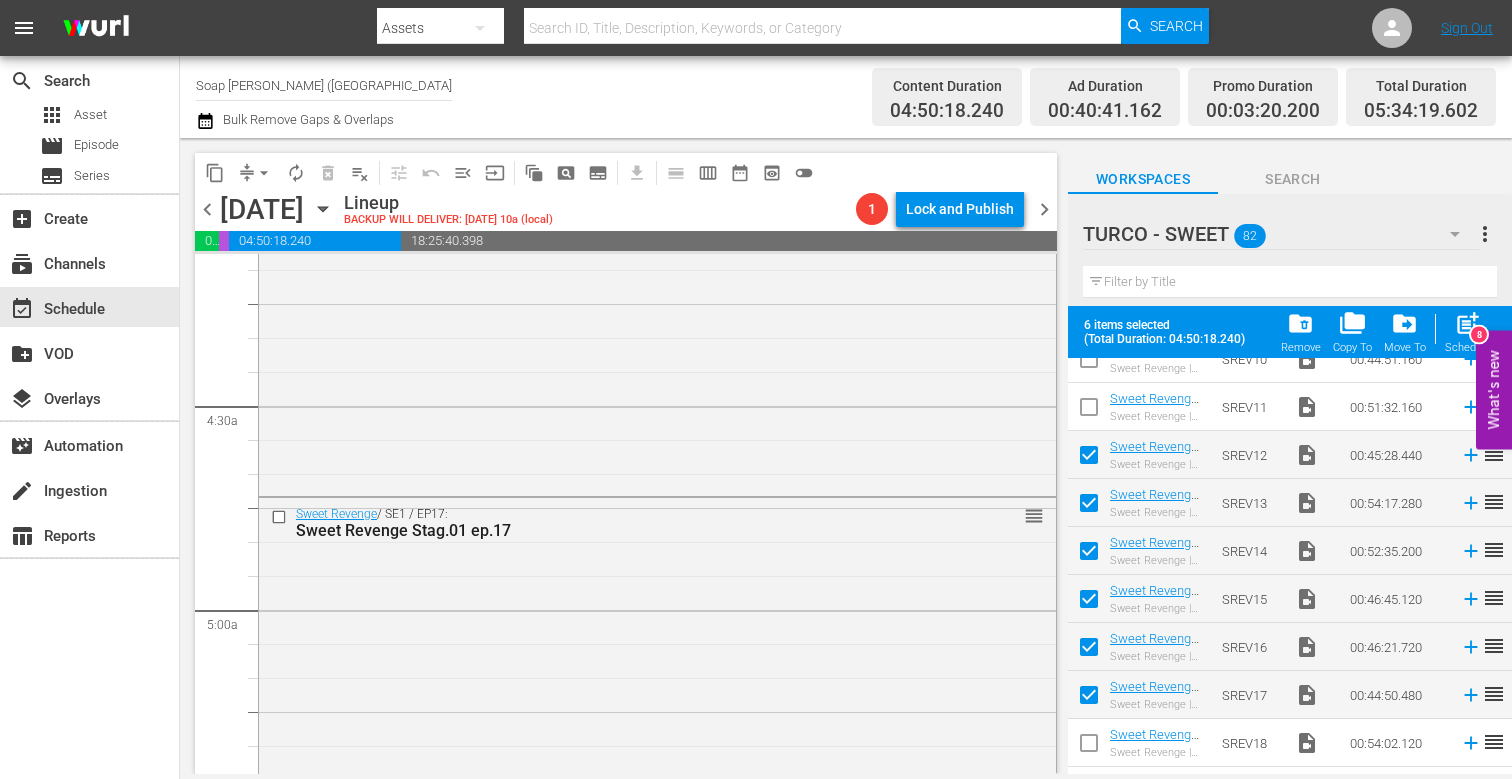 scroll, scrollTop: 0, scrollLeft: 0, axis: both 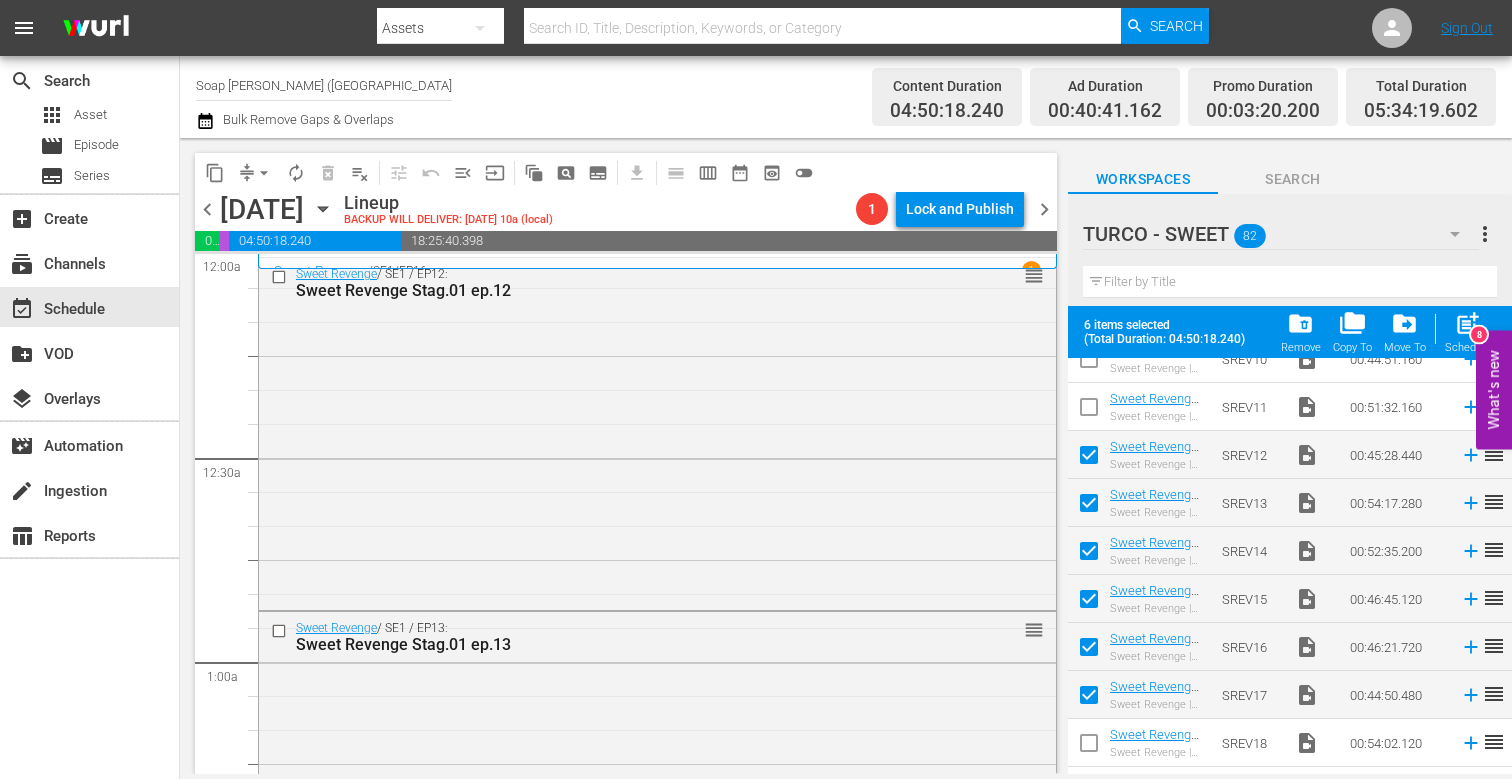 click on "chevron_left" at bounding box center (207, 209) 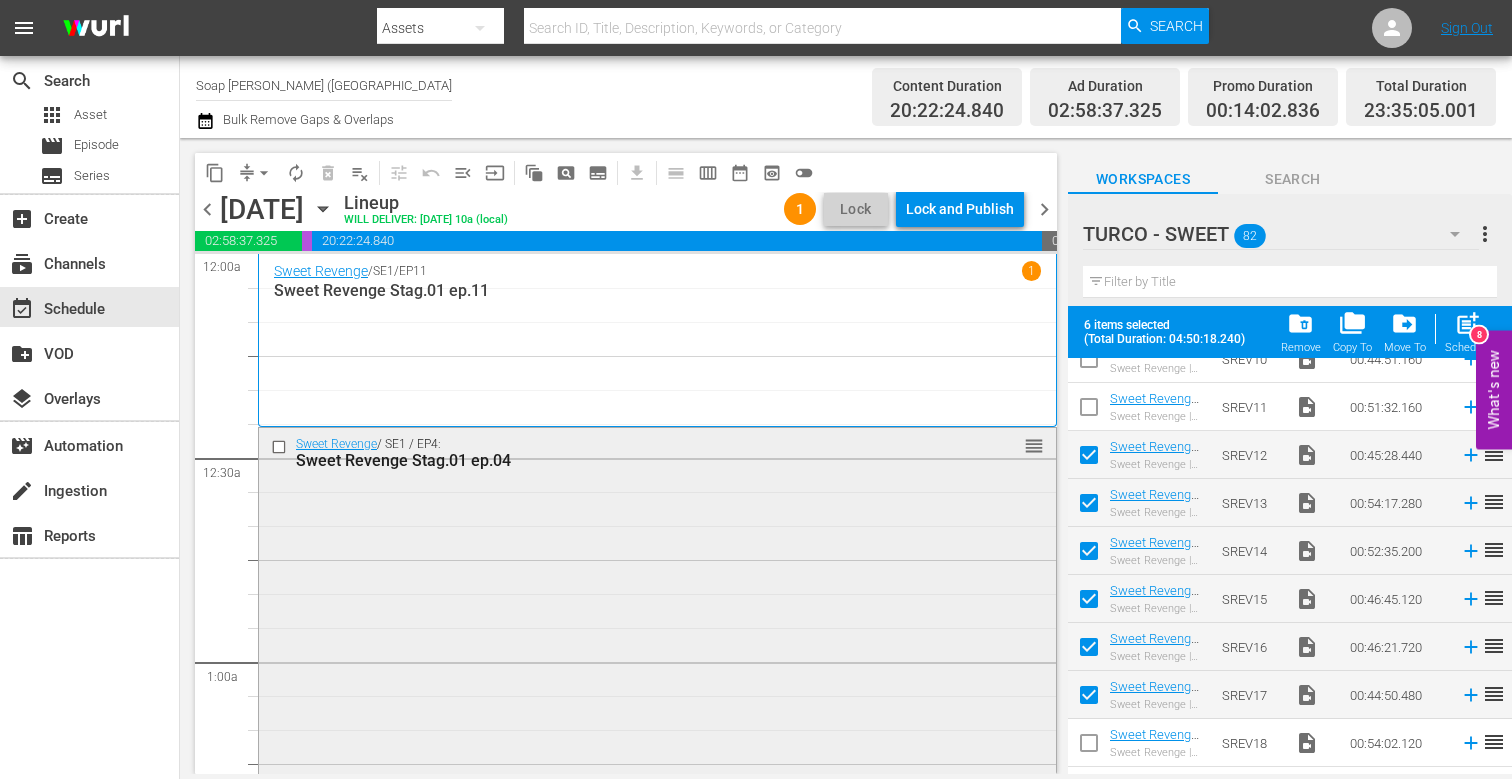 click at bounding box center (281, 446) 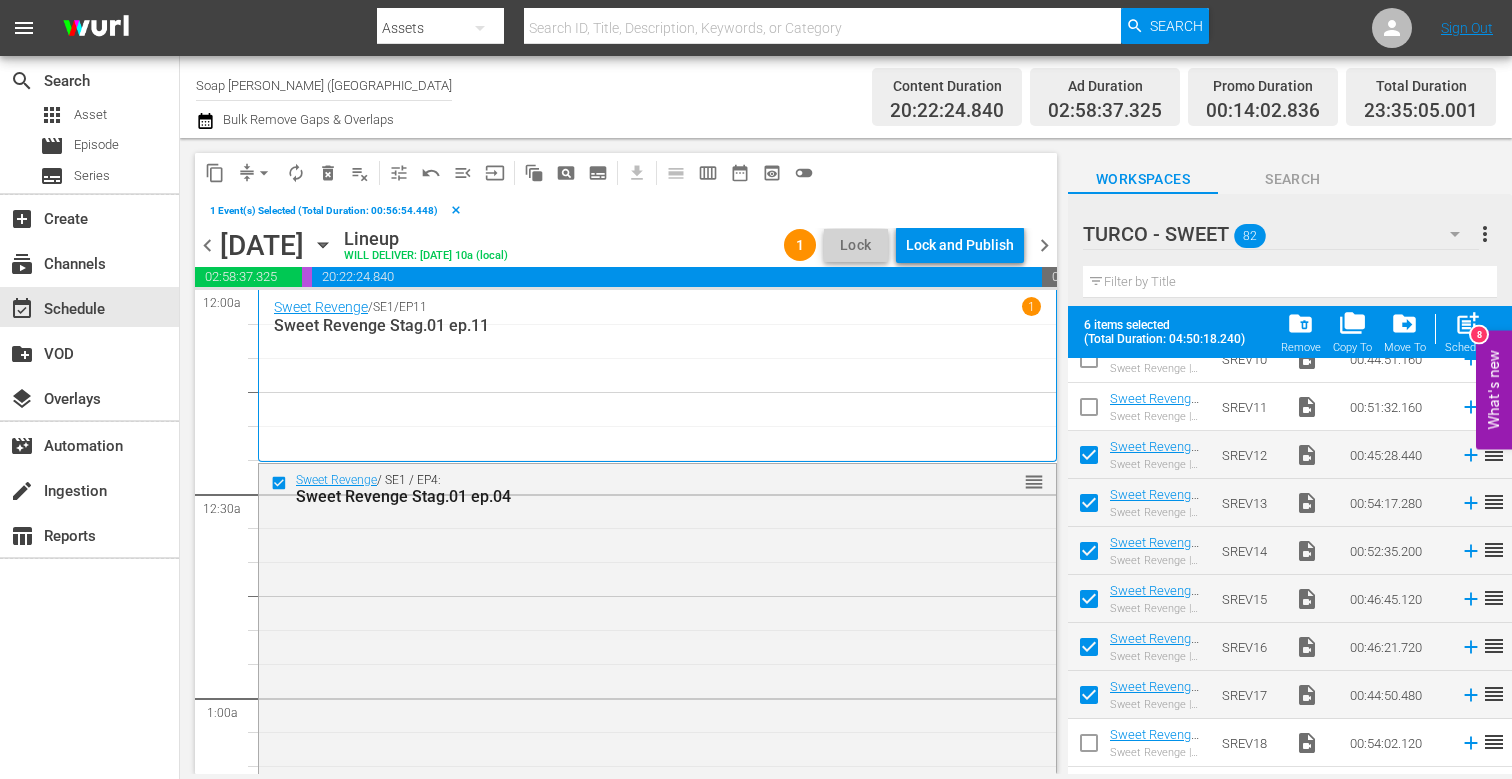 click on "delete_forever_outlined" at bounding box center [328, 173] 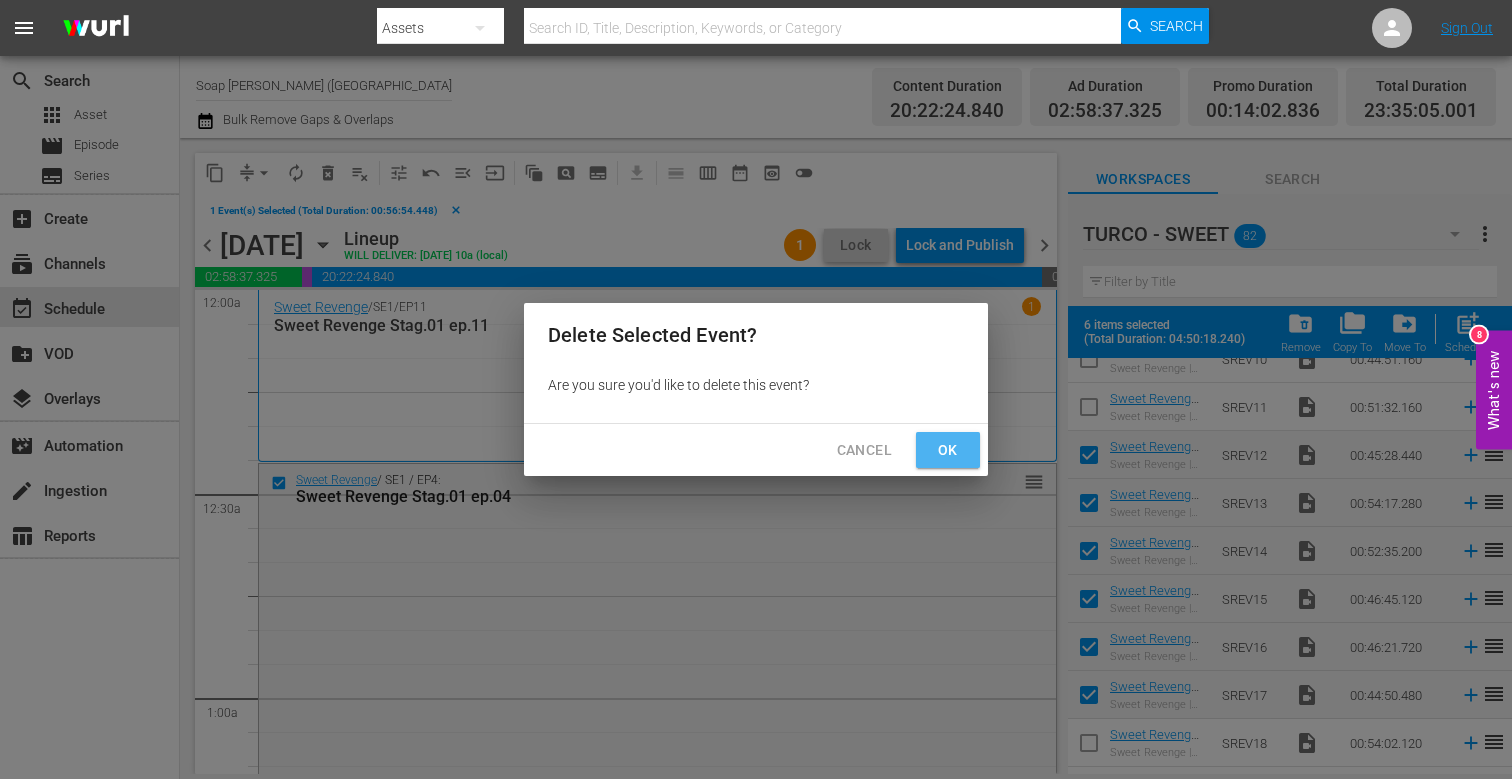 click on "Ok" at bounding box center (948, 450) 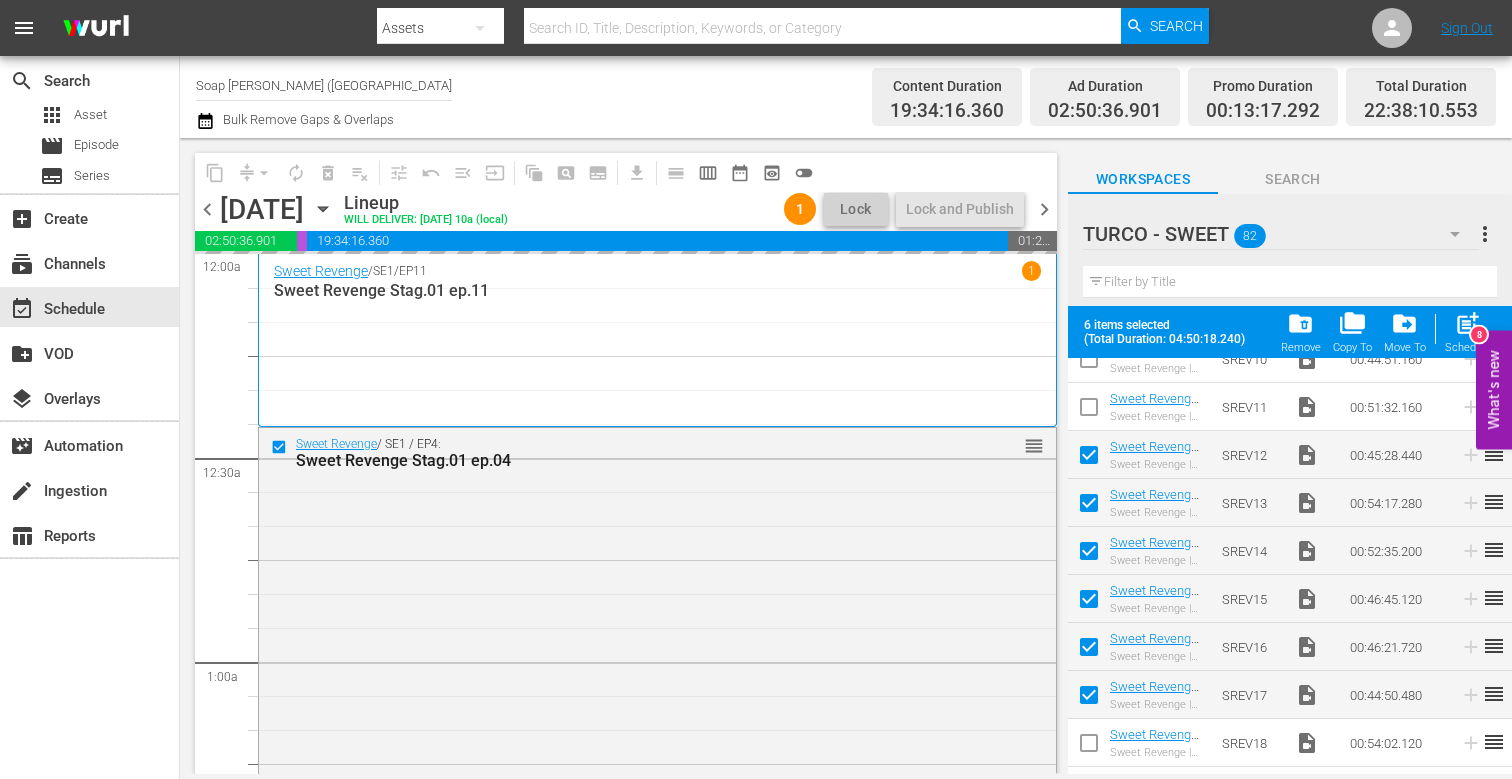 click at bounding box center (1089, 459) 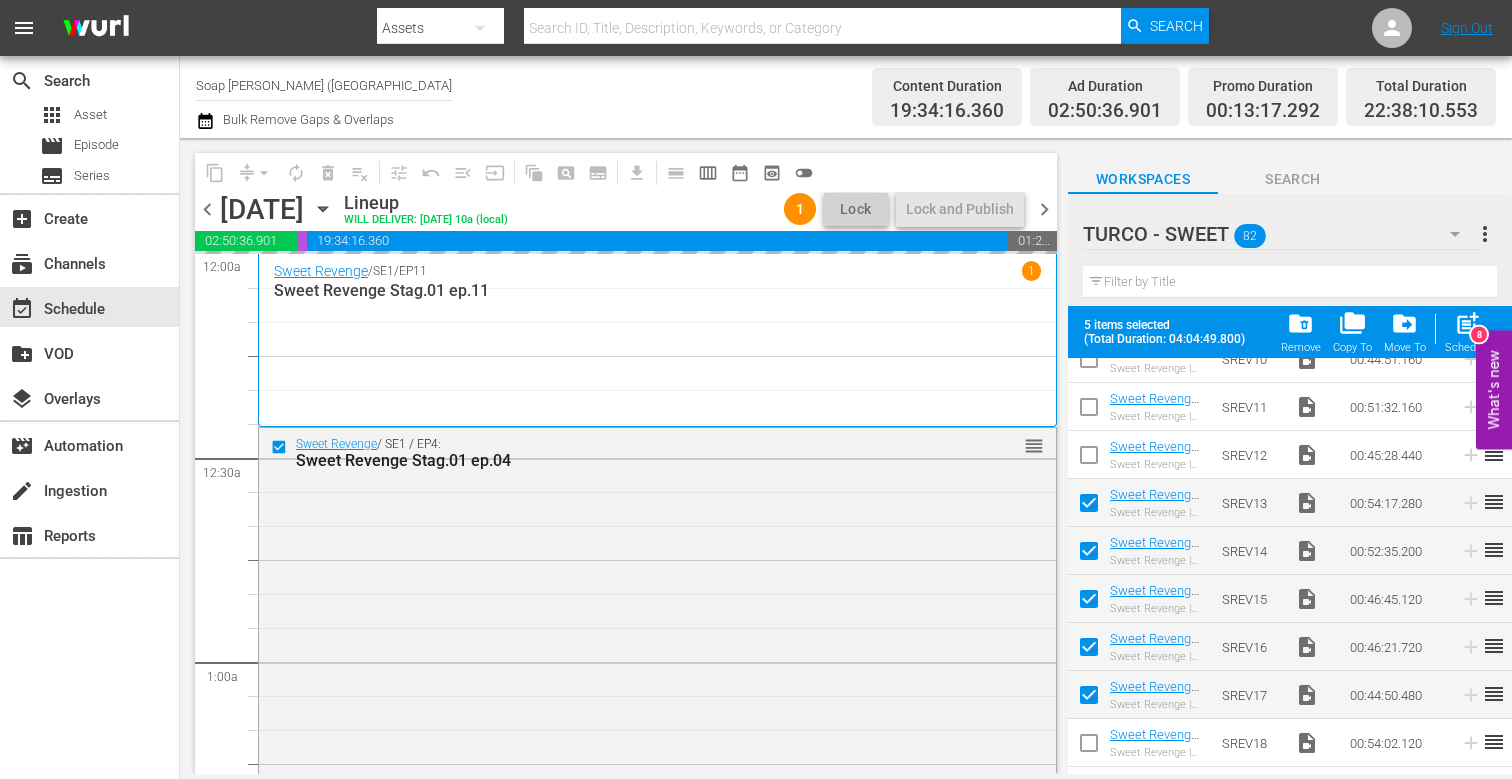 click at bounding box center (1089, 507) 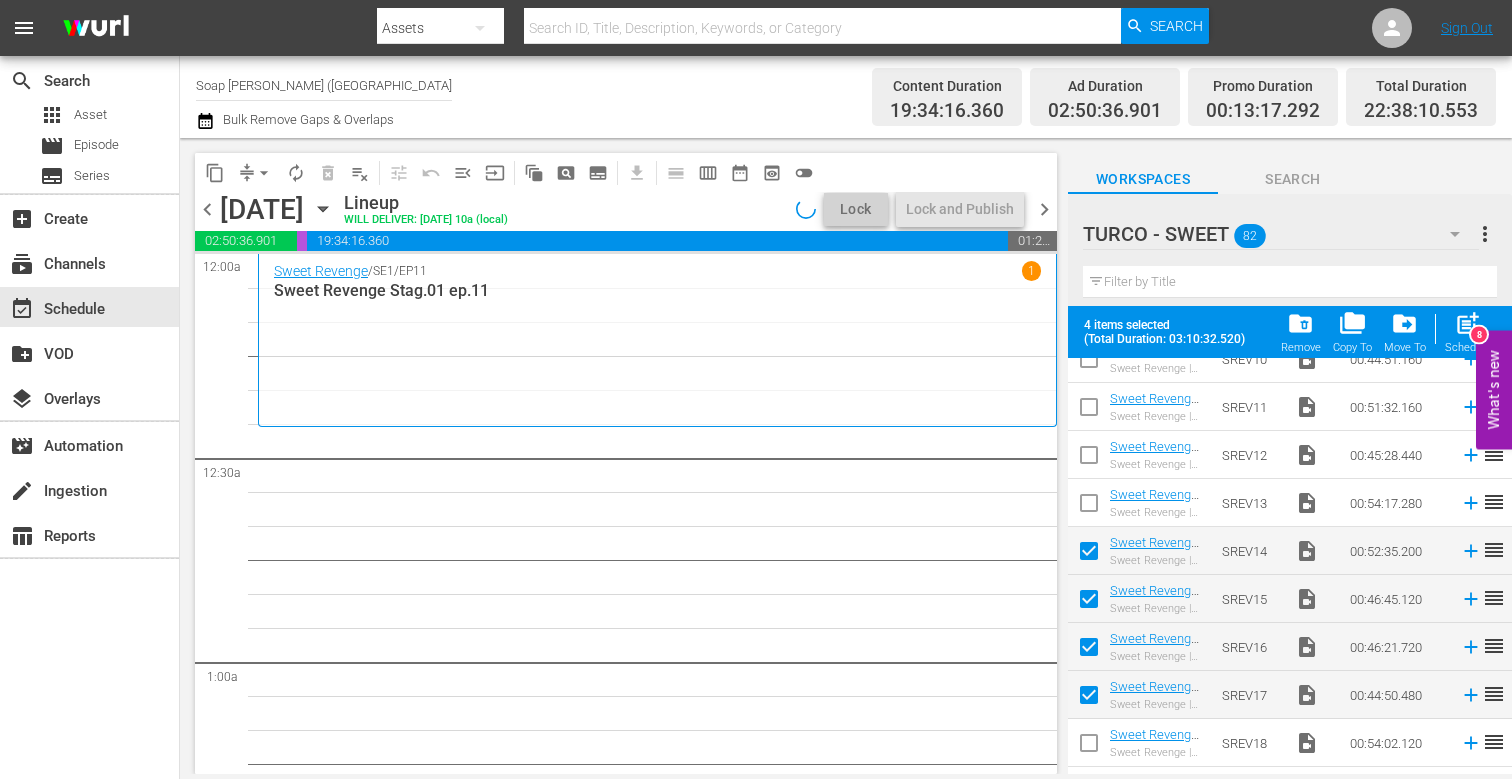 click at bounding box center [1089, 555] 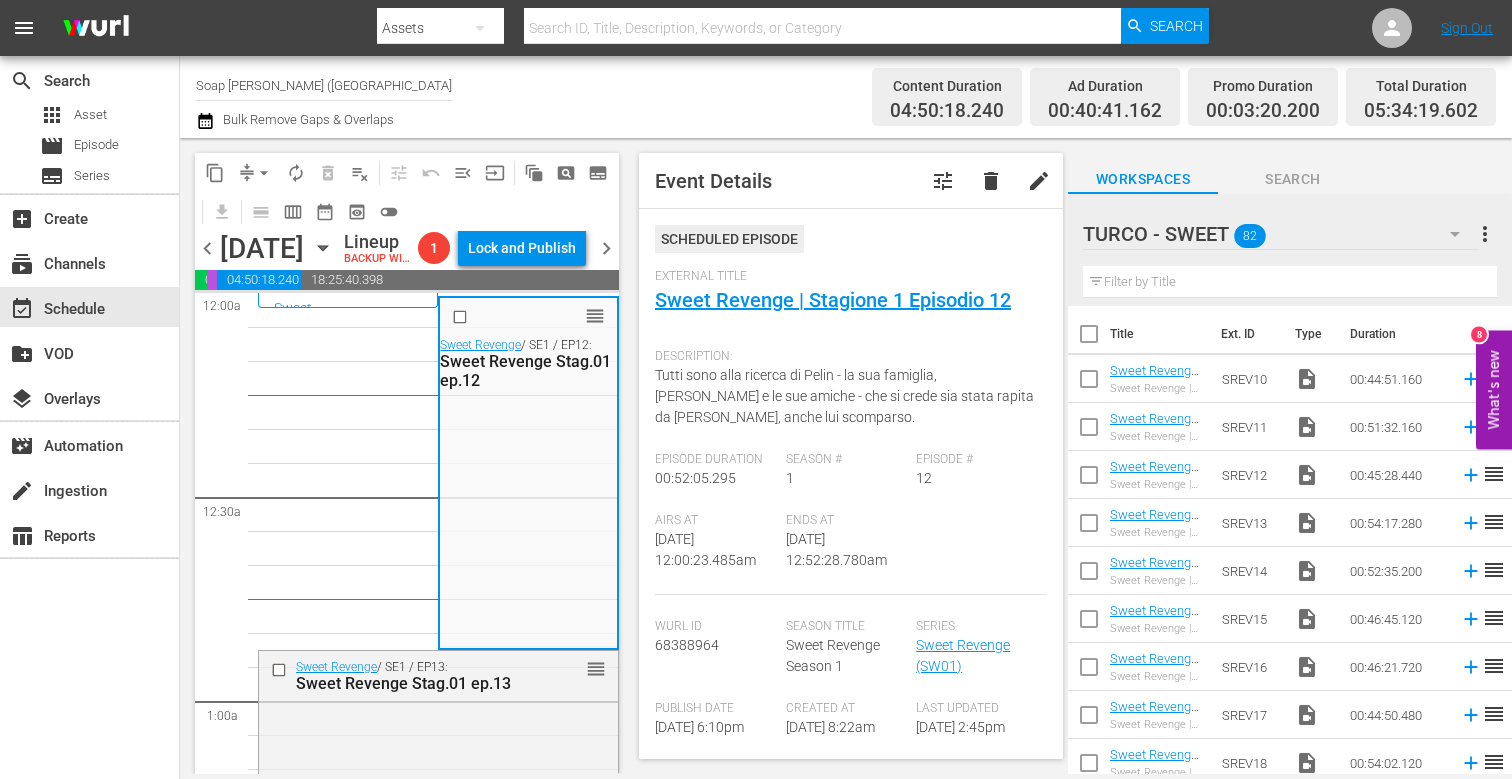 scroll, scrollTop: 0, scrollLeft: 0, axis: both 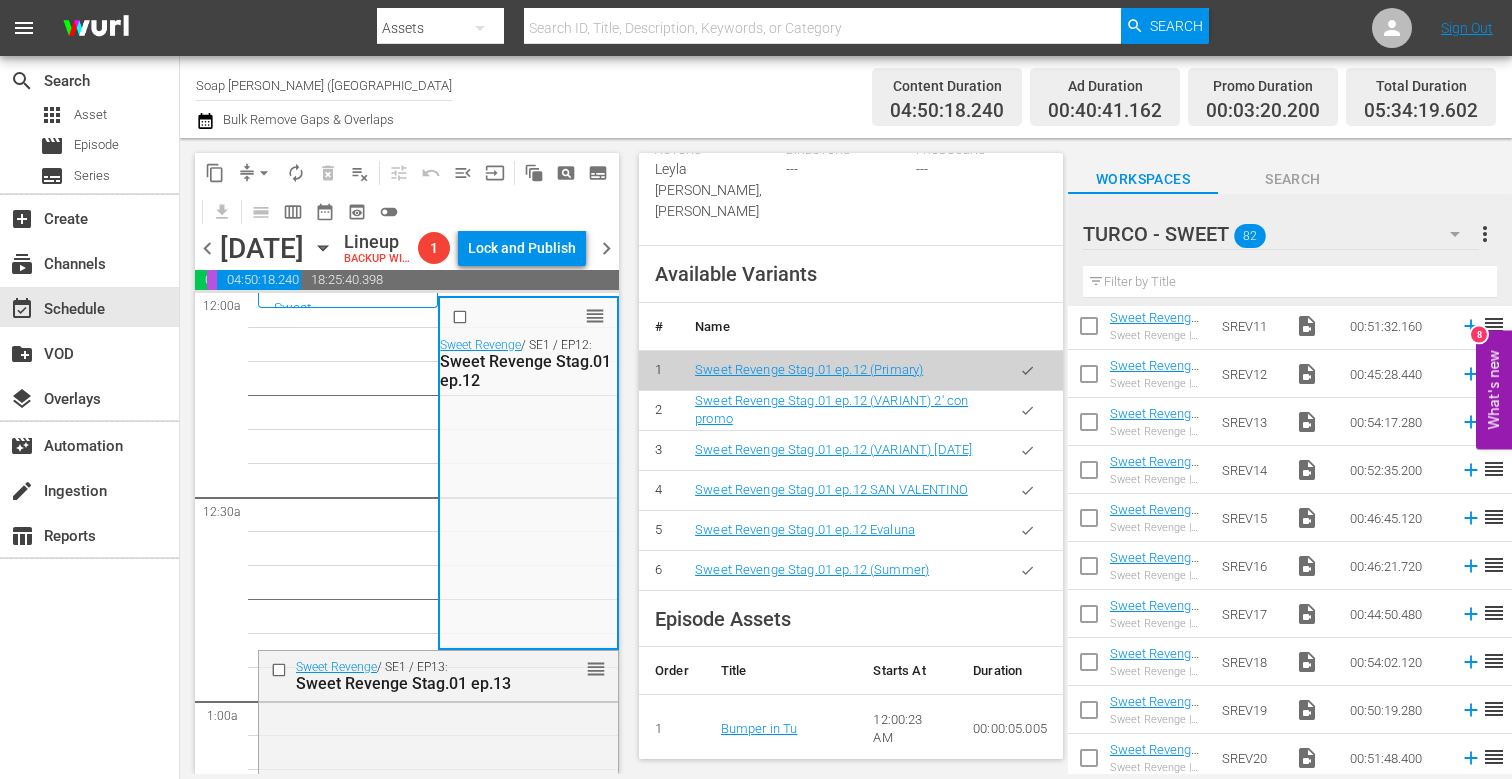 click at bounding box center [1027, 570] 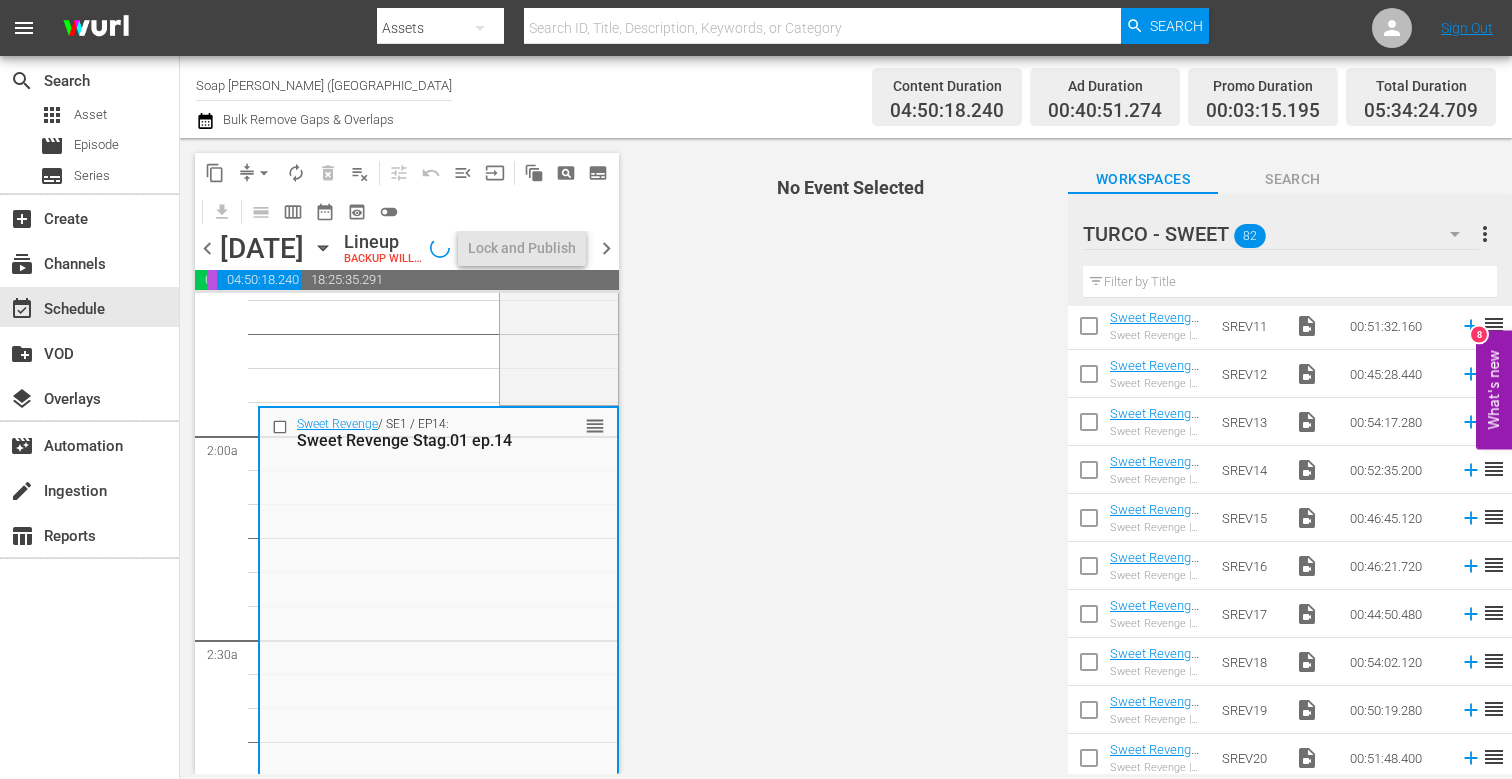 scroll, scrollTop: 707, scrollLeft: 0, axis: vertical 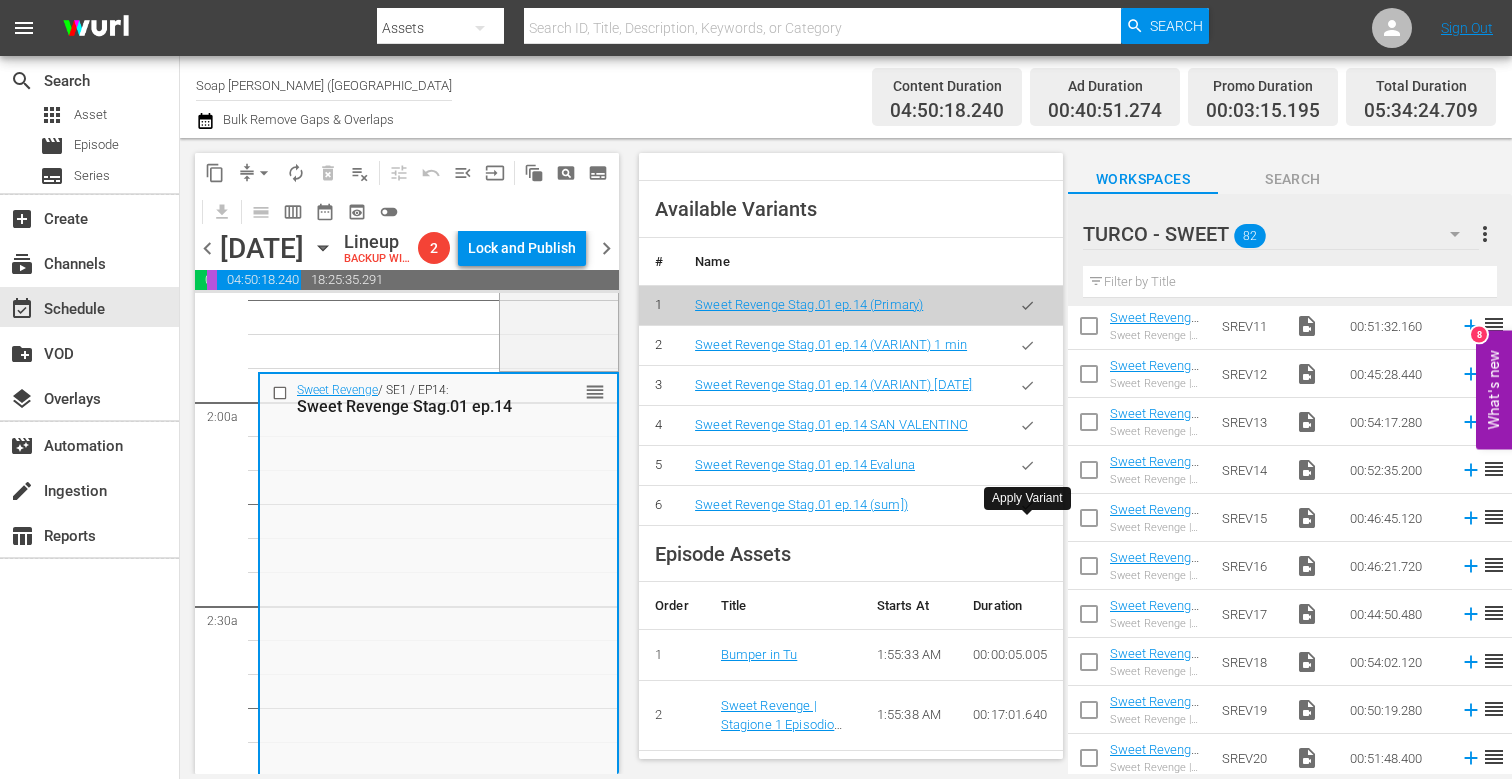 click 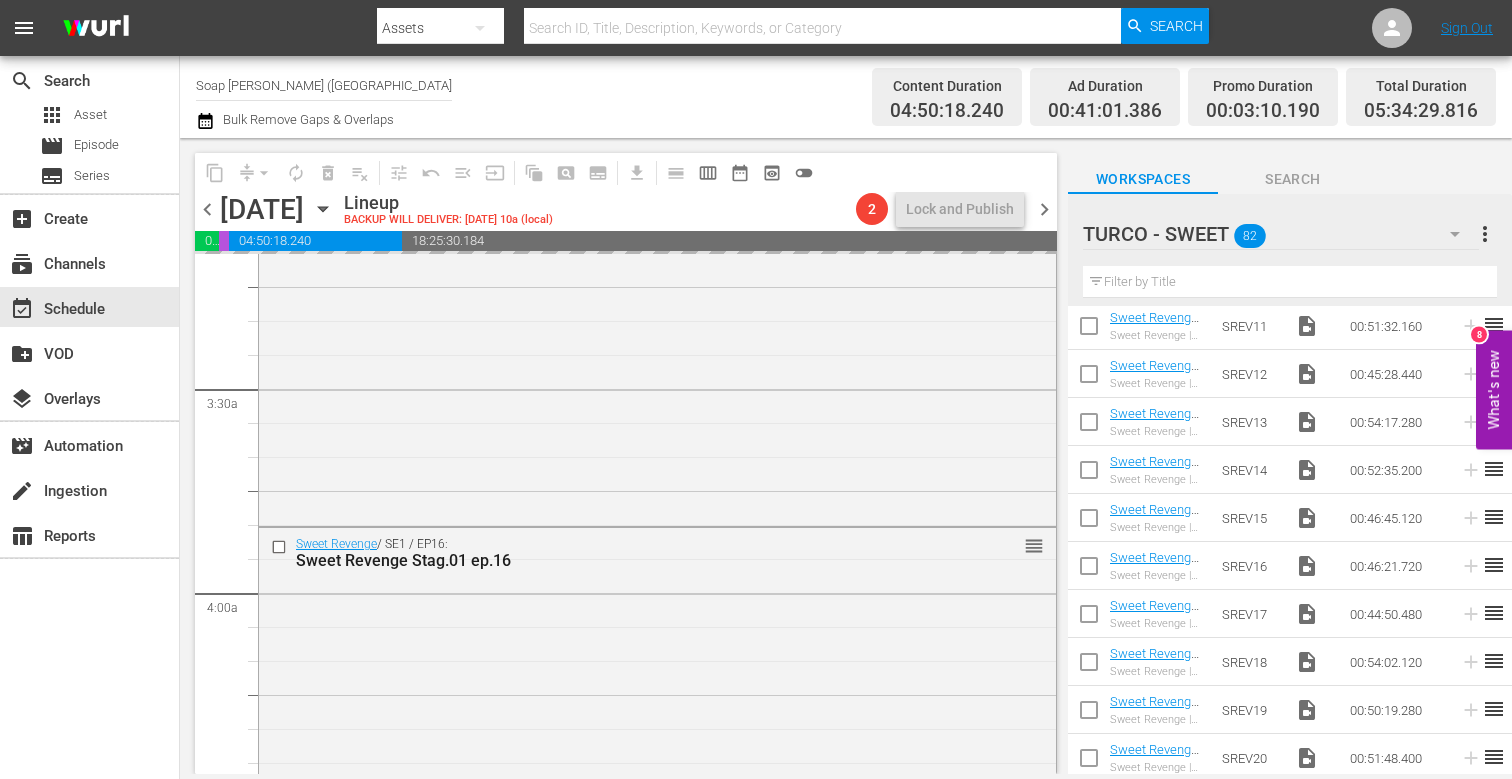 scroll, scrollTop: 1304, scrollLeft: 0, axis: vertical 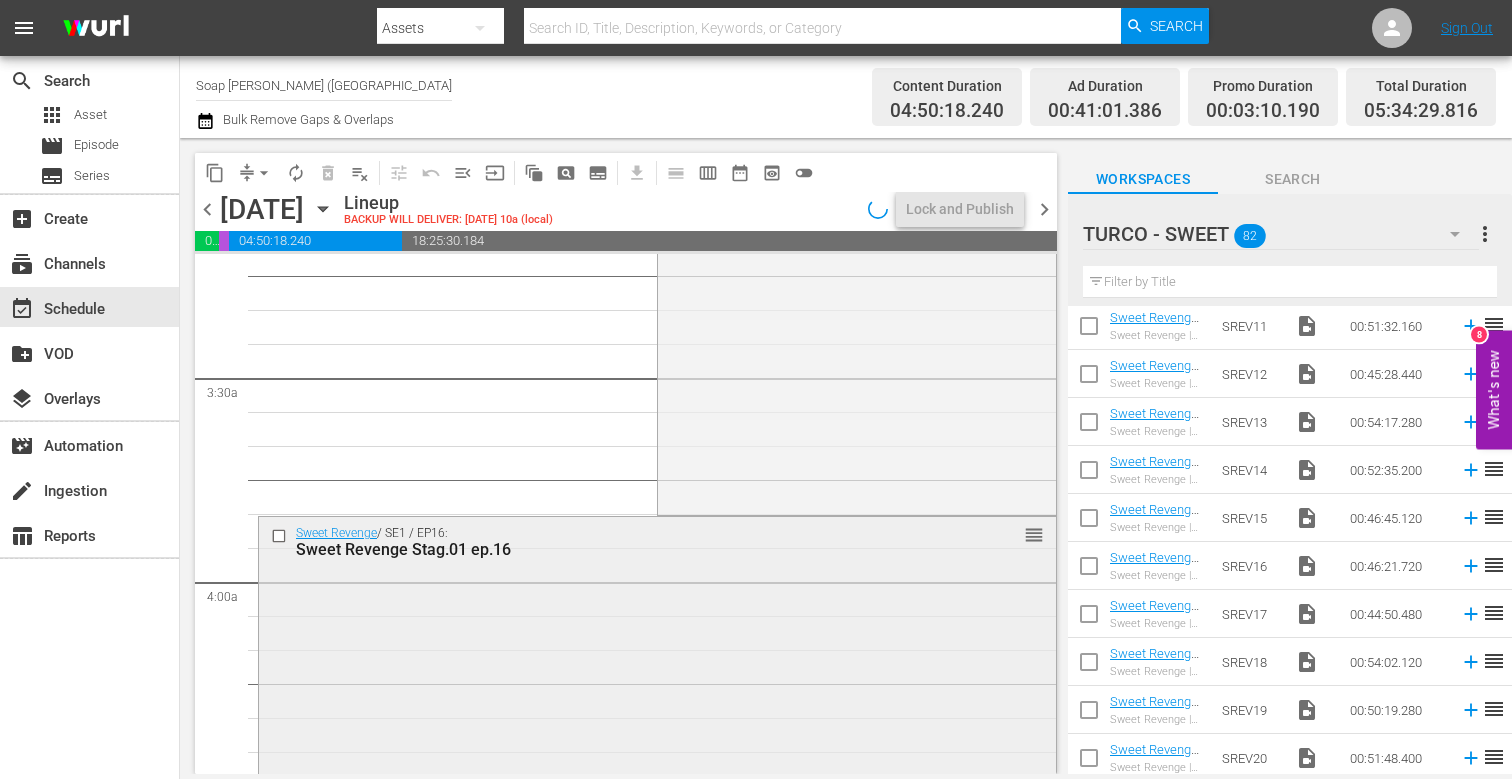 click on "Sweet Revenge  / SE1 / EP16:
Sweet Revenge Stag.01 ep.16 reorder" at bounding box center (657, 694) 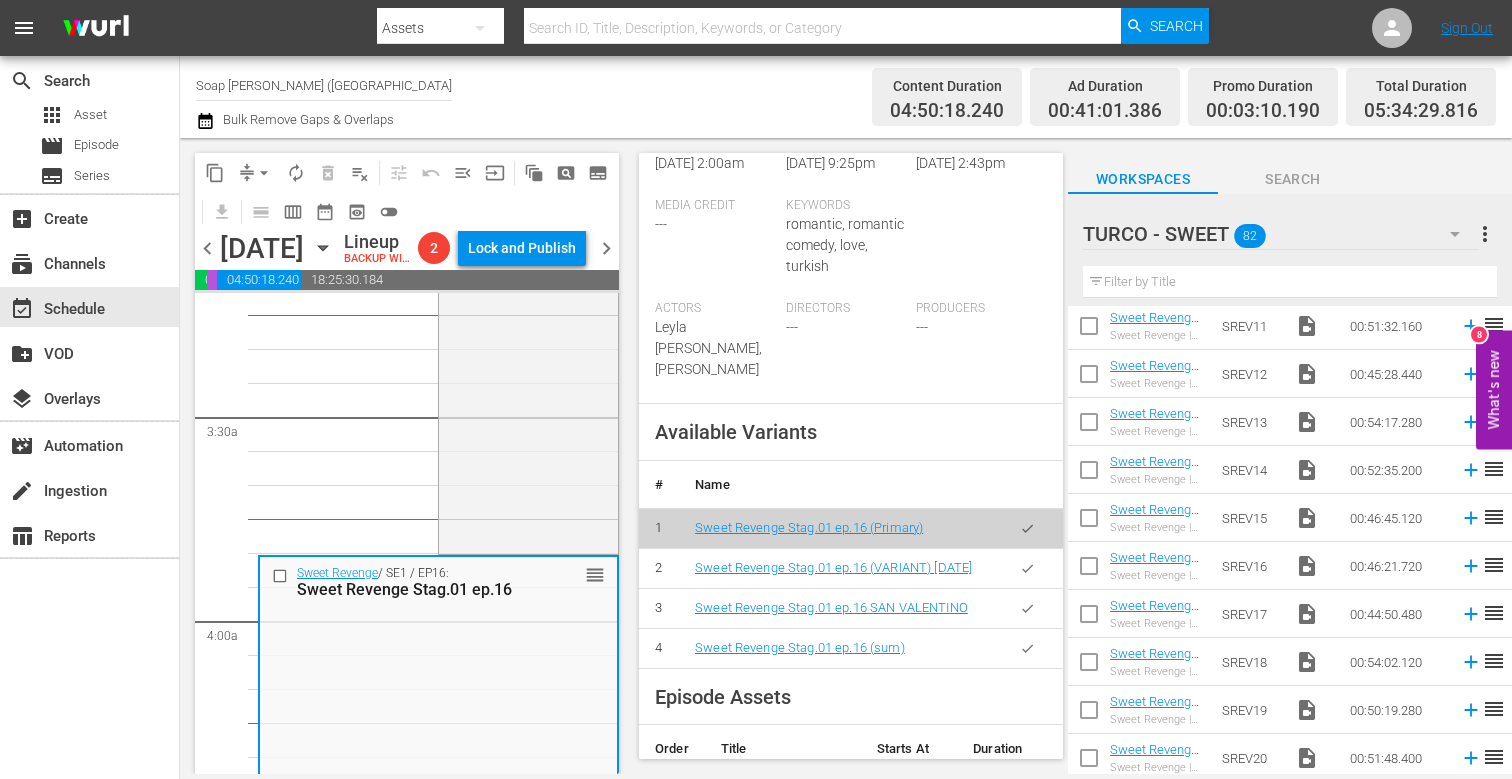 scroll, scrollTop: 600, scrollLeft: 0, axis: vertical 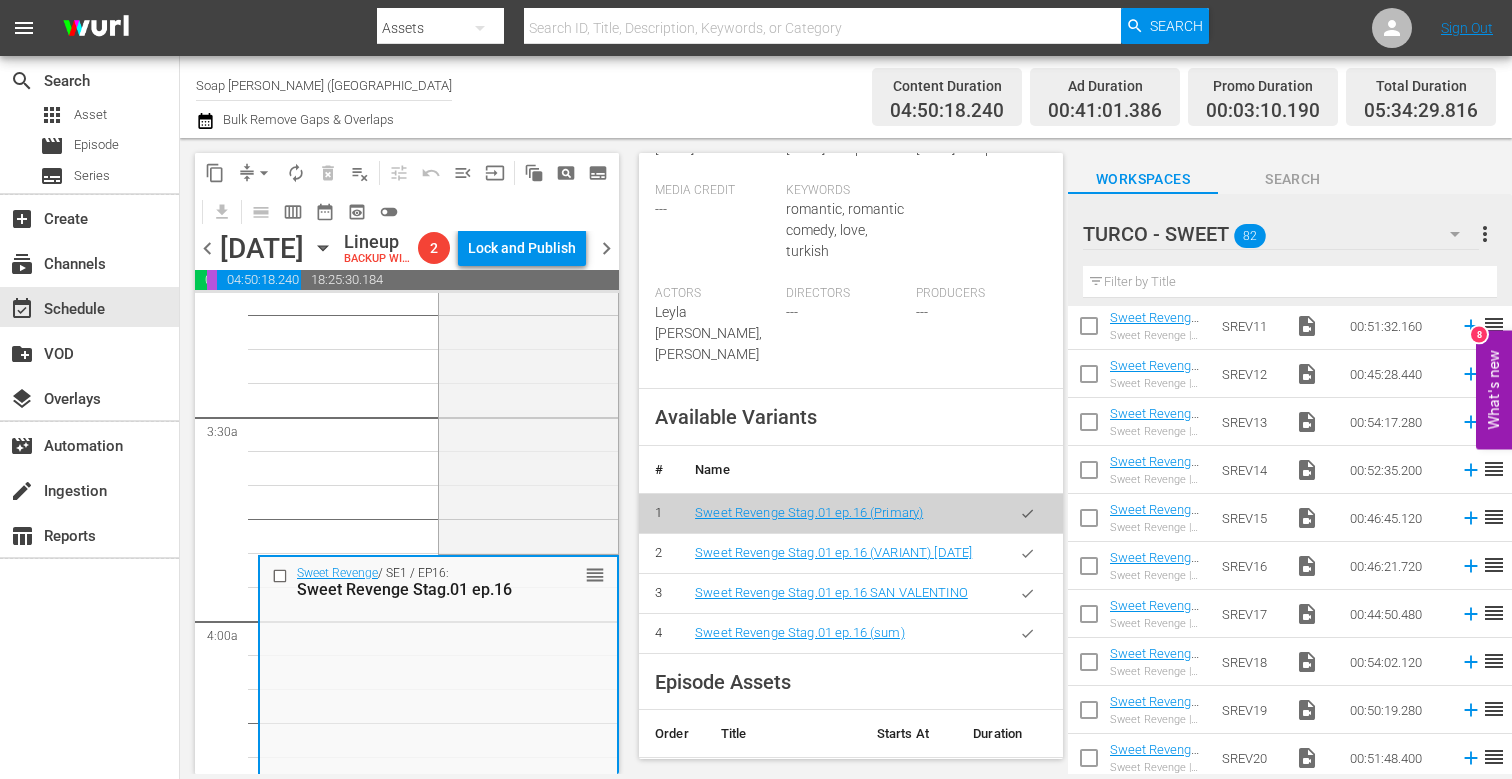 click 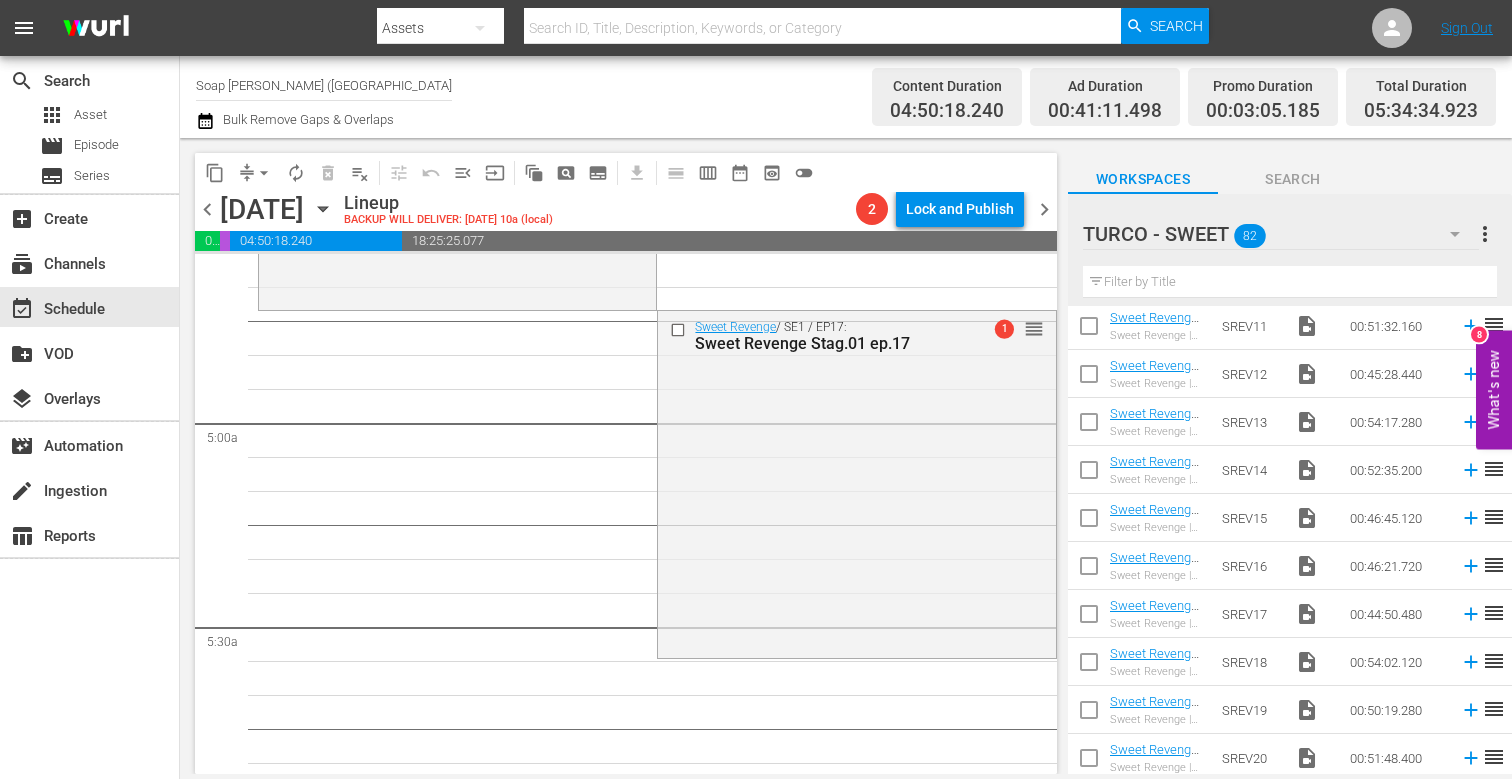 scroll, scrollTop: 1838, scrollLeft: 0, axis: vertical 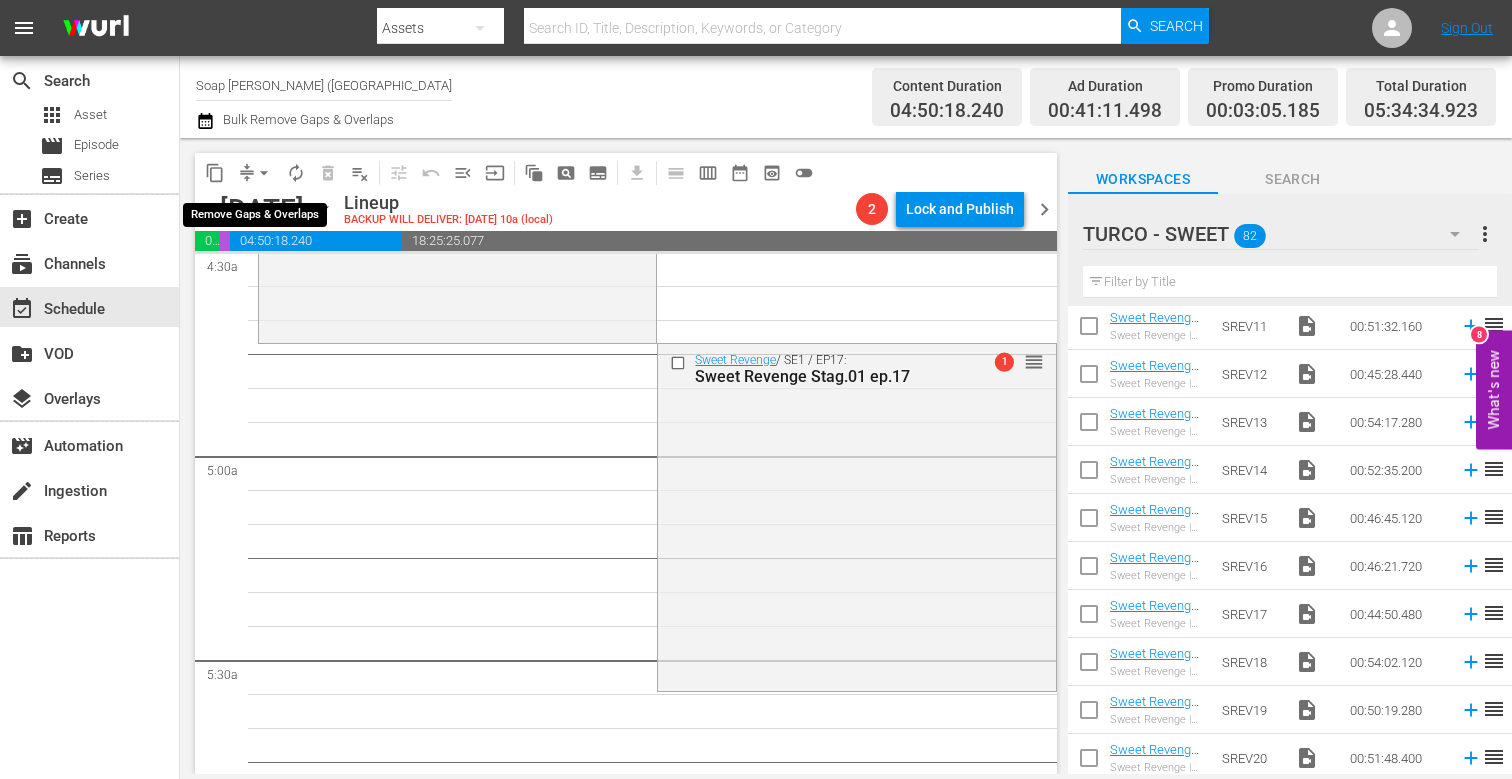 click on "arrow_drop_down" at bounding box center [264, 173] 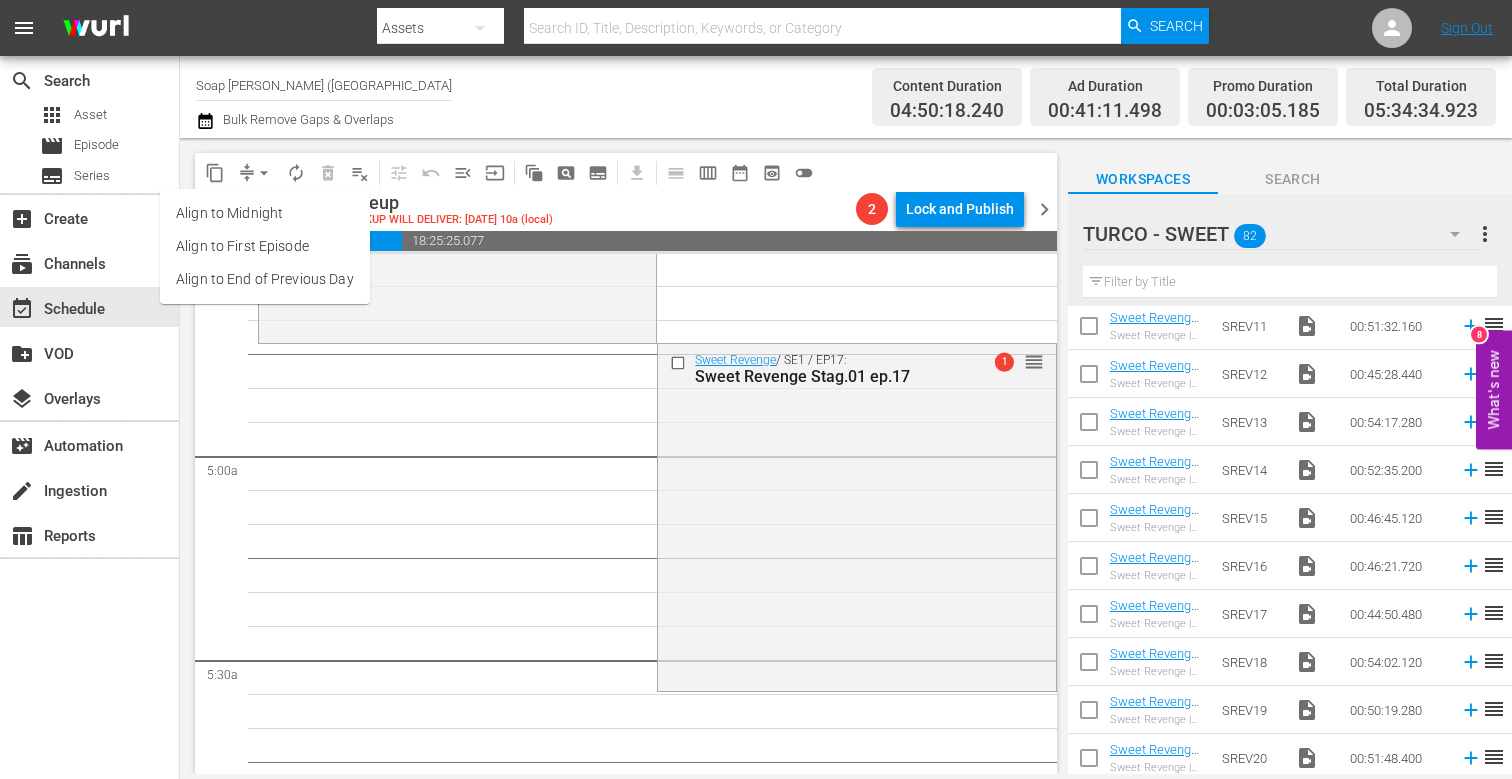 click on "Align to End of Previous Day" at bounding box center [265, 279] 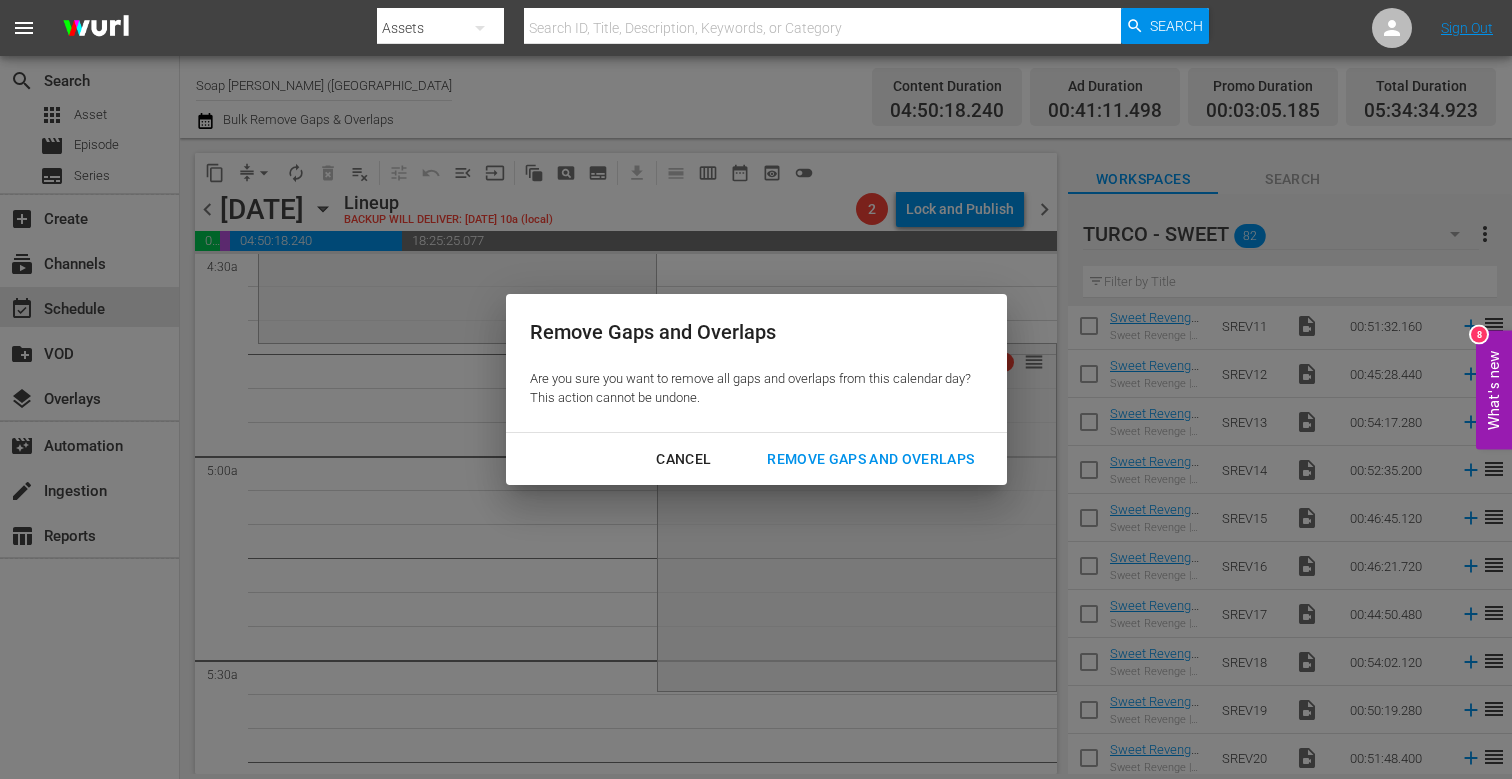 click on "Remove Gaps and Overlaps" at bounding box center (870, 459) 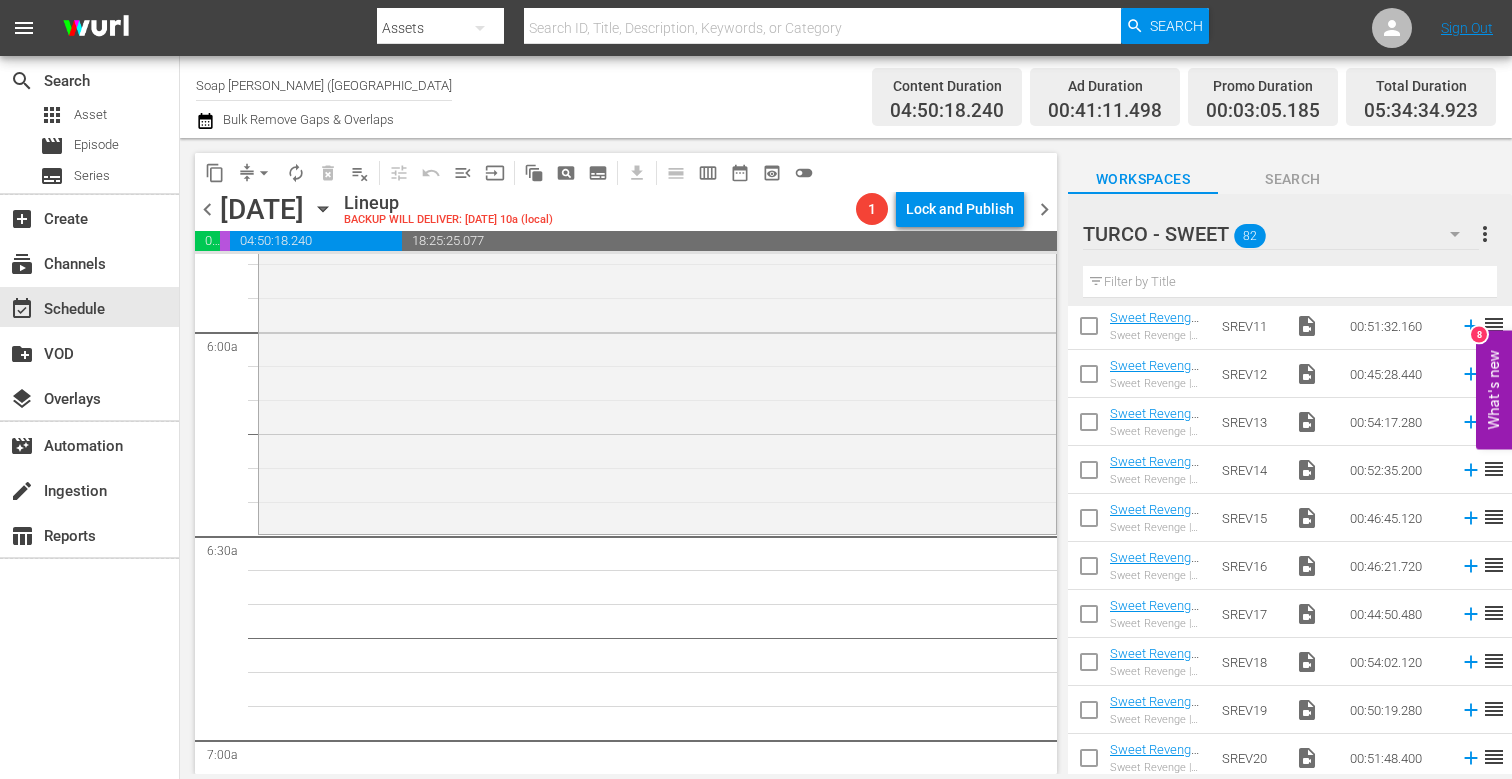 scroll, scrollTop: 2367, scrollLeft: 0, axis: vertical 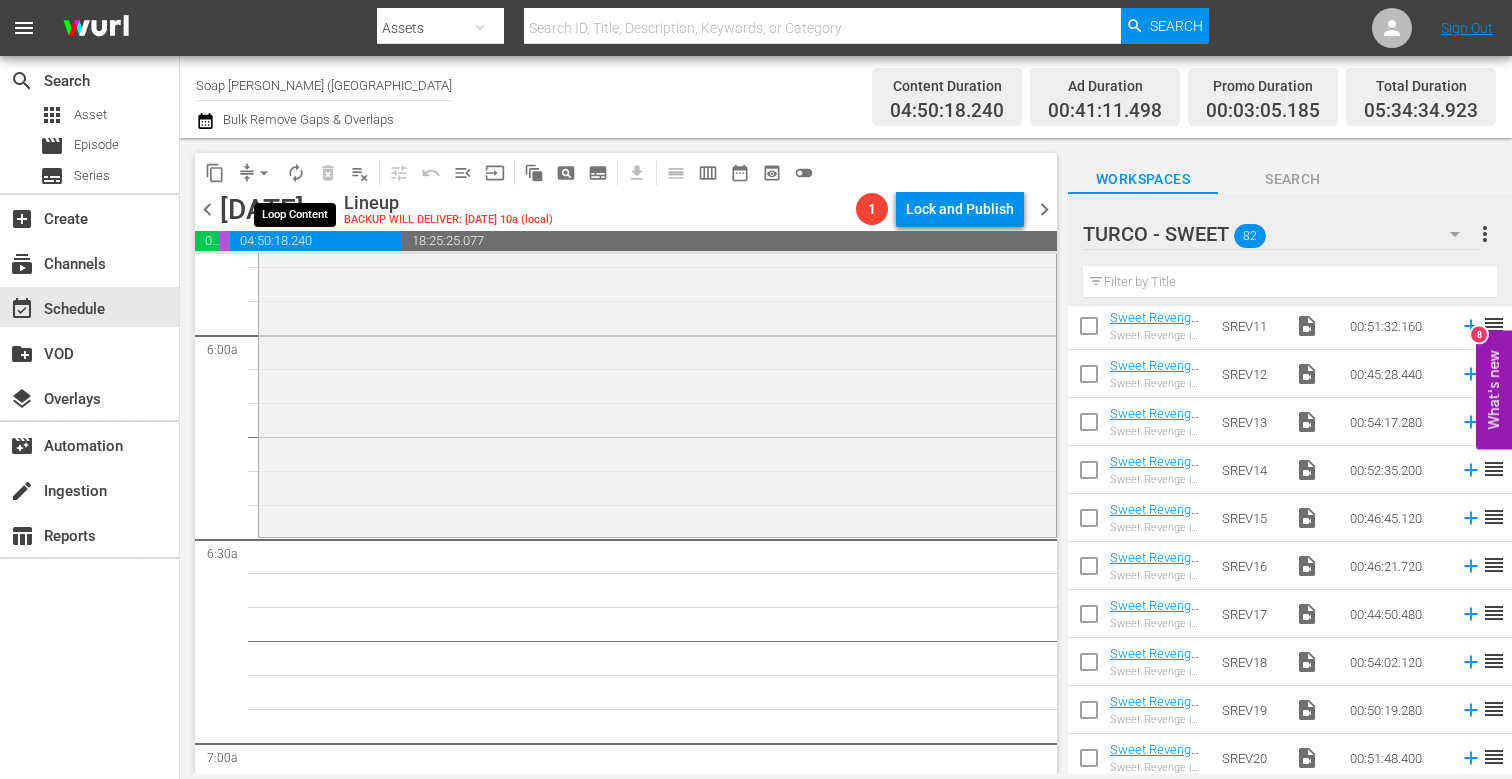 click on "autorenew_outlined" at bounding box center (296, 173) 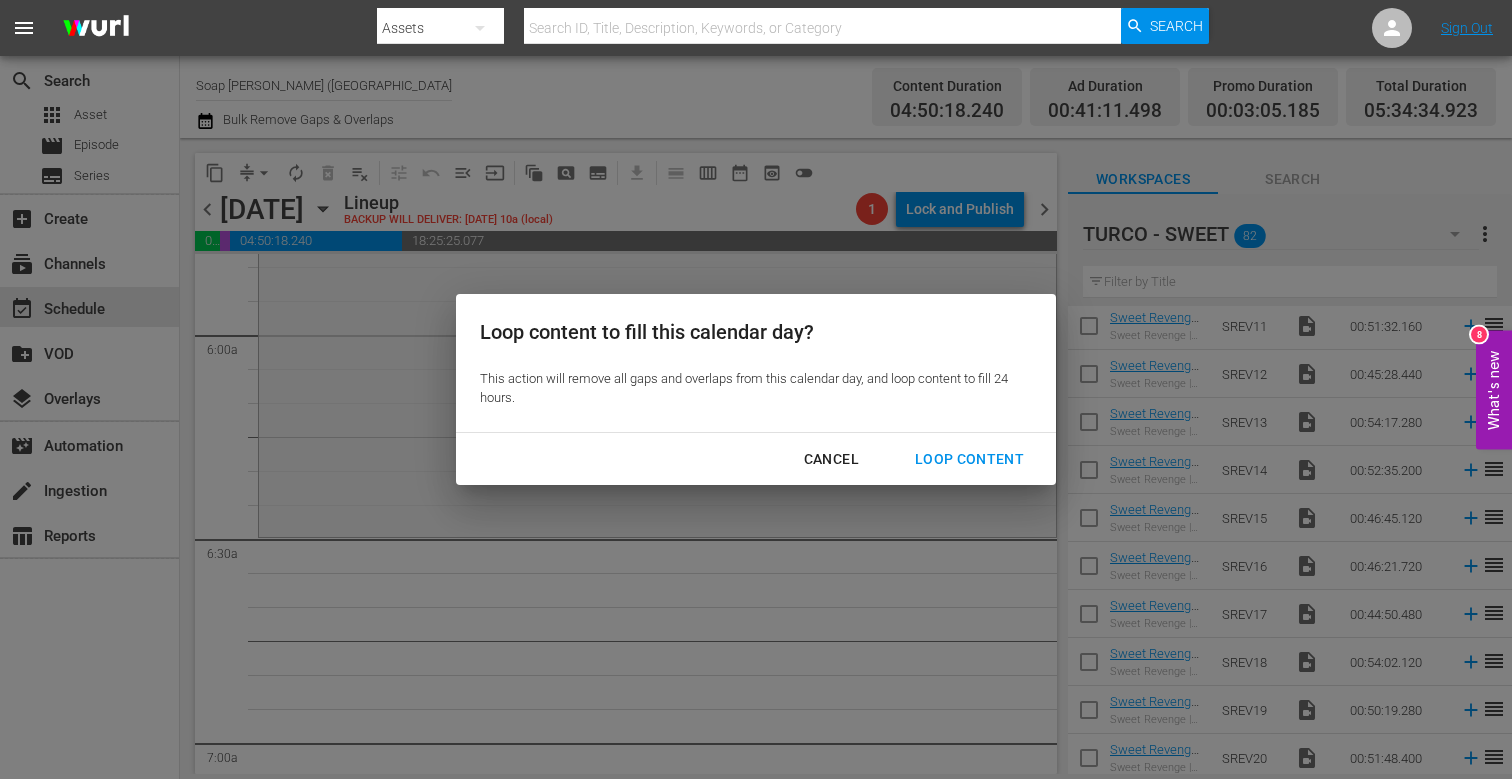 click on "Loop Content" at bounding box center (969, 459) 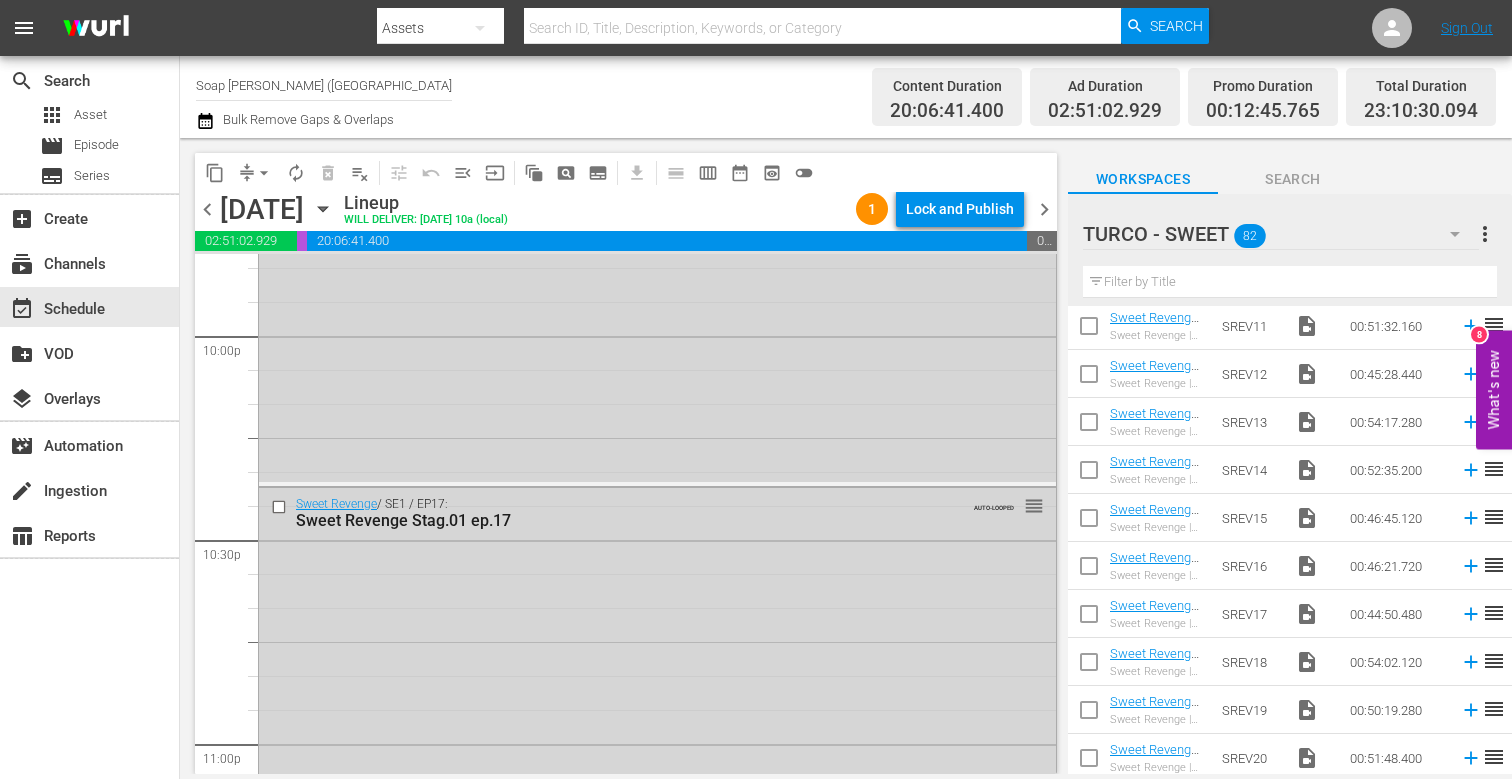scroll, scrollTop: 9311, scrollLeft: 0, axis: vertical 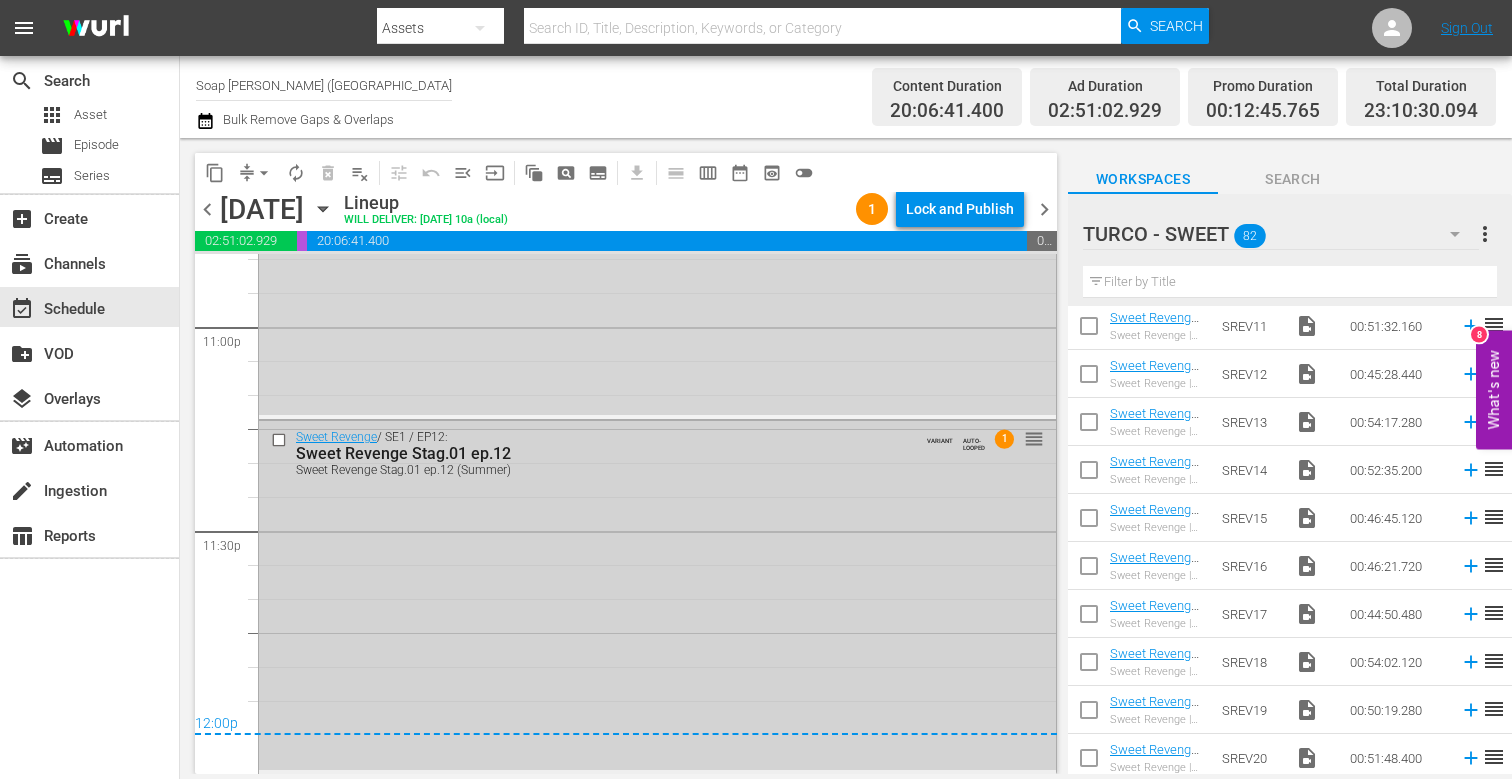 click at bounding box center [281, 440] 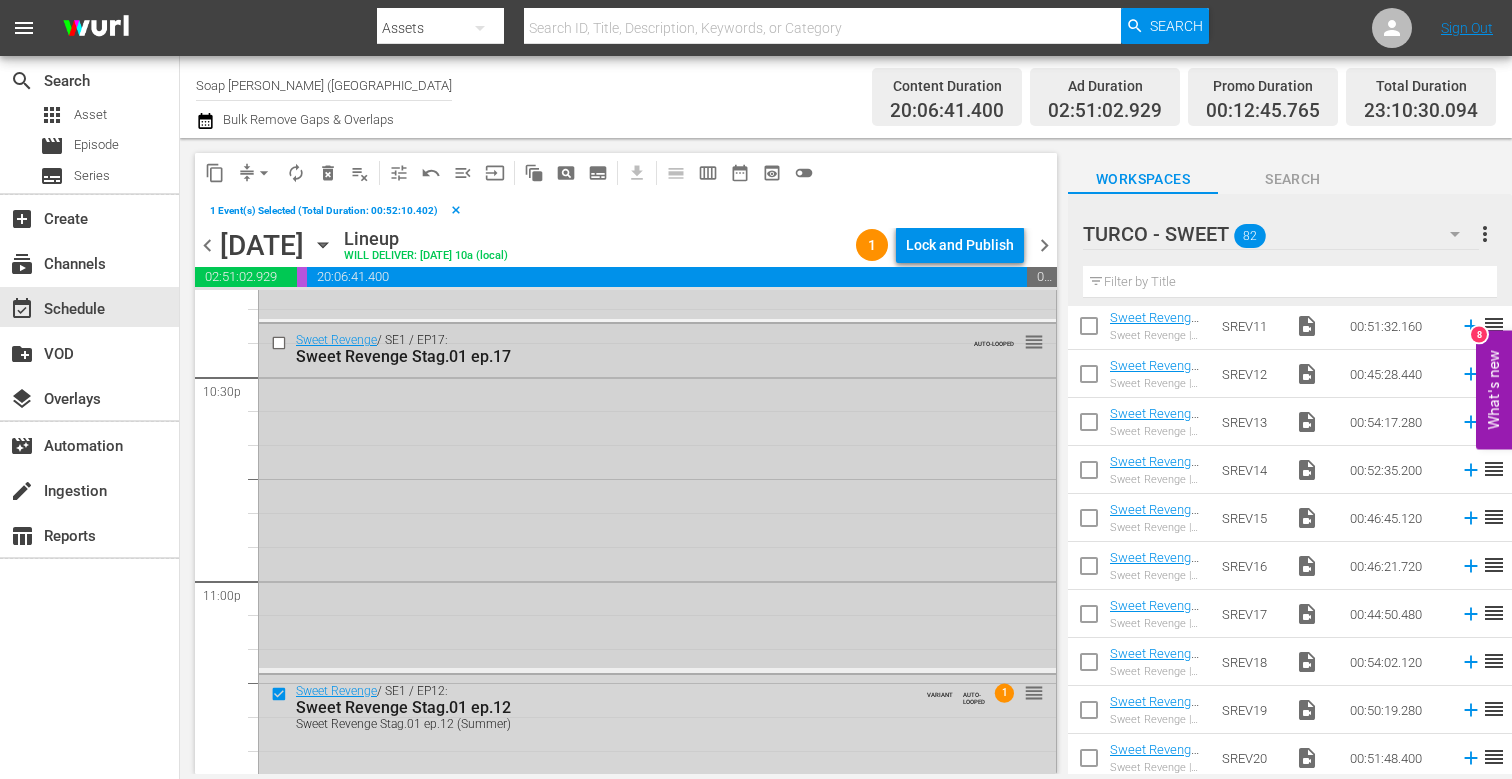 scroll, scrollTop: 9022, scrollLeft: 0, axis: vertical 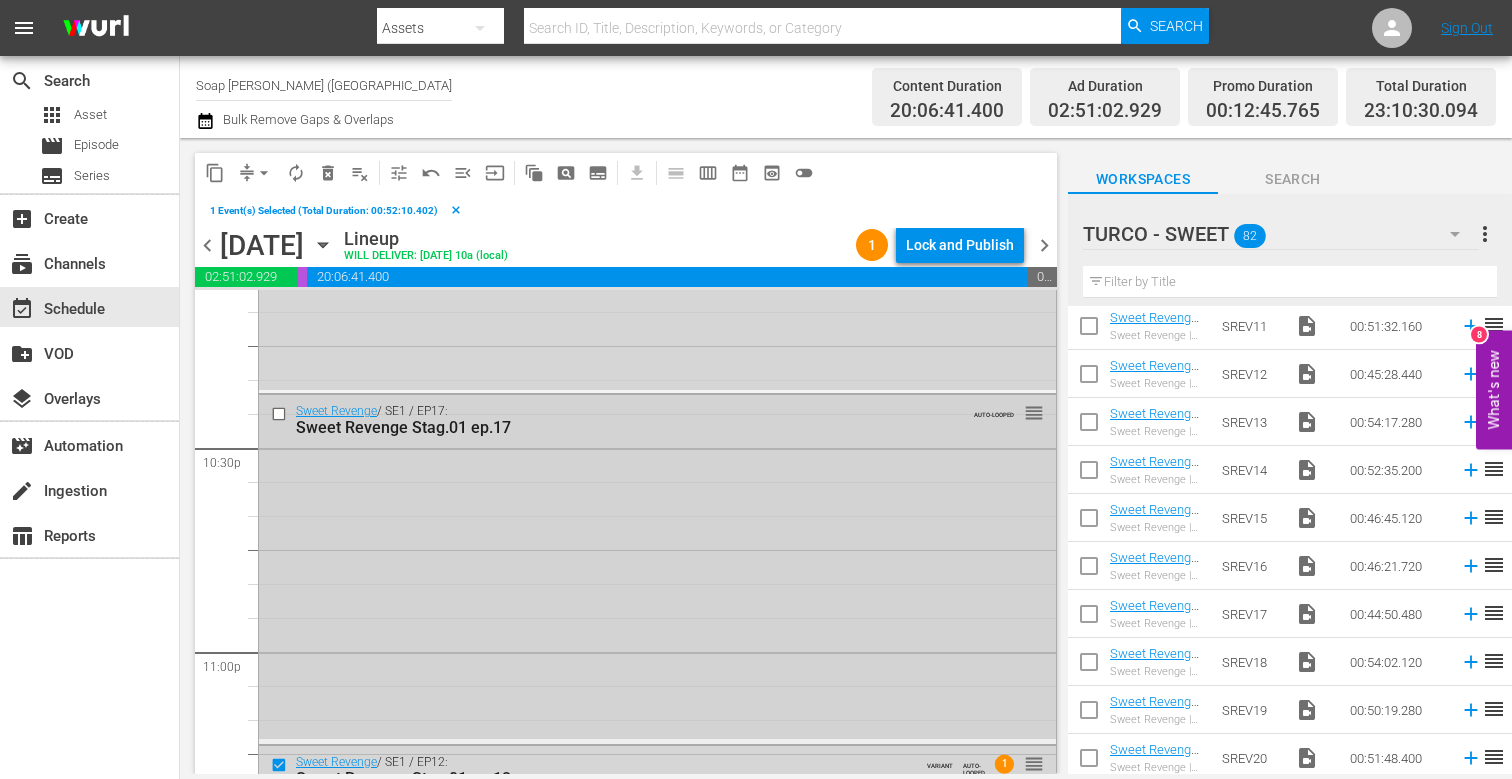 click at bounding box center [281, 414] 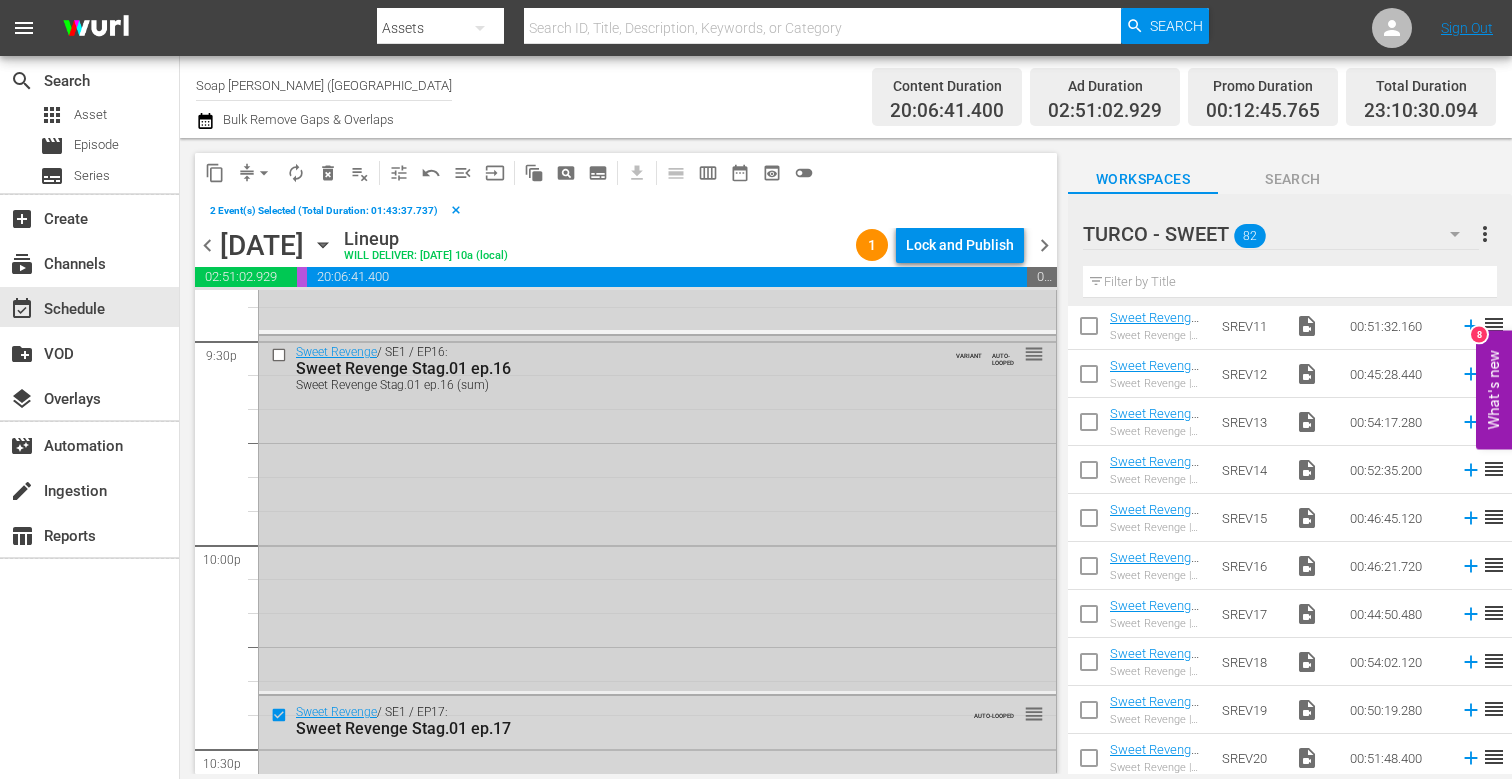 click at bounding box center [281, 355] 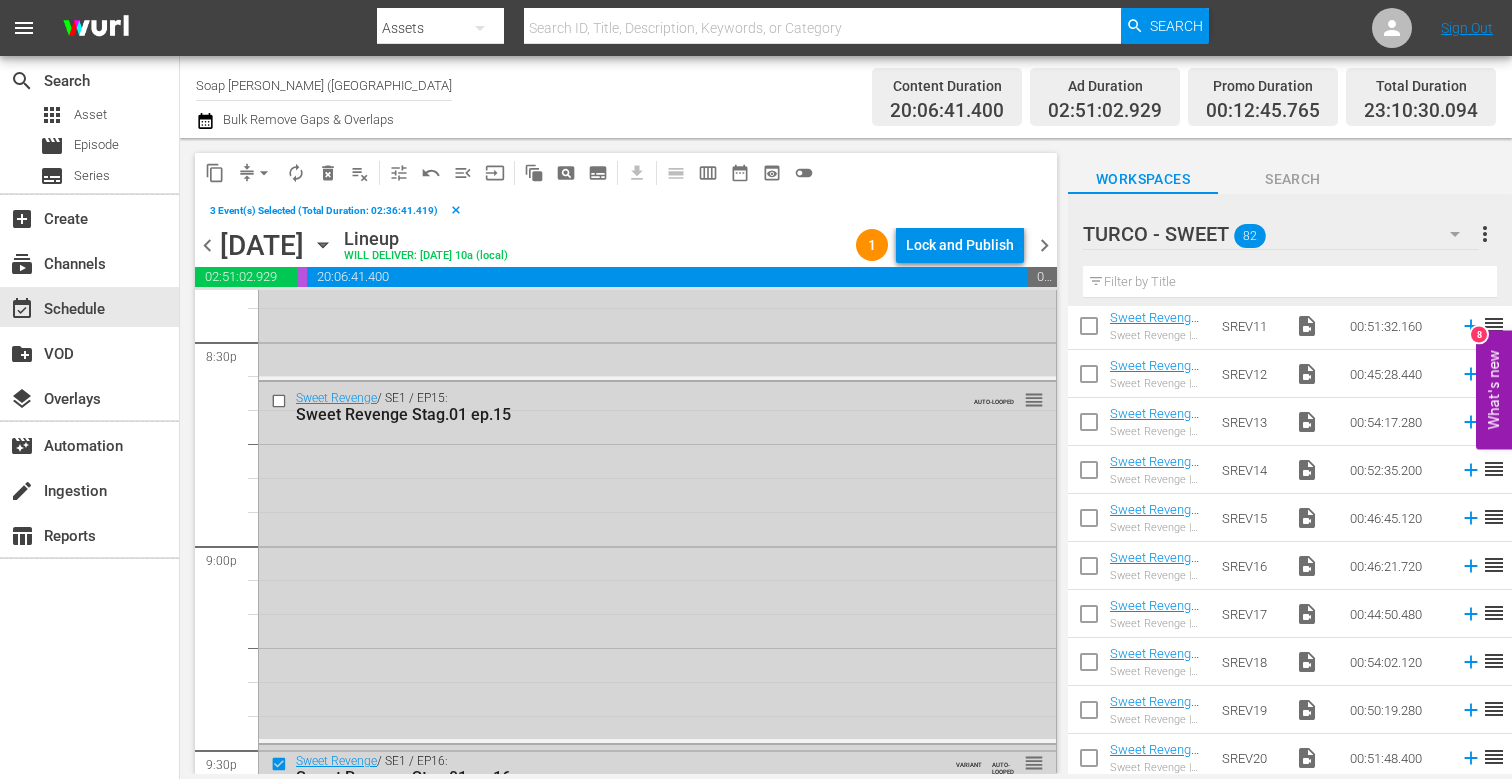 scroll, scrollTop: 8271, scrollLeft: 0, axis: vertical 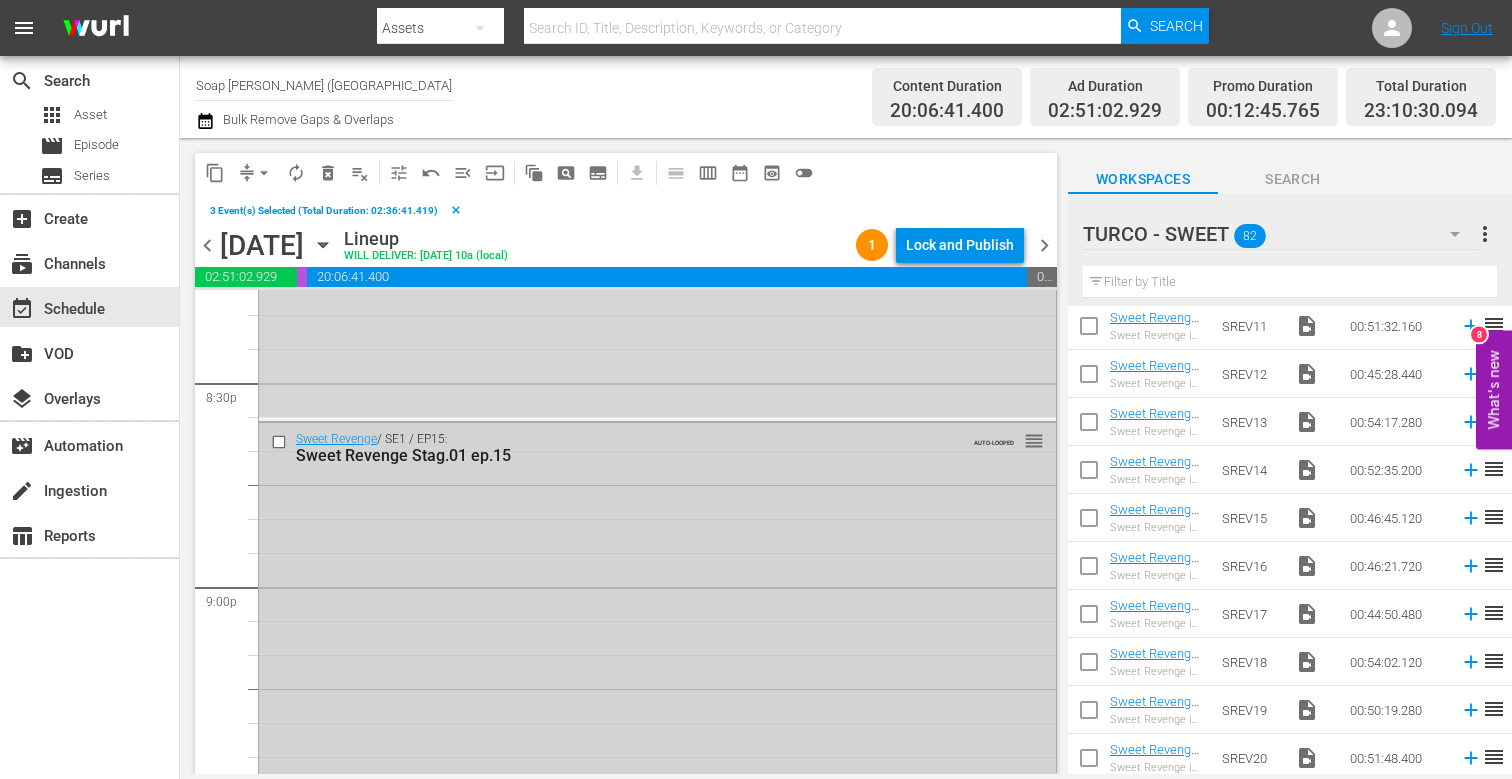 click at bounding box center [281, 441] 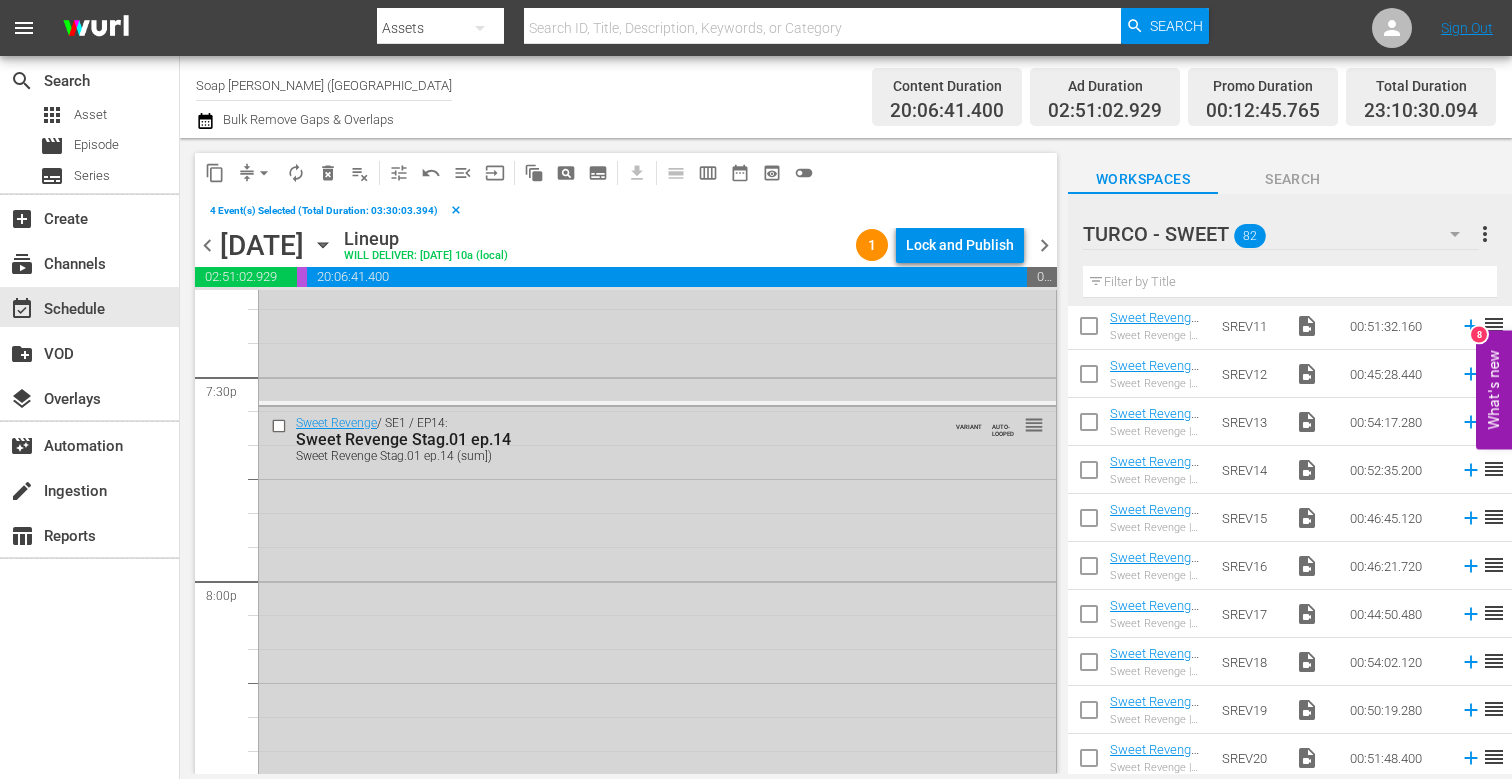 scroll, scrollTop: 7848, scrollLeft: 0, axis: vertical 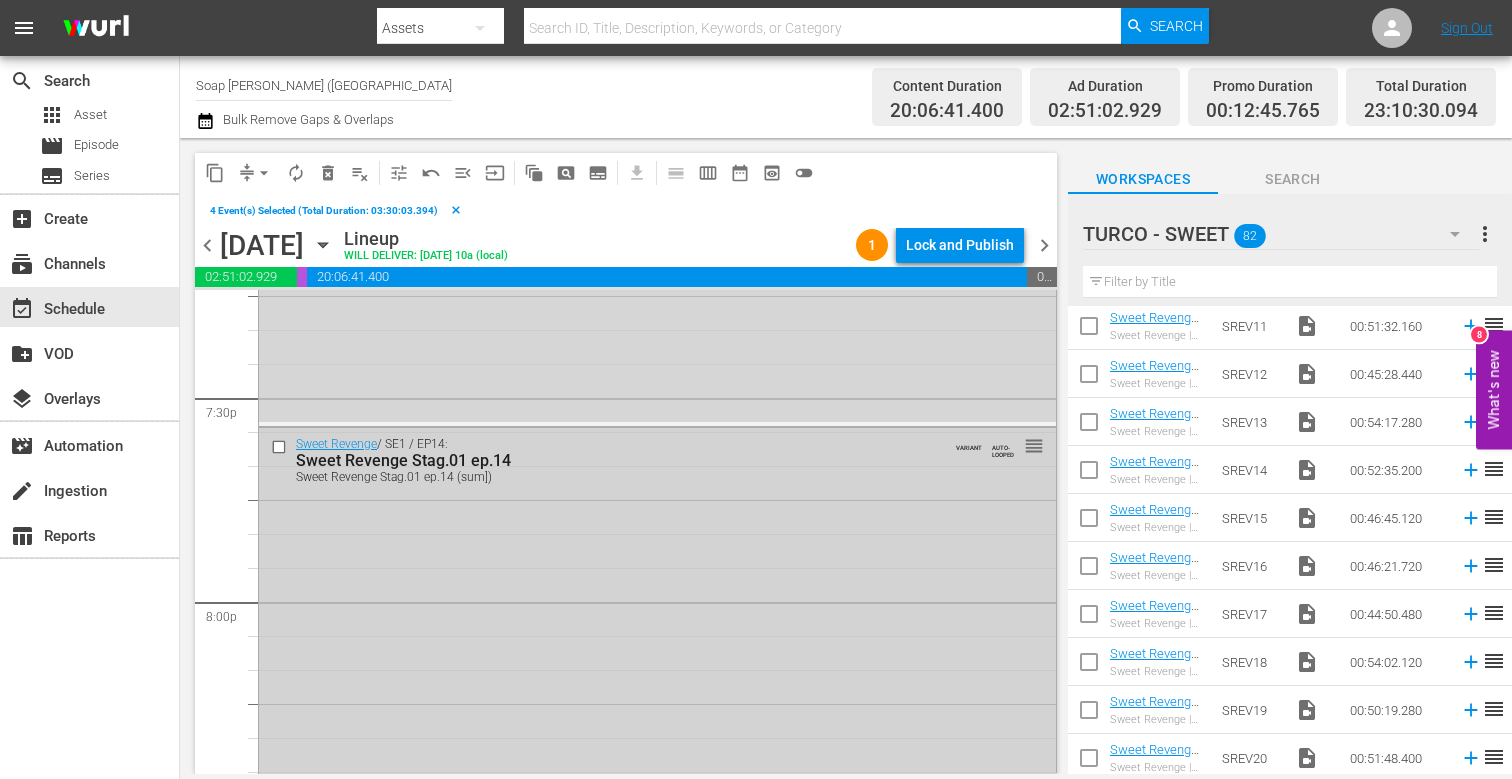 click at bounding box center (281, 446) 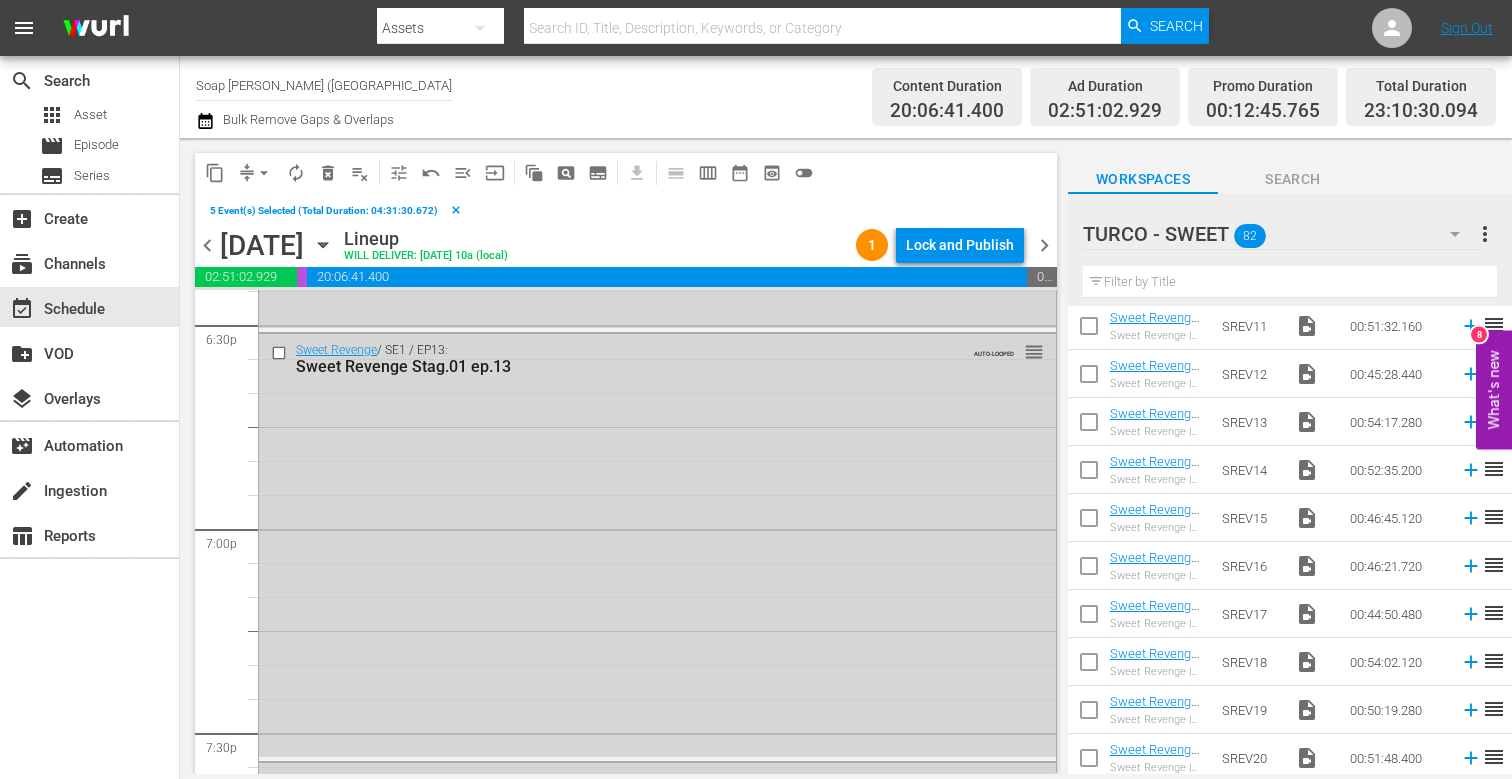 scroll, scrollTop: 7511, scrollLeft: 0, axis: vertical 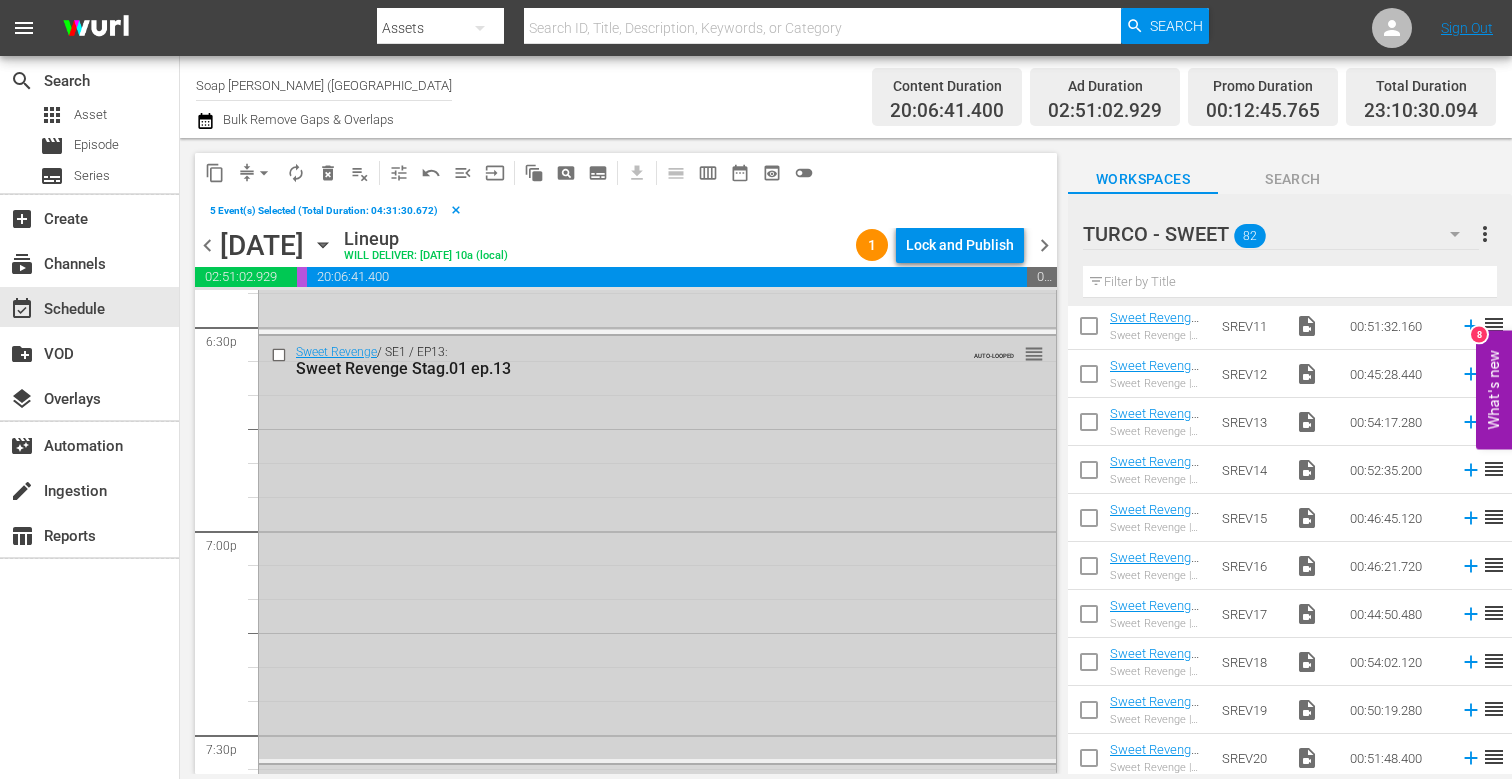 click at bounding box center (281, 354) 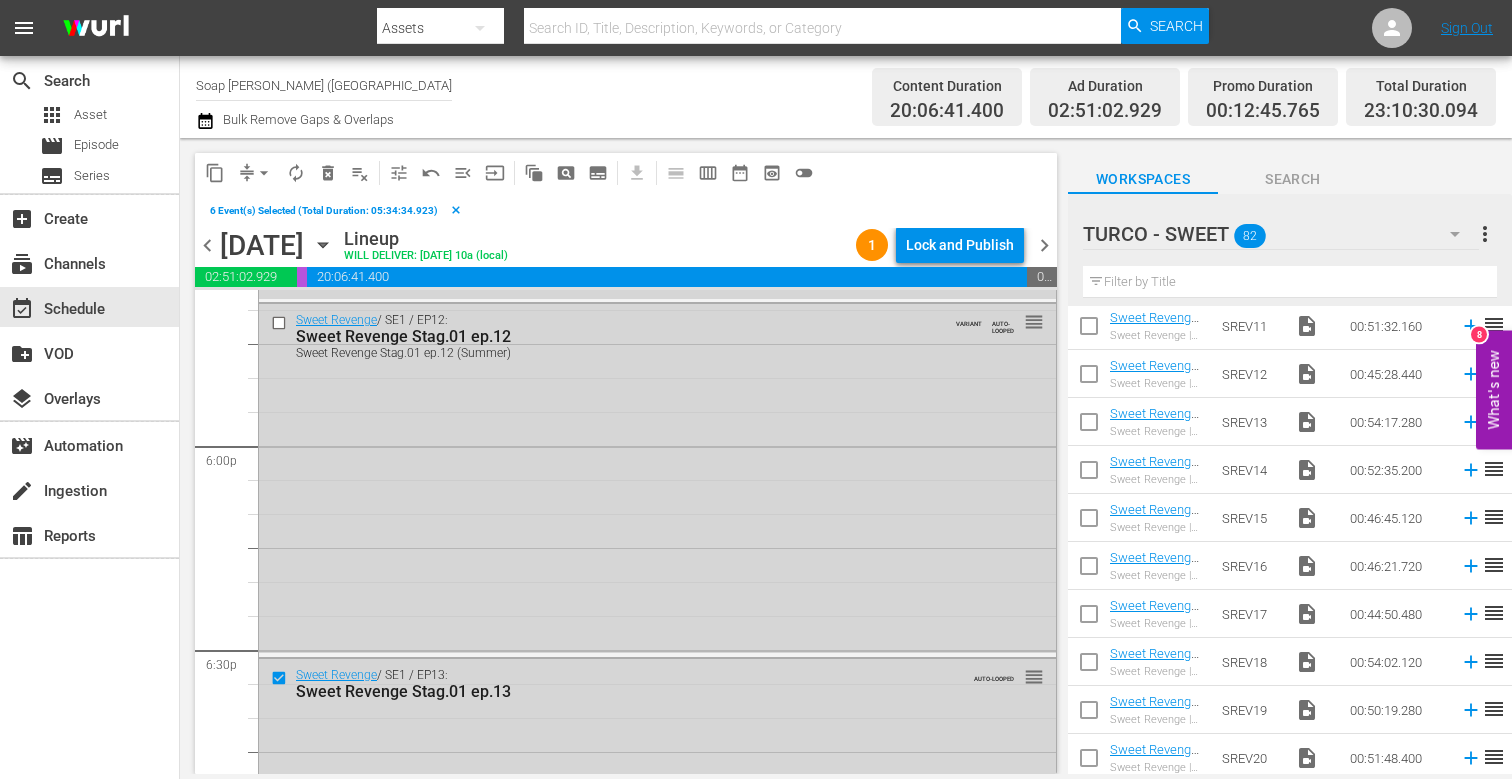 scroll, scrollTop: 7159, scrollLeft: 0, axis: vertical 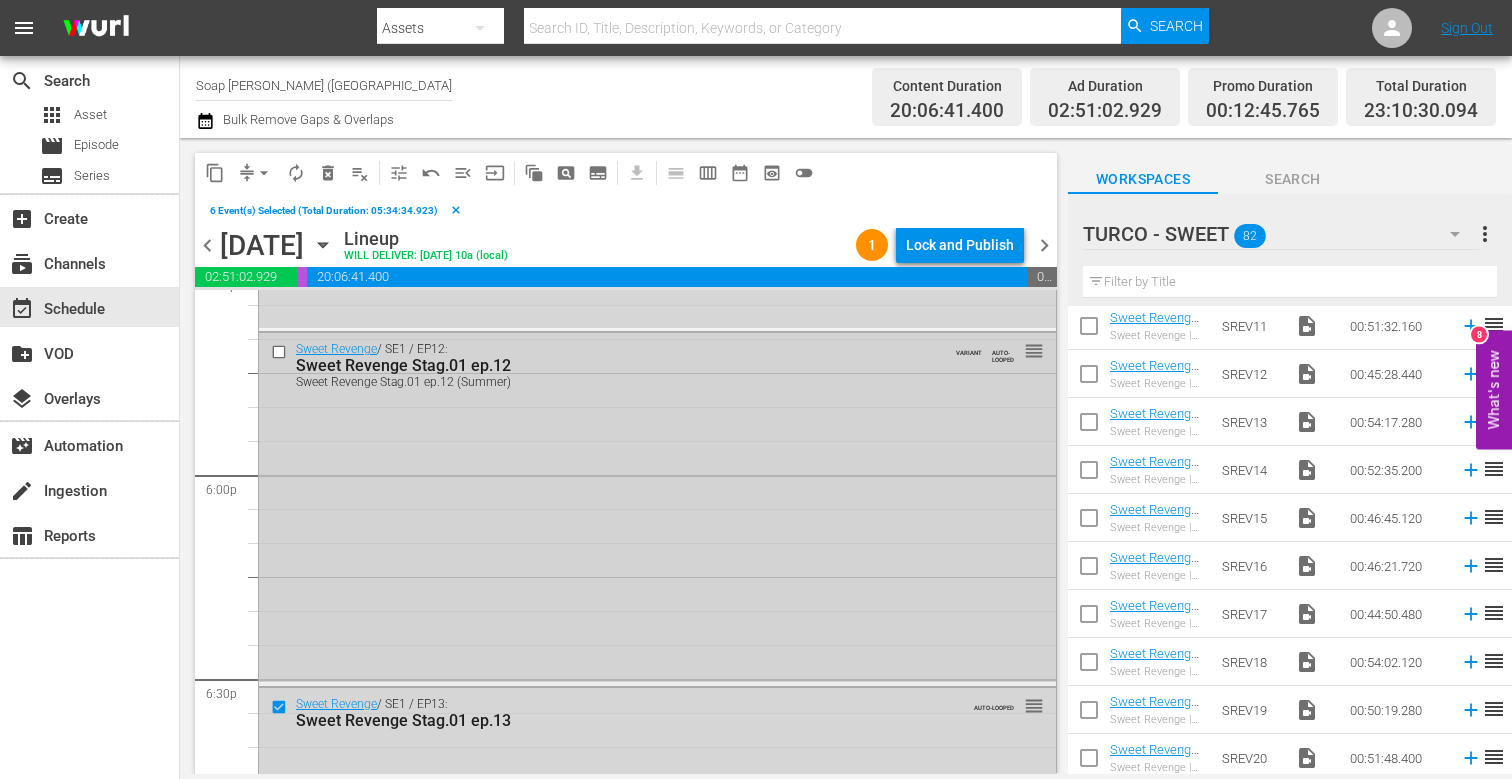 click at bounding box center (281, 352) 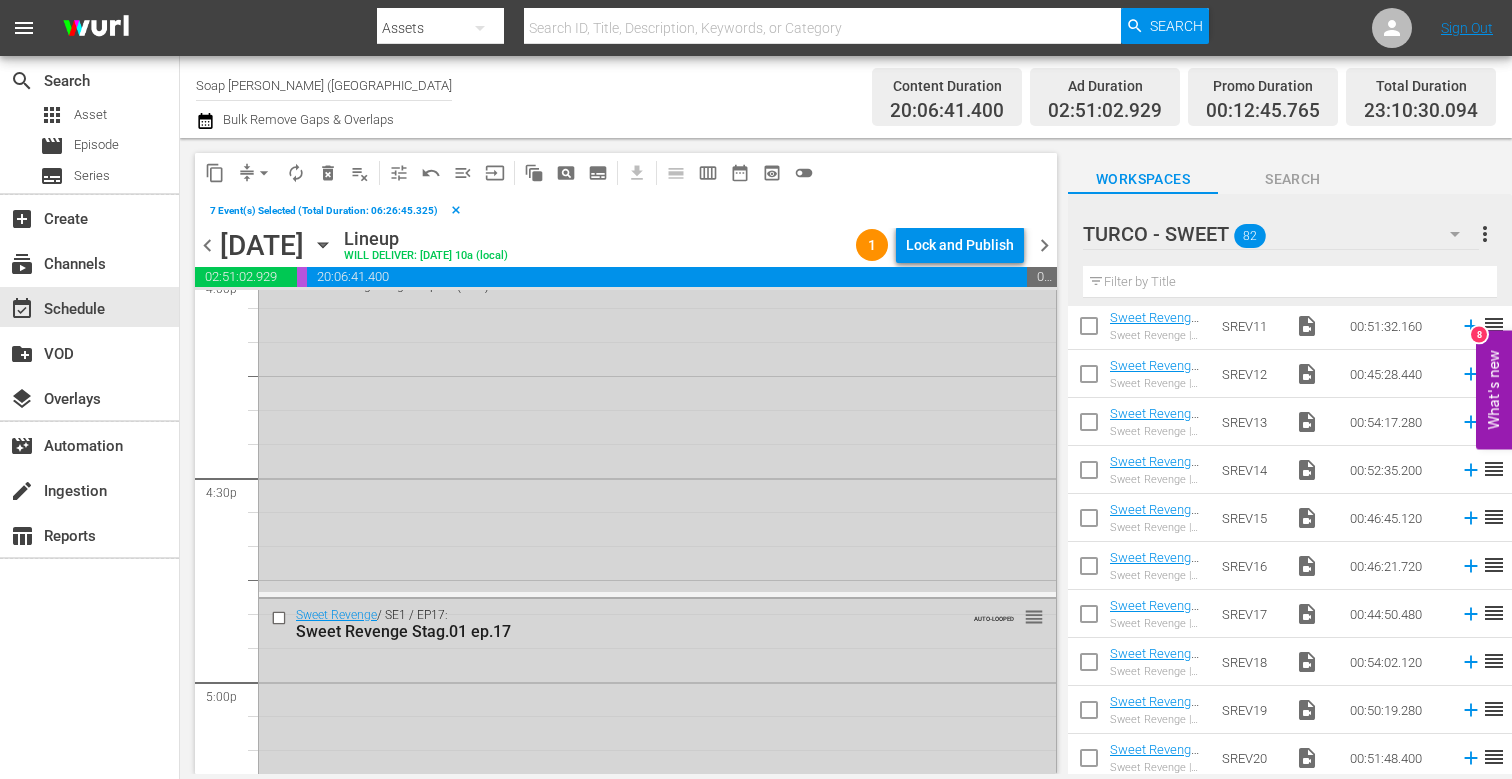 scroll, scrollTop: 6498, scrollLeft: 0, axis: vertical 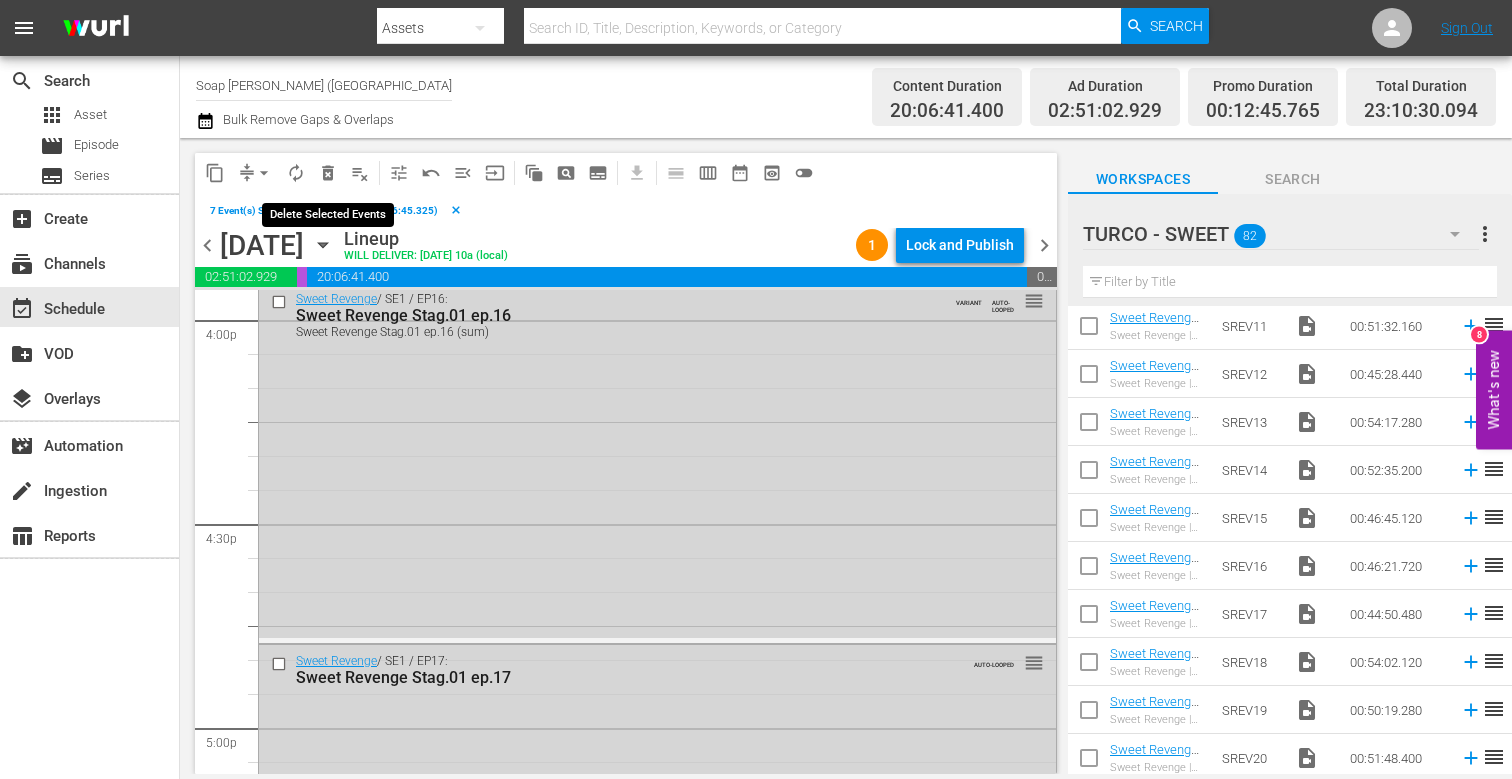 click on "delete_forever_outlined" at bounding box center [328, 173] 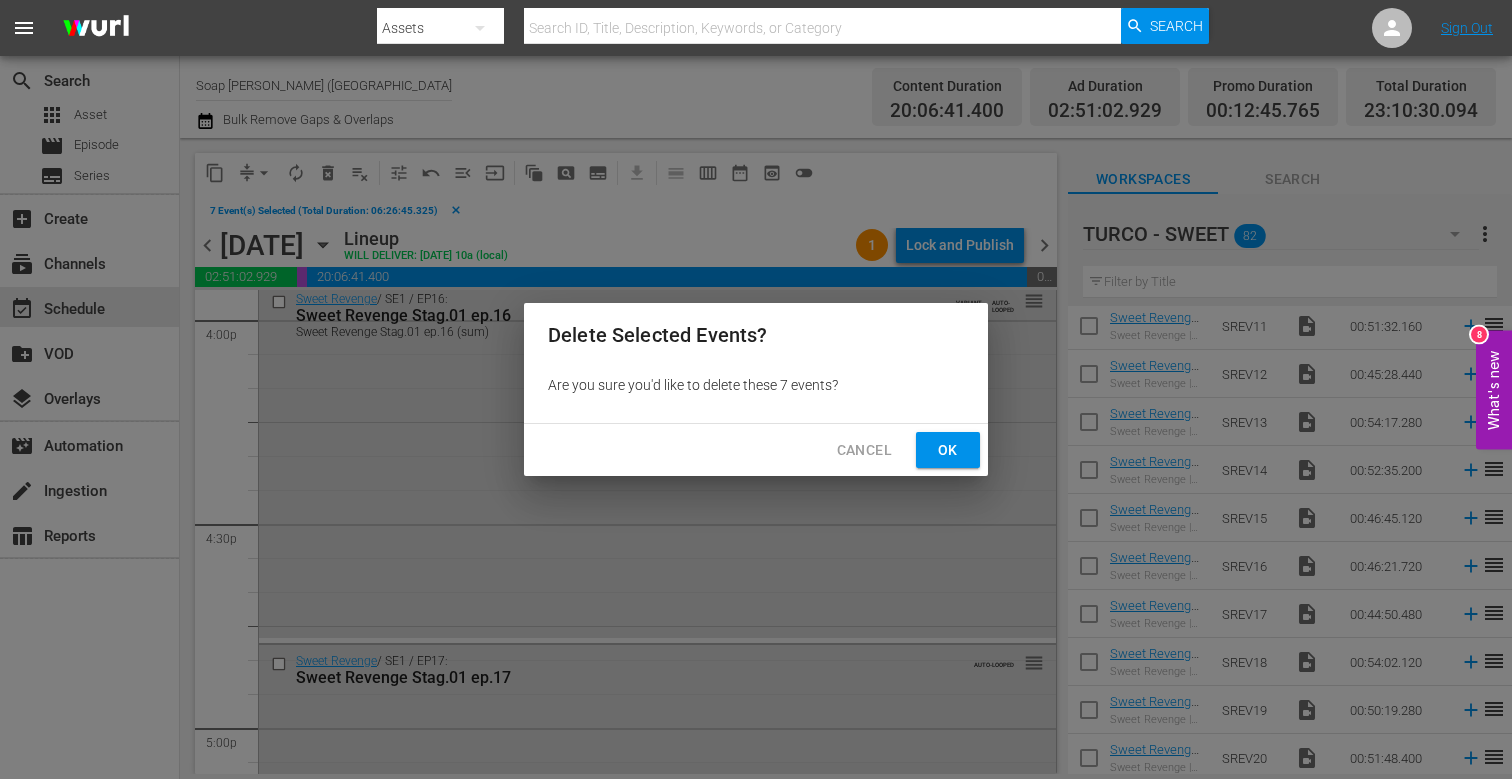 click on "Ok" at bounding box center [948, 450] 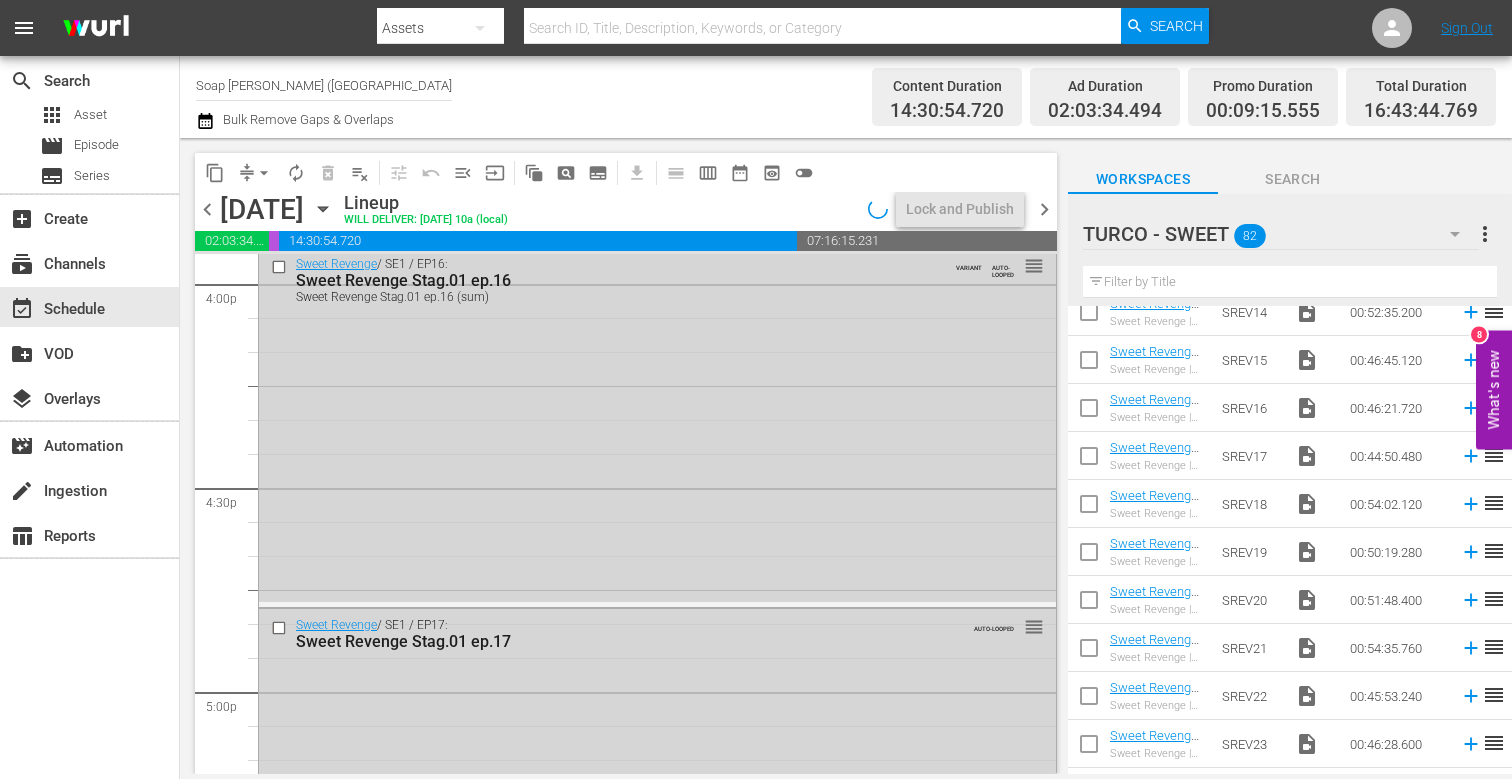 scroll, scrollTop: 265, scrollLeft: 0, axis: vertical 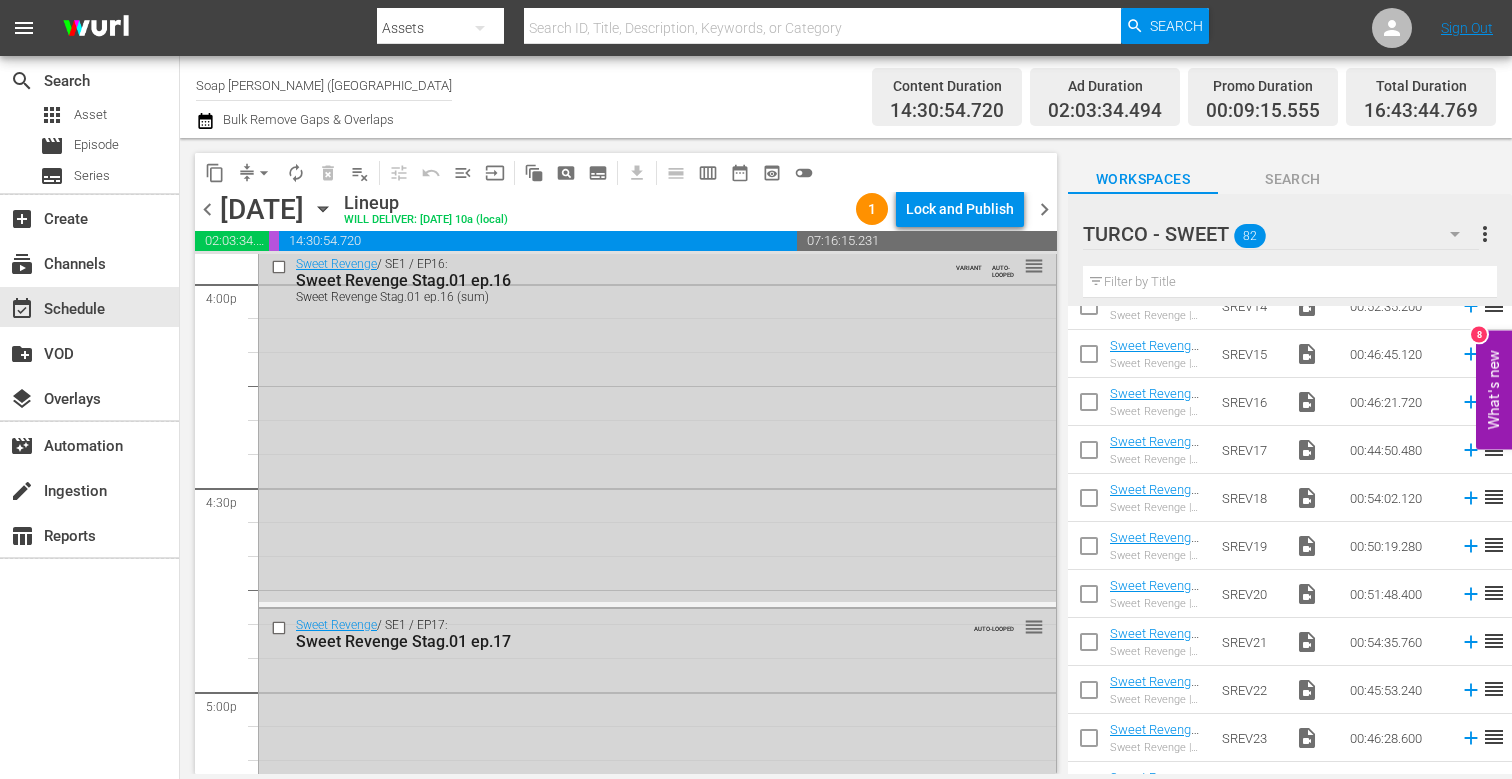 click at bounding box center (1089, 502) 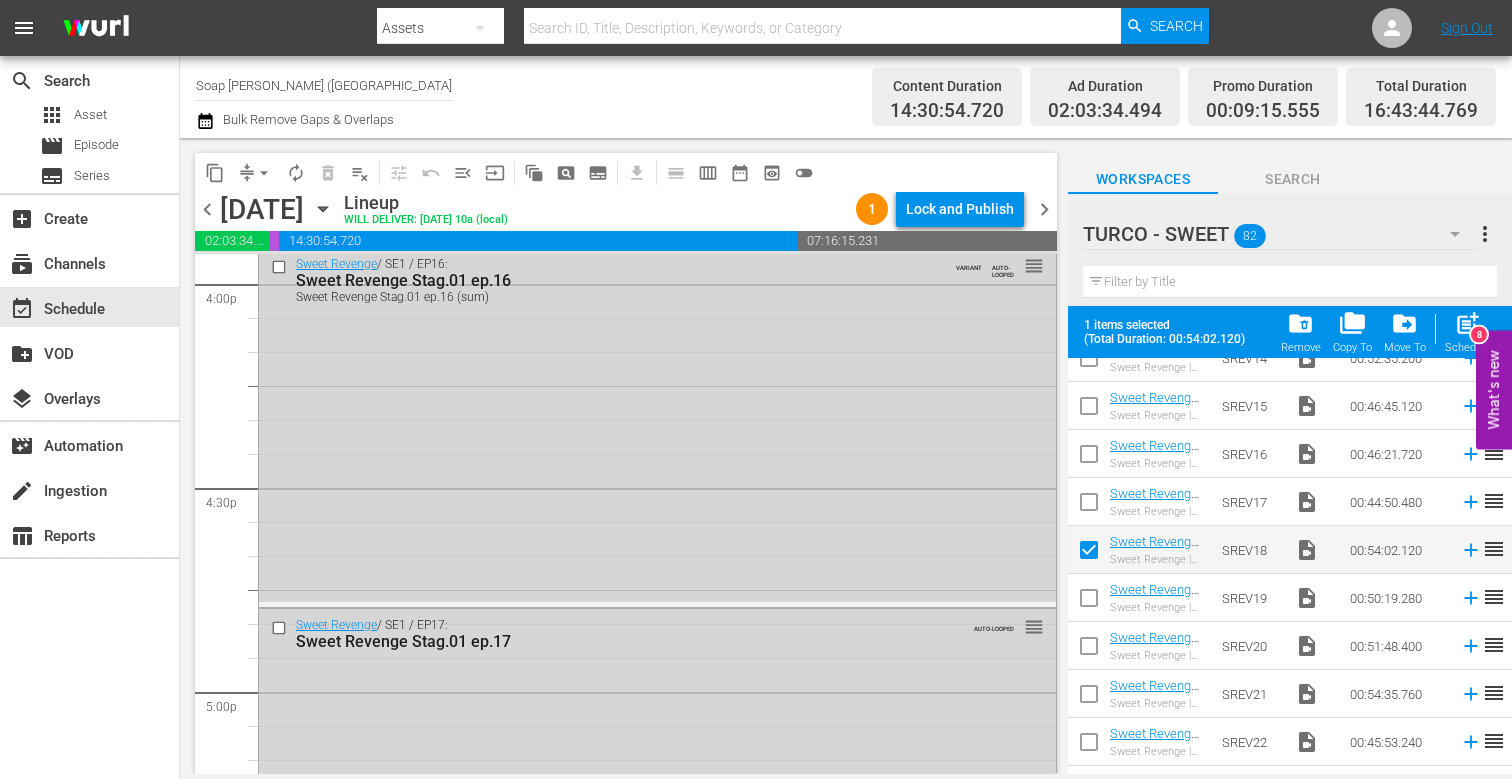 click at bounding box center [1089, 602] 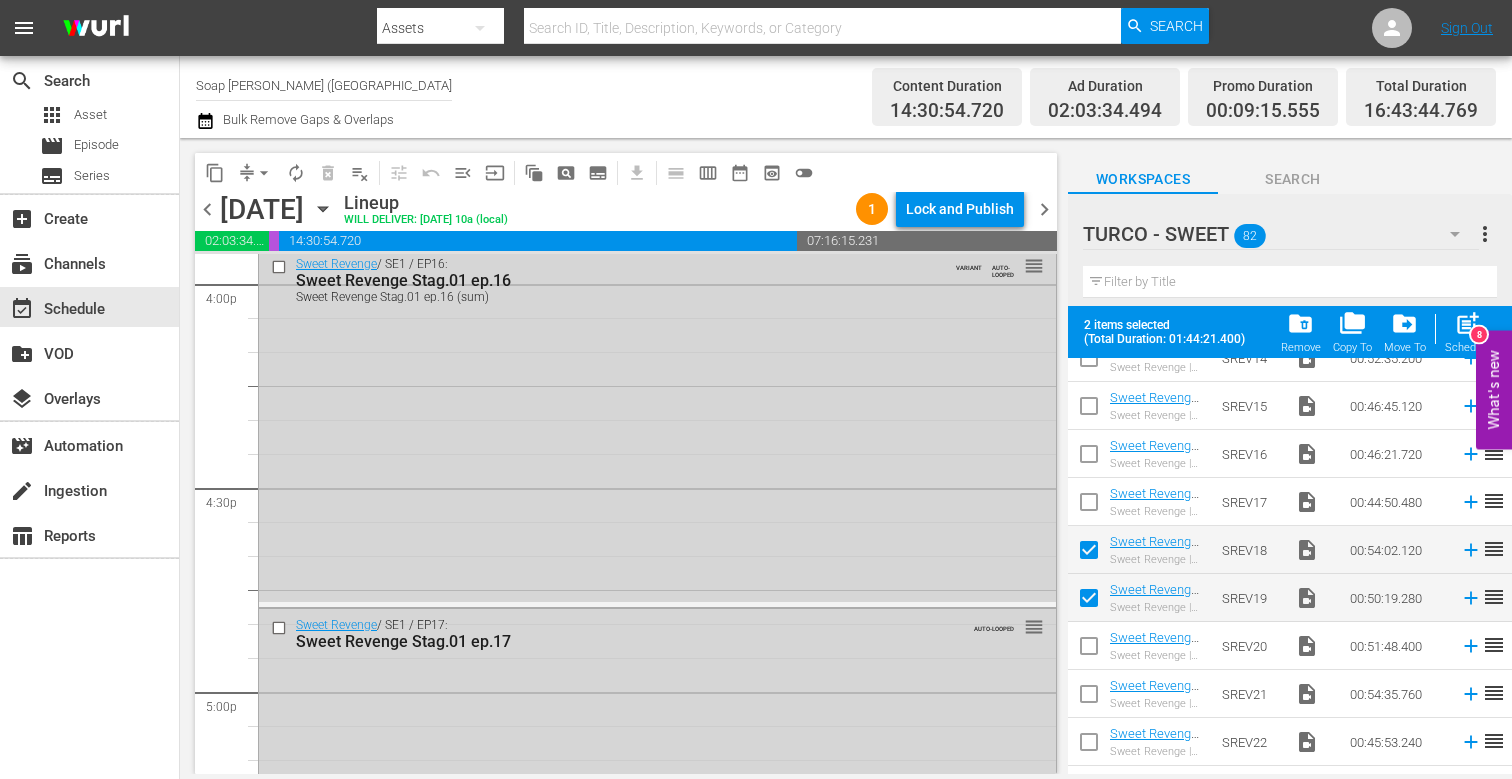 click at bounding box center (1089, 650) 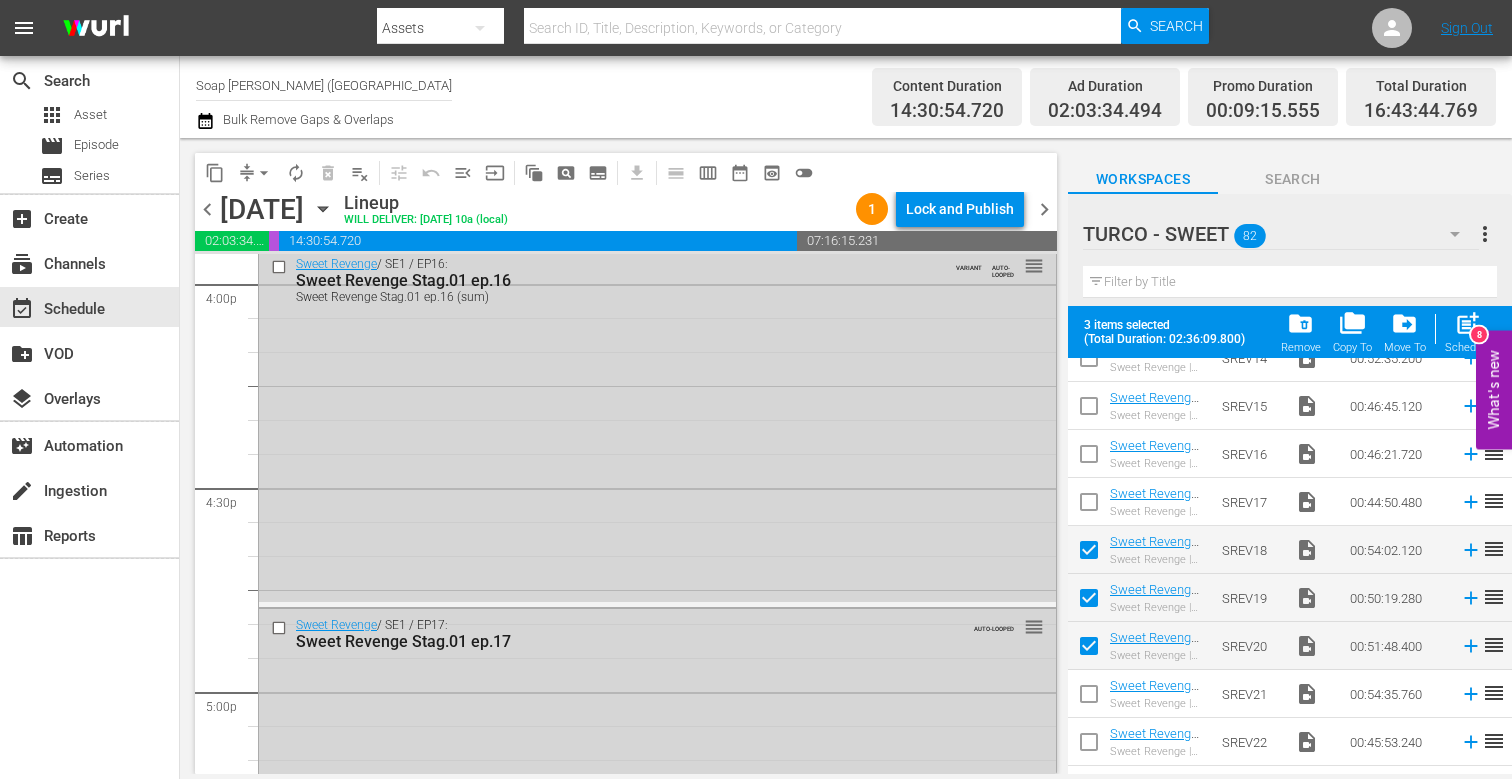 click at bounding box center [1089, 698] 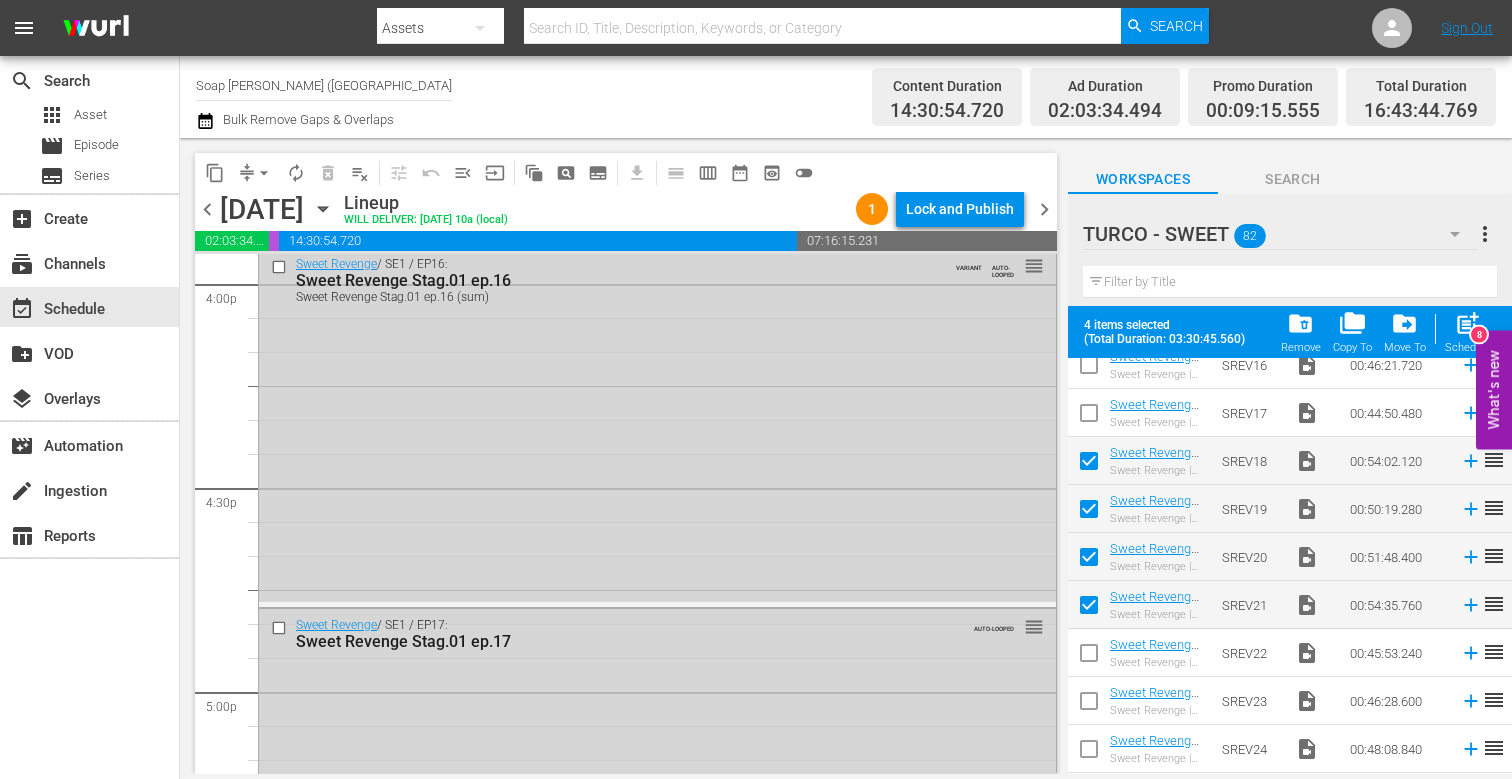 scroll, scrollTop: 373, scrollLeft: 0, axis: vertical 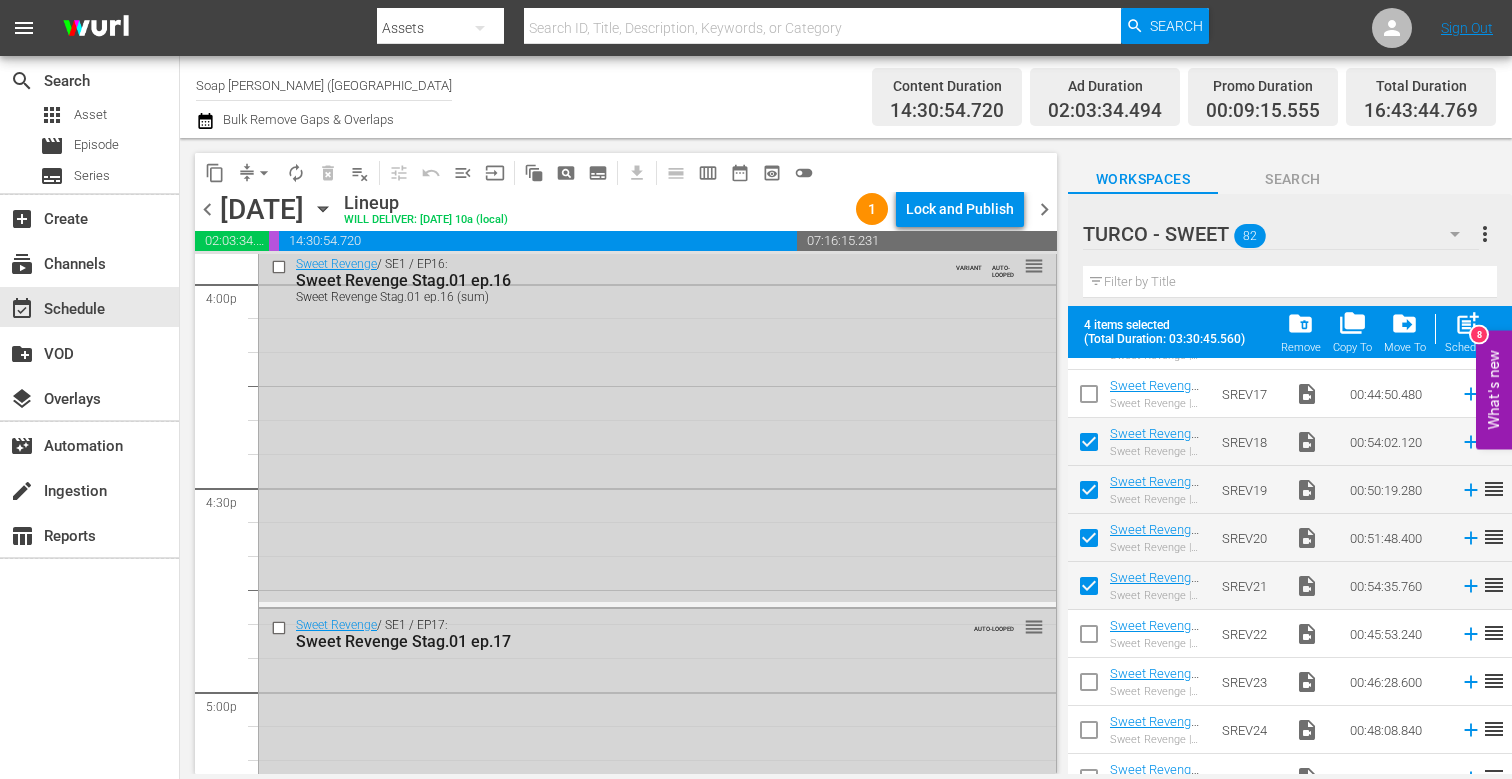 click at bounding box center (1089, 638) 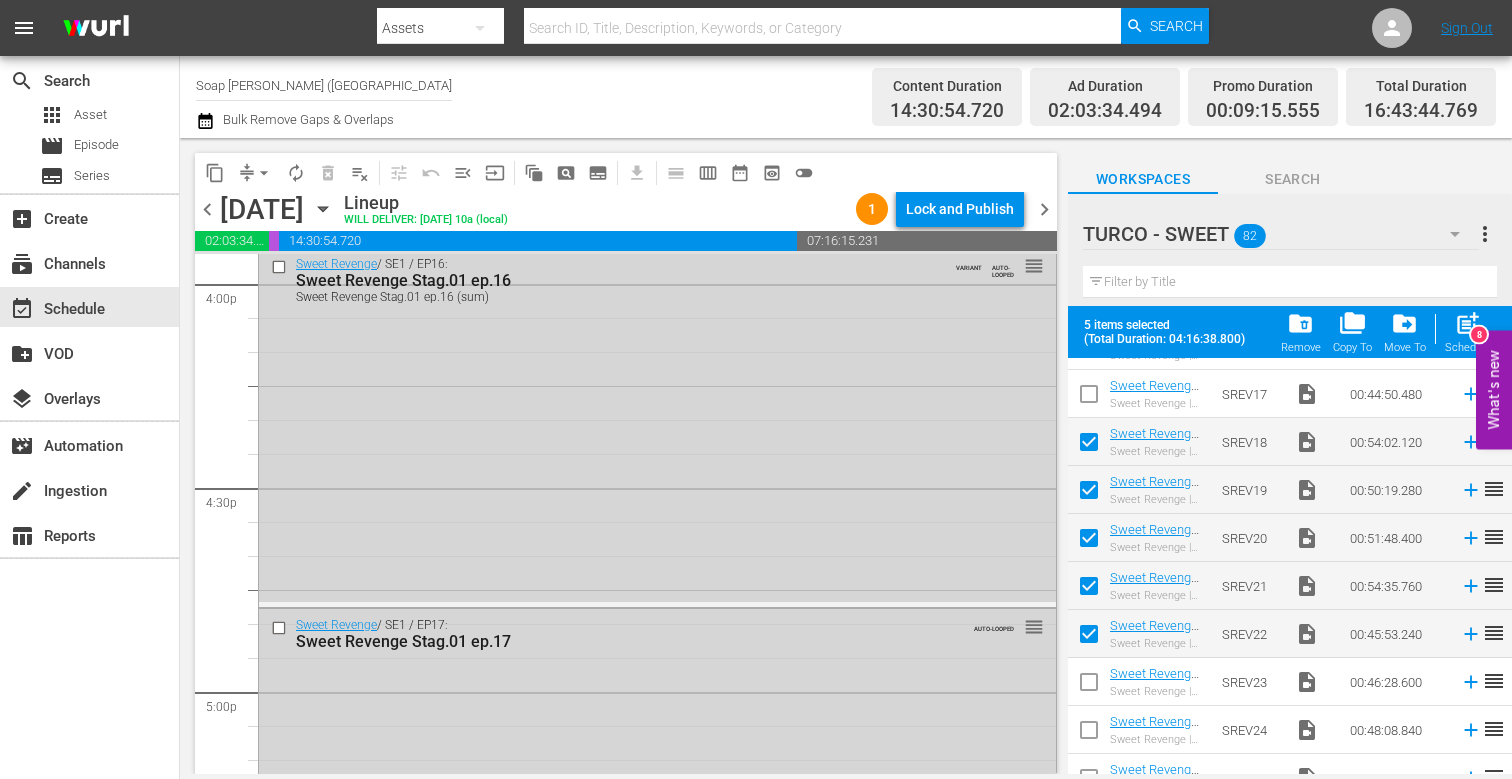 click at bounding box center [1089, 686] 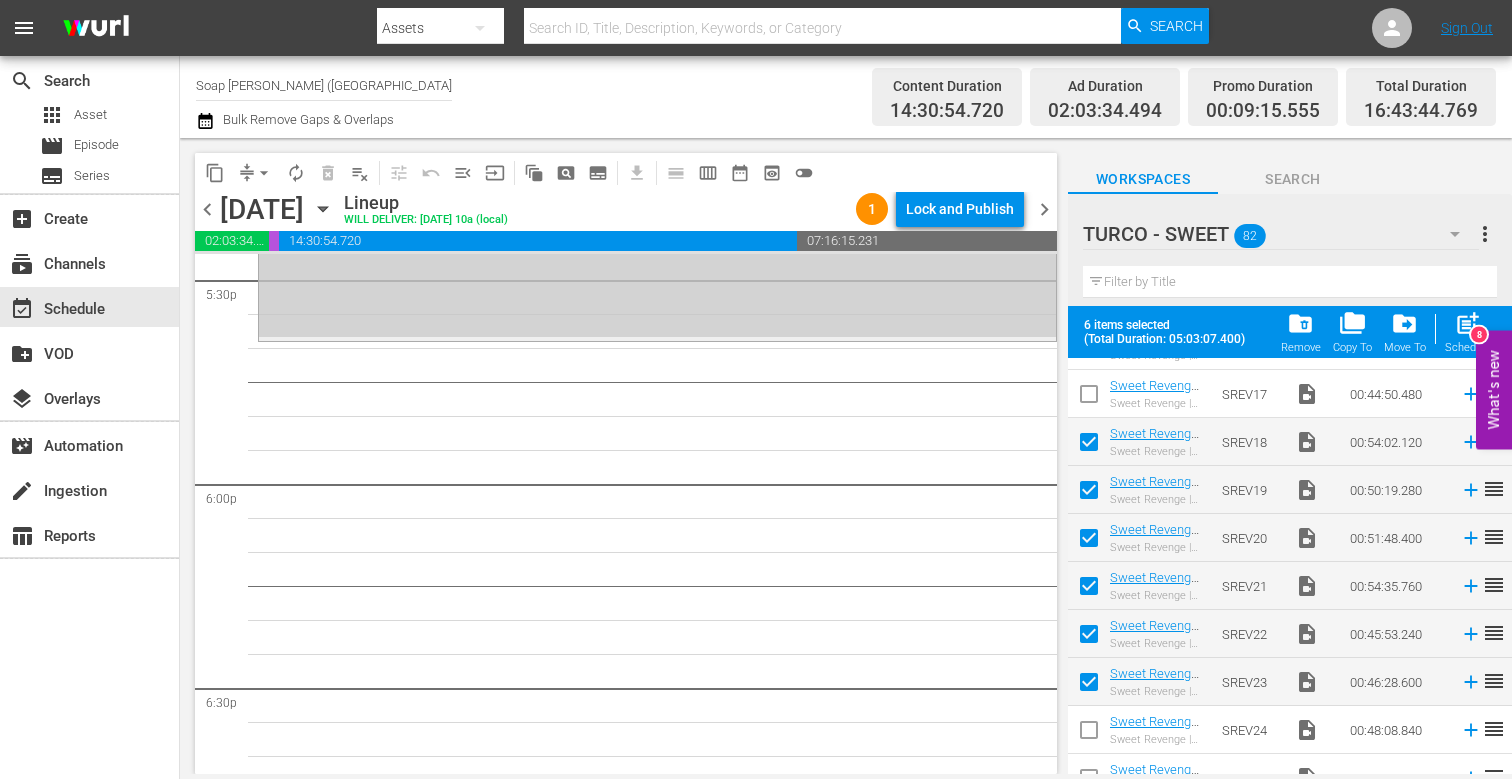 scroll, scrollTop: 7089, scrollLeft: 0, axis: vertical 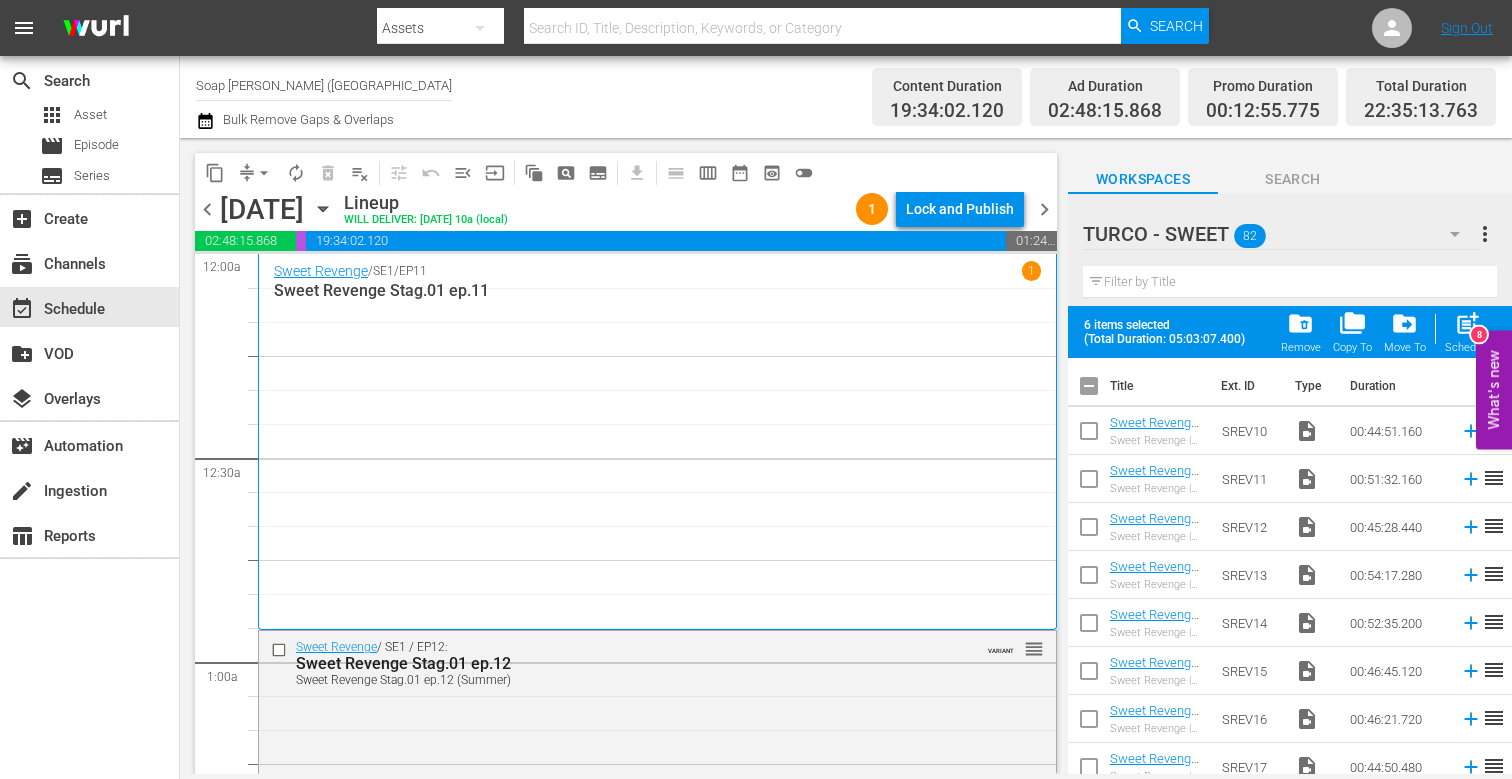 click at bounding box center [1089, 390] 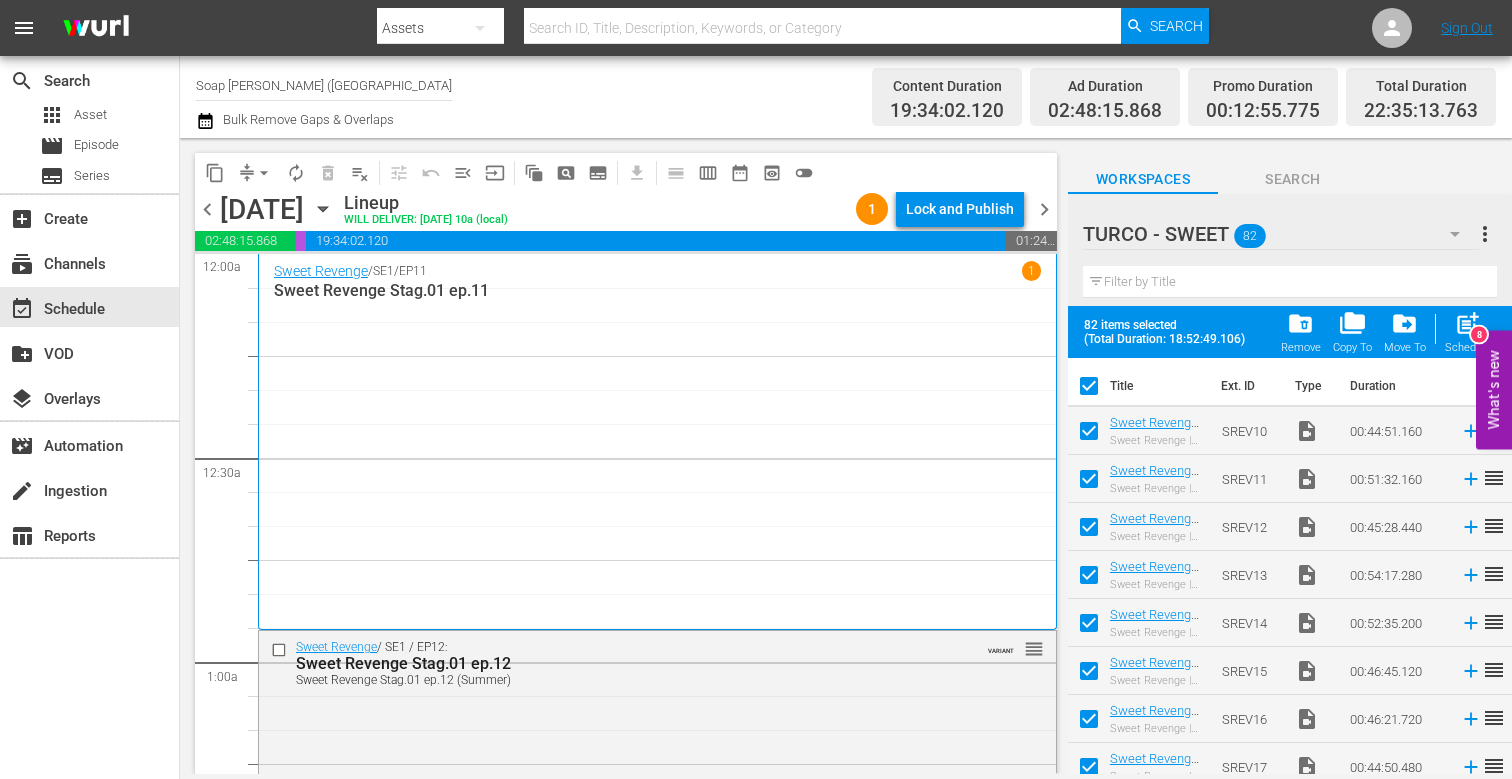 click at bounding box center [1089, 390] 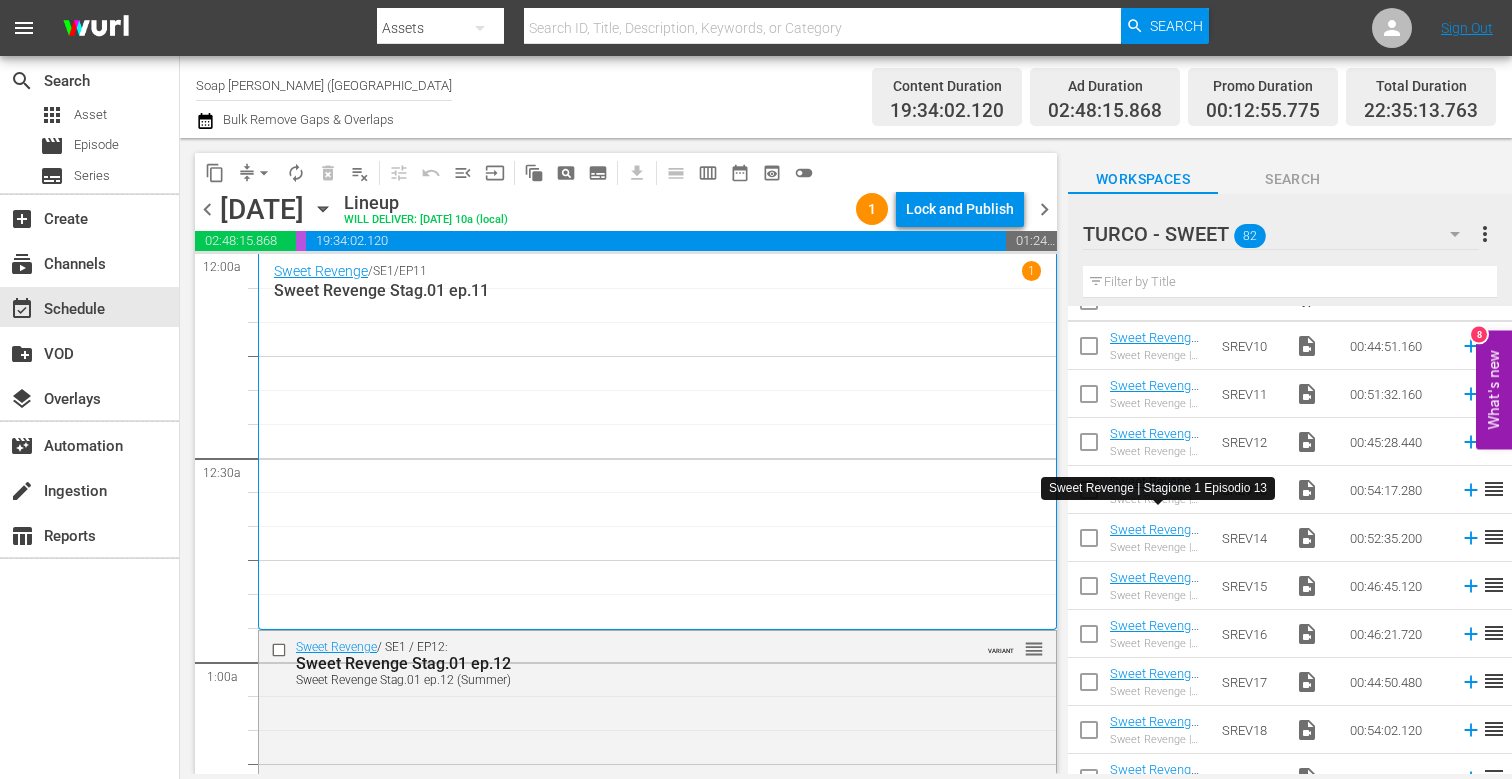 scroll, scrollTop: 36, scrollLeft: 0, axis: vertical 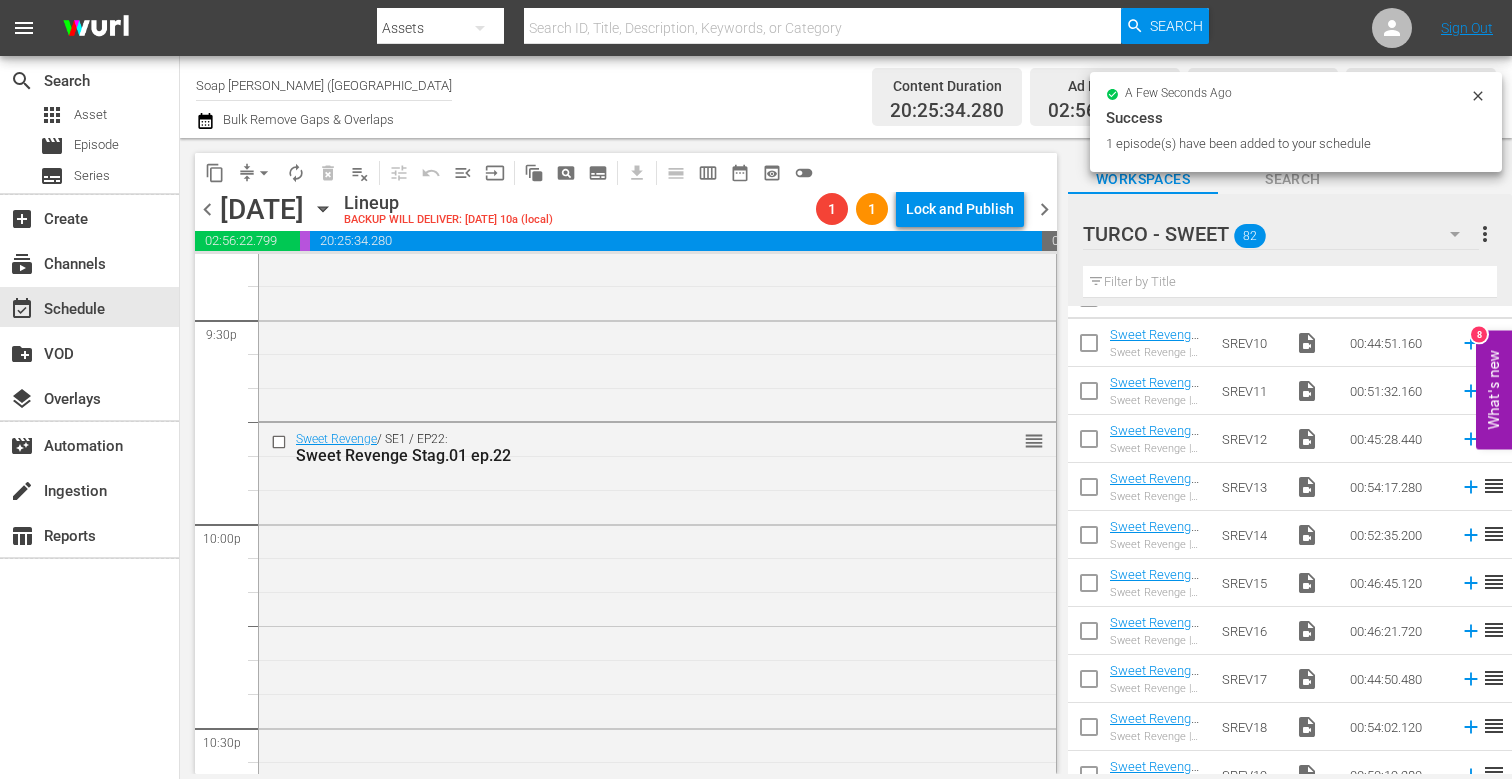 click on "Sweet Revenge  / SE1 / EP22:
Sweet Revenge Stag.01 ep.22 reorder" at bounding box center (657, 600) 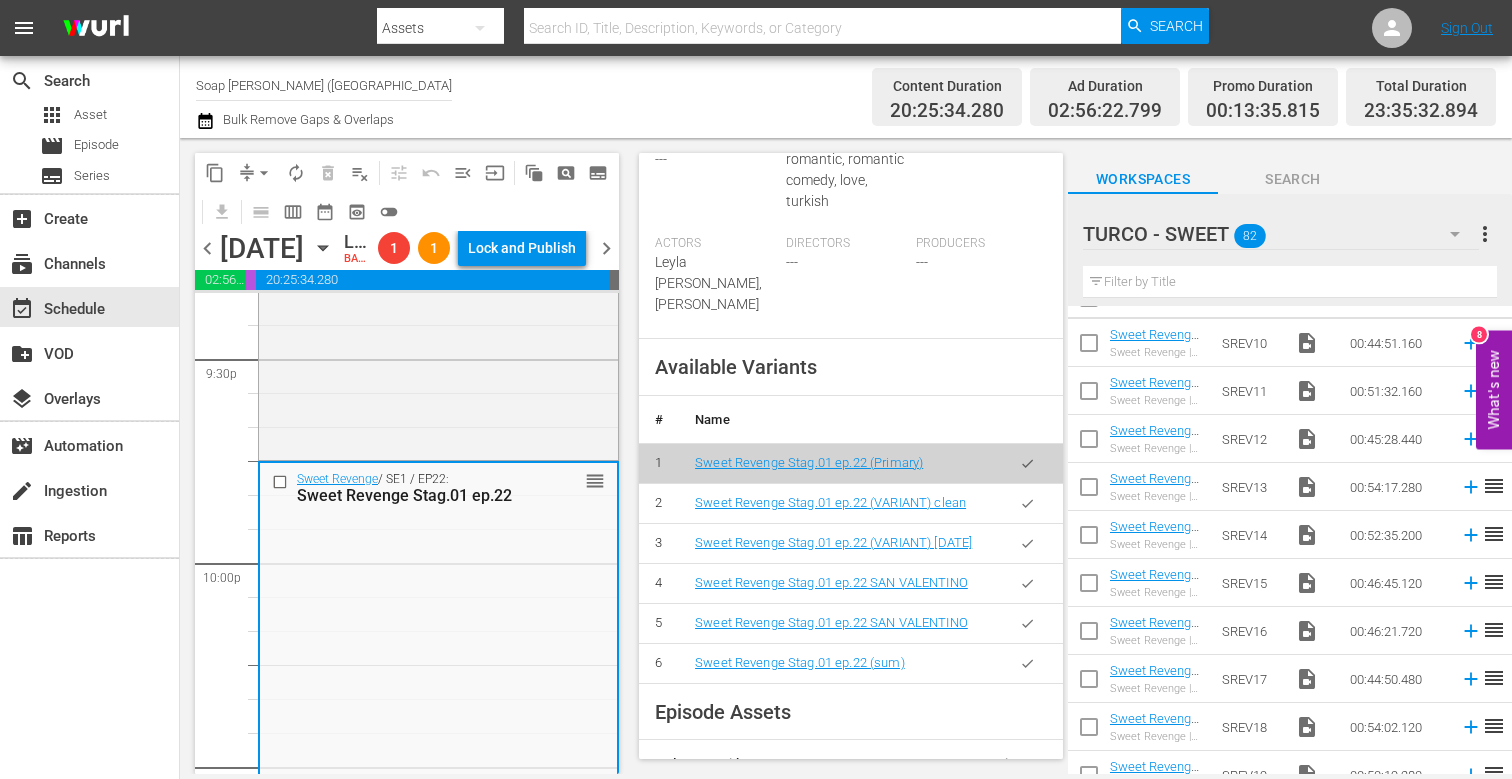 scroll, scrollTop: 674, scrollLeft: 0, axis: vertical 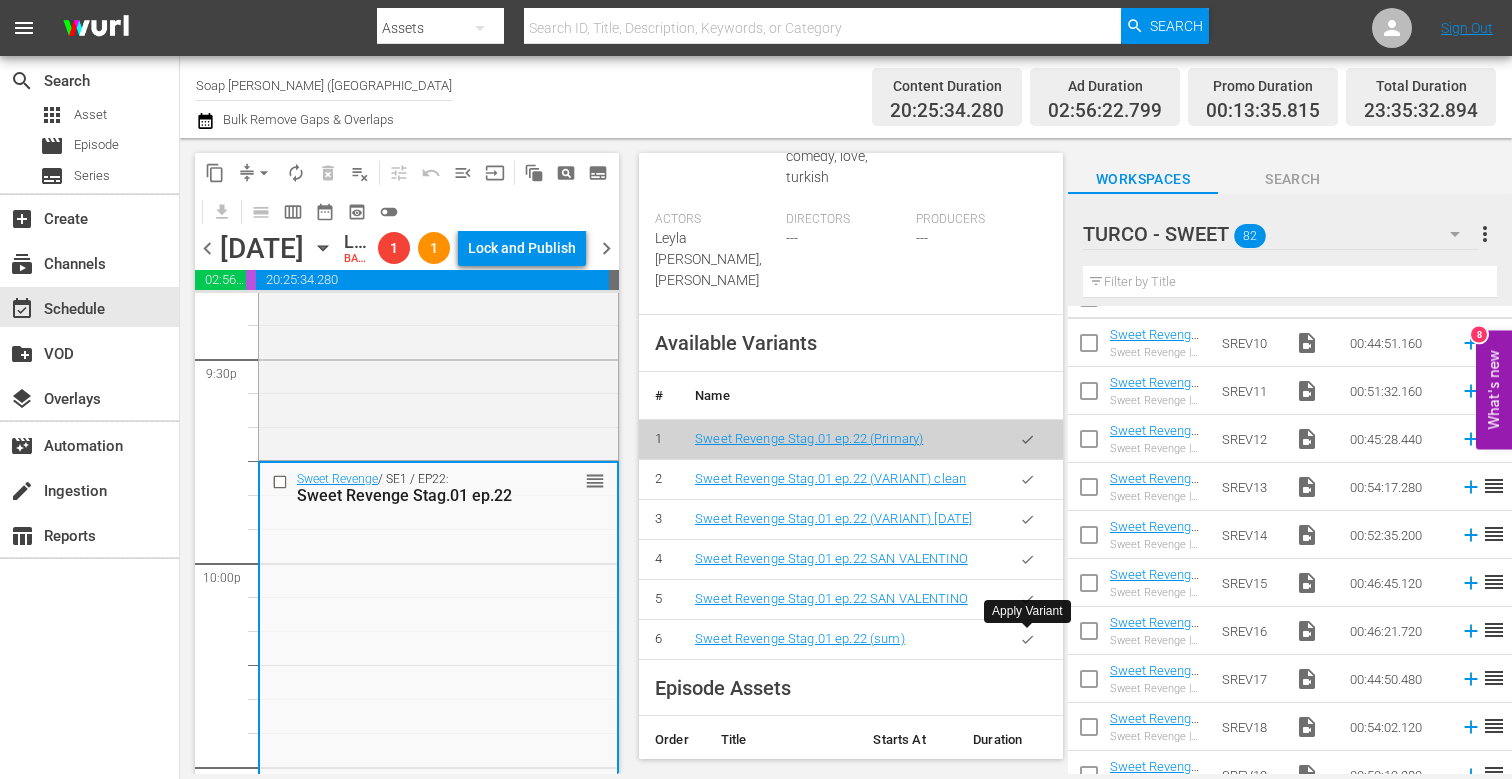 click 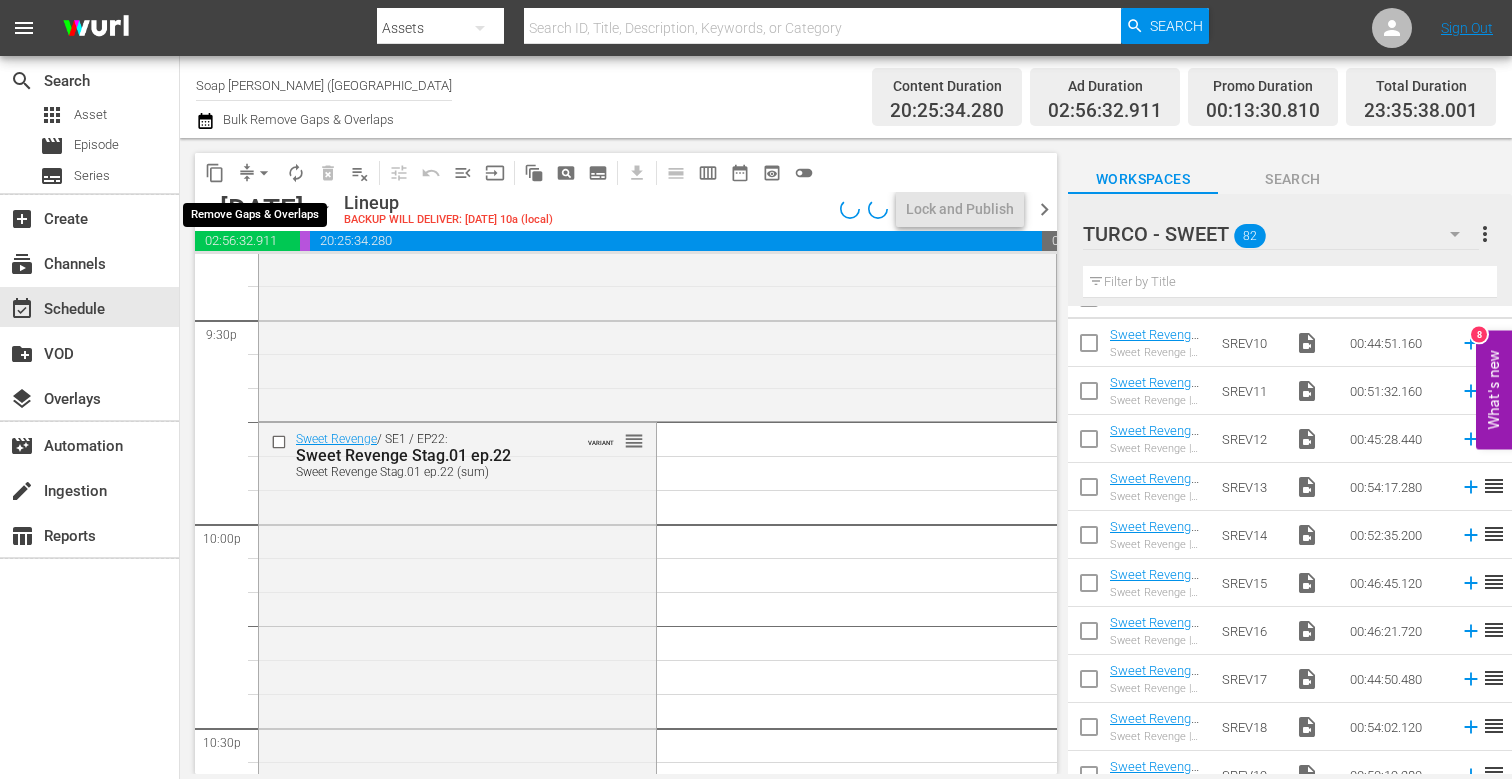 click on "arrow_drop_down" at bounding box center (264, 173) 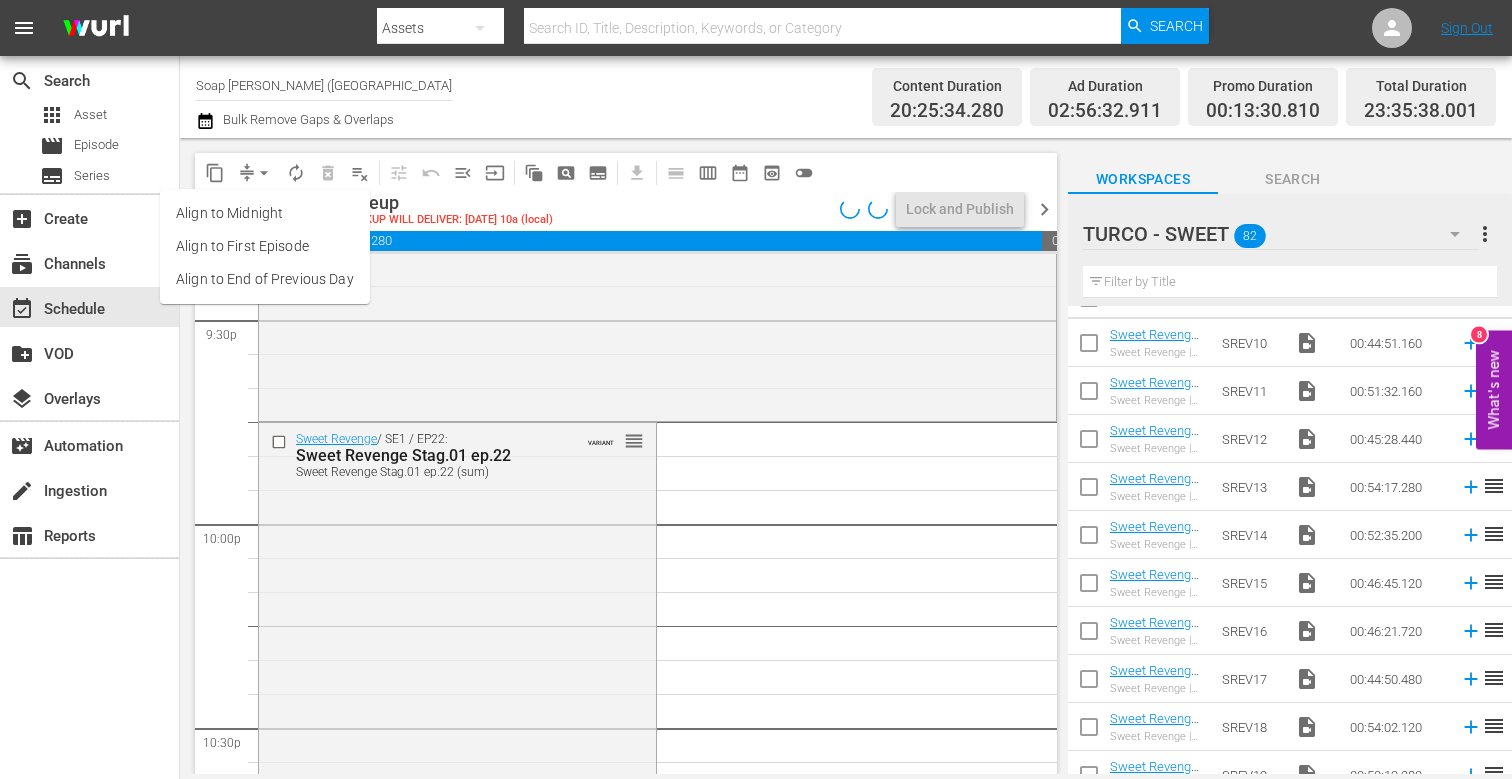 click on "Align to End of Previous Day" at bounding box center [265, 279] 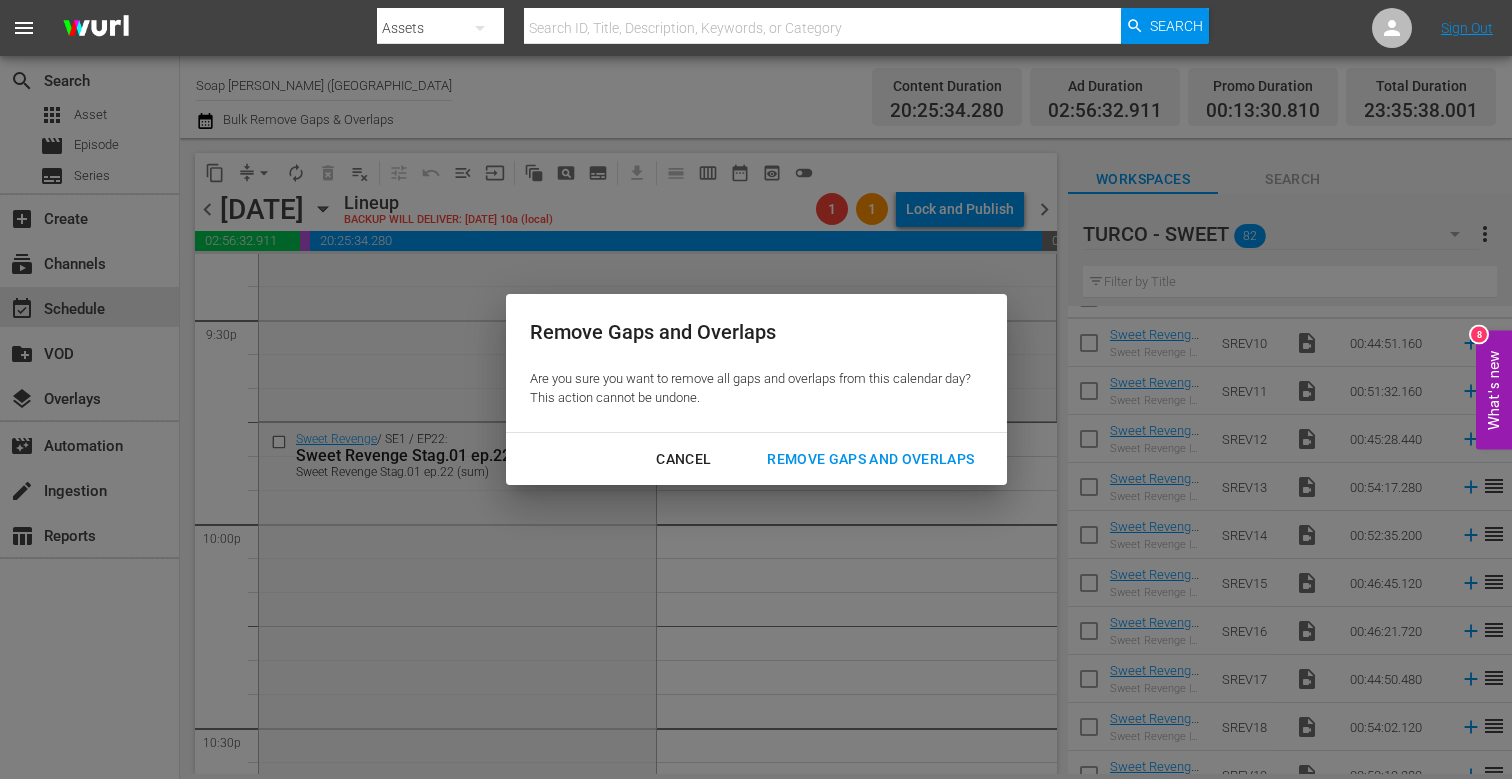 click on "Remove Gaps and Overlaps" at bounding box center (870, 459) 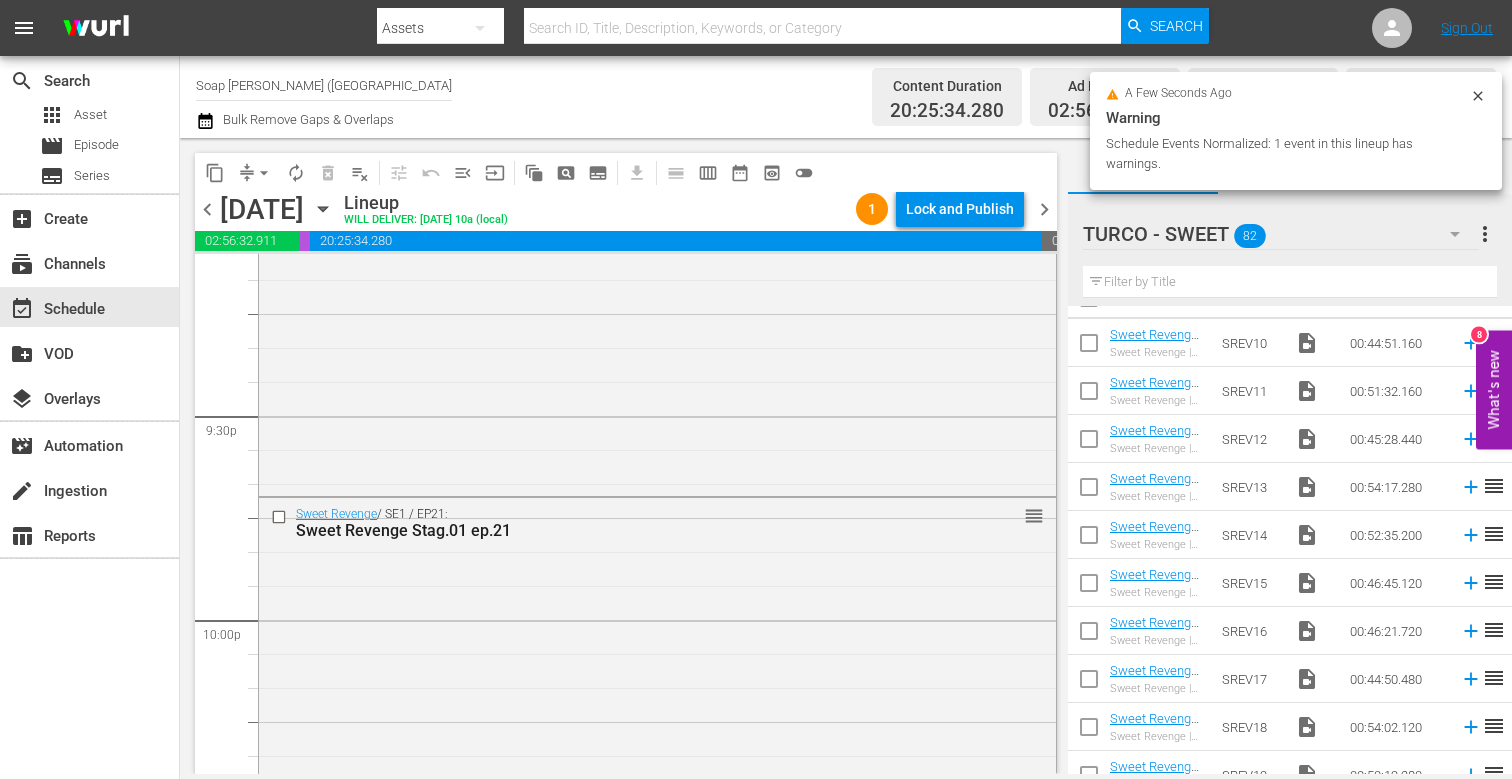 scroll, scrollTop: 8318, scrollLeft: 0, axis: vertical 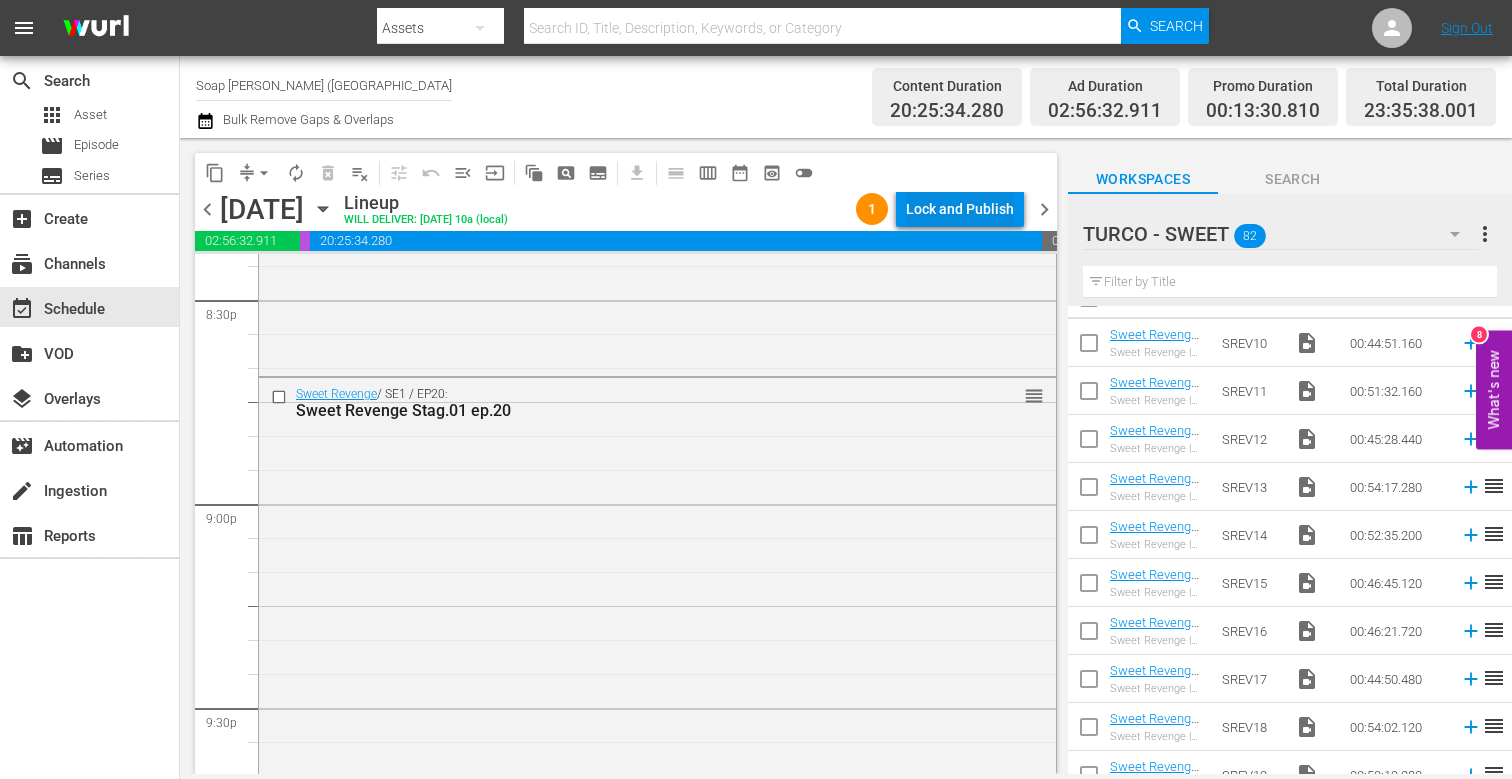 click on "Lock and Publish" at bounding box center (960, 209) 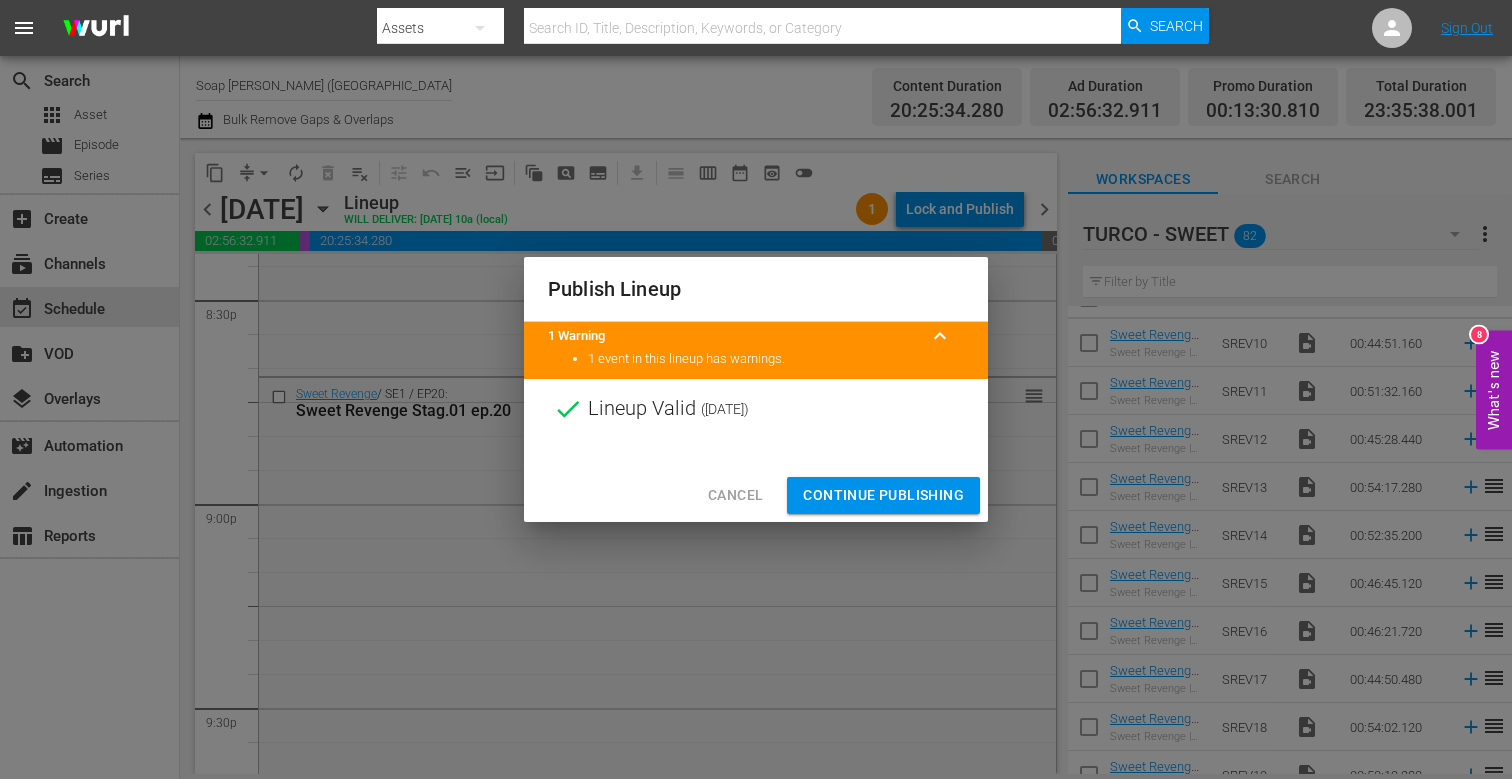 click on "Continue Publishing" at bounding box center (883, 495) 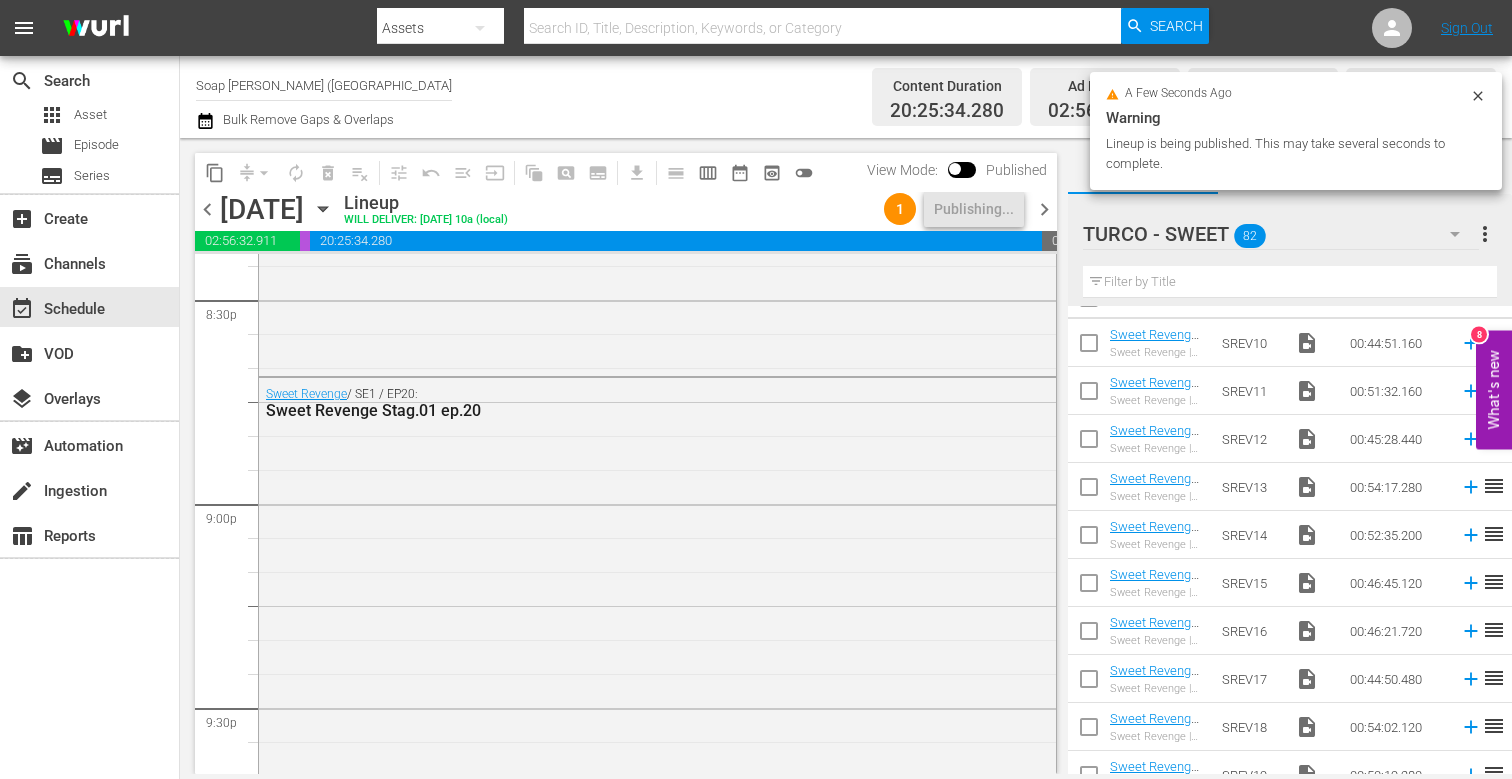 click on "chevron_right" at bounding box center [1044, 209] 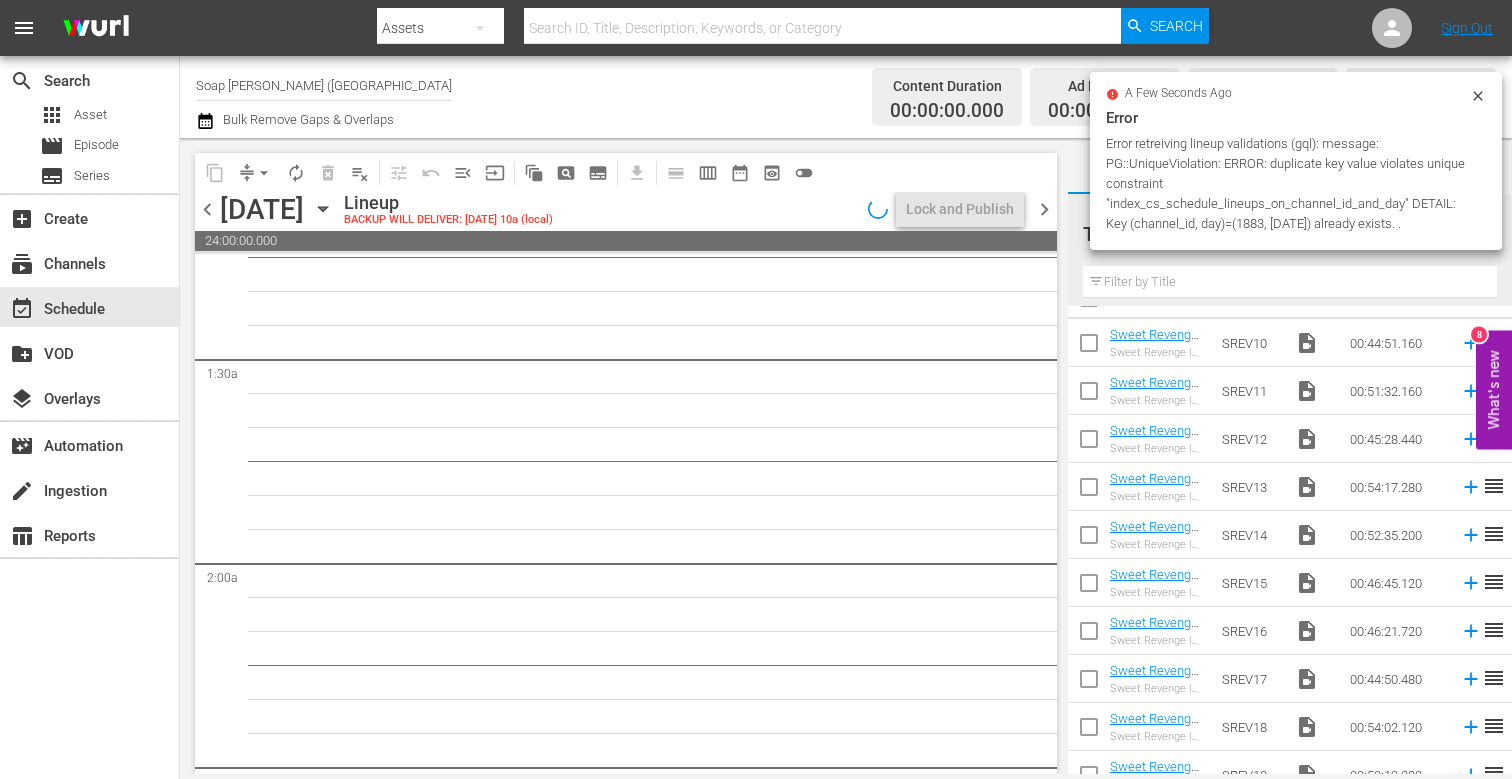 scroll, scrollTop: 0, scrollLeft: 0, axis: both 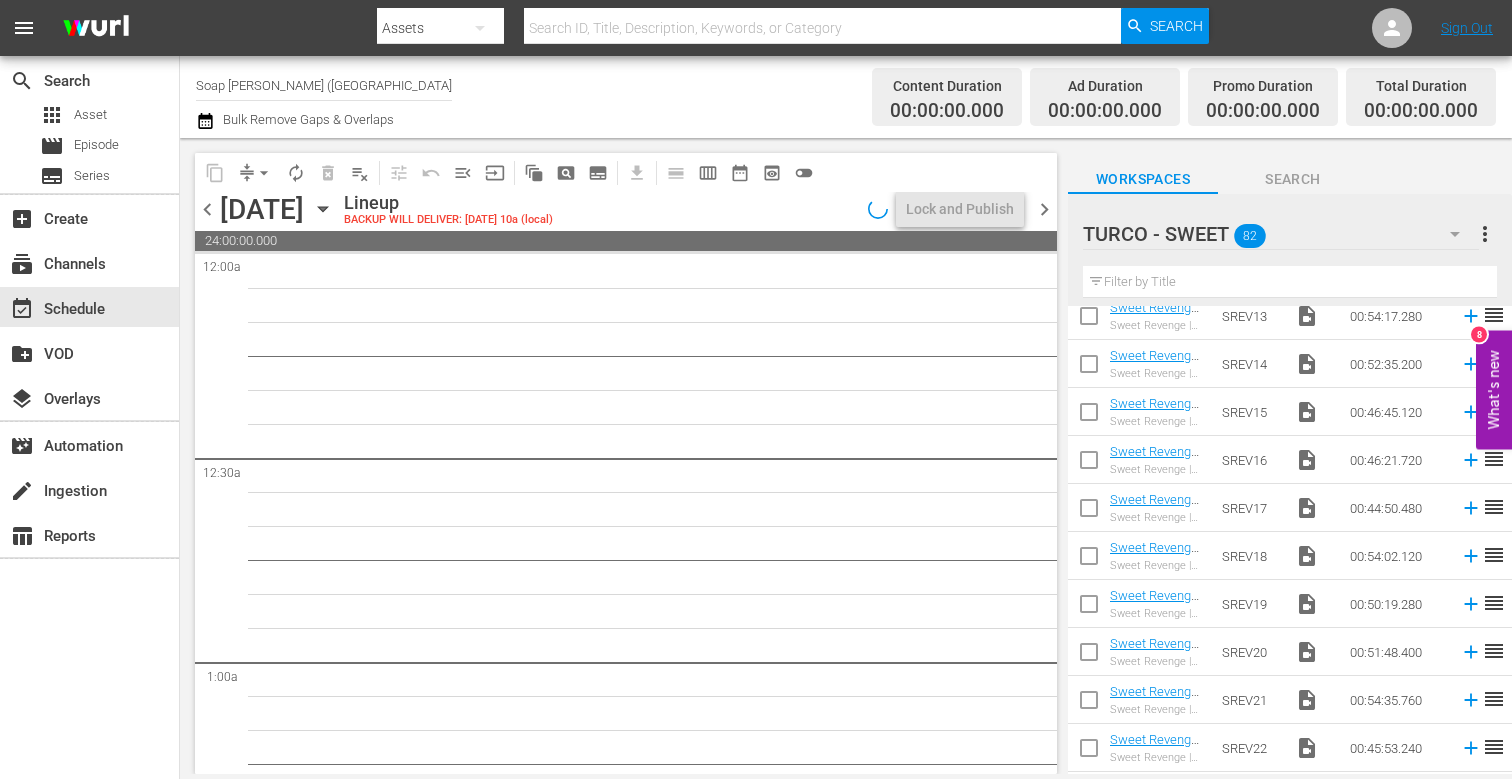 click at bounding box center [1089, 560] 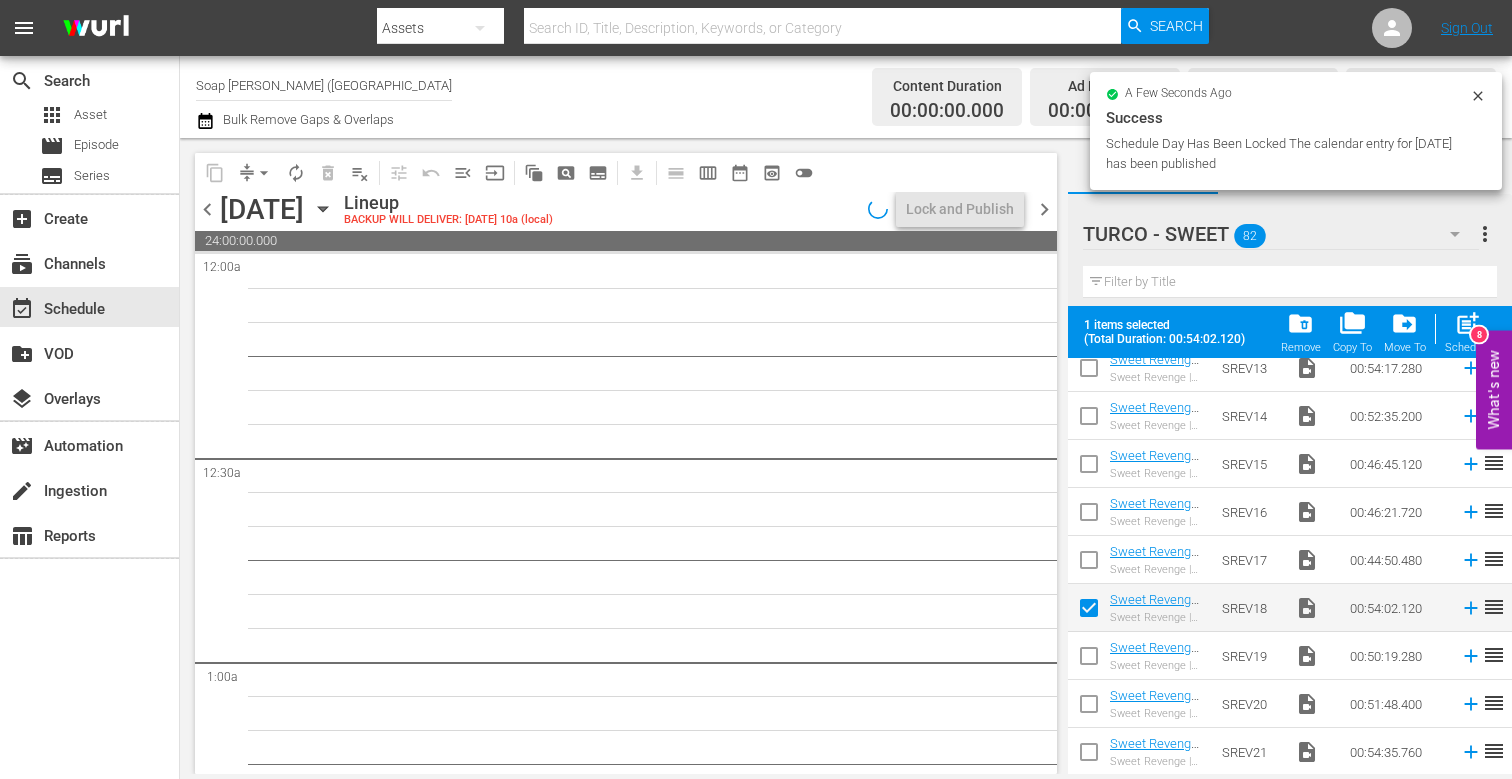 click at bounding box center (1089, 660) 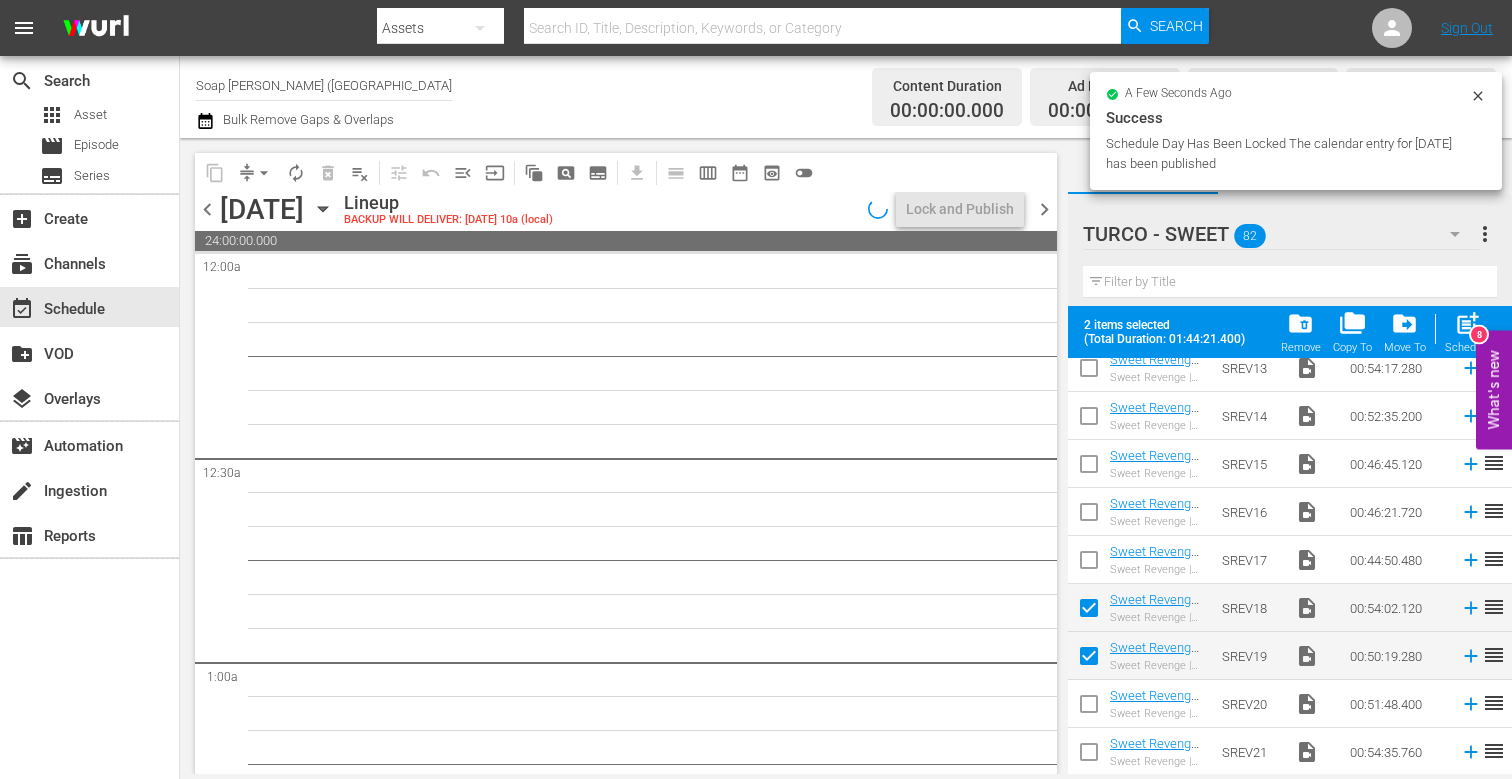 click at bounding box center (1089, 708) 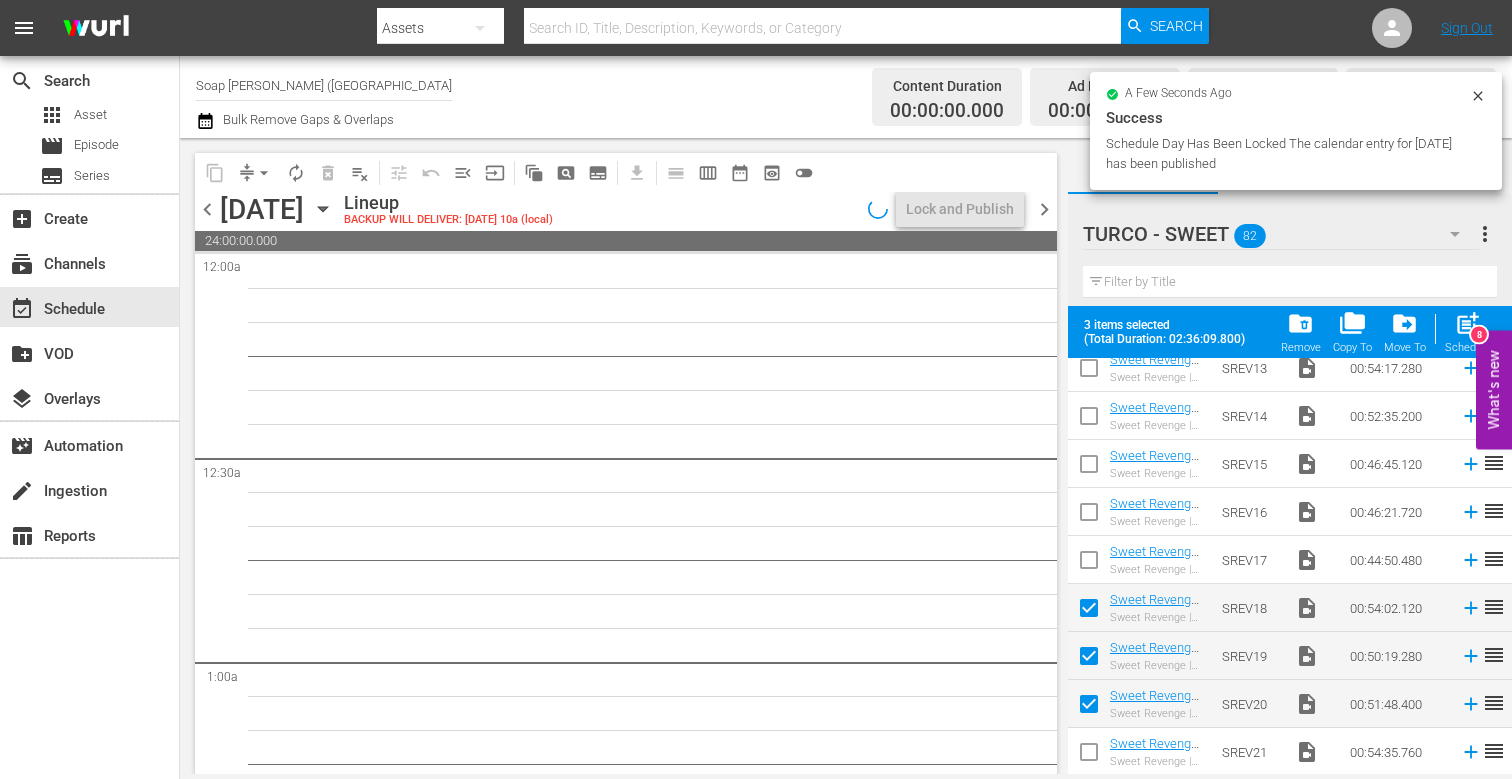 scroll, scrollTop: 309, scrollLeft: 0, axis: vertical 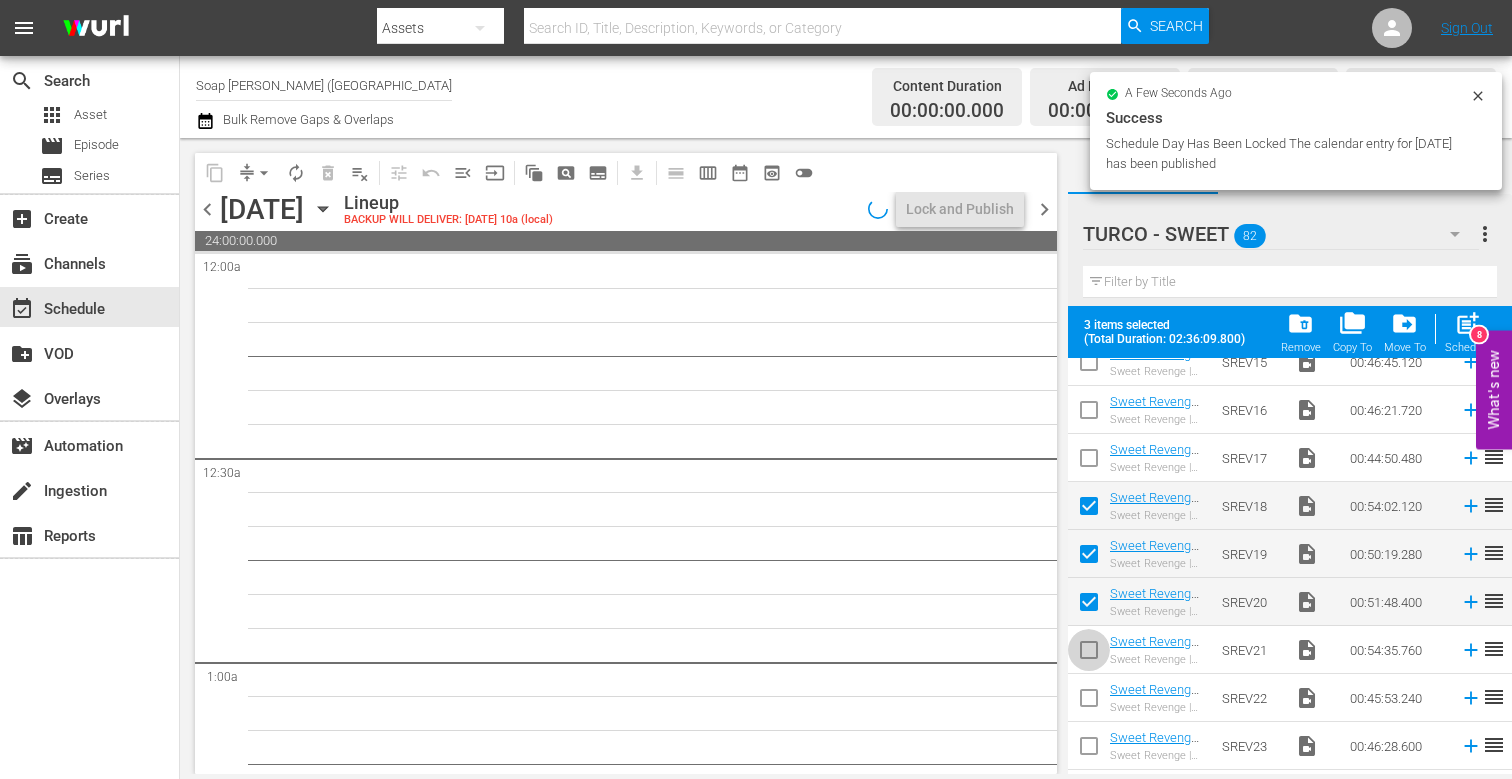 click at bounding box center [1089, 654] 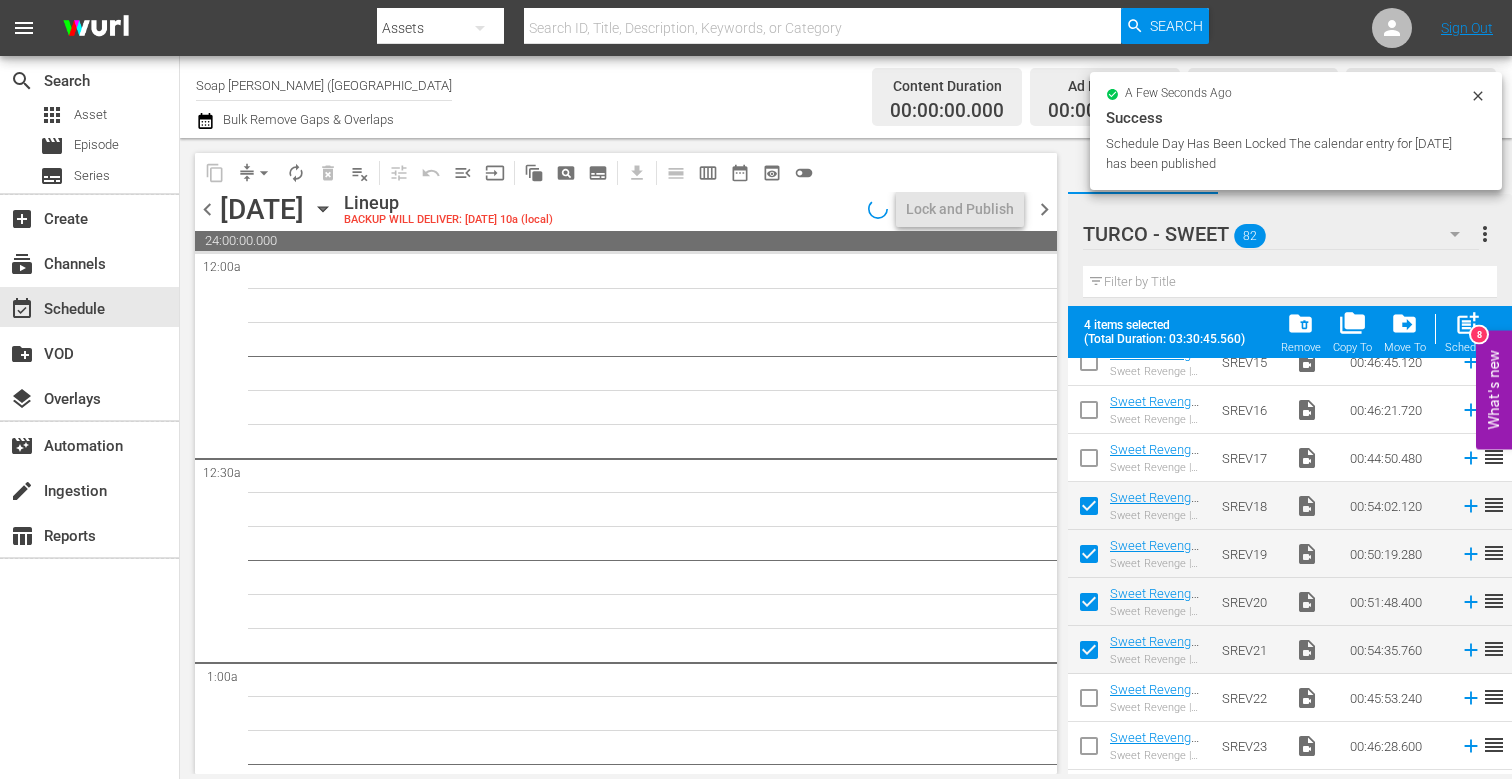 click at bounding box center [1089, 746] 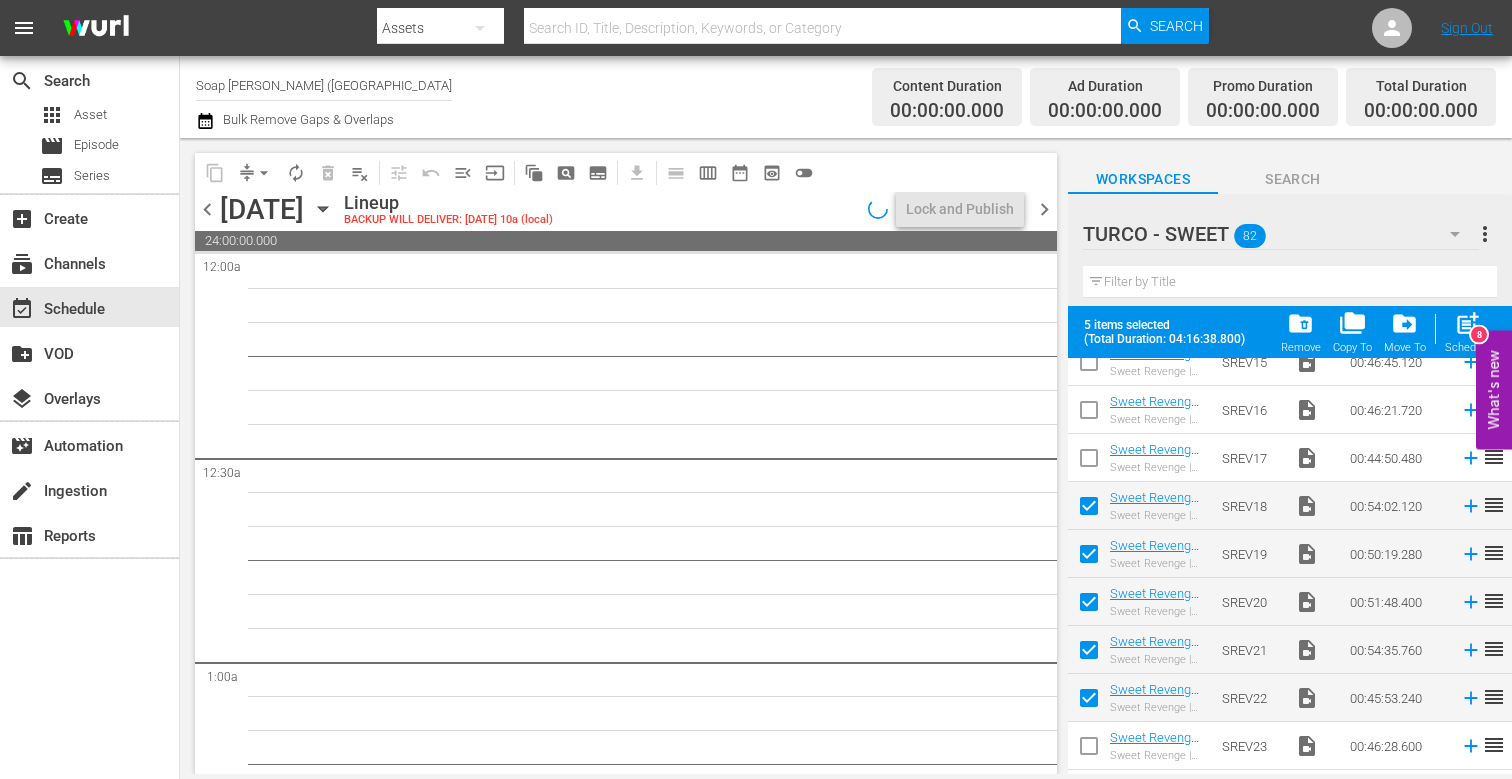 click at bounding box center [1089, 750] 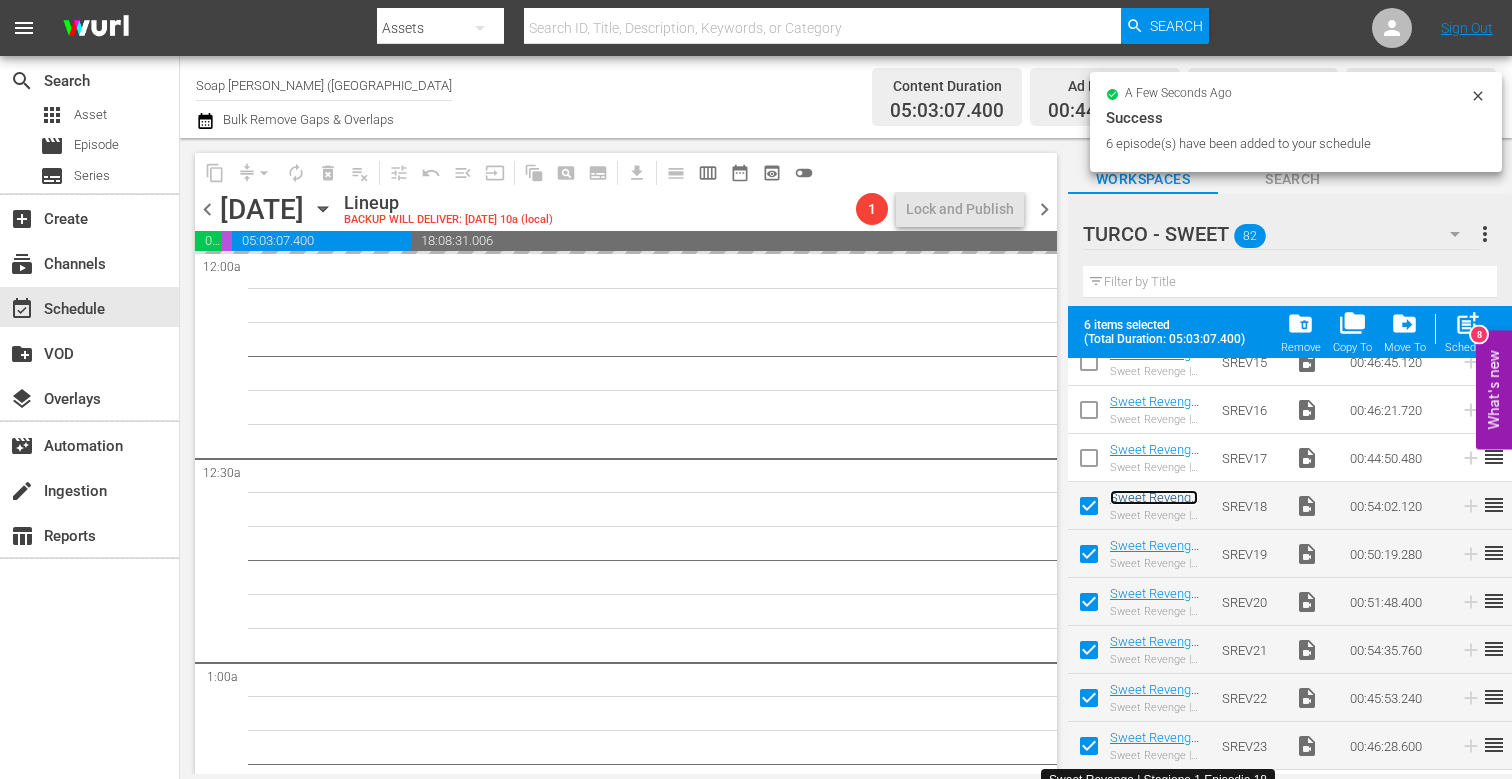 scroll, scrollTop: 0, scrollLeft: 0, axis: both 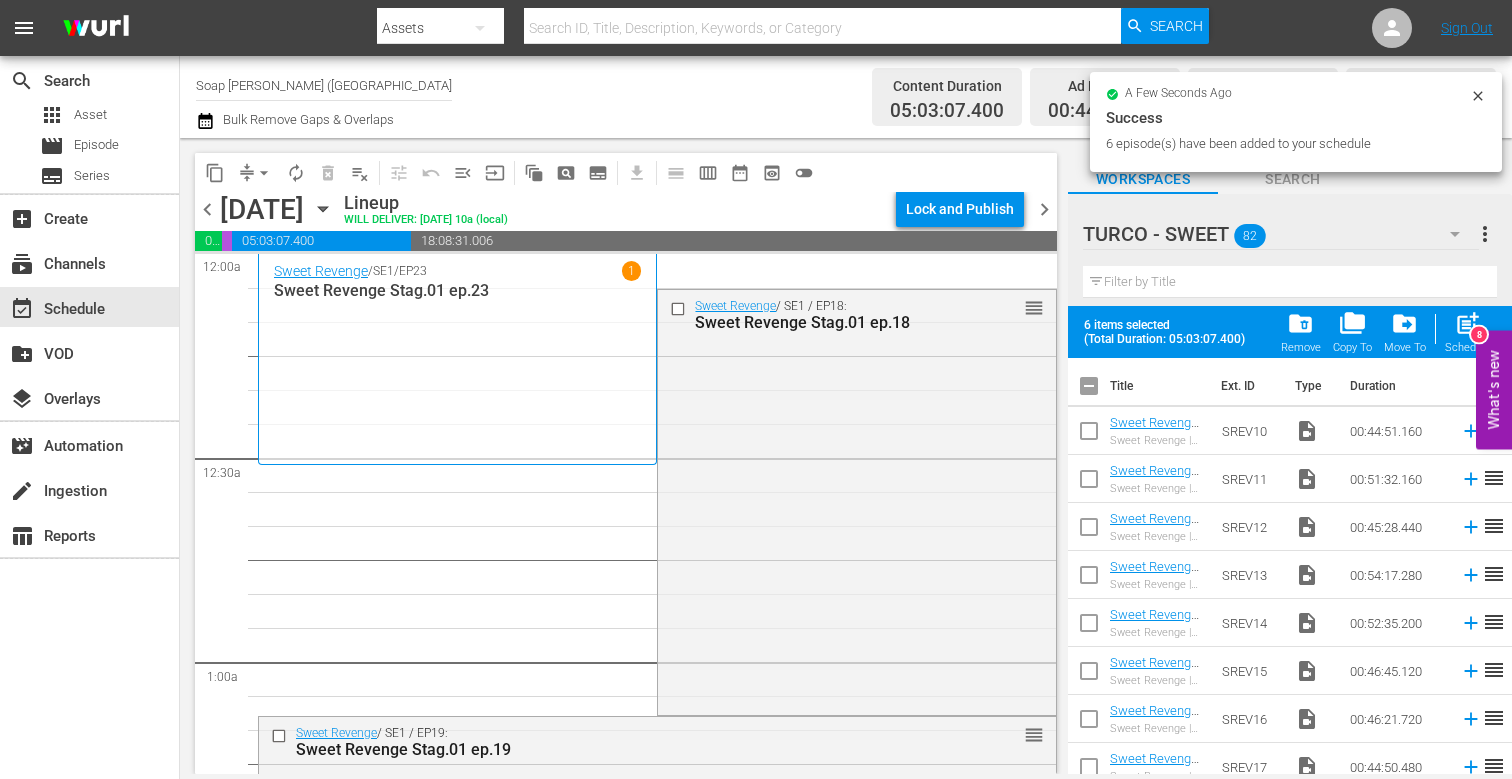 click at bounding box center [1089, 390] 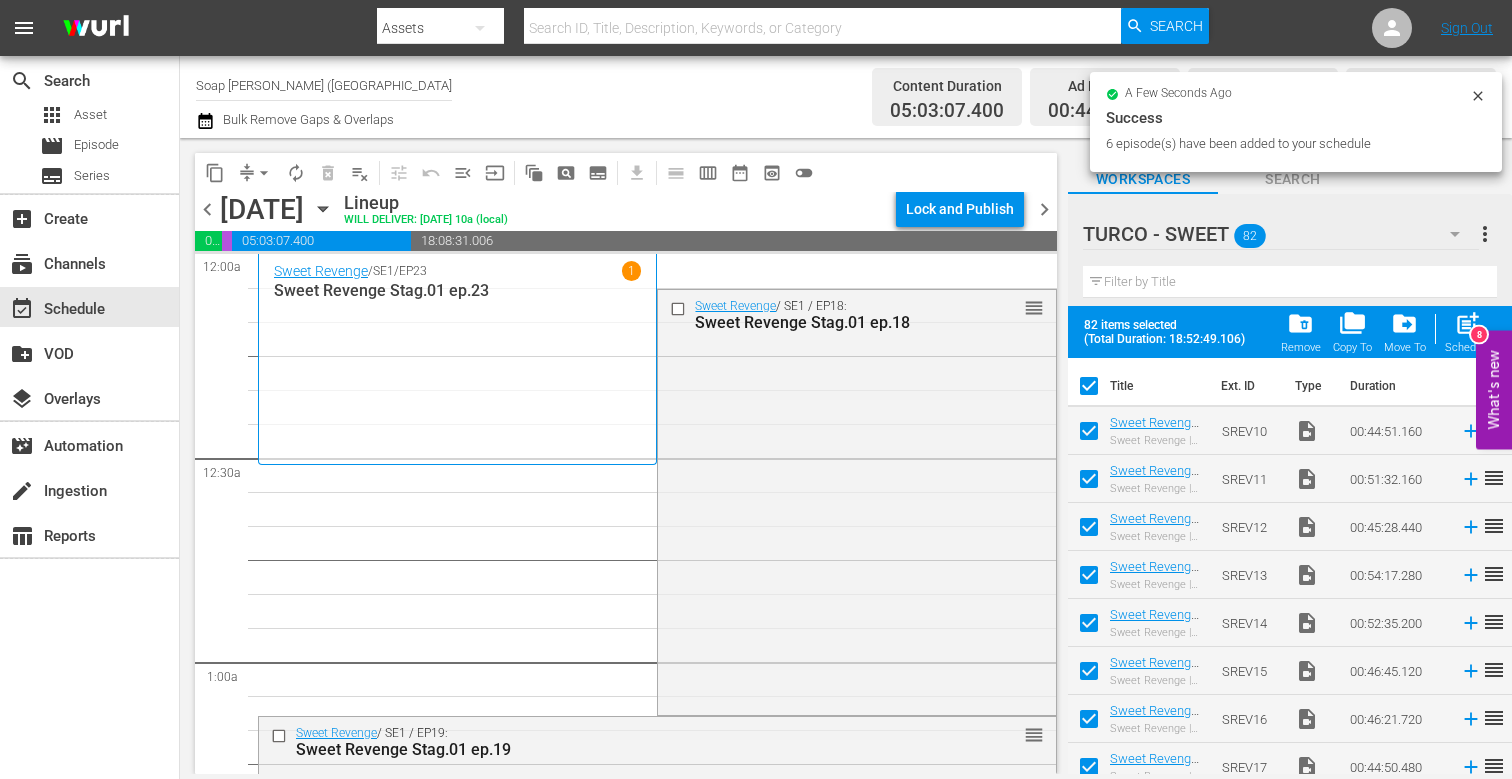 click at bounding box center (1089, 390) 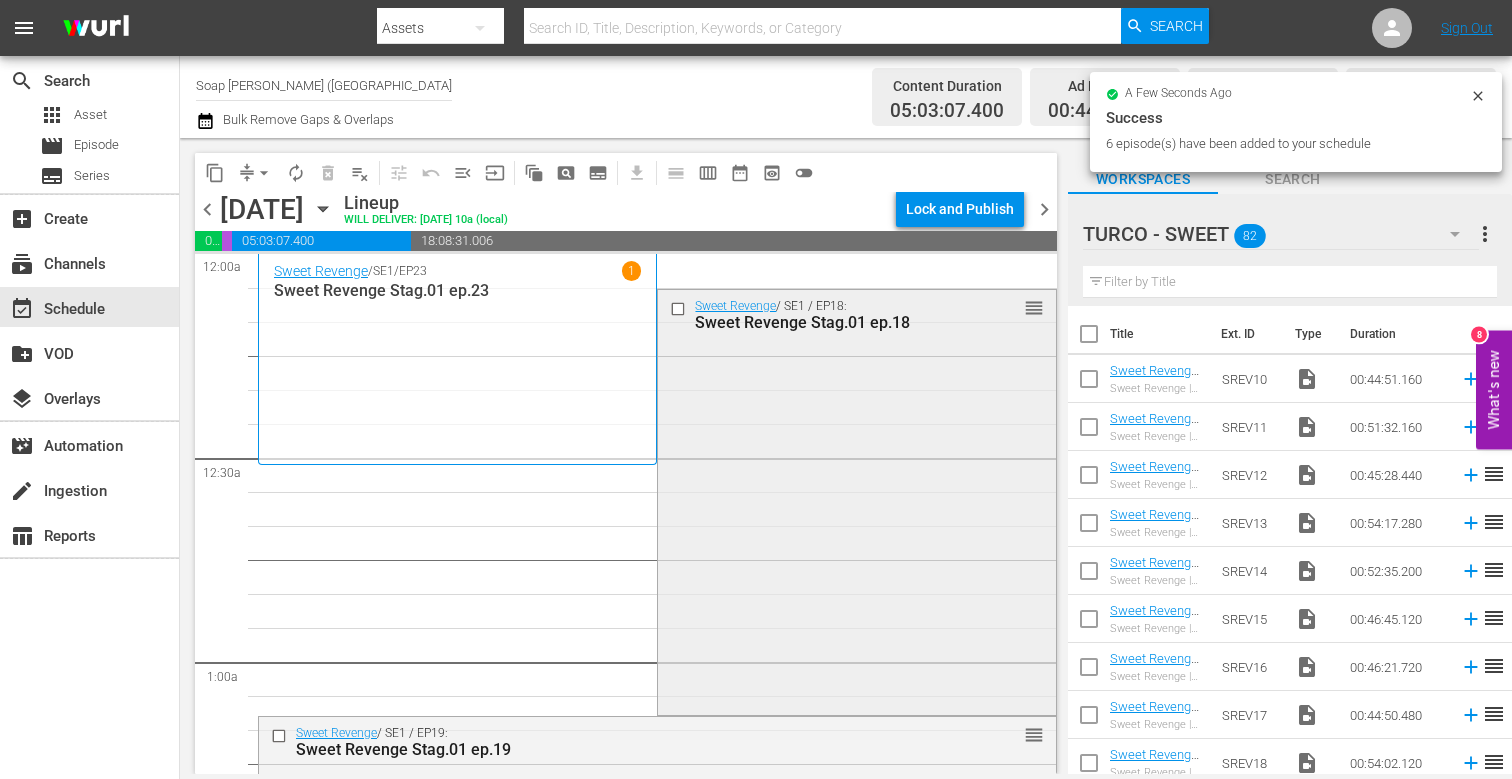 click on "Sweet Revenge  / SE1 / EP18:
Sweet Revenge Stag.01 ep.18 reorder" at bounding box center [856, 500] 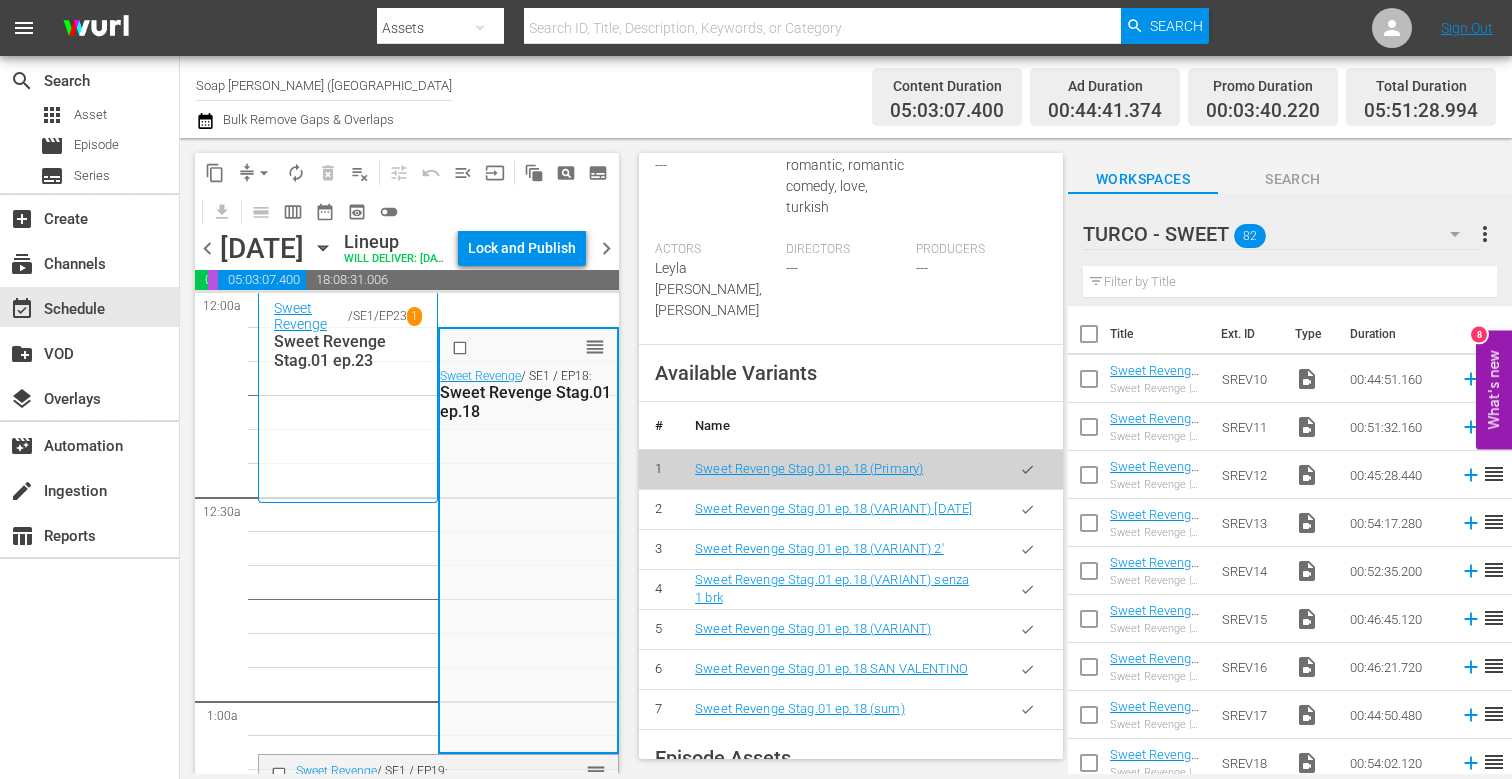 scroll, scrollTop: 691, scrollLeft: 0, axis: vertical 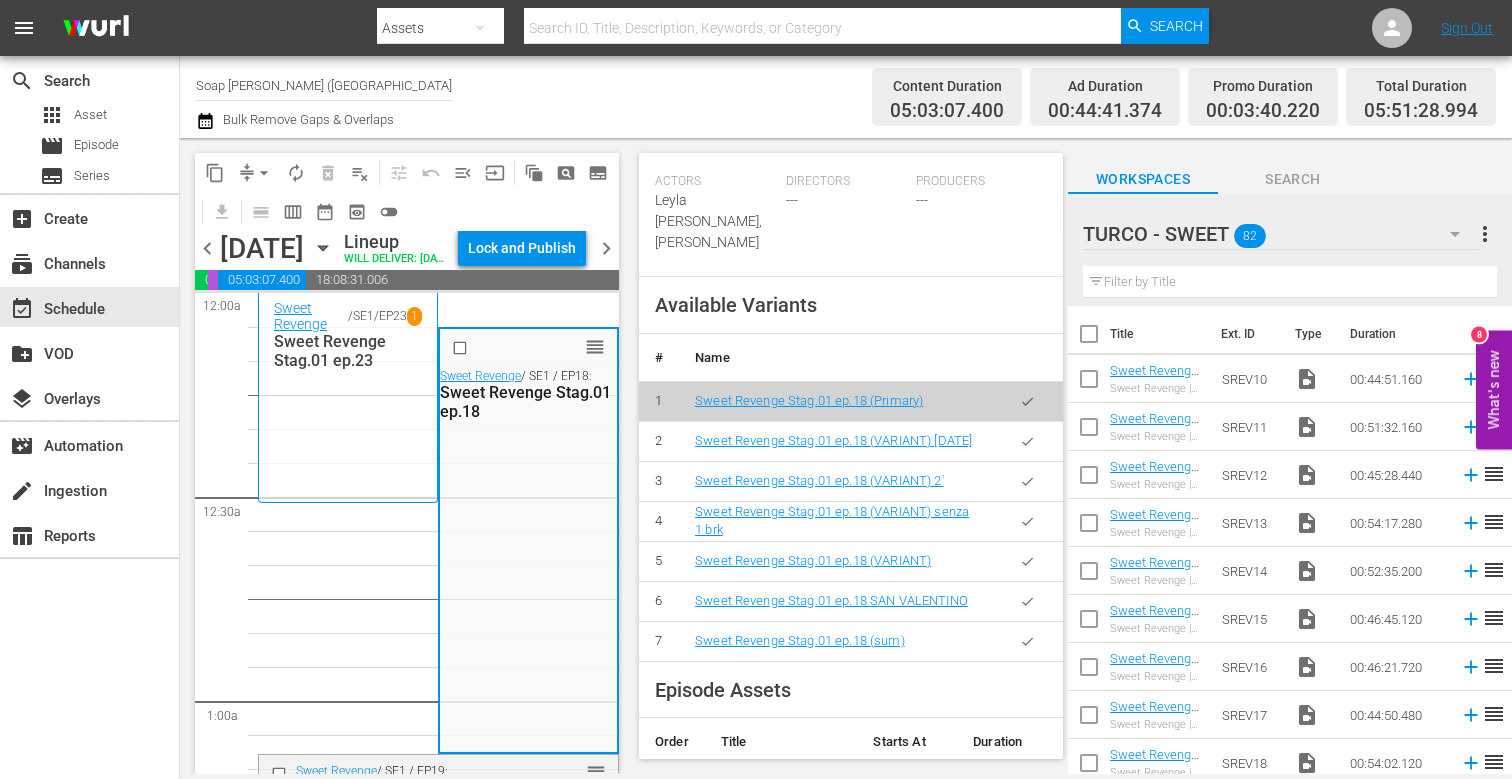 click at bounding box center [1027, 641] 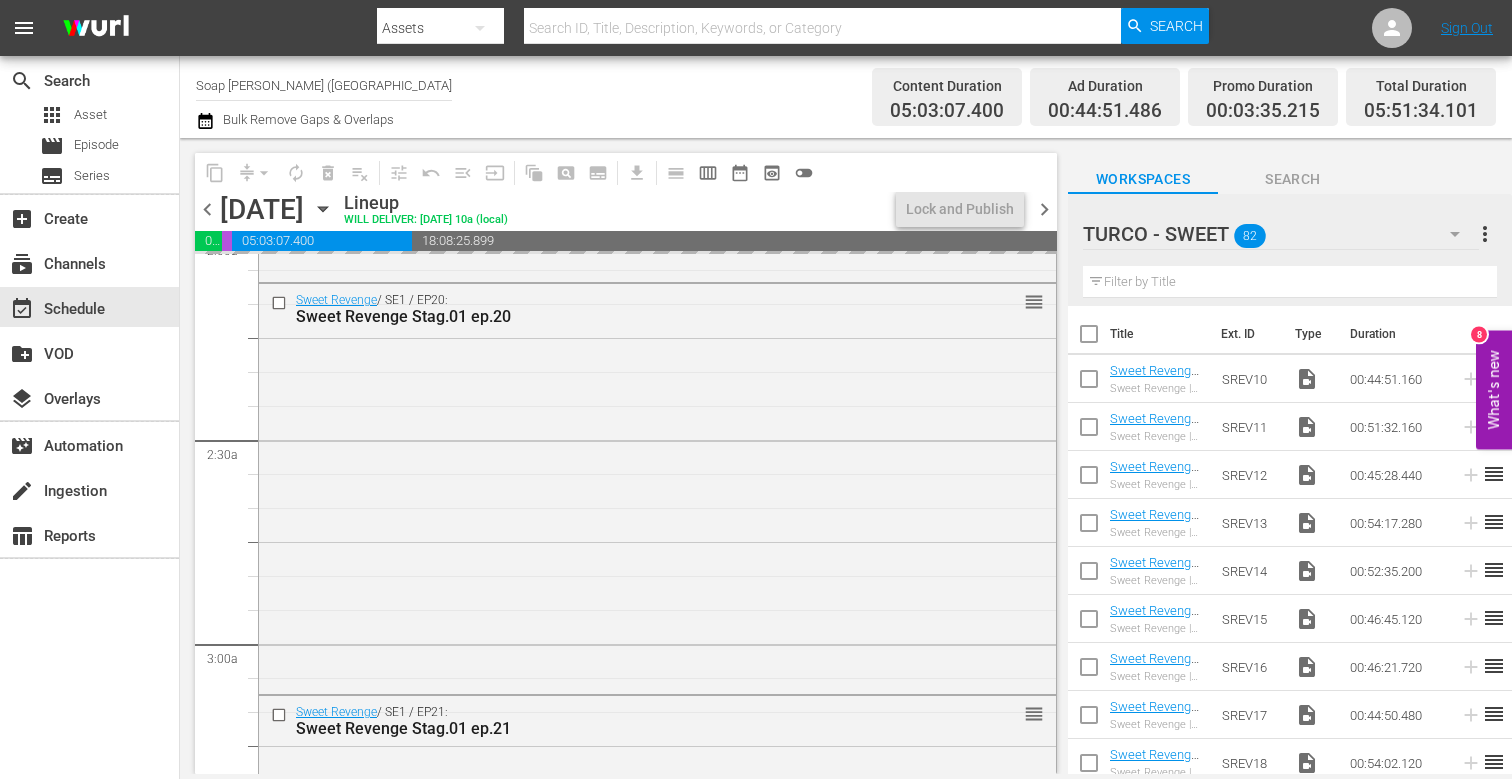 scroll, scrollTop: 878, scrollLeft: 0, axis: vertical 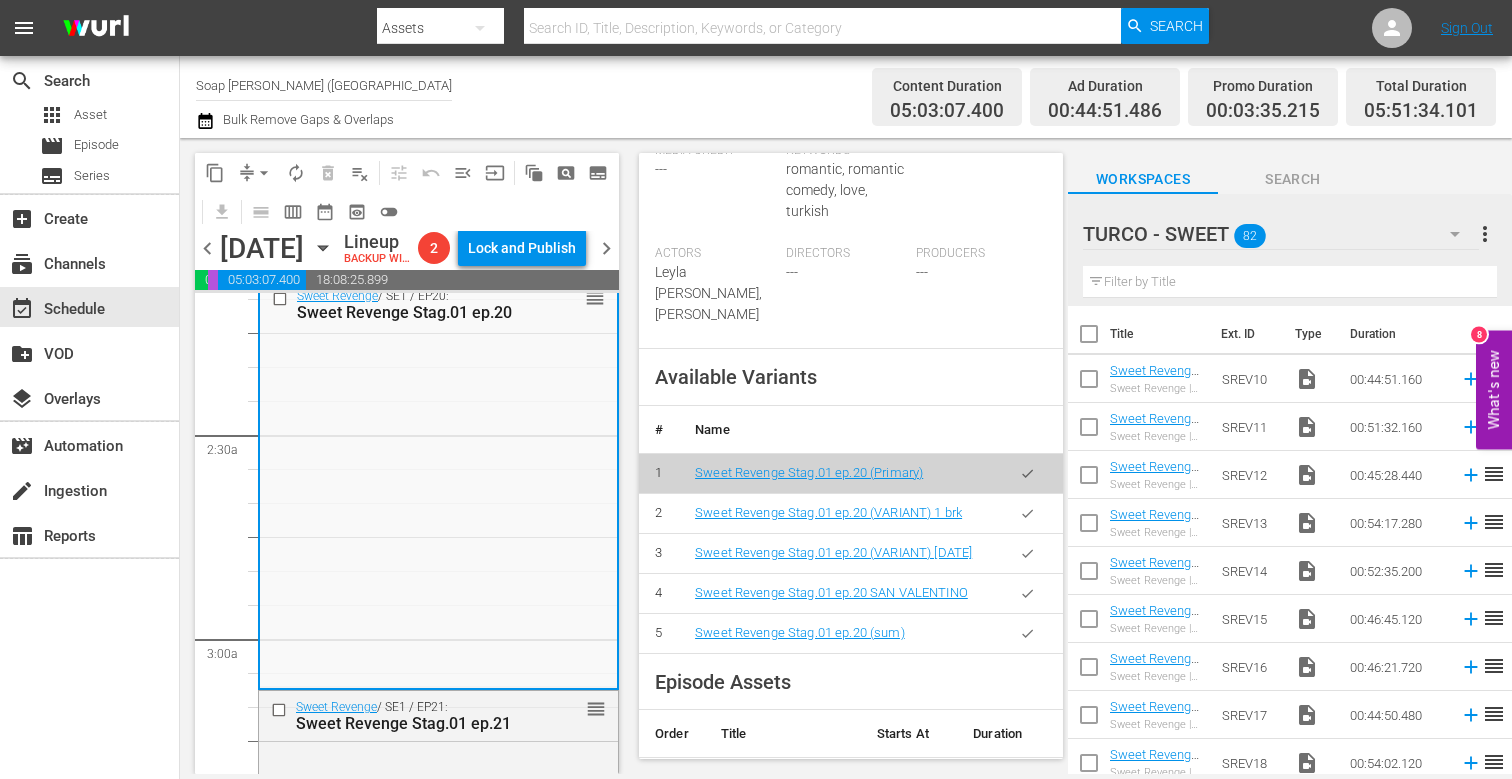 click at bounding box center [1027, 633] 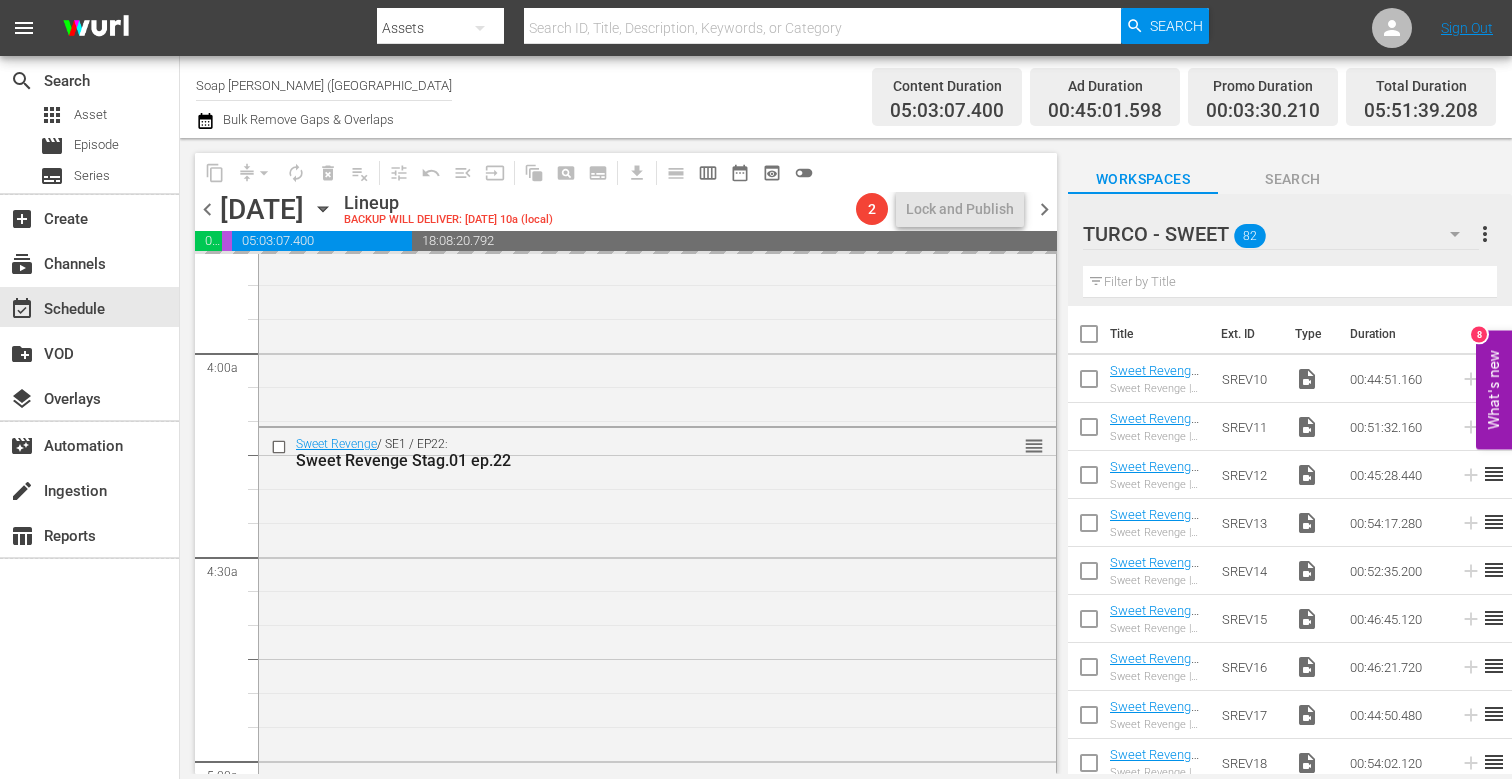 scroll, scrollTop: 1554, scrollLeft: 0, axis: vertical 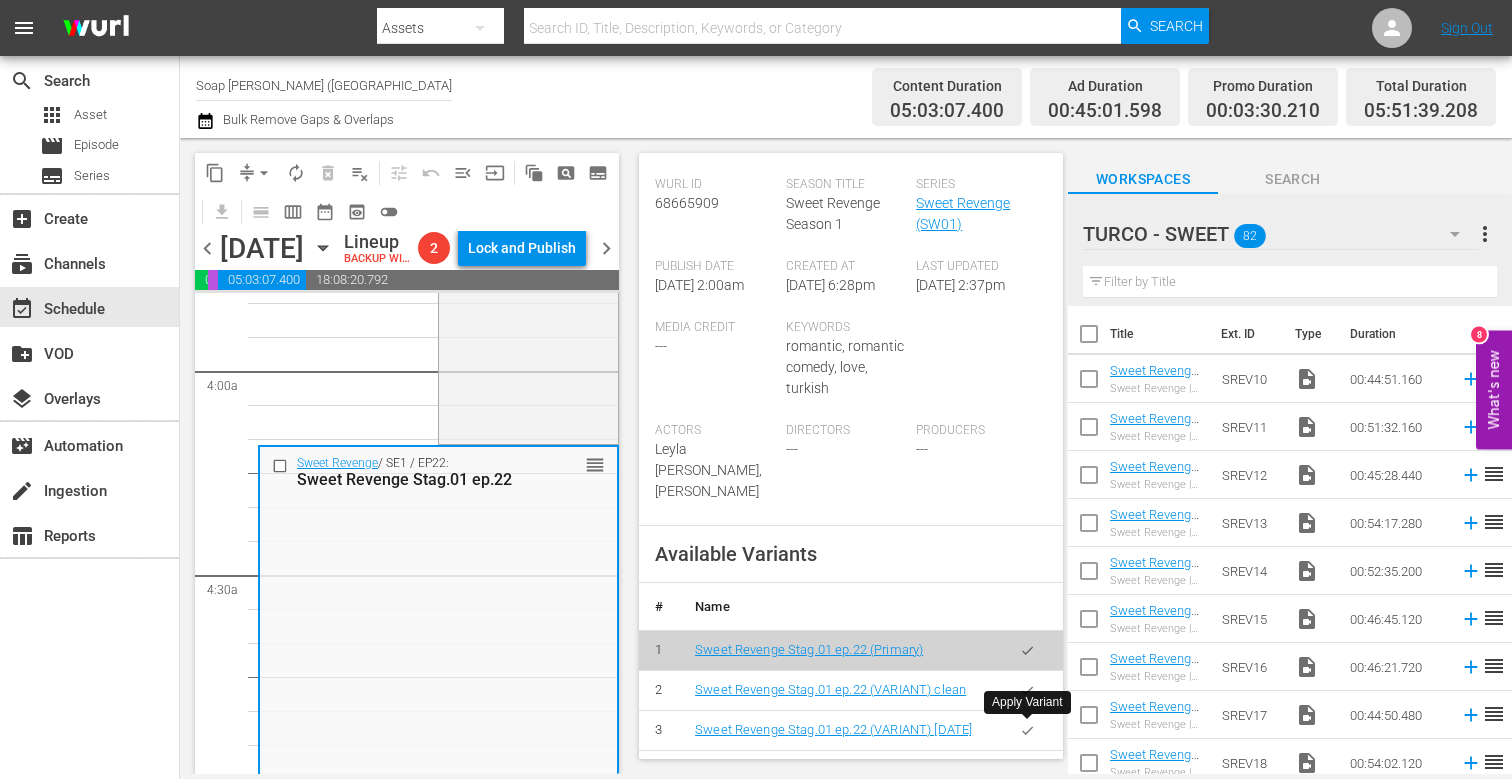click at bounding box center [1027, 716] 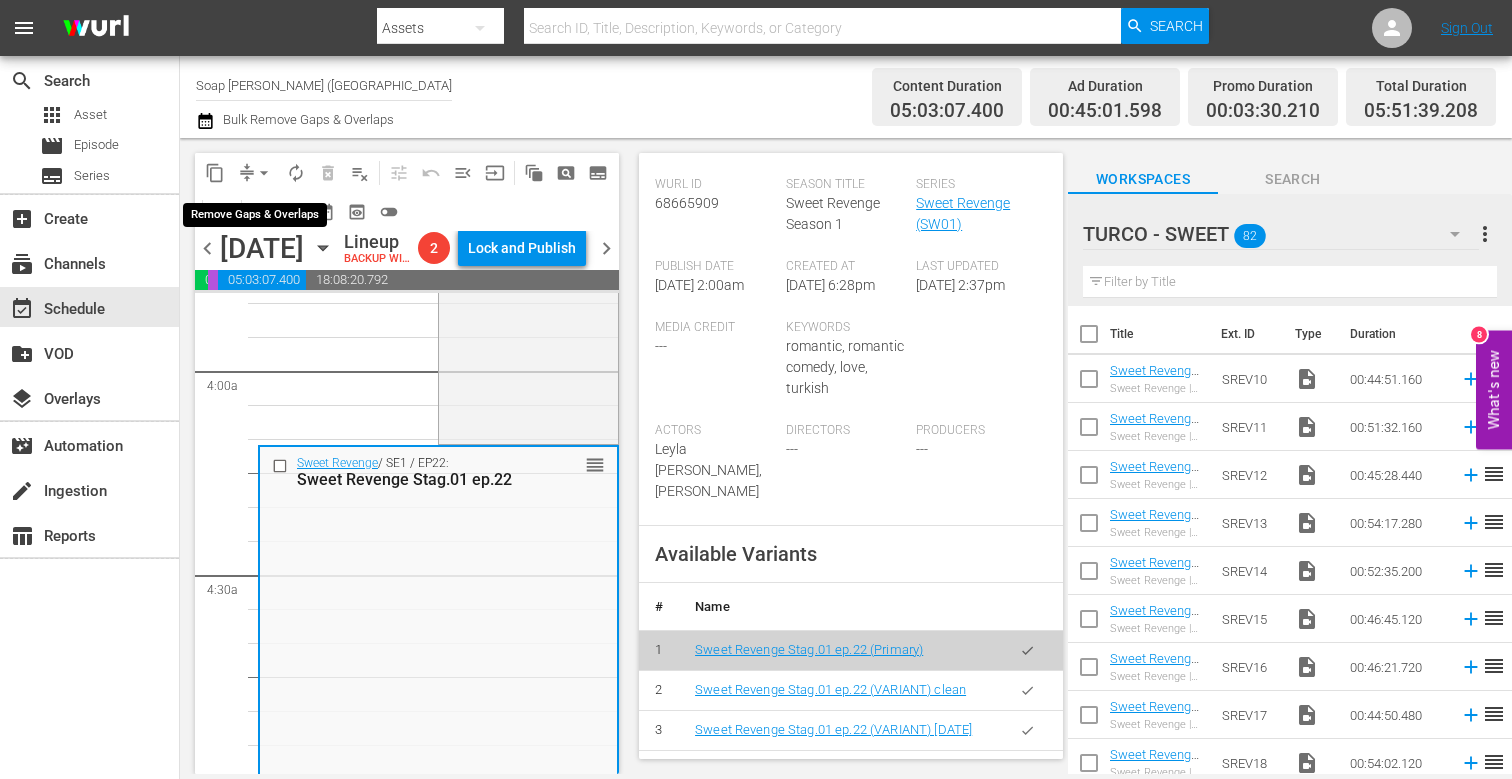 click on "arrow_drop_down" at bounding box center [264, 173] 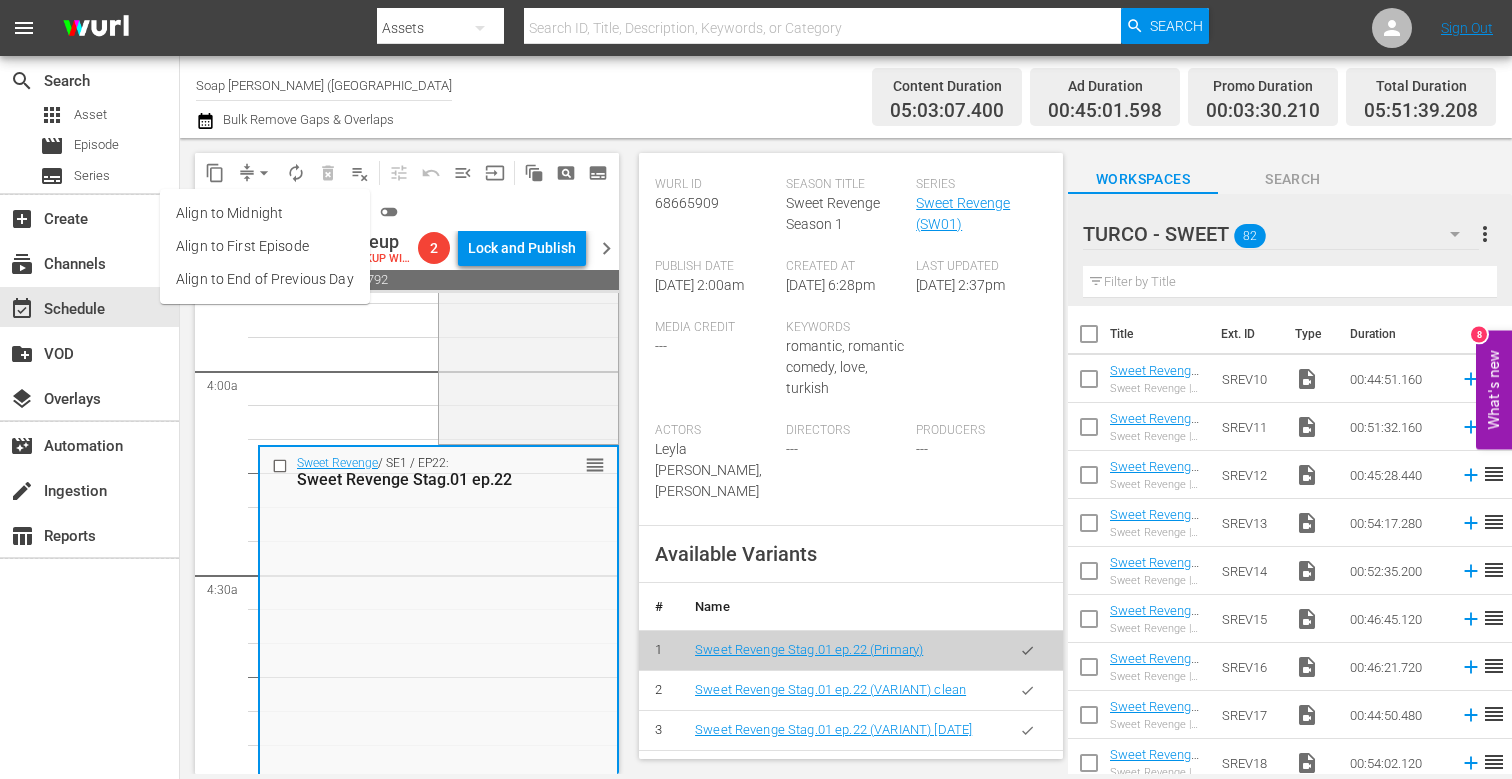 click on "Align to End of Previous Day" at bounding box center [265, 279] 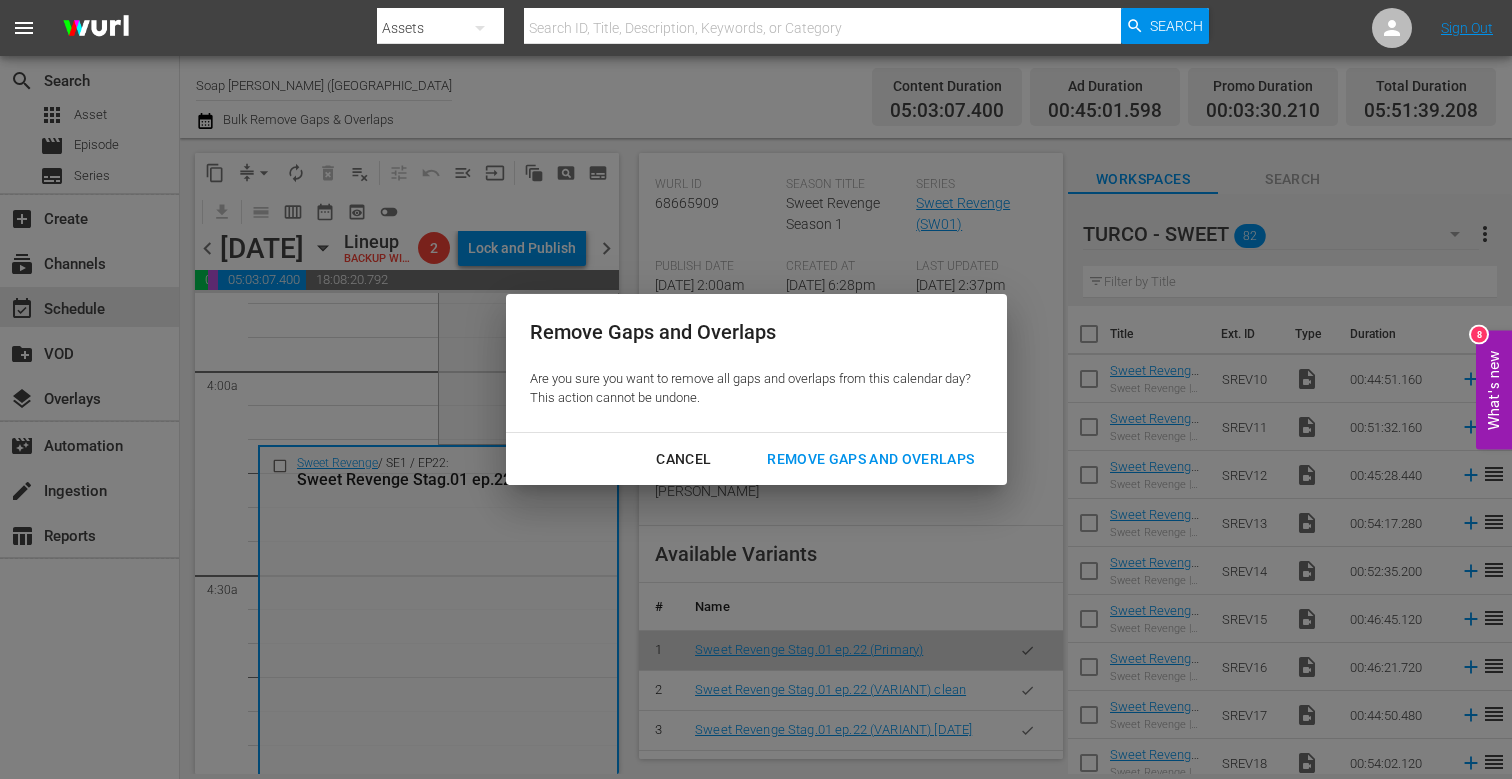 click on "Remove Gaps and Overlaps" at bounding box center (870, 459) 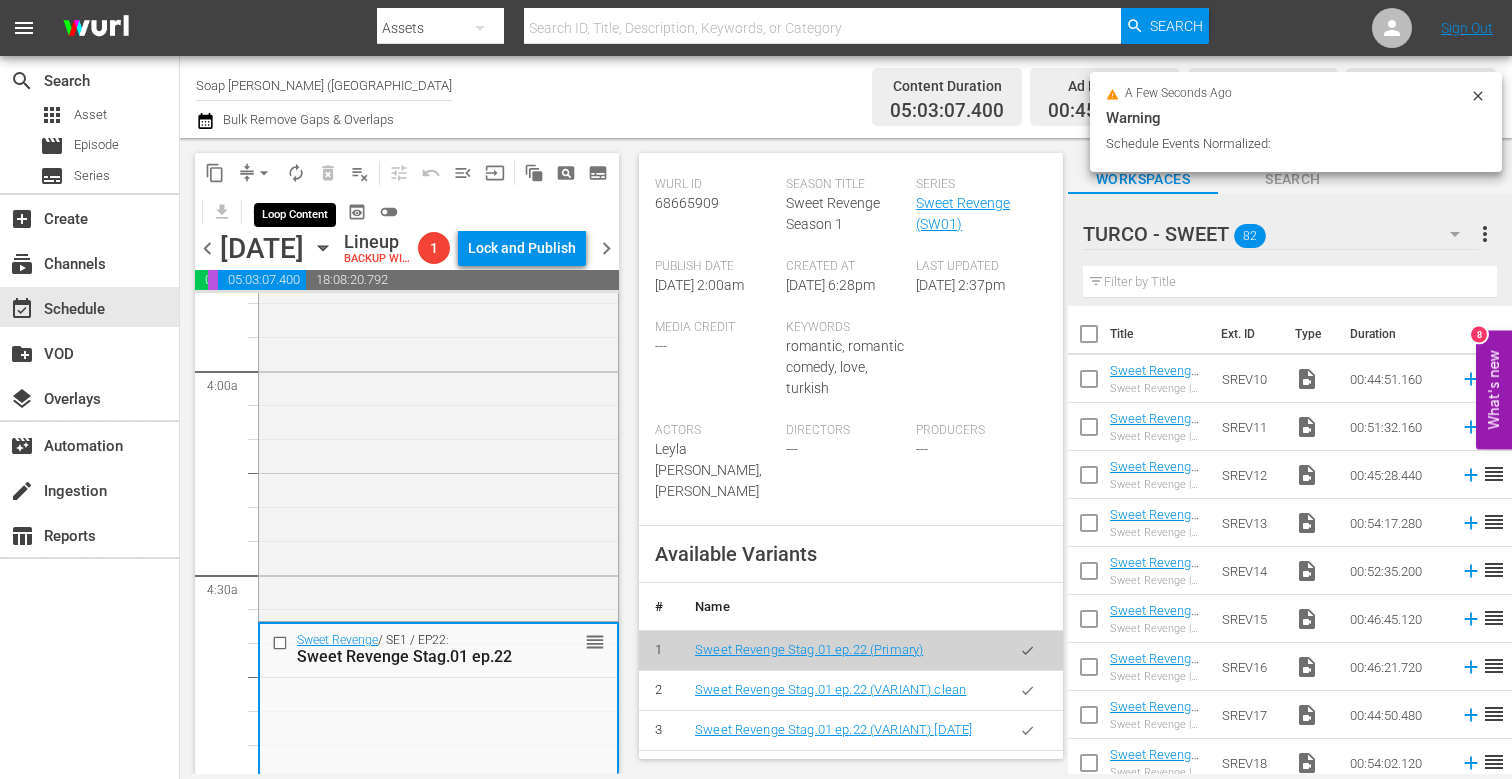click on "autorenew_outlined" at bounding box center (296, 173) 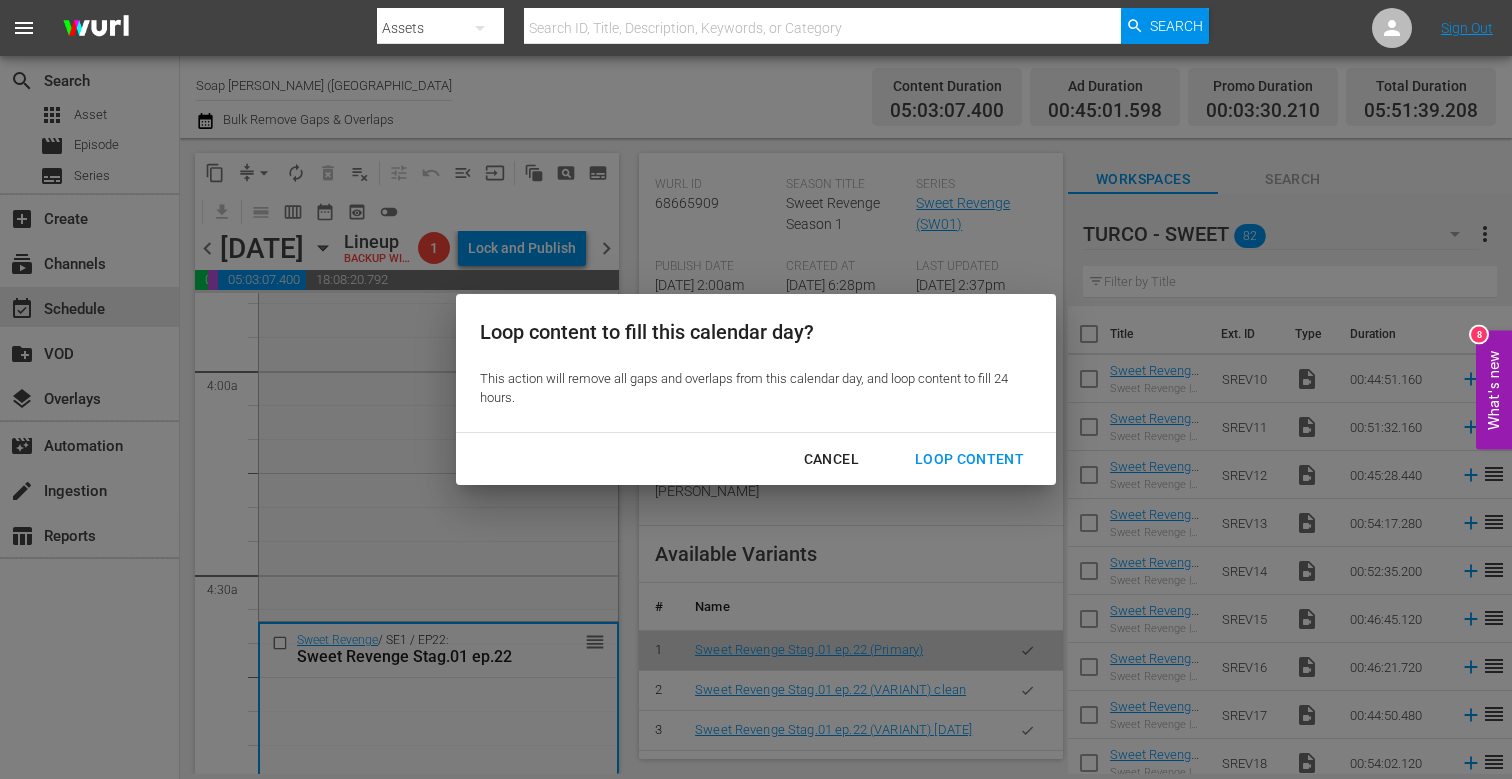click on "Loop Content" at bounding box center [969, 459] 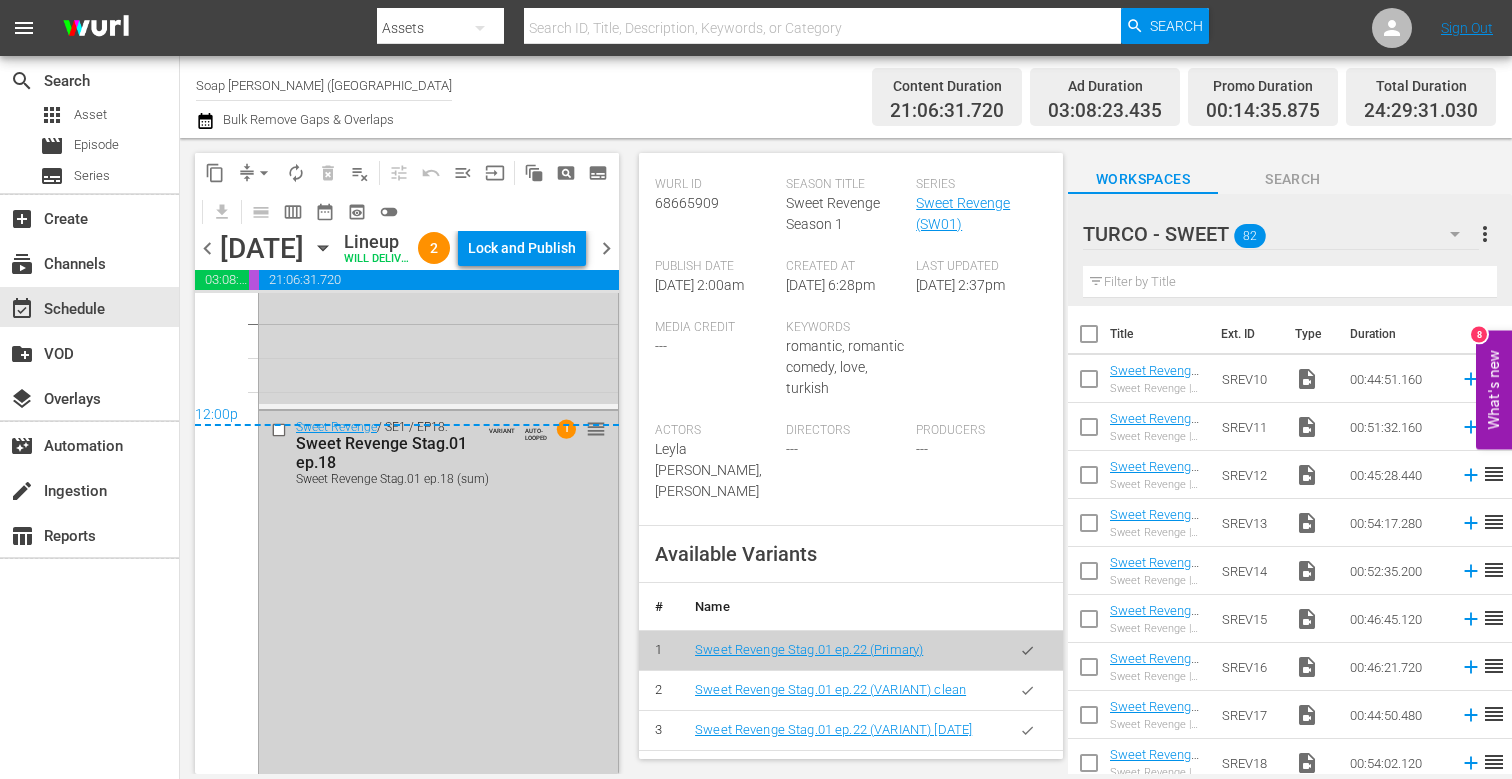 scroll, scrollTop: 9633, scrollLeft: 0, axis: vertical 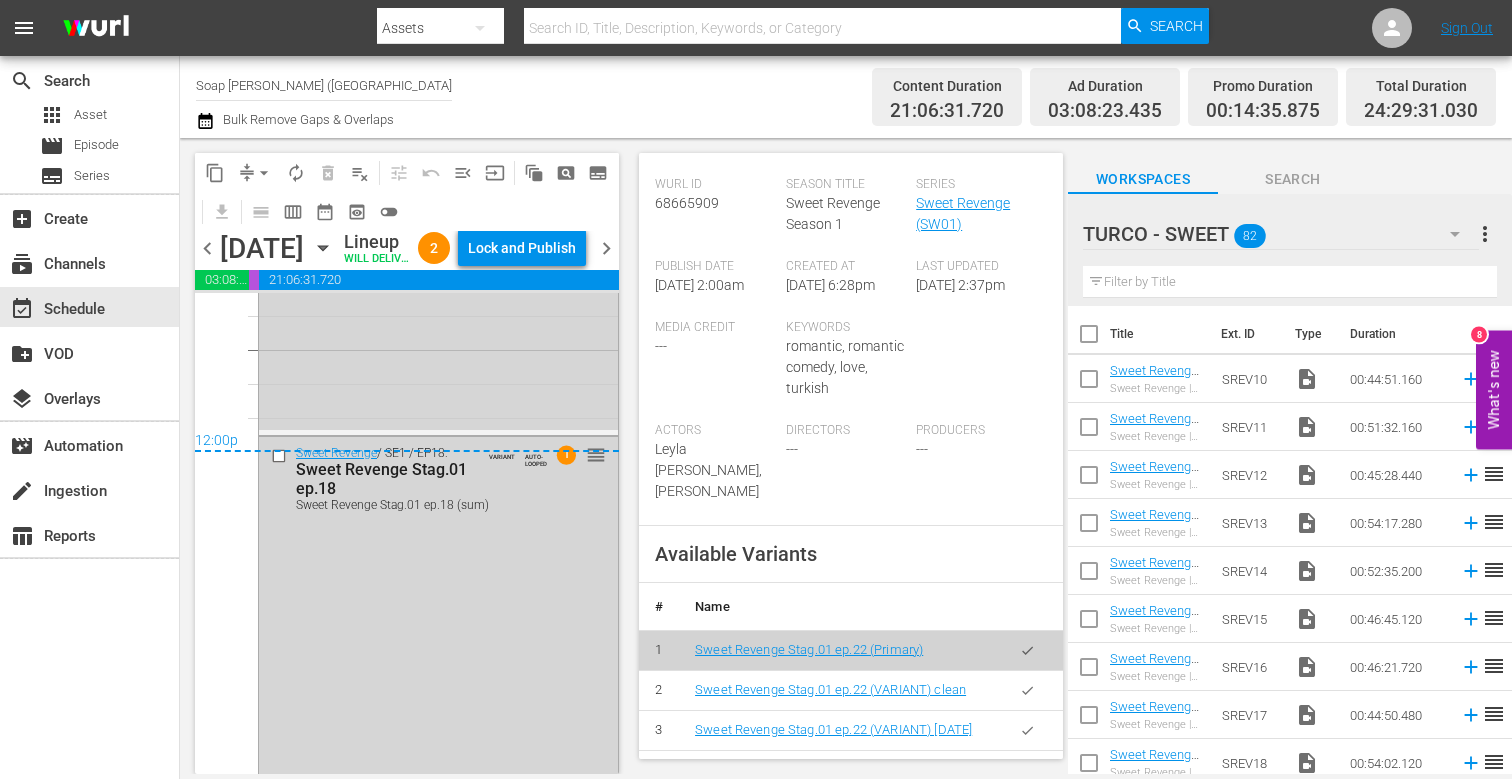 click on "12:00p" at bounding box center [407, 442] 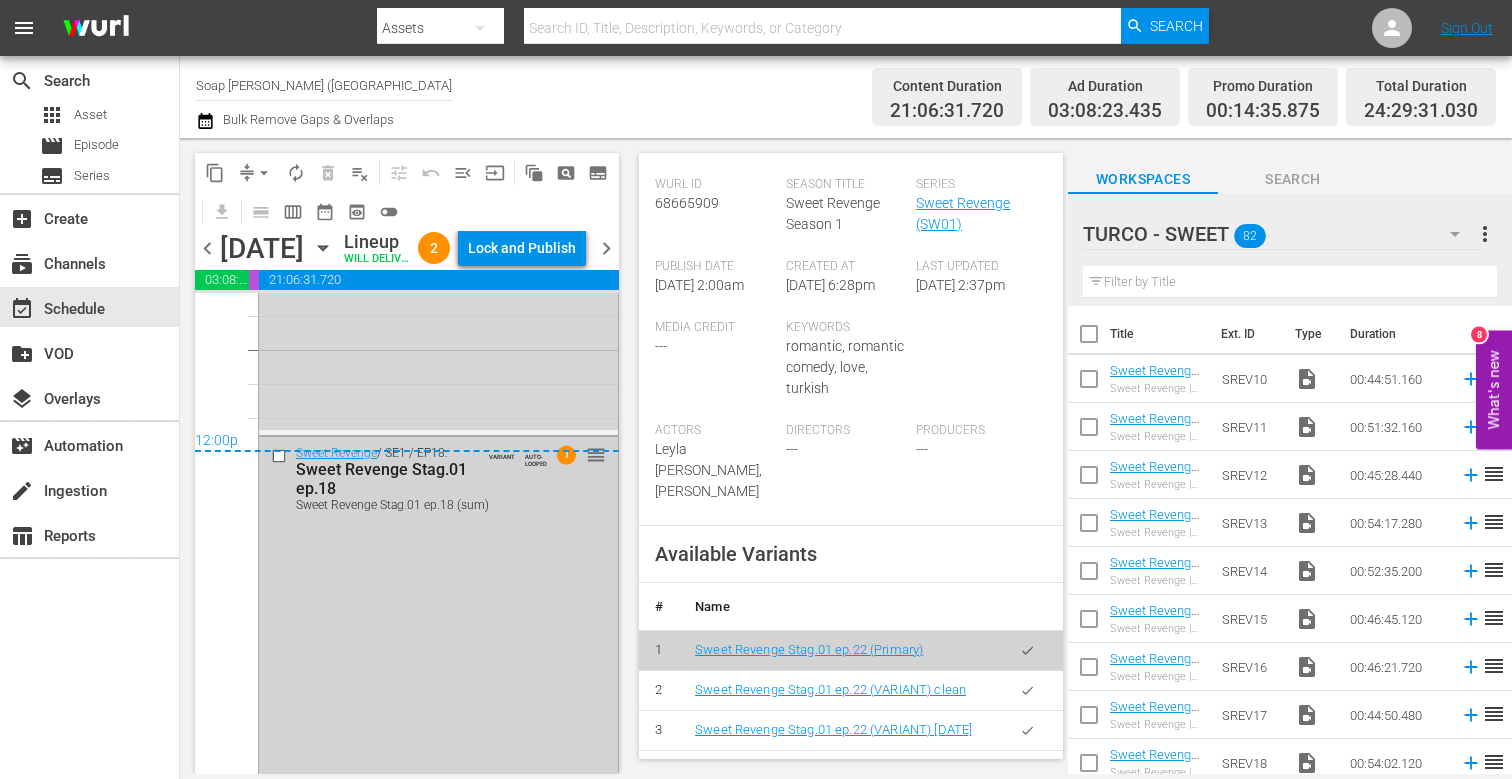 click at bounding box center (281, 455) 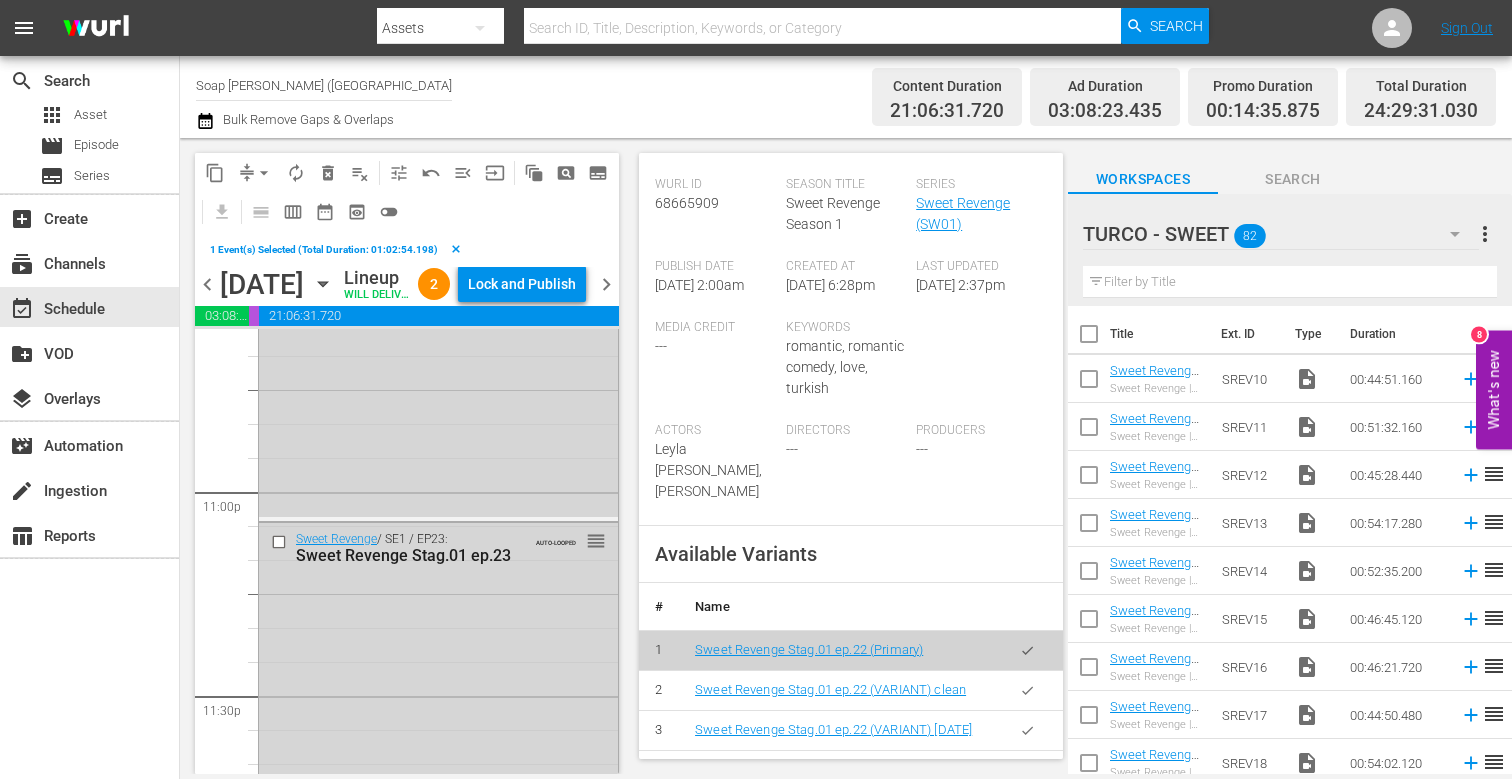 scroll, scrollTop: 9223, scrollLeft: 0, axis: vertical 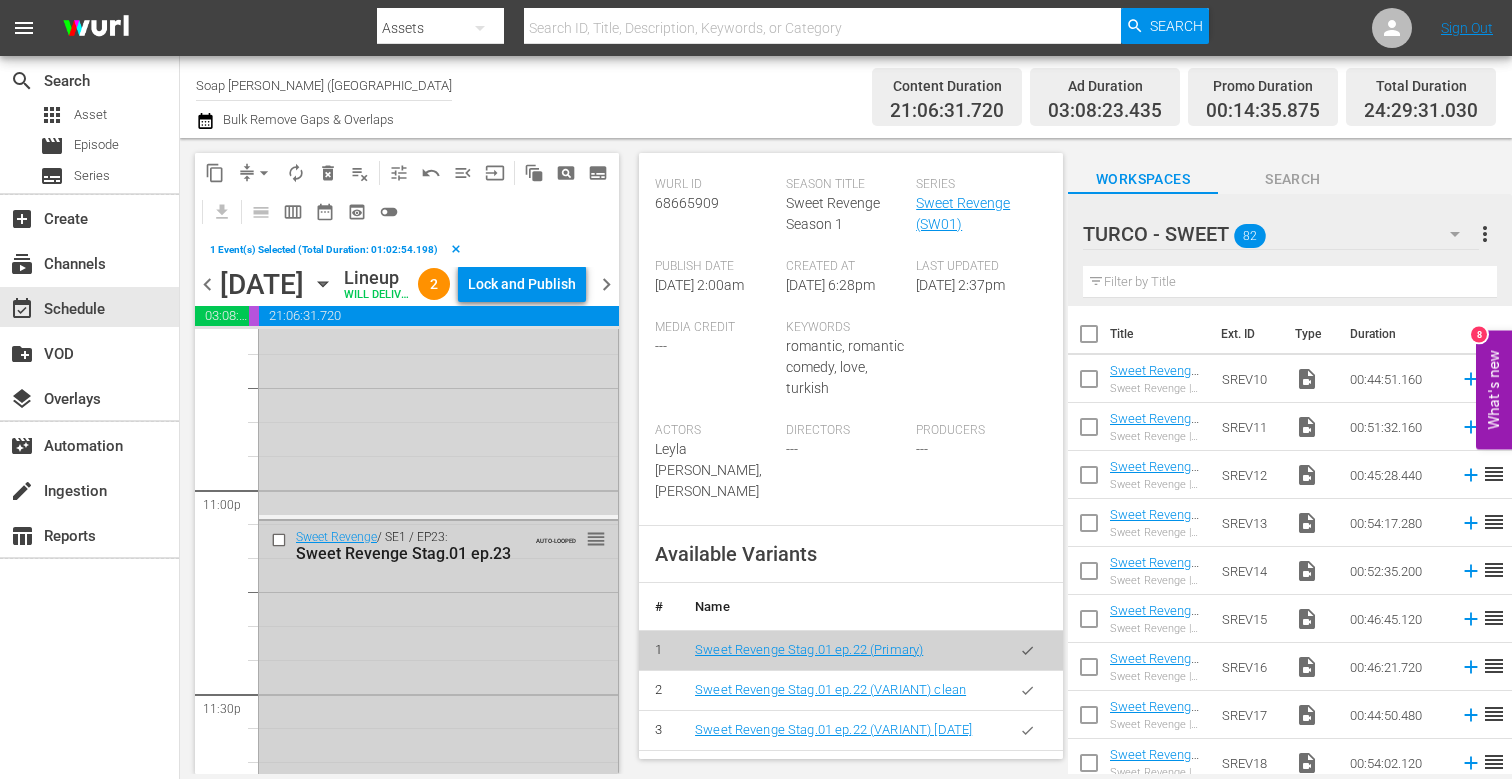 click at bounding box center [281, 540] 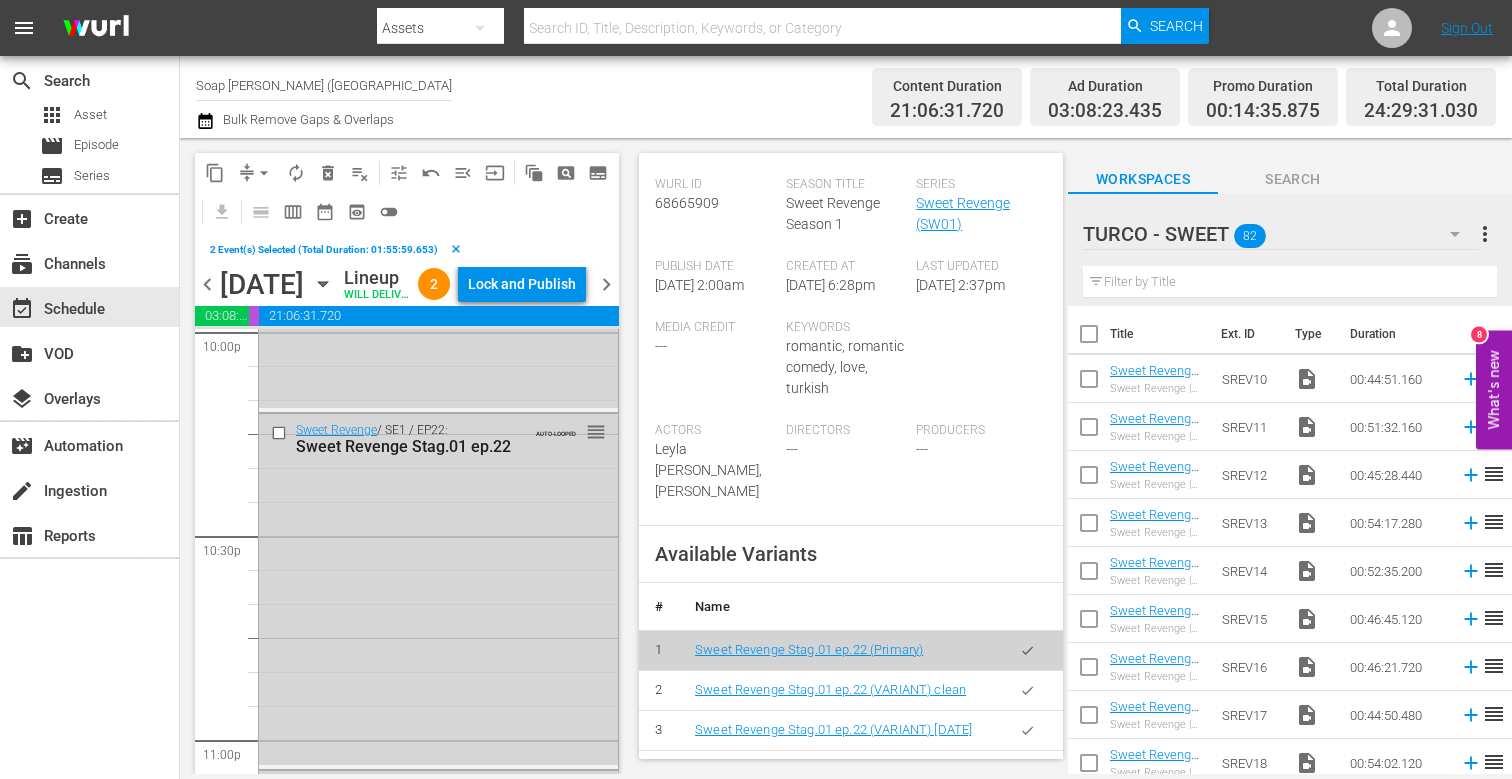 scroll, scrollTop: 8970, scrollLeft: 0, axis: vertical 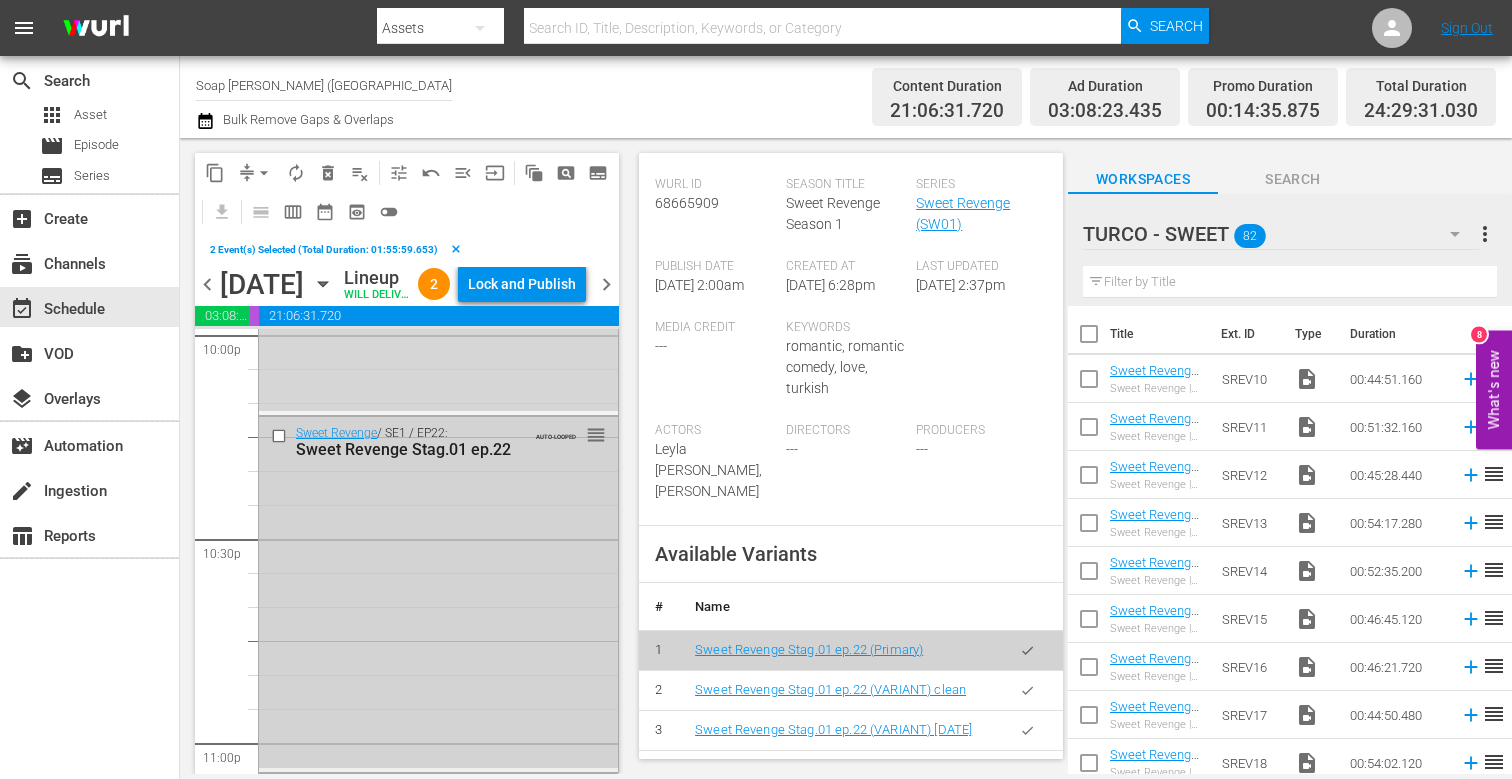 click at bounding box center [281, 435] 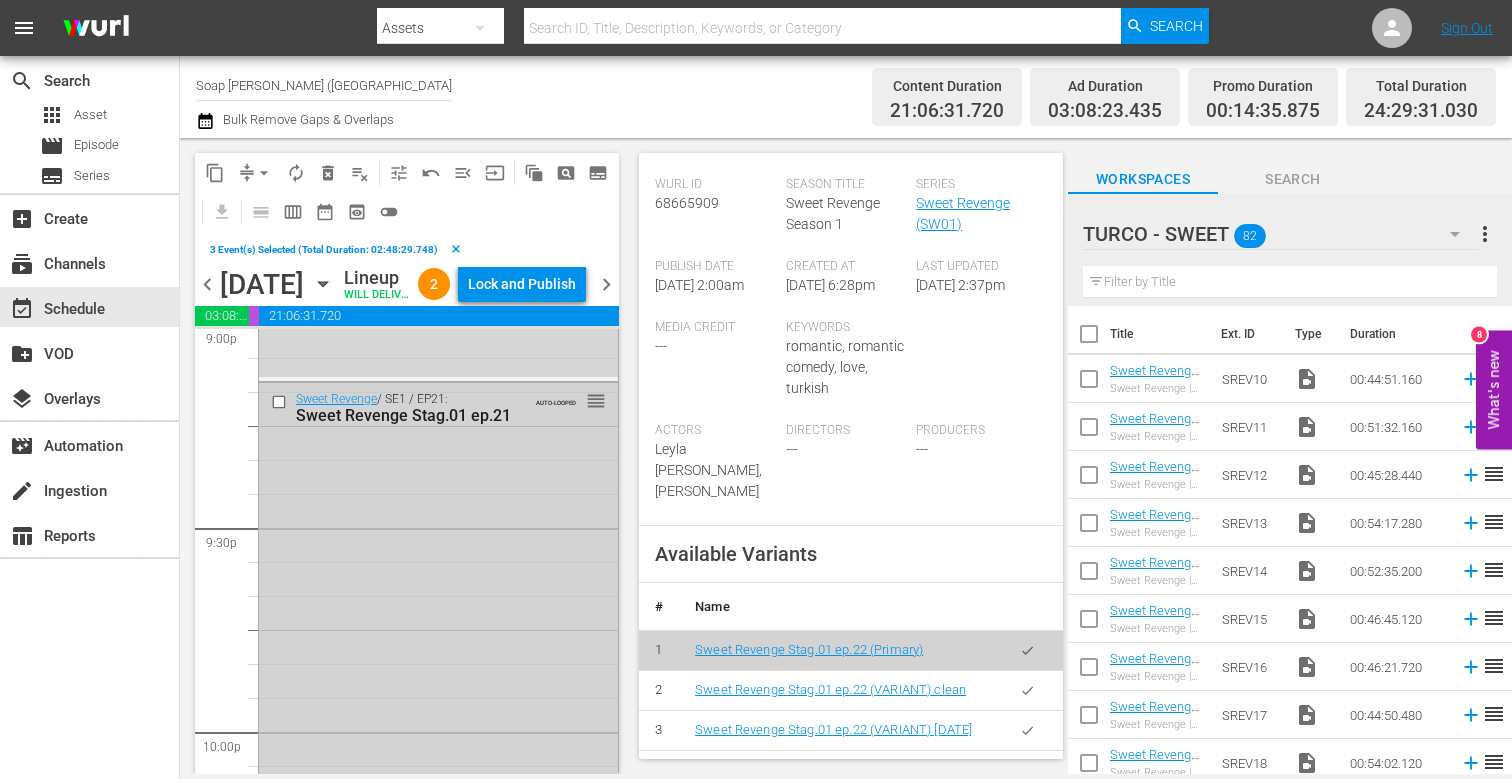 click at bounding box center [281, 401] 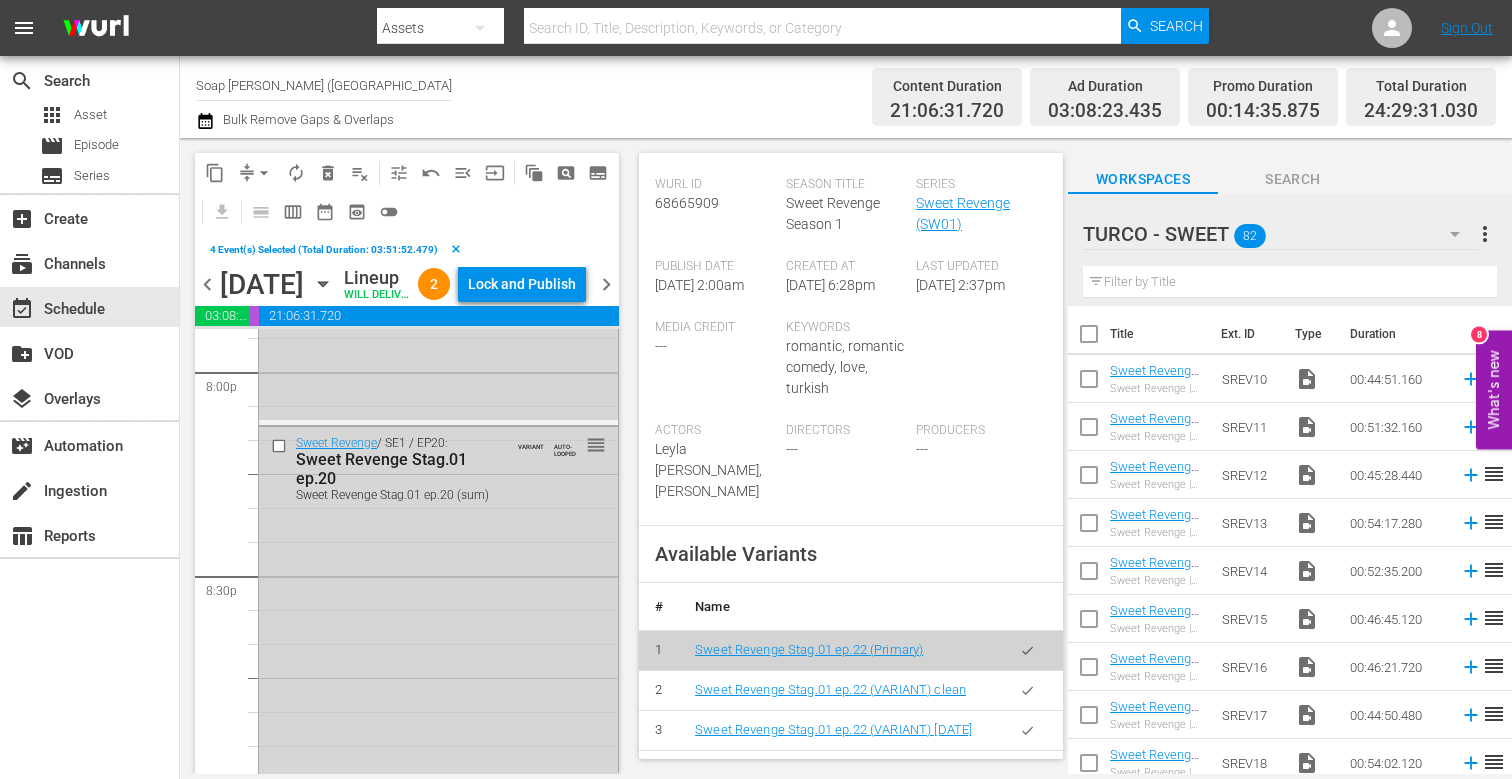 scroll, scrollTop: 8087, scrollLeft: 0, axis: vertical 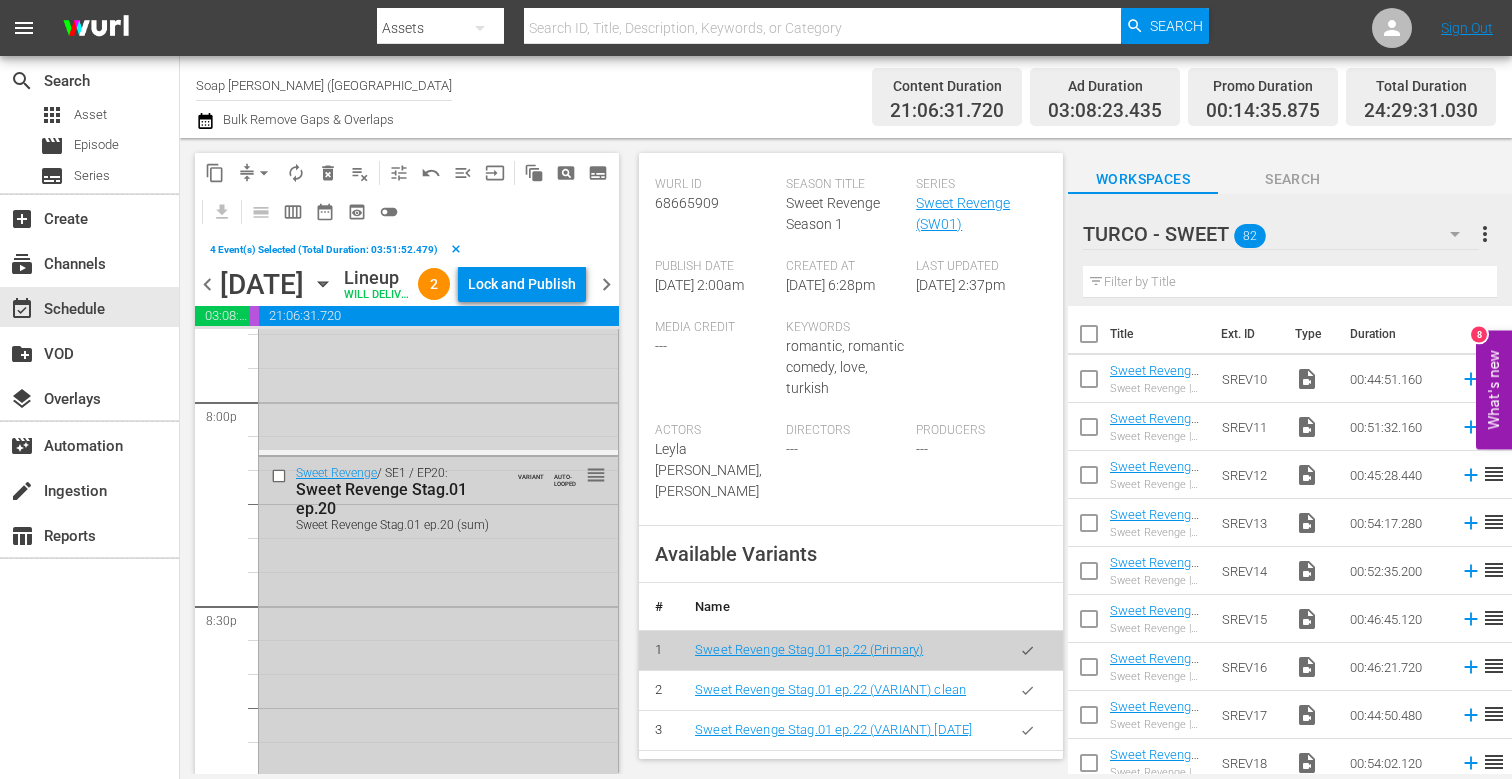 click at bounding box center [281, 475] 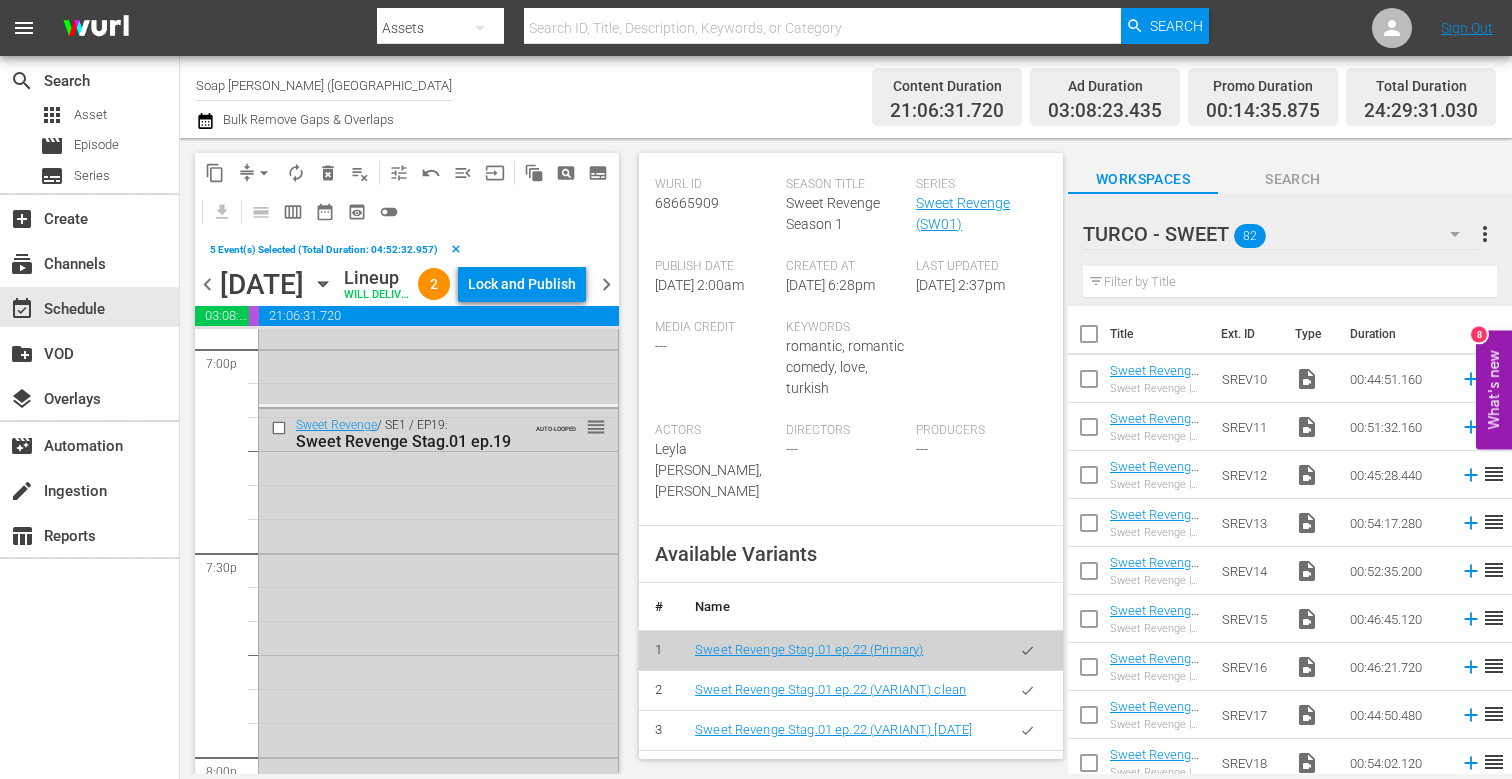 scroll, scrollTop: 7732, scrollLeft: 0, axis: vertical 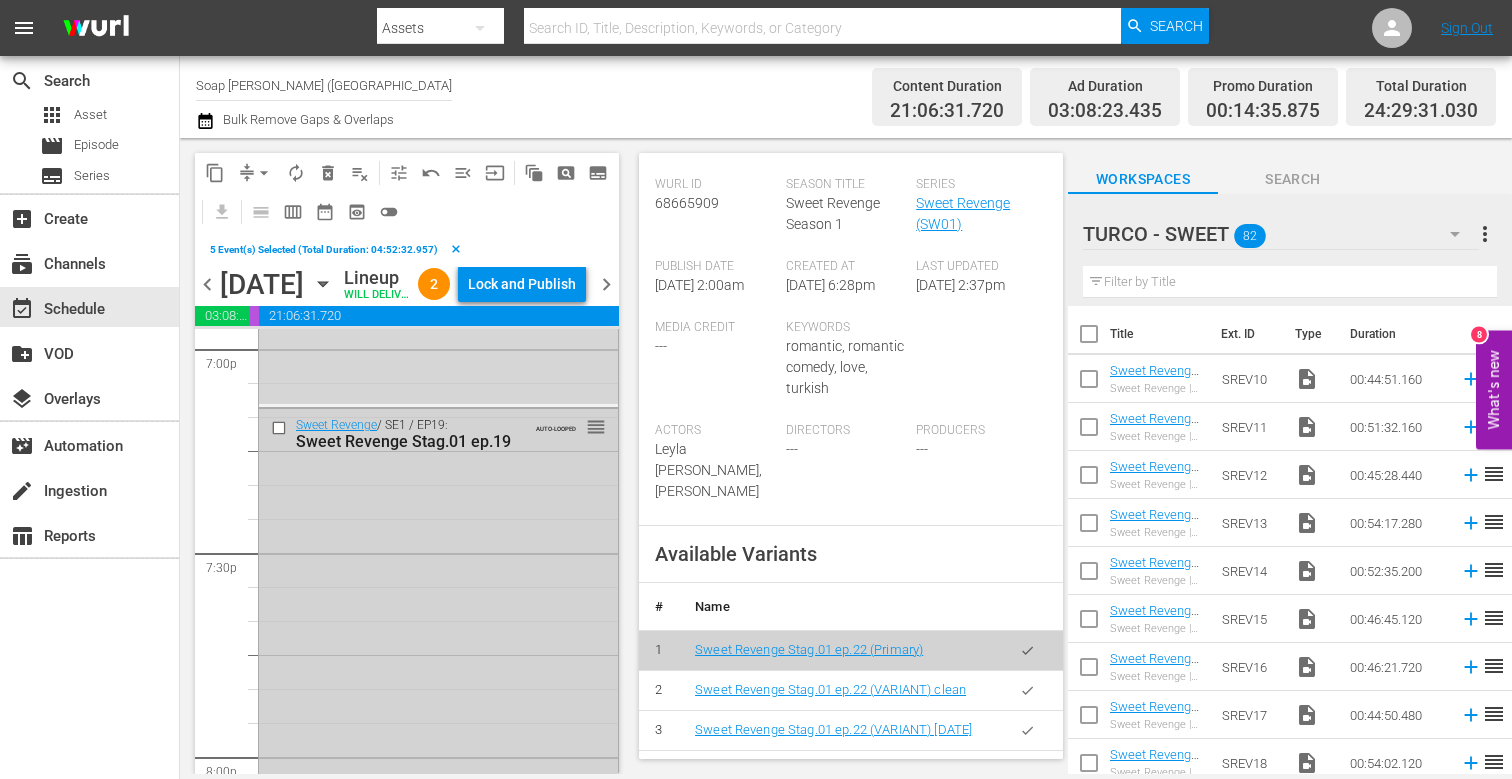 click at bounding box center [281, 428] 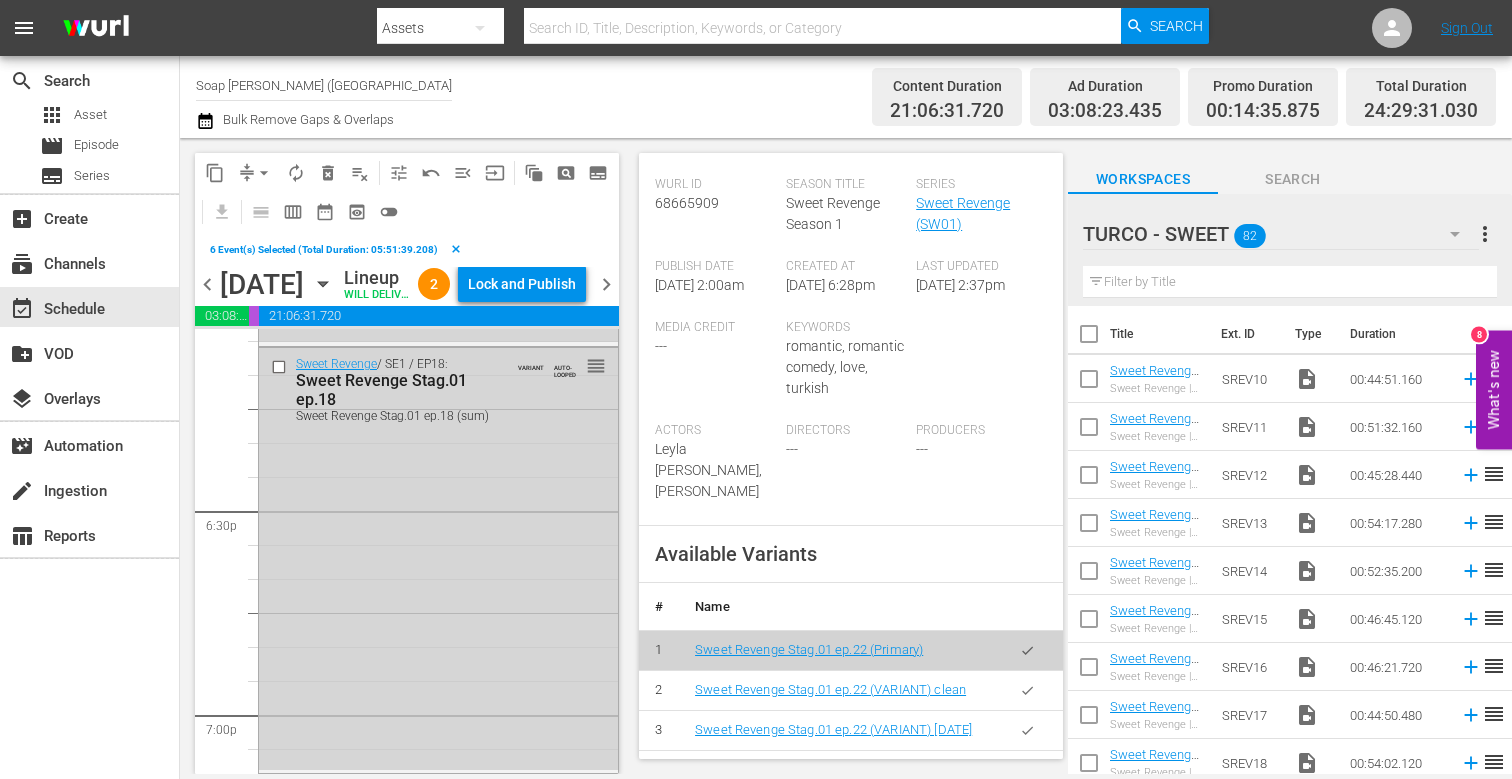 scroll, scrollTop: 7363, scrollLeft: 0, axis: vertical 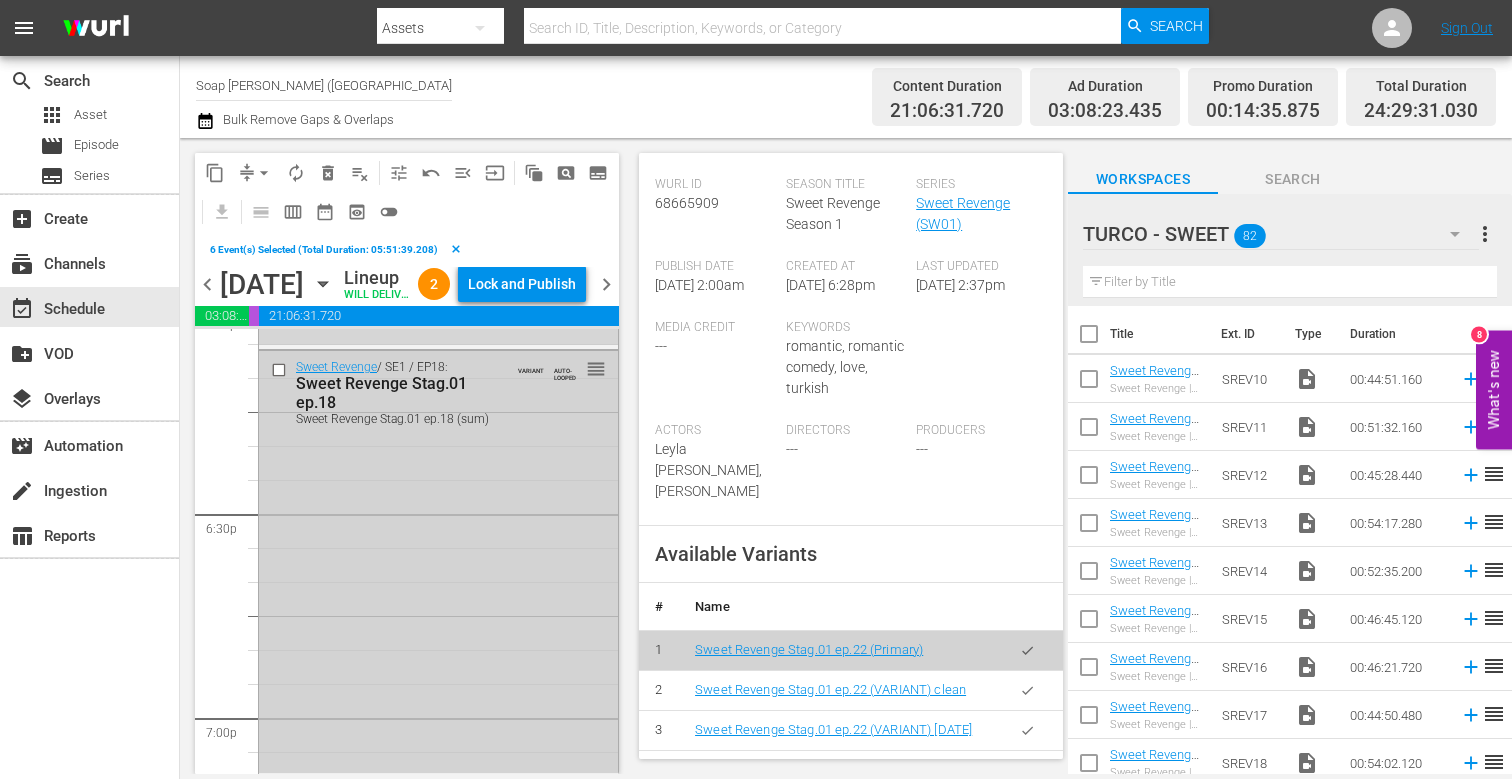 click at bounding box center [281, 370] 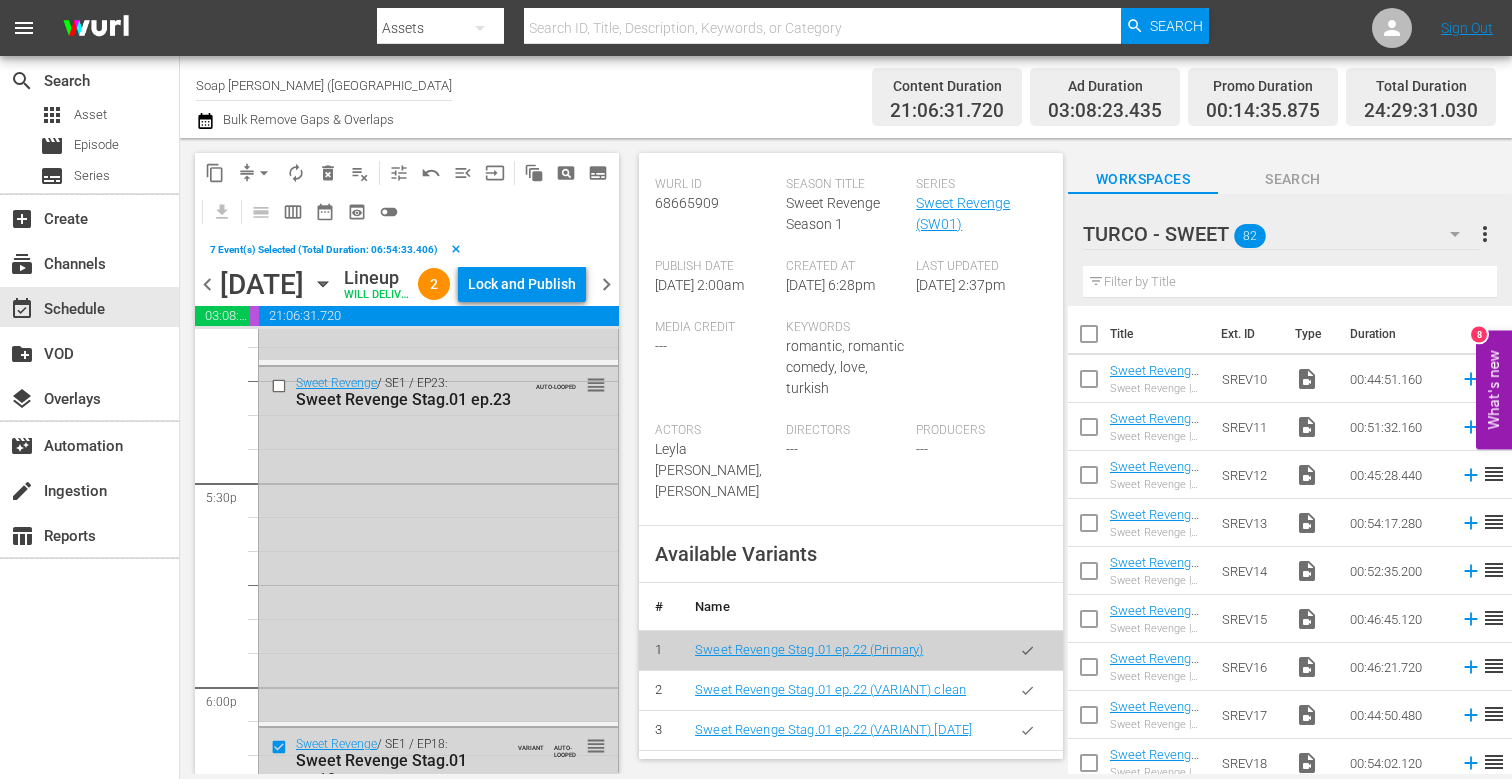 scroll, scrollTop: 6978, scrollLeft: 0, axis: vertical 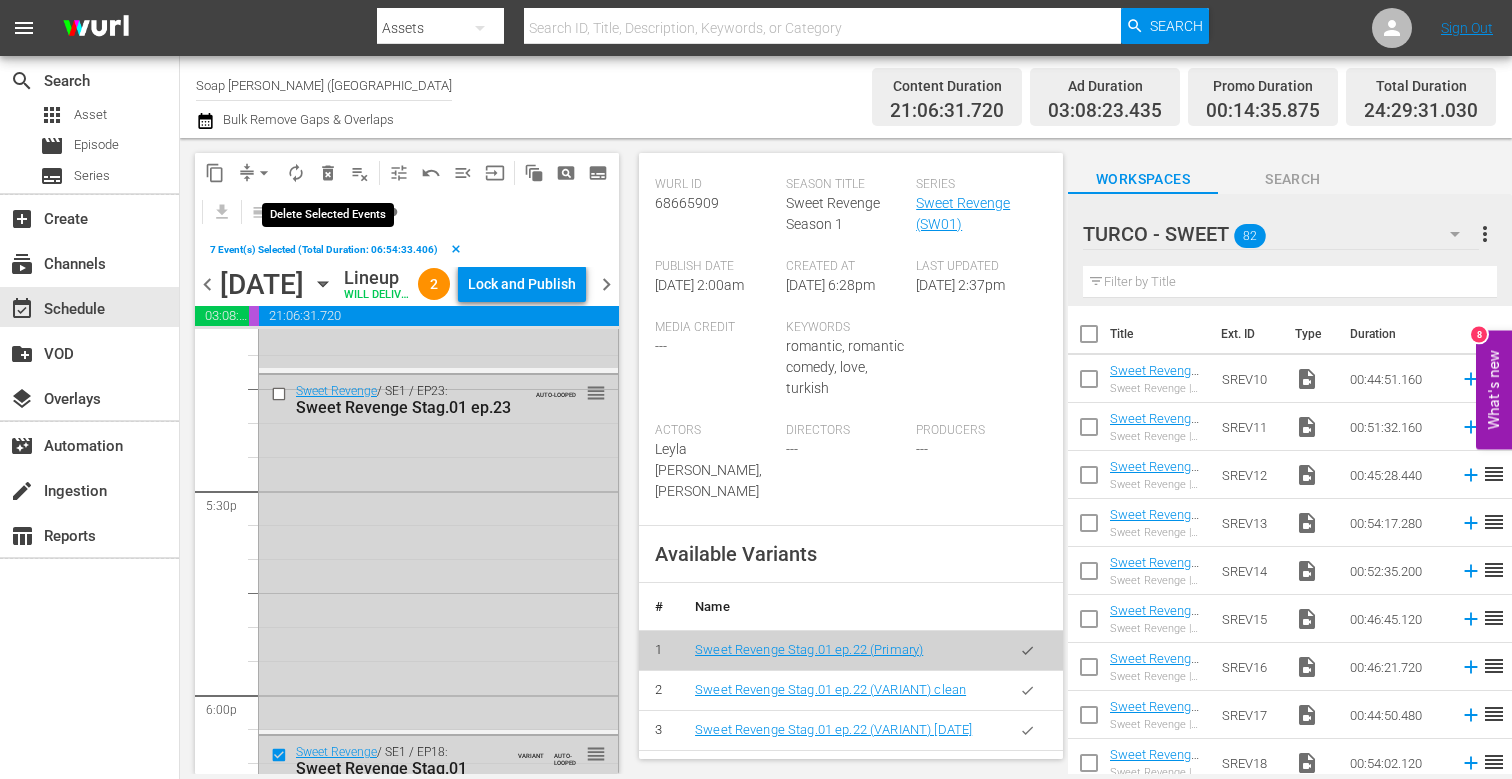 click on "delete_forever_outlined" at bounding box center (328, 173) 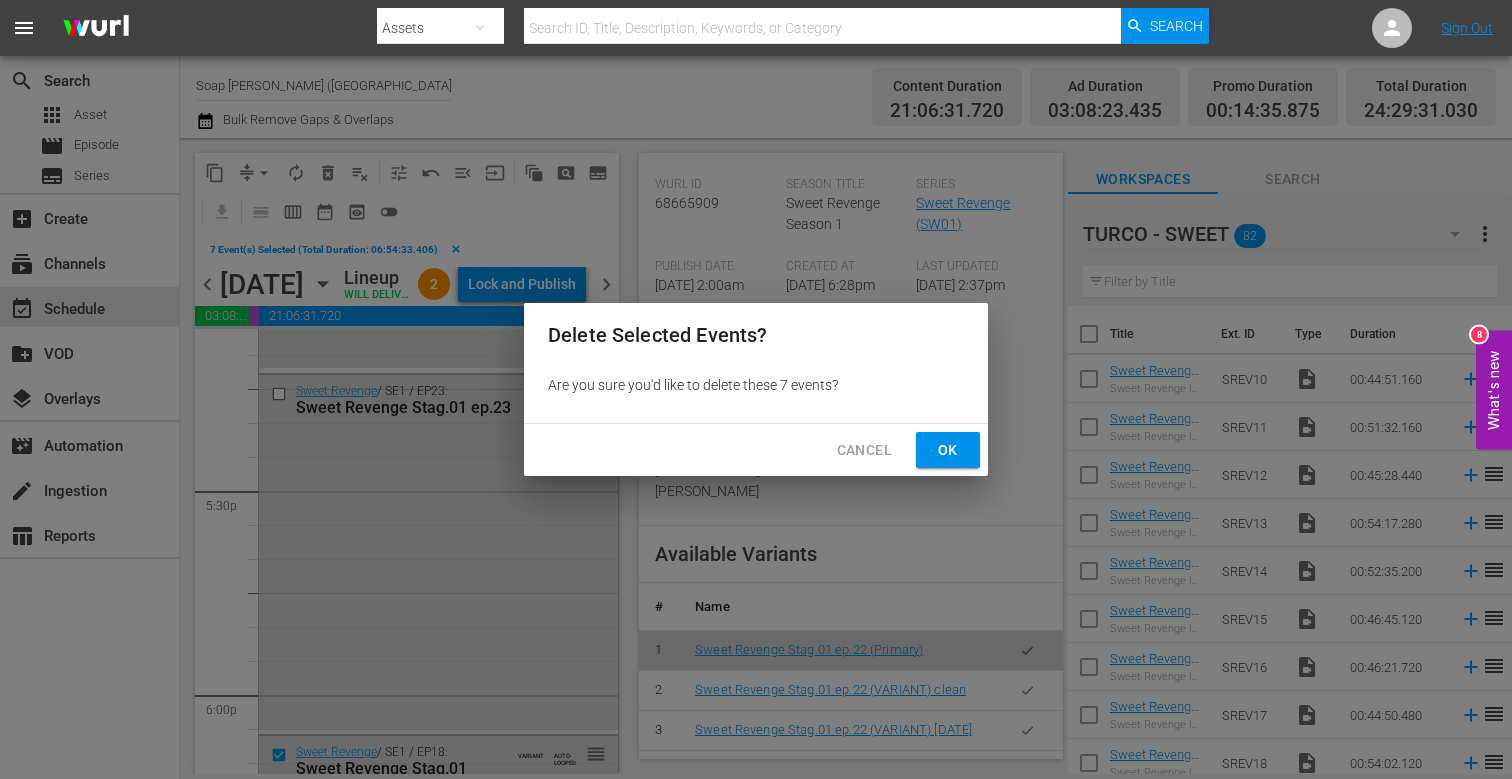 click on "Ok" at bounding box center (948, 450) 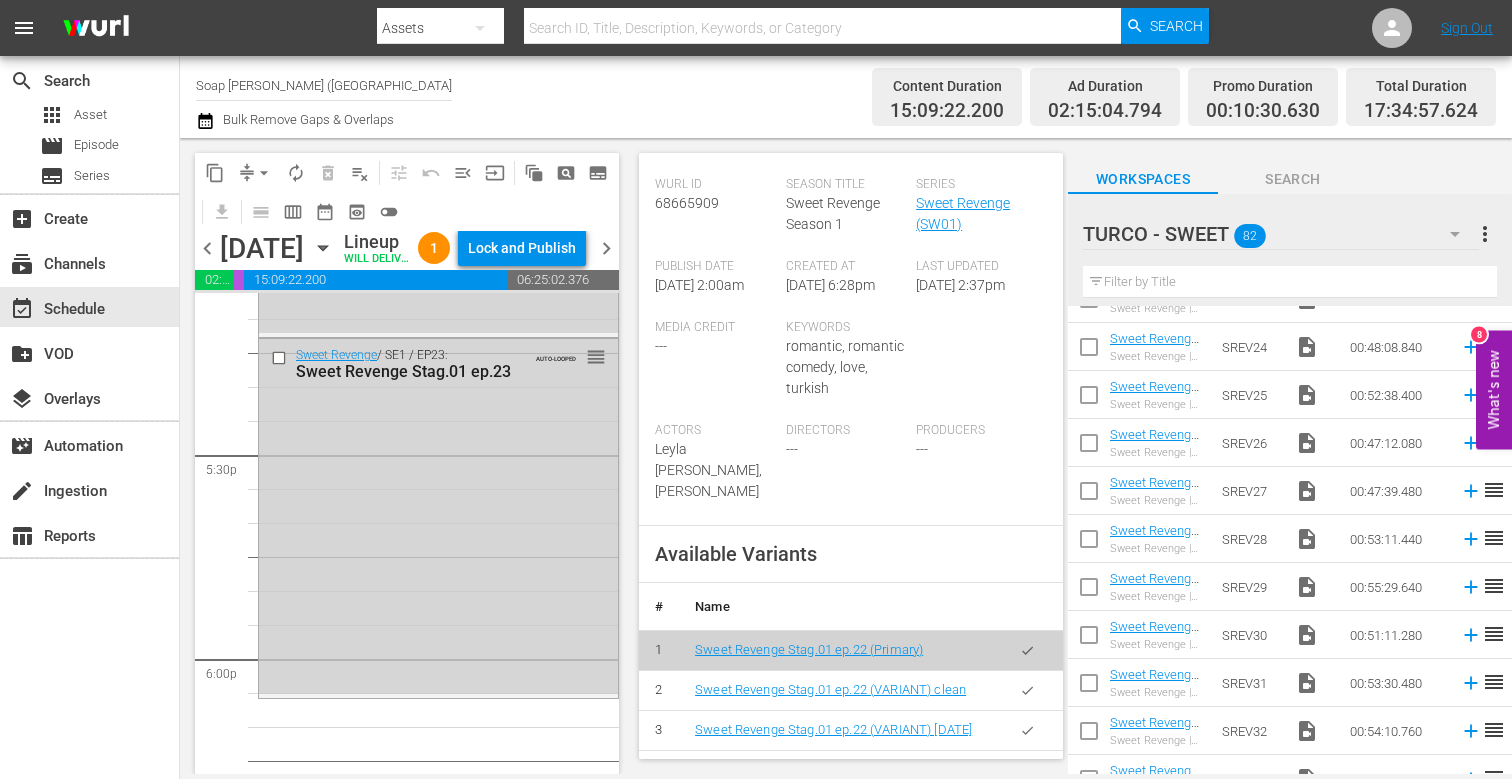 scroll, scrollTop: 705, scrollLeft: 0, axis: vertical 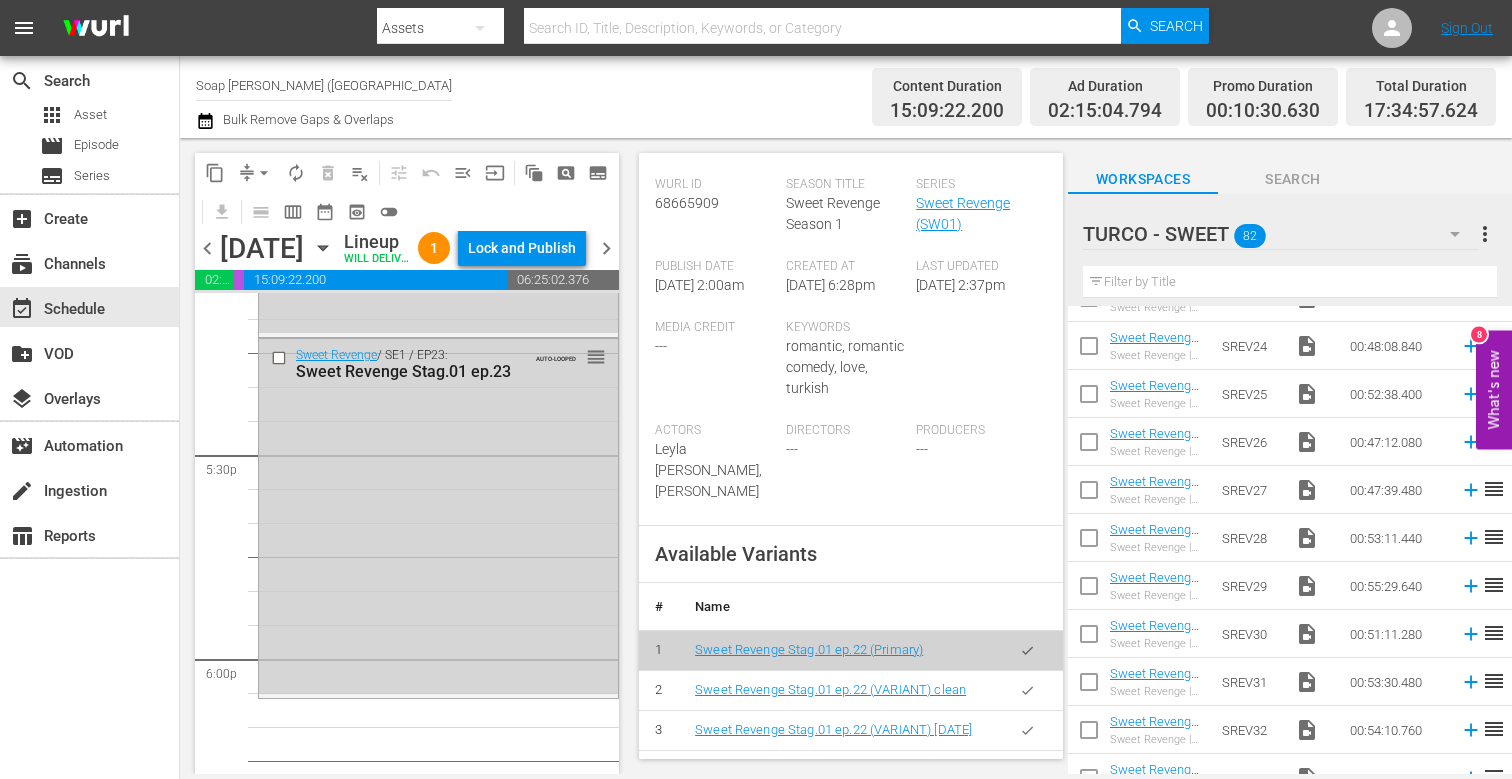 click at bounding box center (1089, 350) 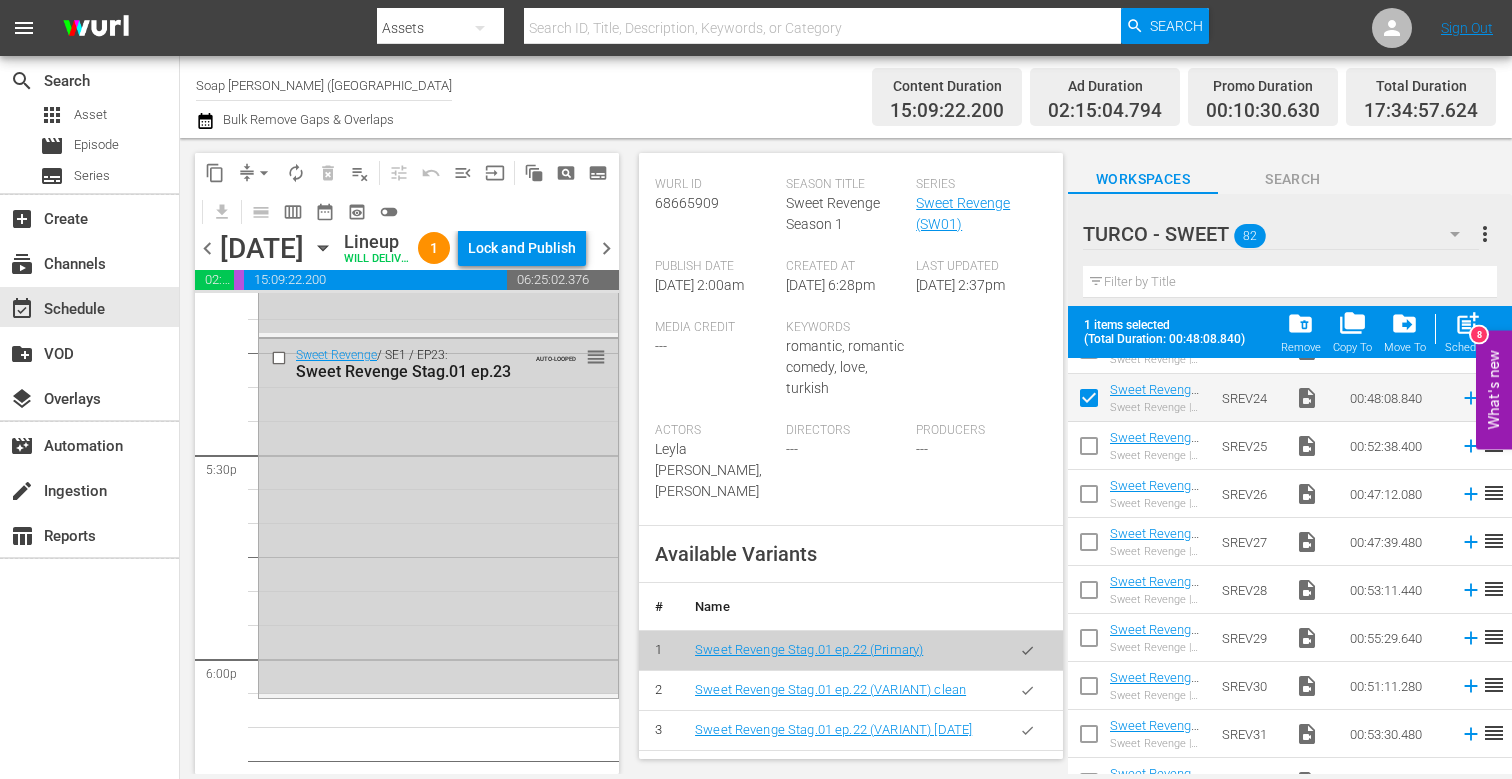 click at bounding box center [1089, 450] 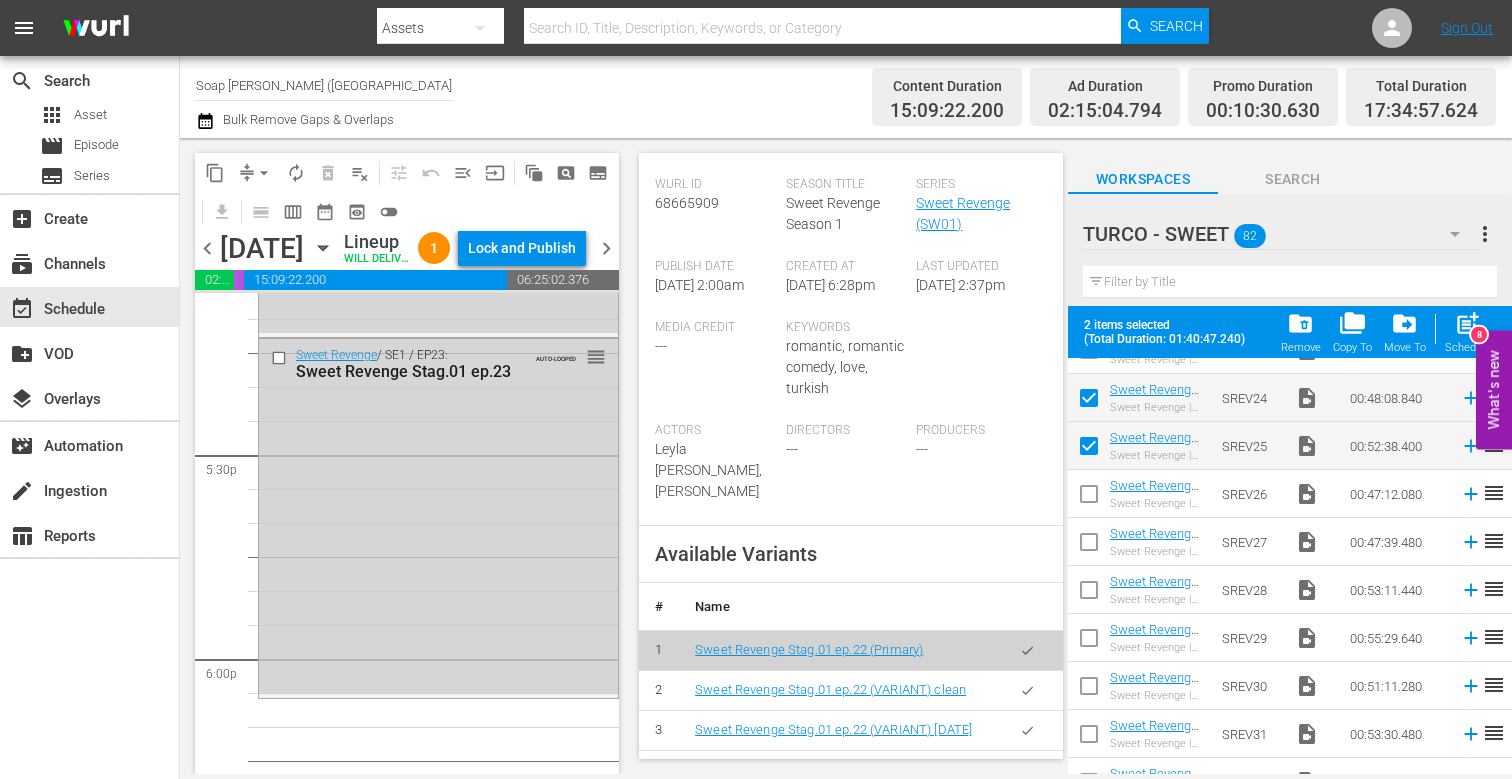 click at bounding box center (1089, 498) 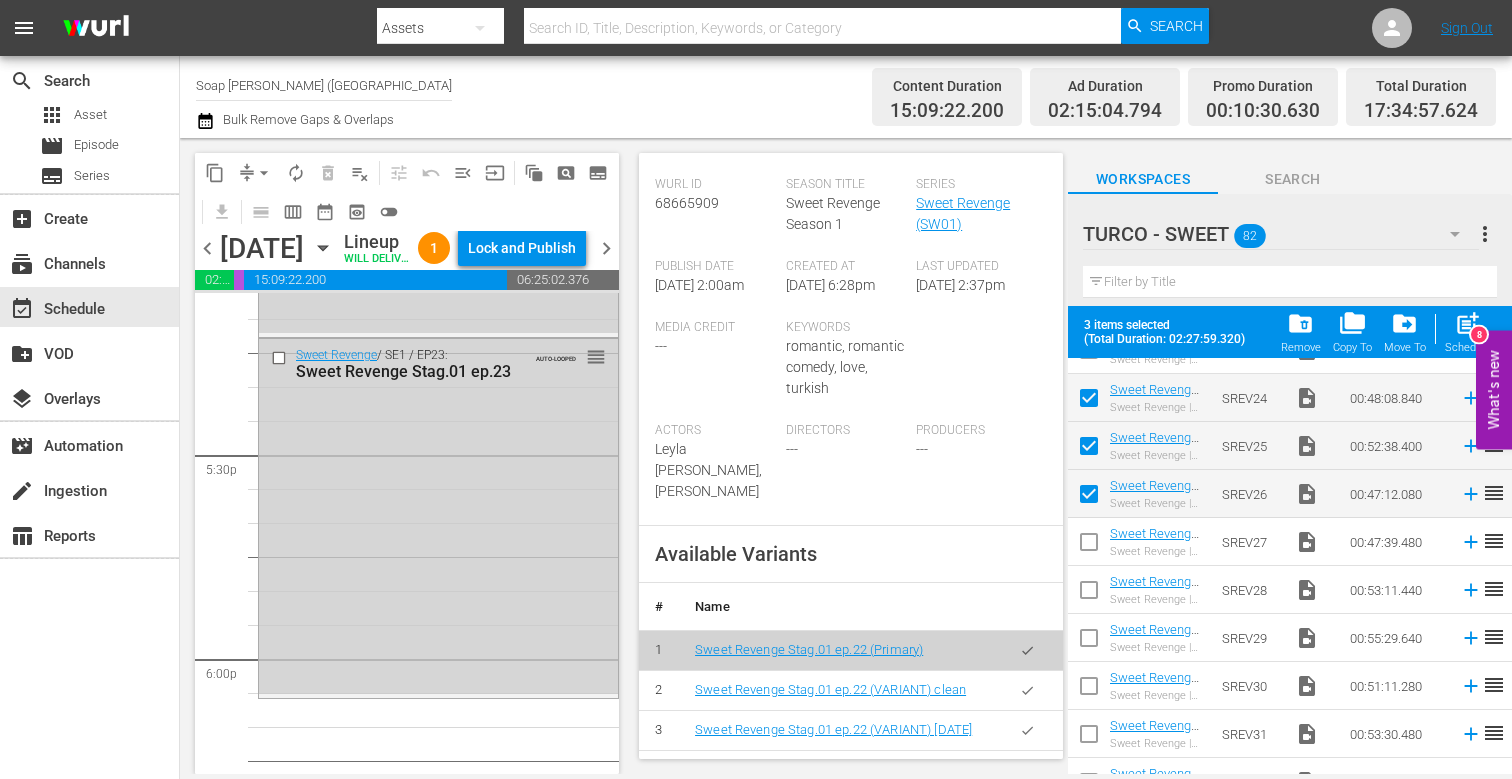 click at bounding box center [1089, 546] 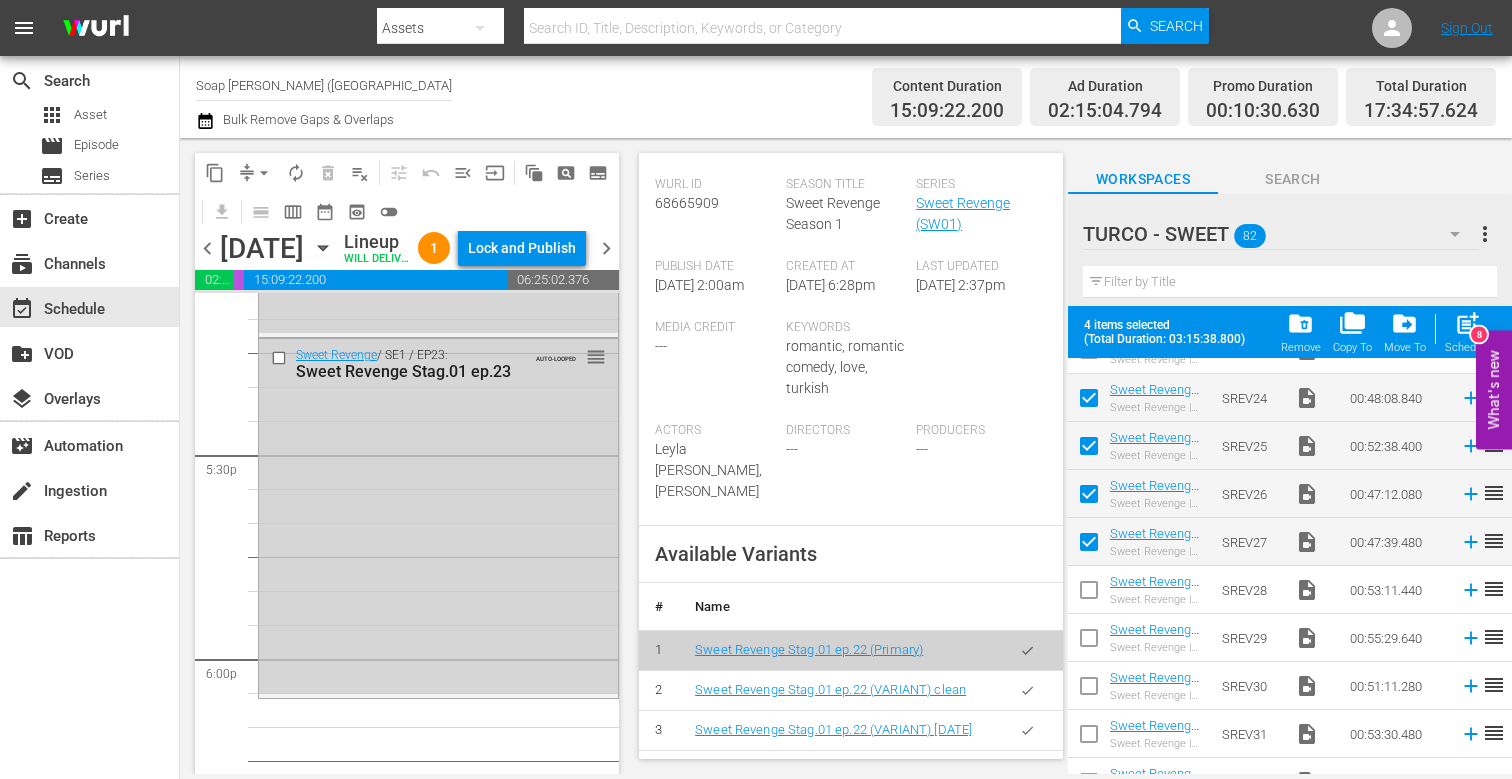 click at bounding box center [1089, 594] 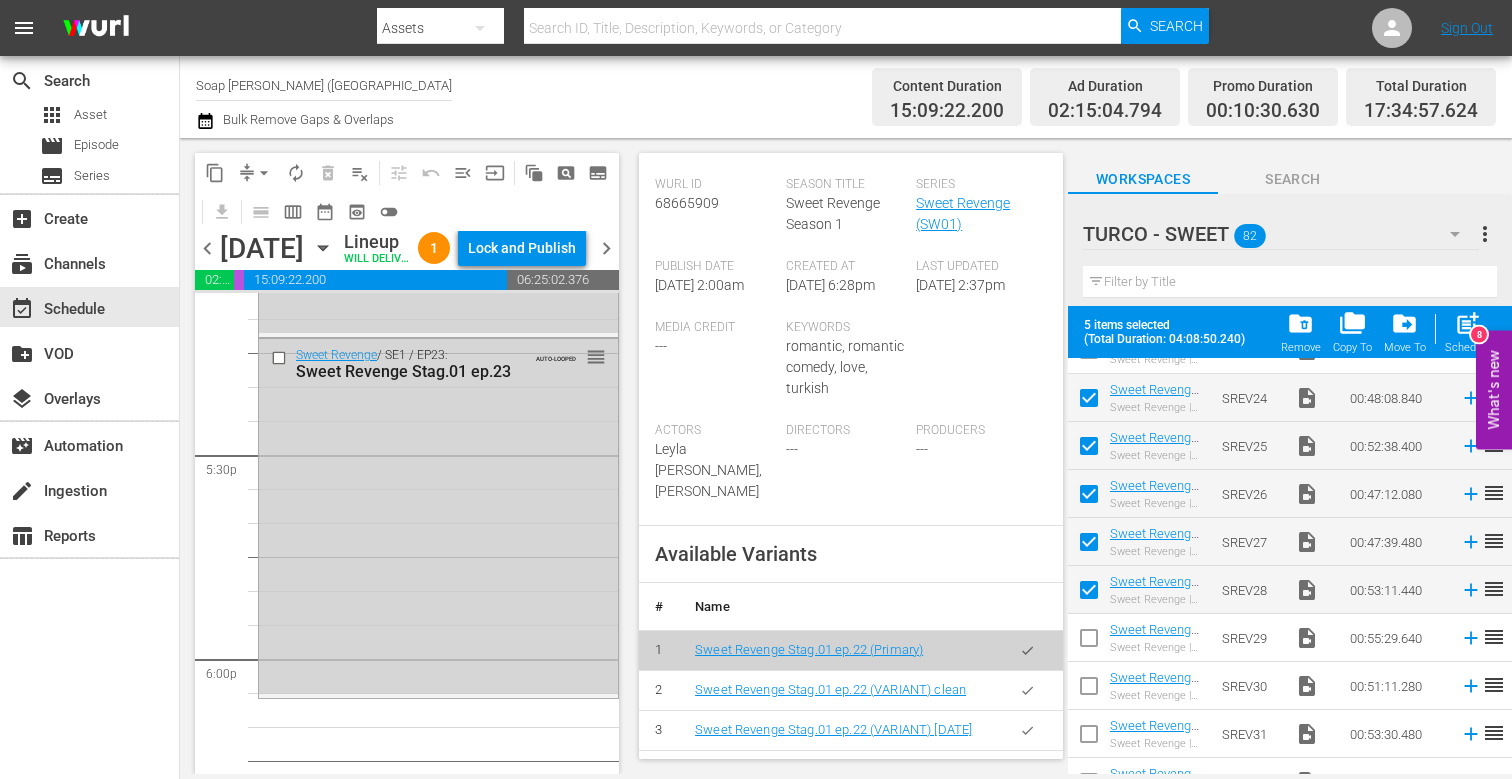 click at bounding box center [1089, 642] 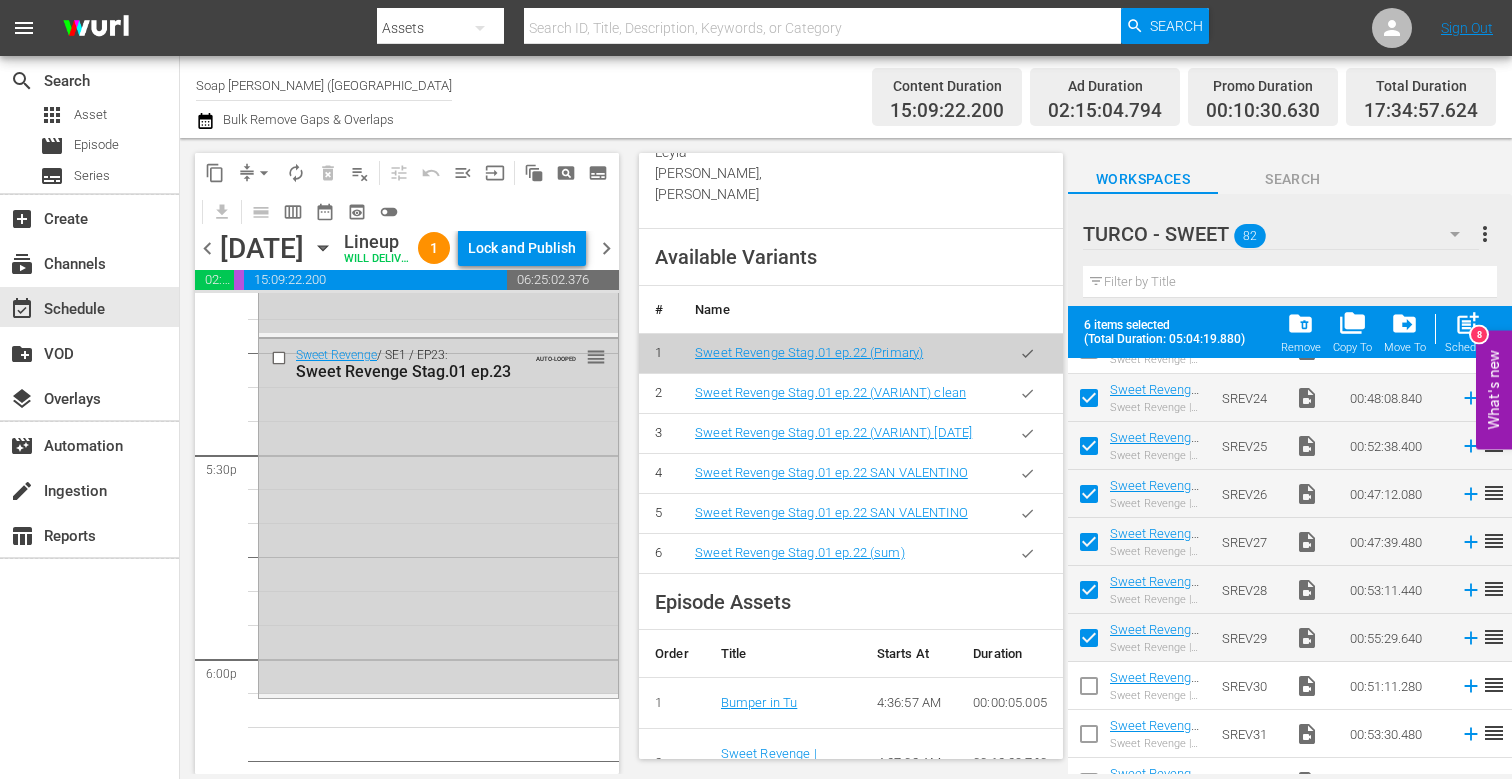 scroll, scrollTop: 866, scrollLeft: 0, axis: vertical 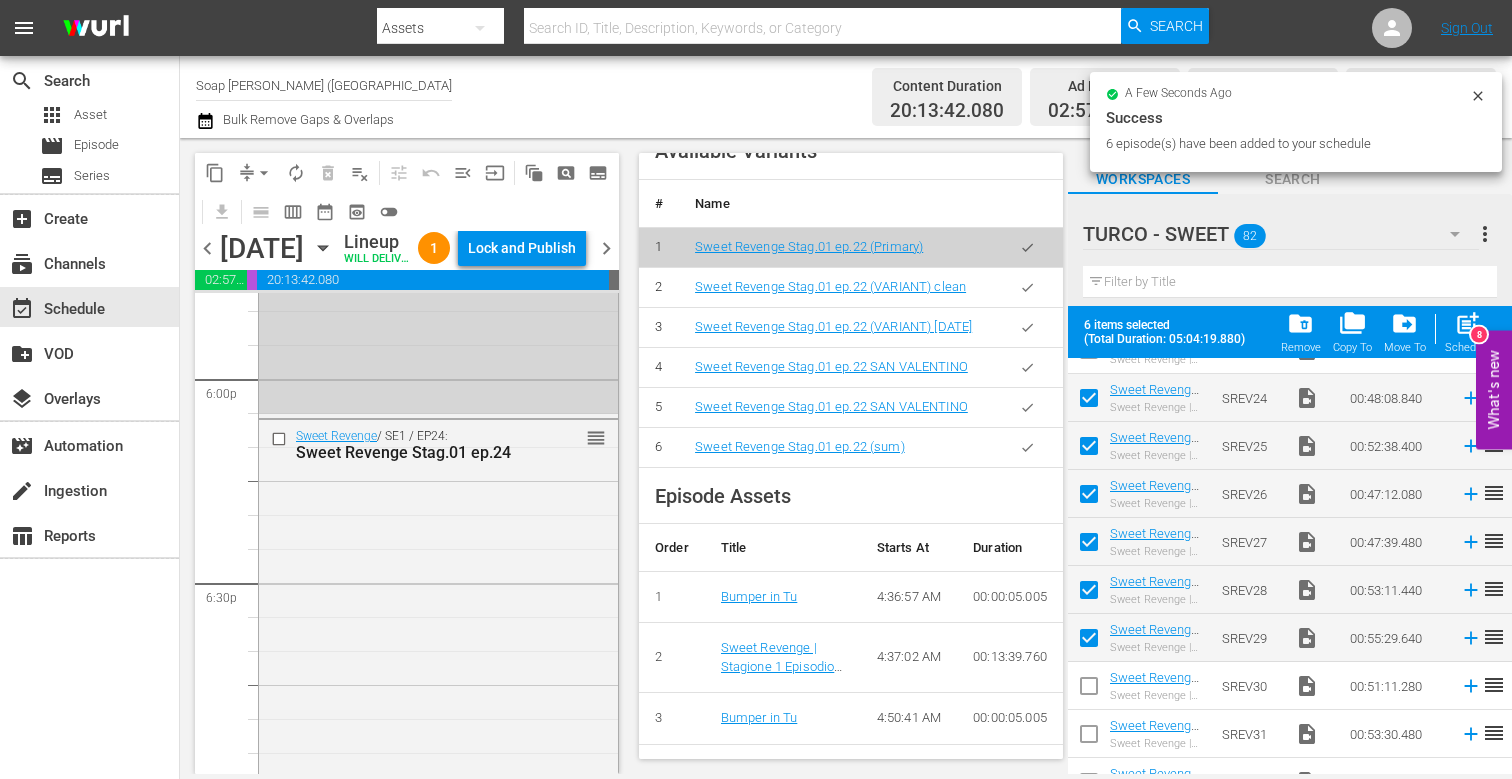 click on "Sweet Revenge  / SE1 / EP24:
Sweet Revenge Stag.01 ep.24 reorder" at bounding box center [438, 603] 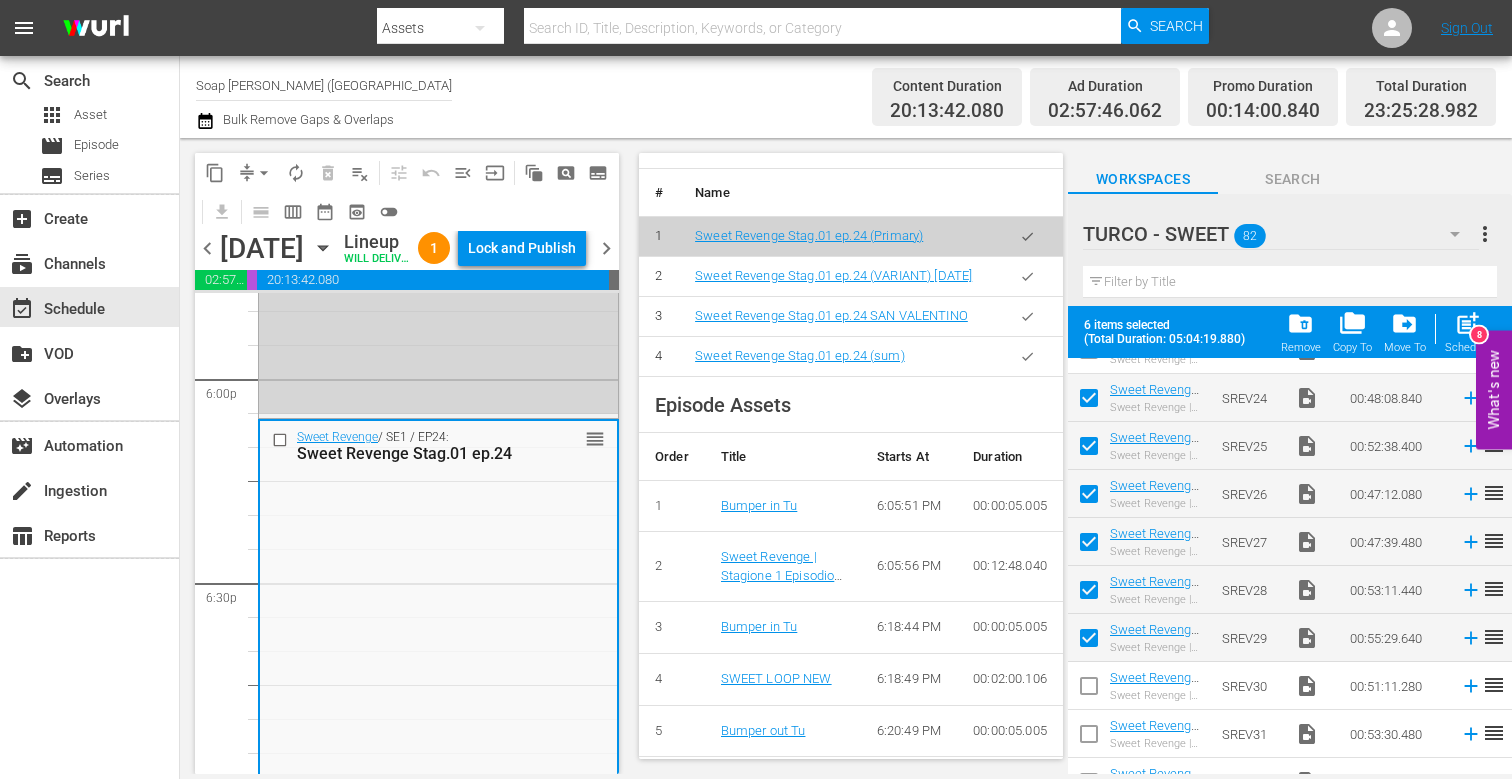 scroll, scrollTop: 885, scrollLeft: 0, axis: vertical 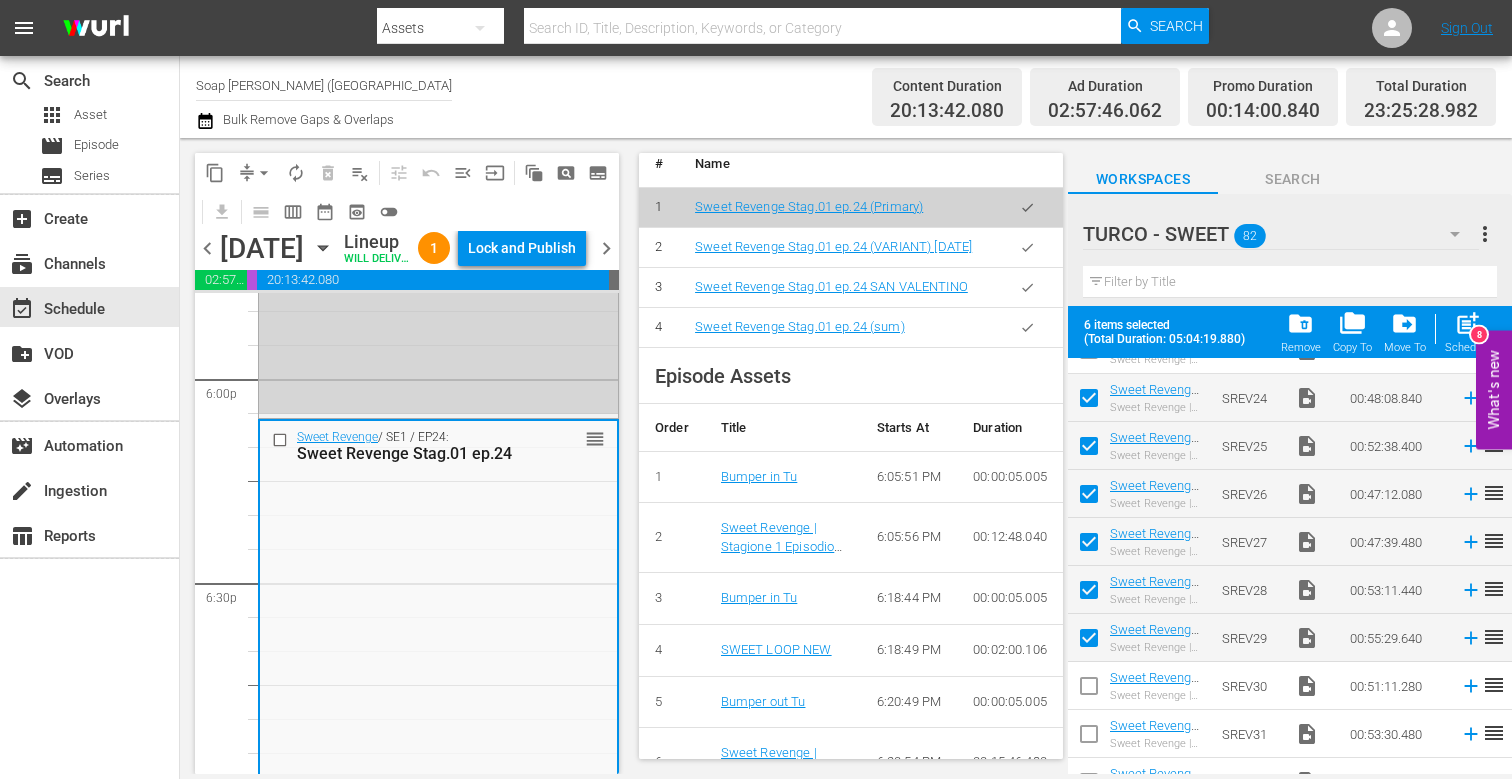 click at bounding box center (1027, 327) 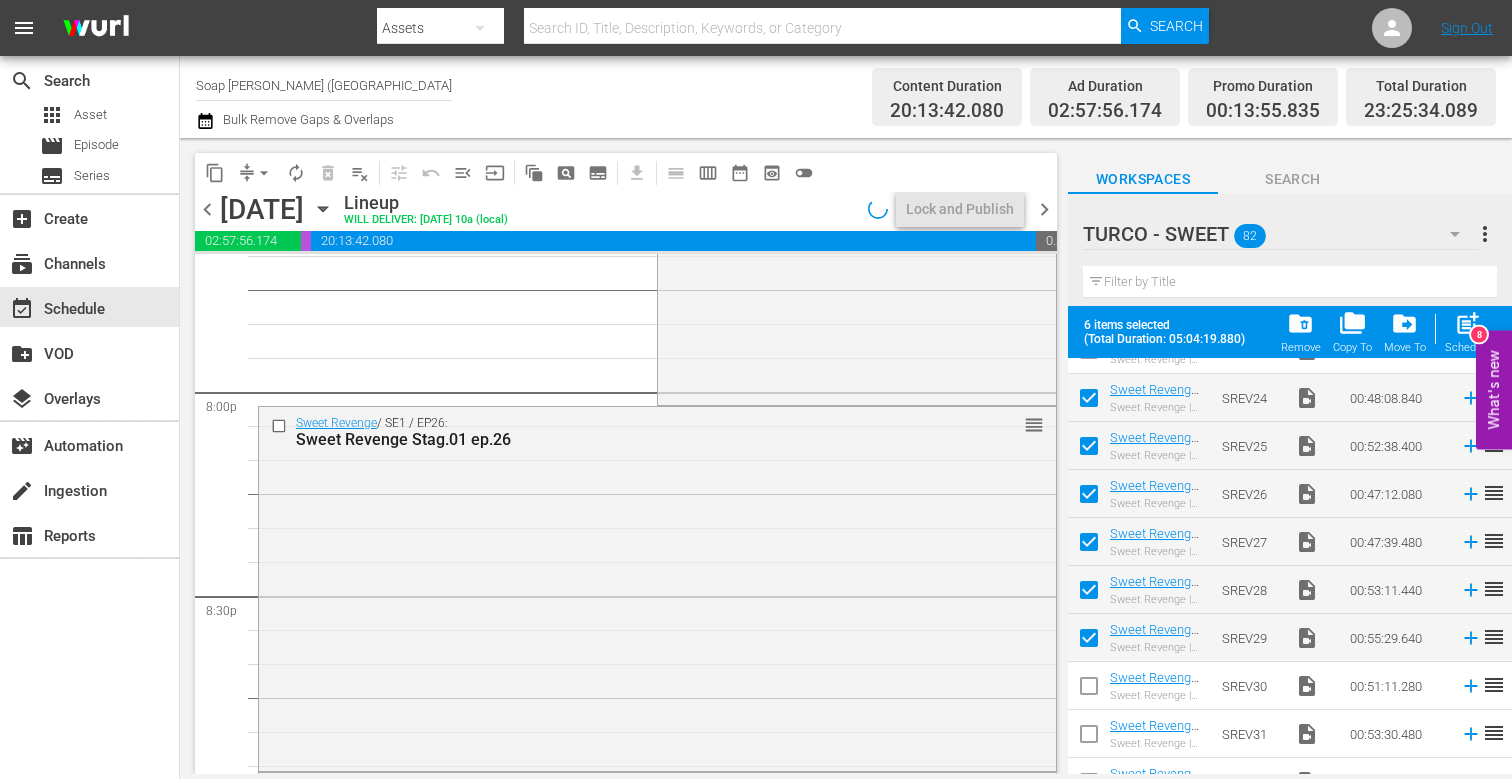 scroll, scrollTop: 8060, scrollLeft: 0, axis: vertical 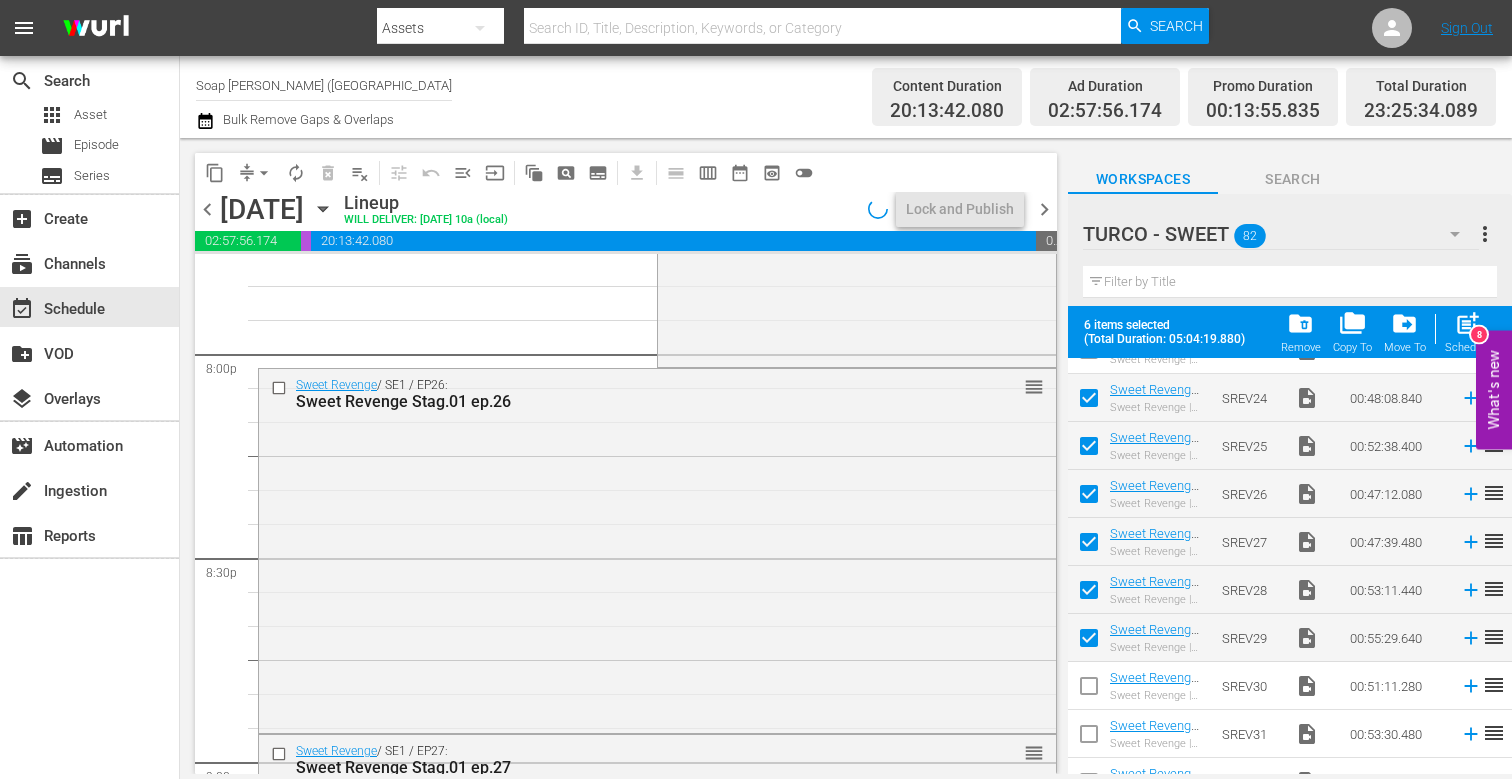 click on "Sweet Revenge  / SE1 / EP26:
Sweet Revenge Stag.01 ep.26 reorder" at bounding box center [657, 549] 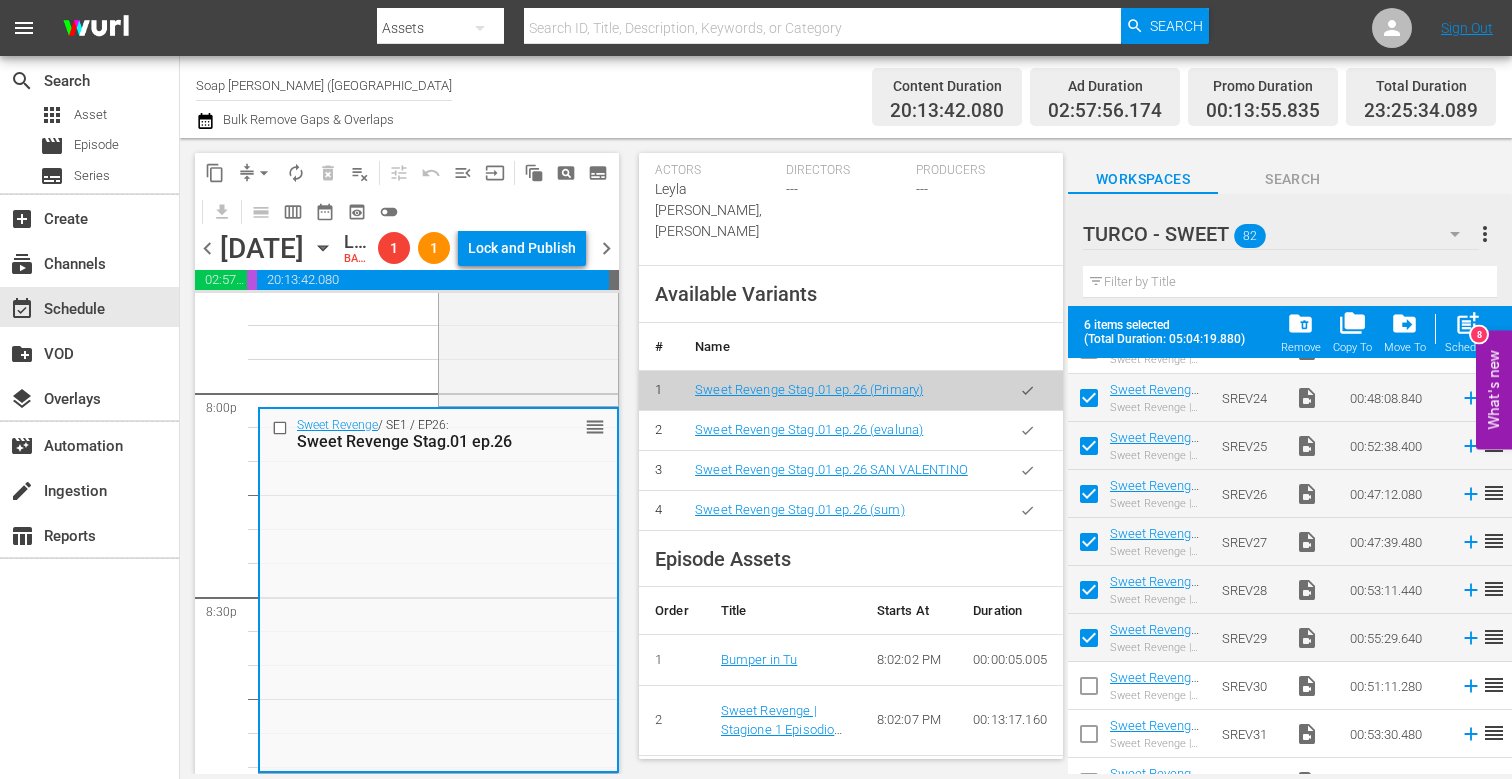 scroll, scrollTop: 724, scrollLeft: 0, axis: vertical 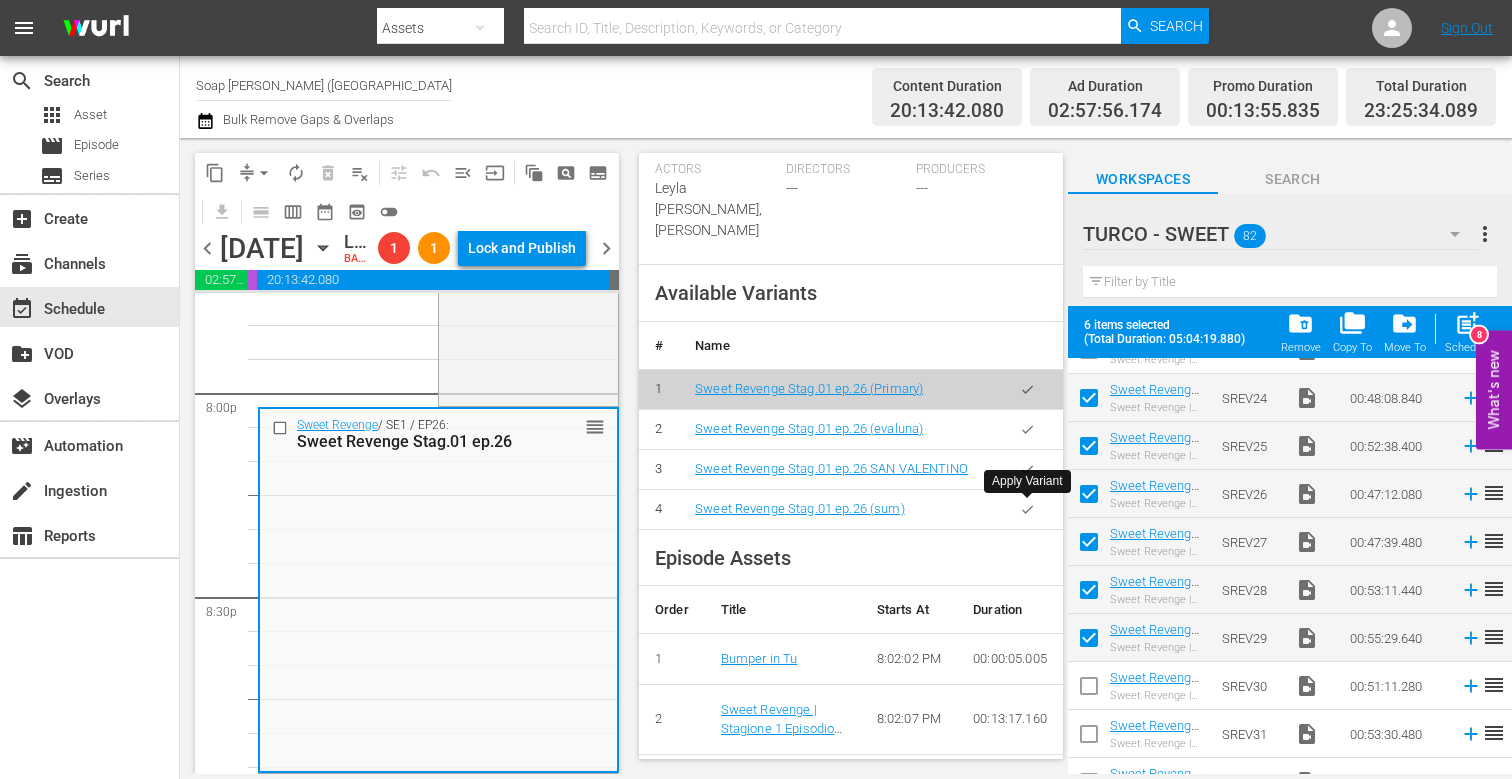 click 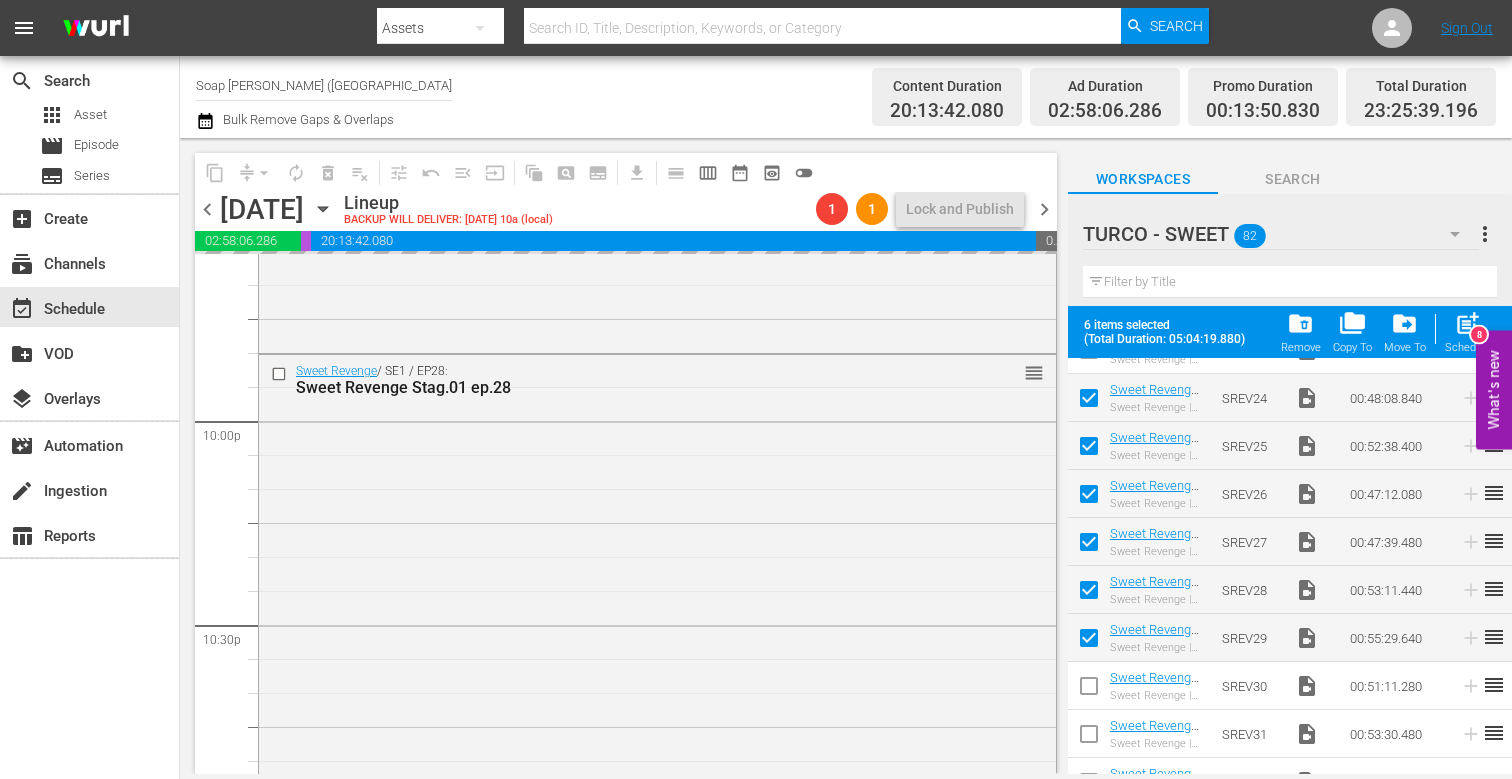 scroll, scrollTop: 8812, scrollLeft: 0, axis: vertical 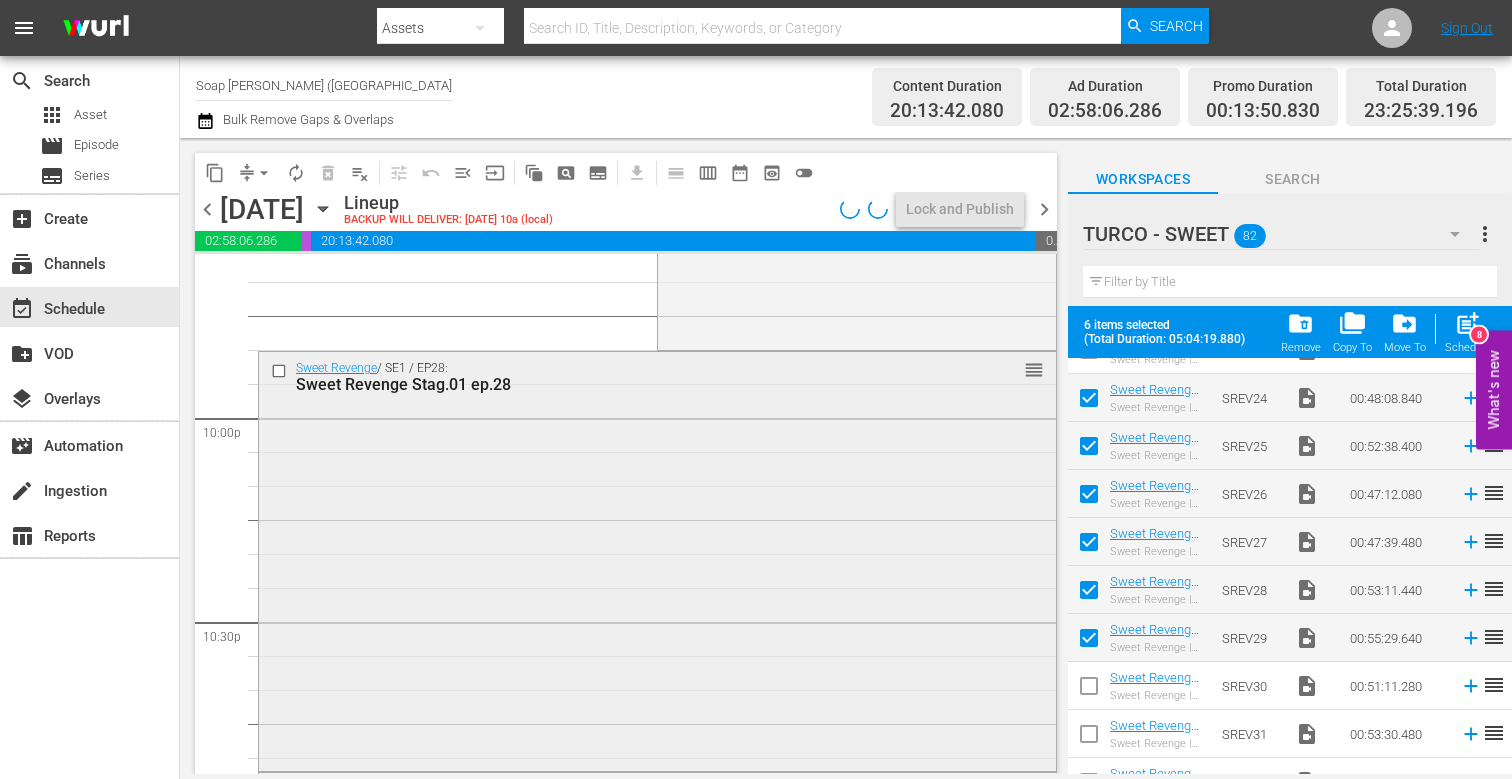 click on "Sweet Revenge  / SE1 / EP28:
Sweet Revenge Stag.01 ep.28 reorder" at bounding box center (657, 559) 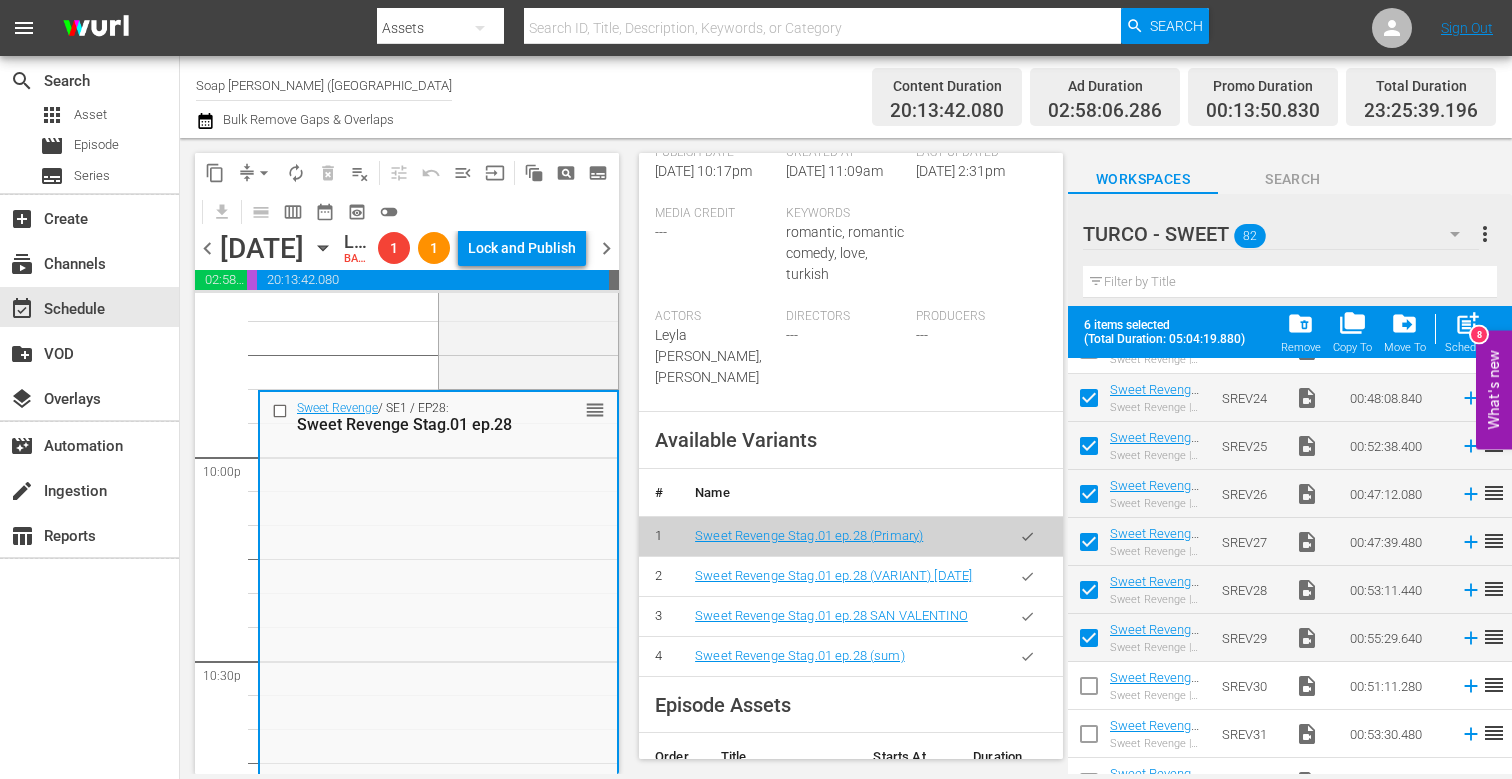 scroll, scrollTop: 580, scrollLeft: 0, axis: vertical 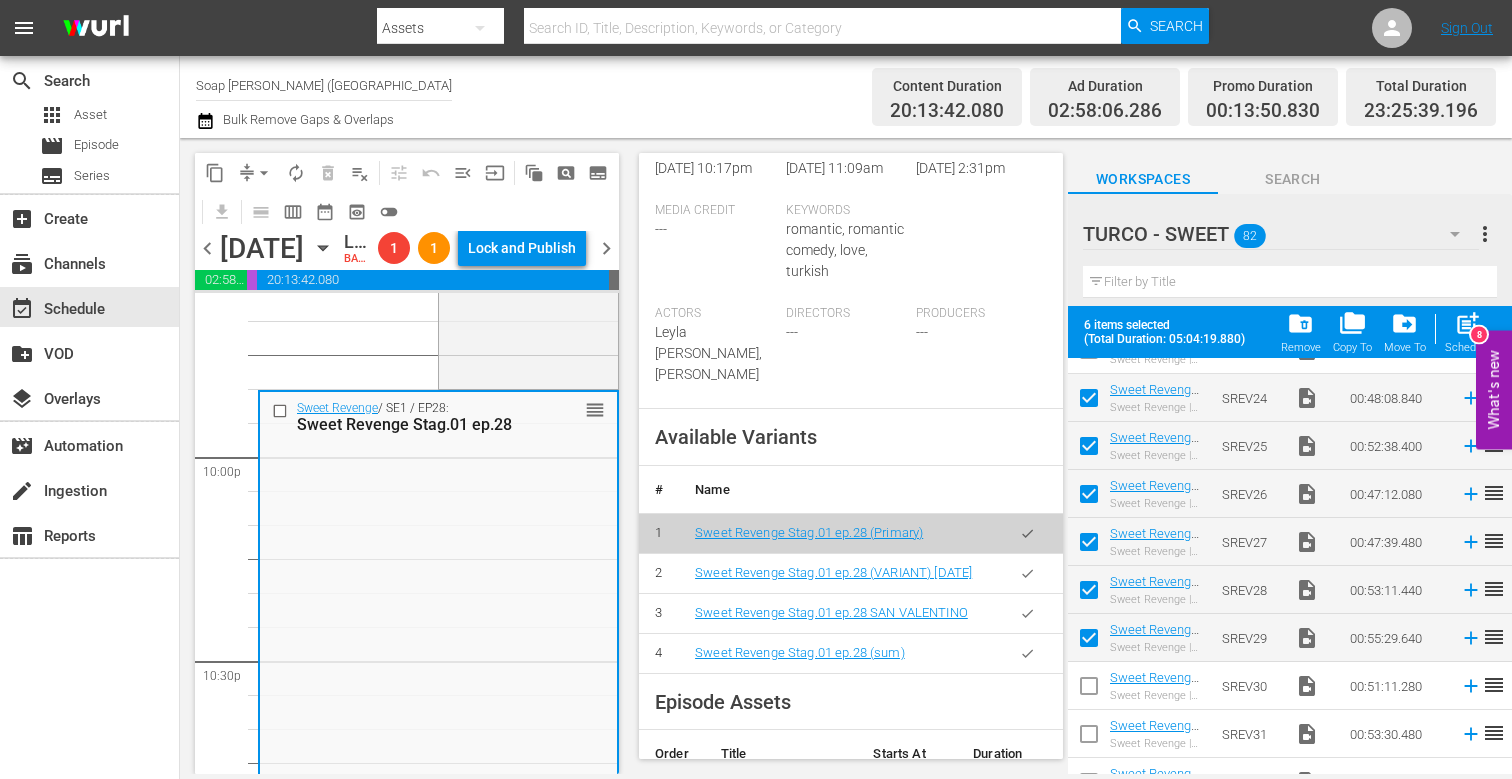 click 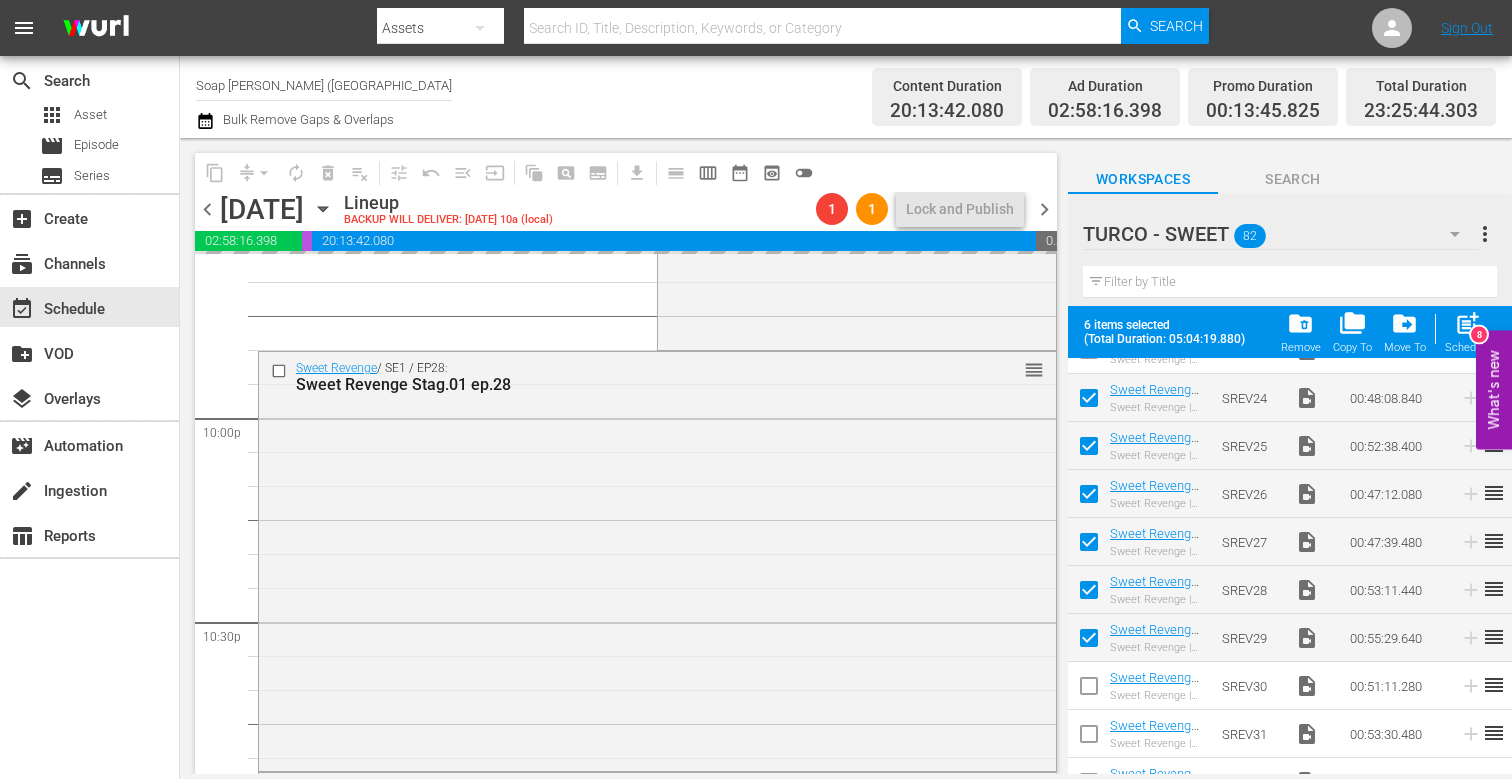 scroll, scrollTop: 9272, scrollLeft: 0, axis: vertical 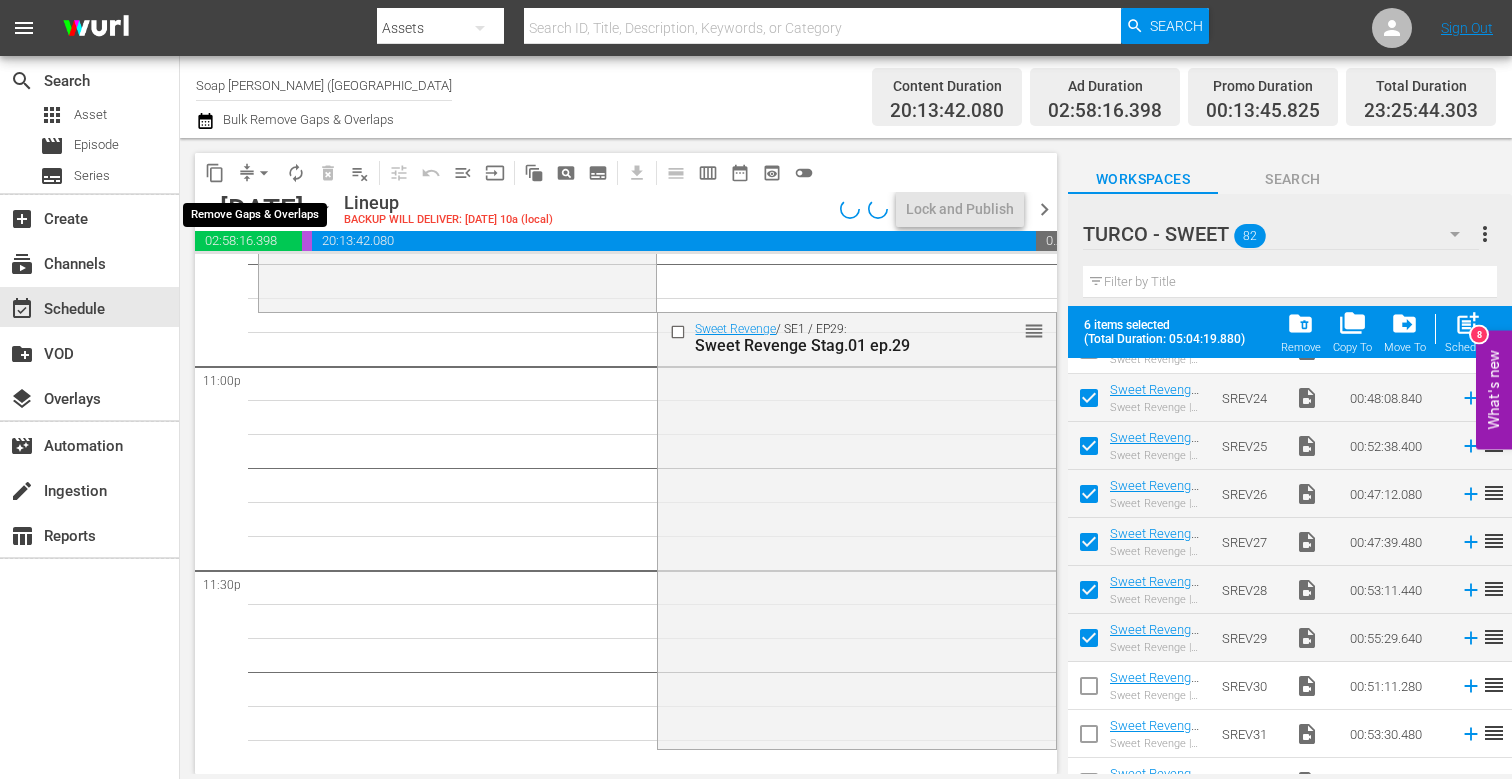 click on "arrow_drop_down" at bounding box center [264, 173] 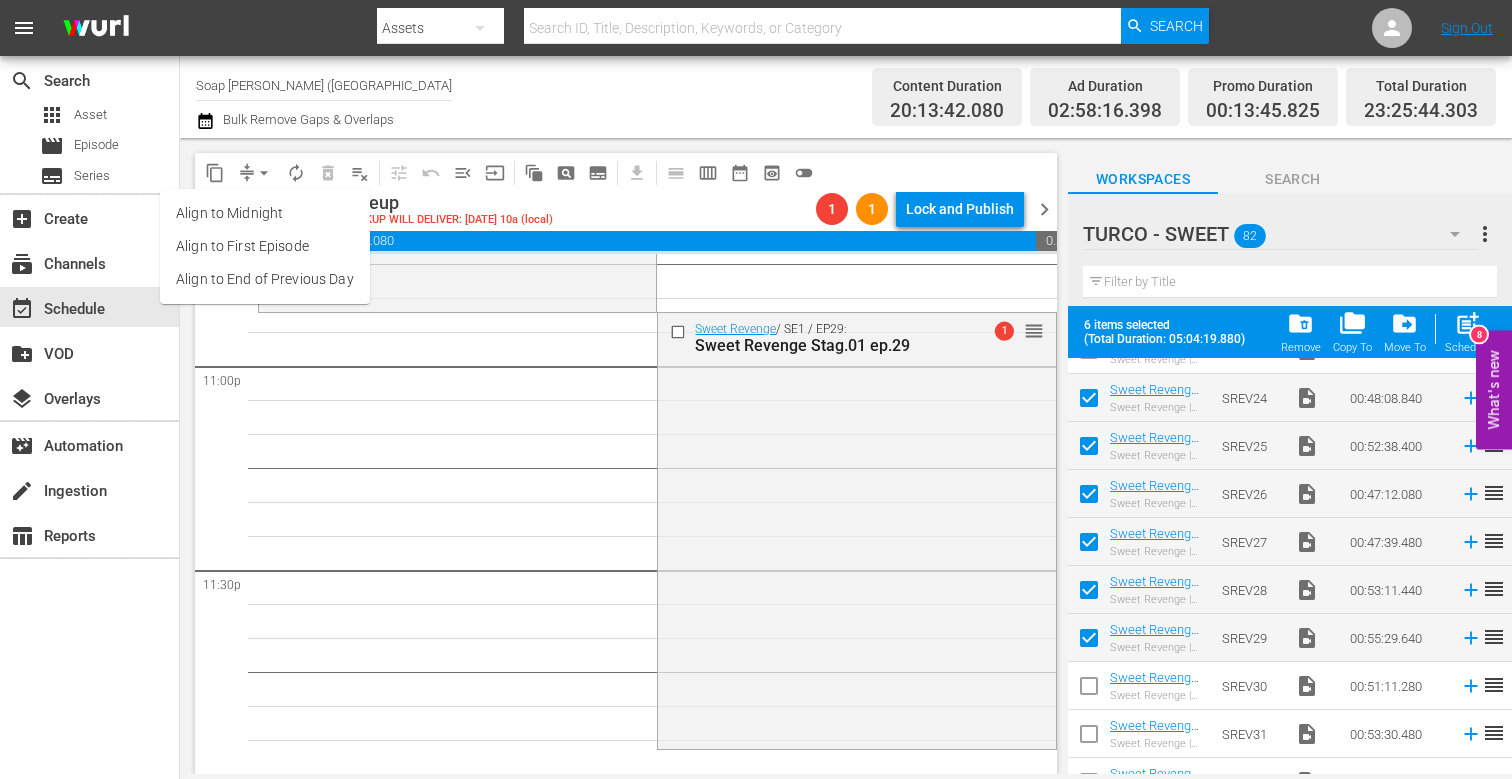 click on "Align to End of Previous Day" at bounding box center [265, 279] 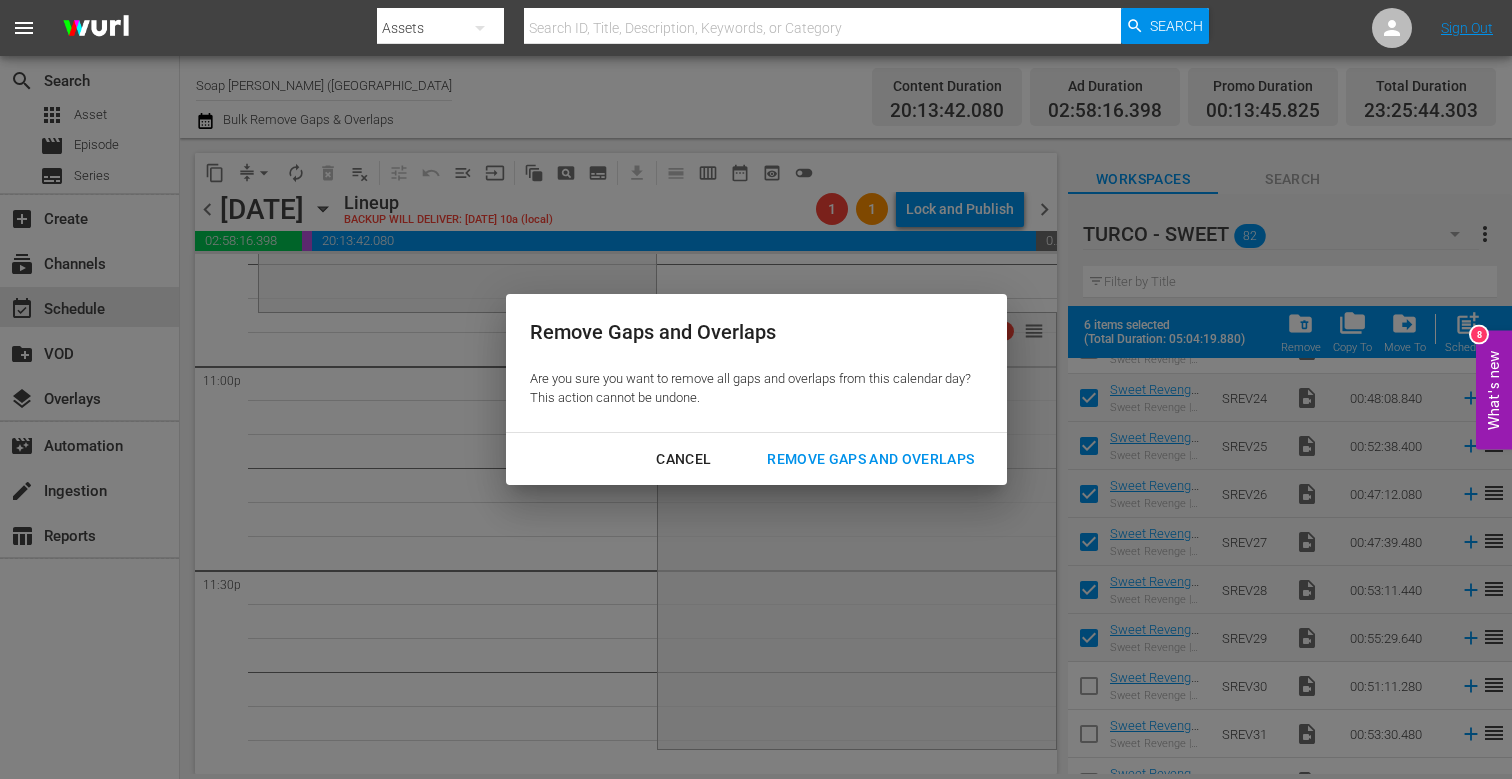 click on "Remove Gaps and Overlaps" at bounding box center (870, 459) 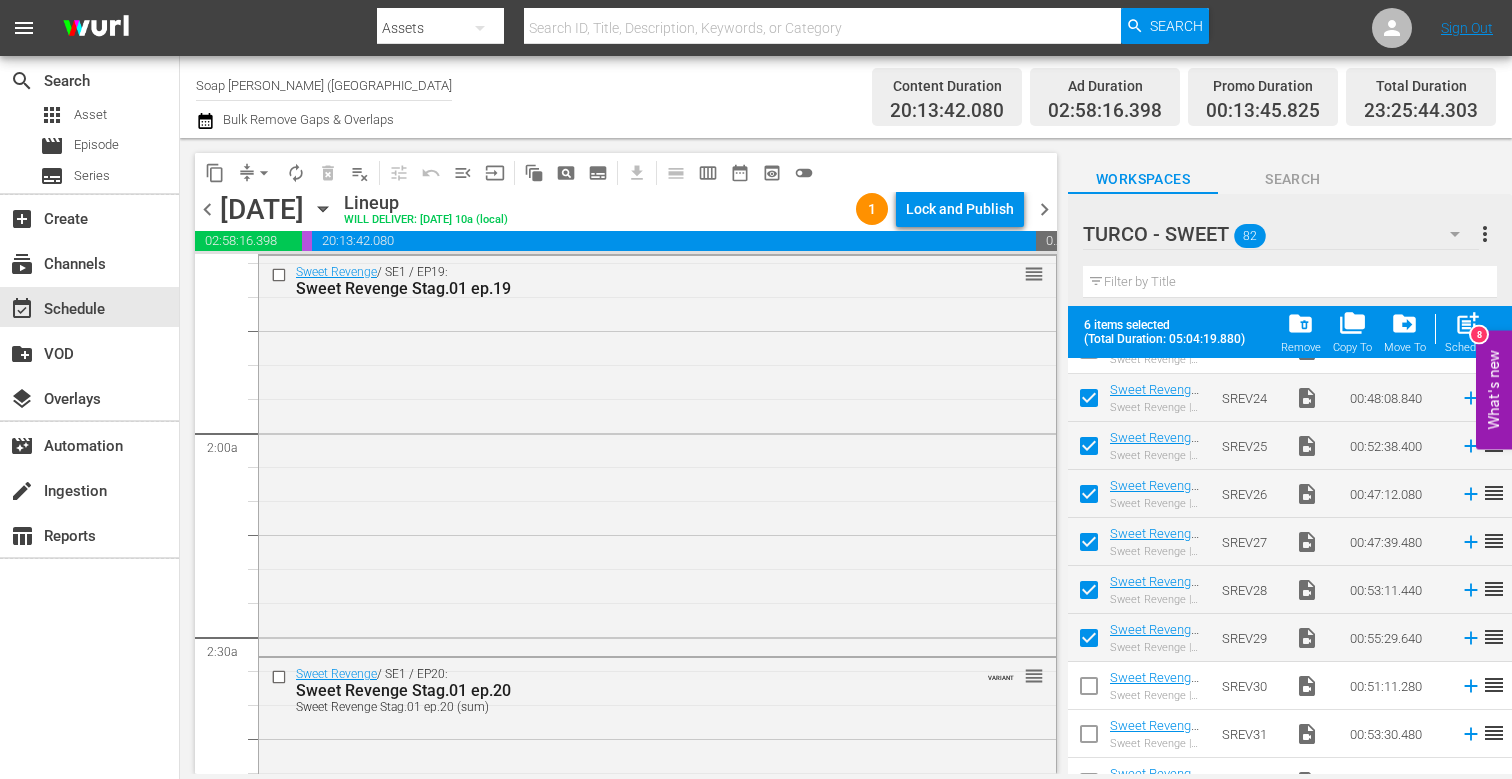 scroll, scrollTop: 615, scrollLeft: 0, axis: vertical 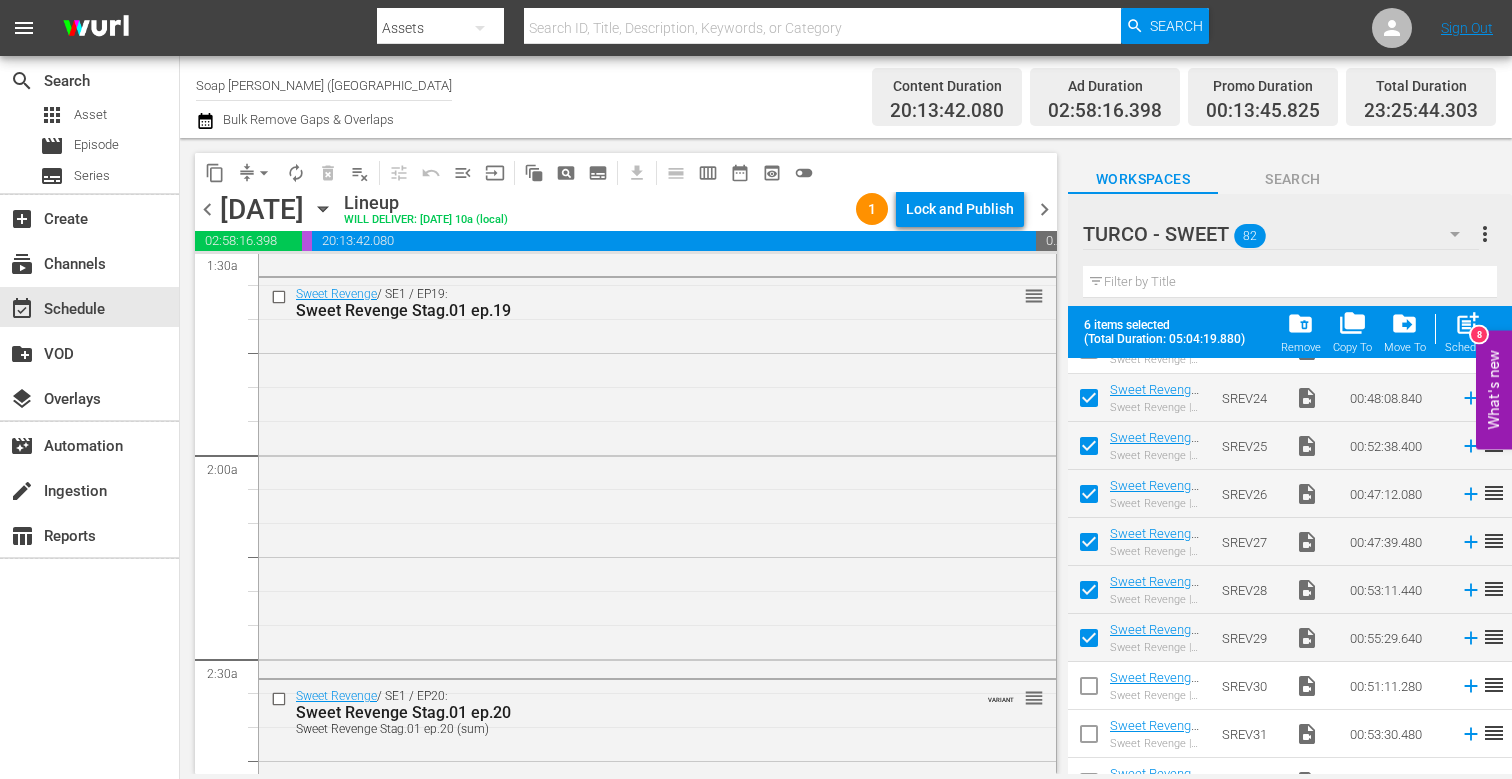 click on "chevron_right" at bounding box center [1044, 209] 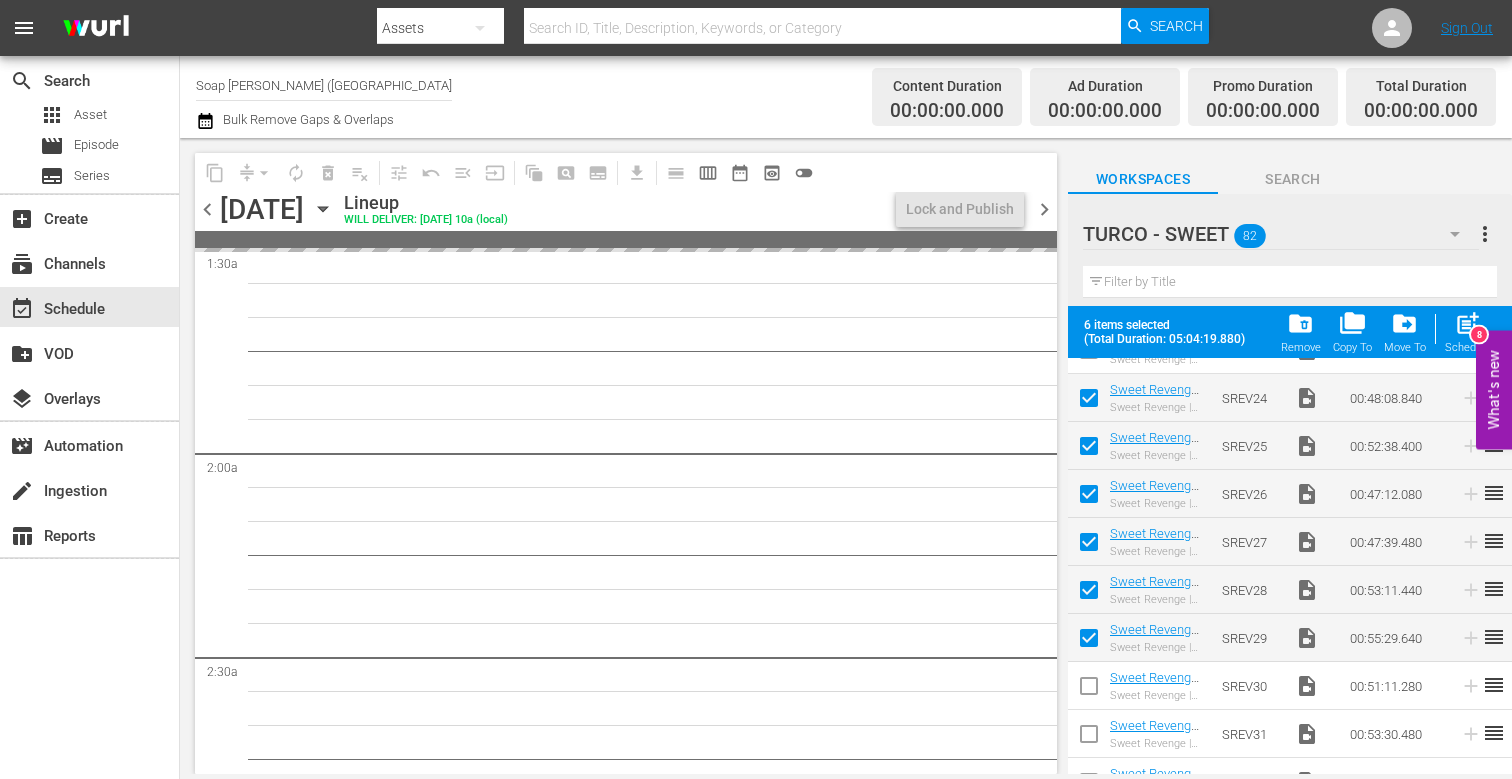 scroll, scrollTop: 0, scrollLeft: 0, axis: both 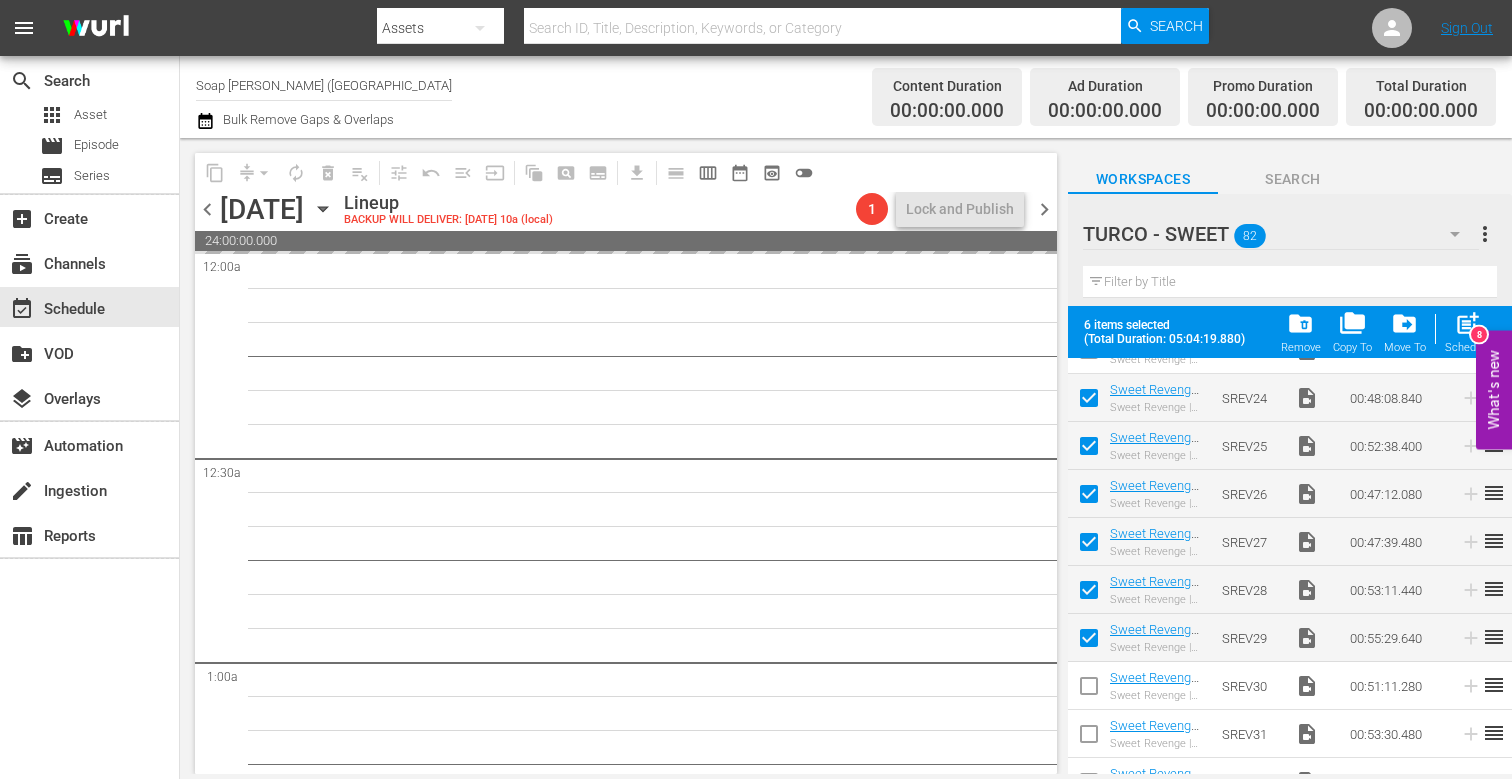 click on "chevron_left" at bounding box center [207, 209] 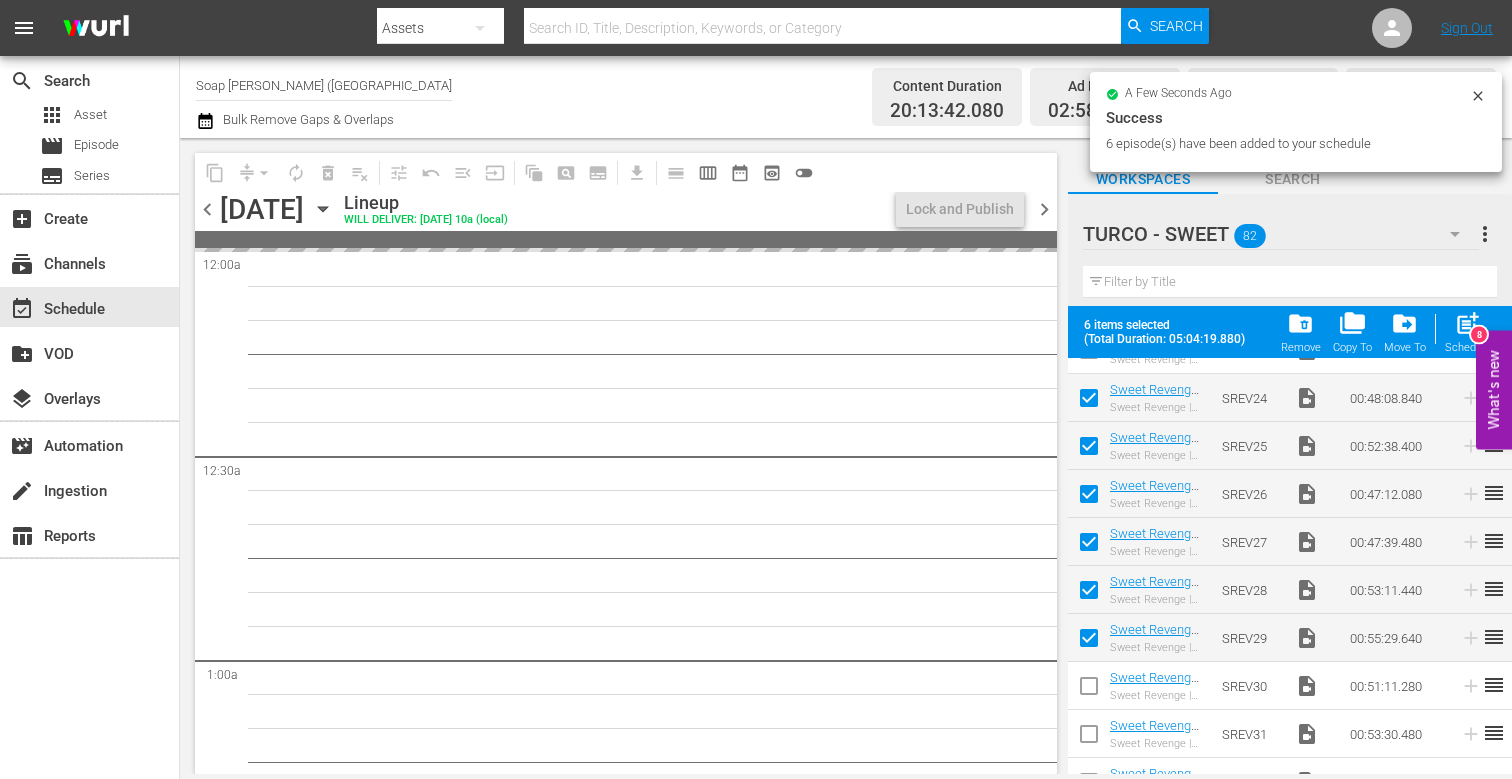 scroll, scrollTop: 0, scrollLeft: 0, axis: both 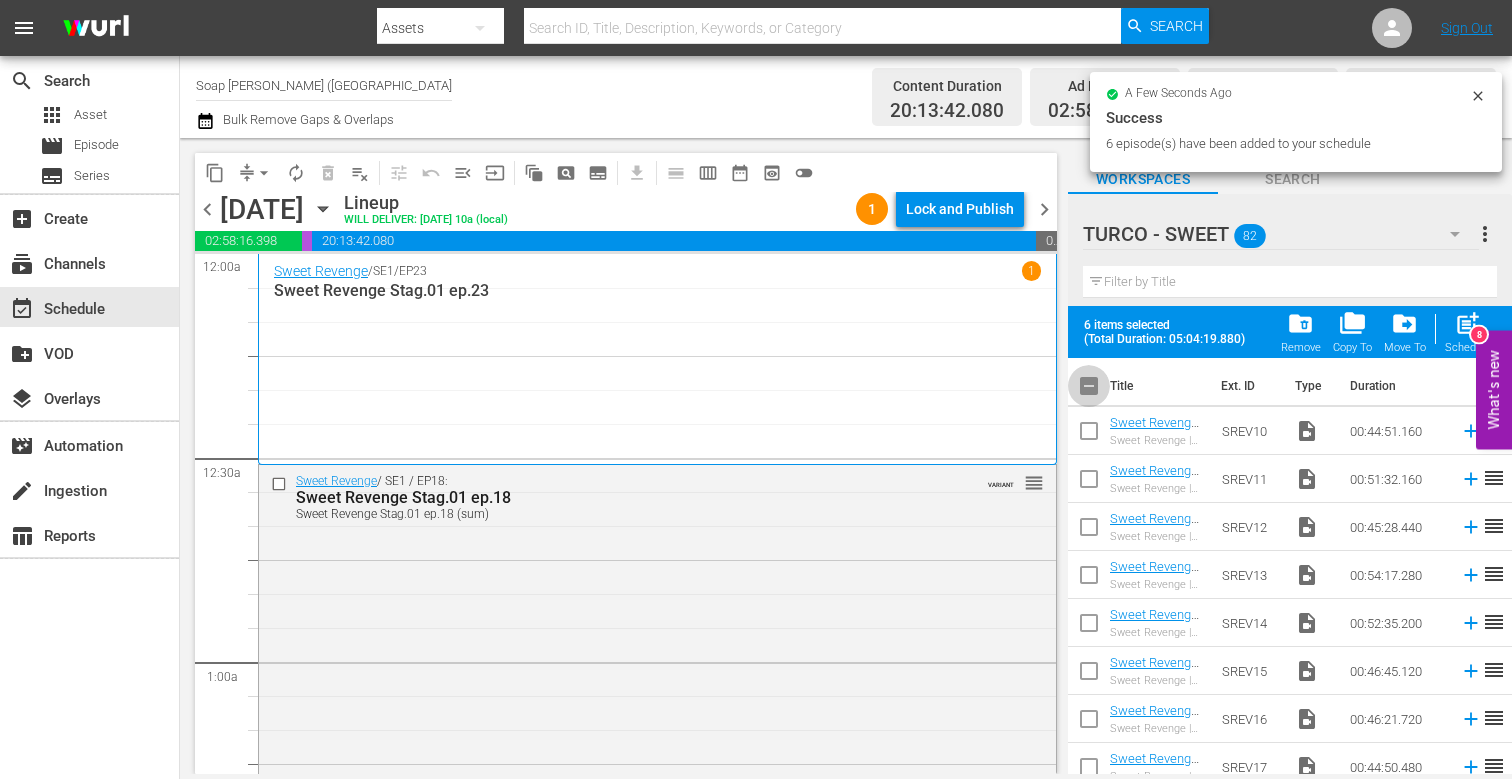 click at bounding box center [1089, 390] 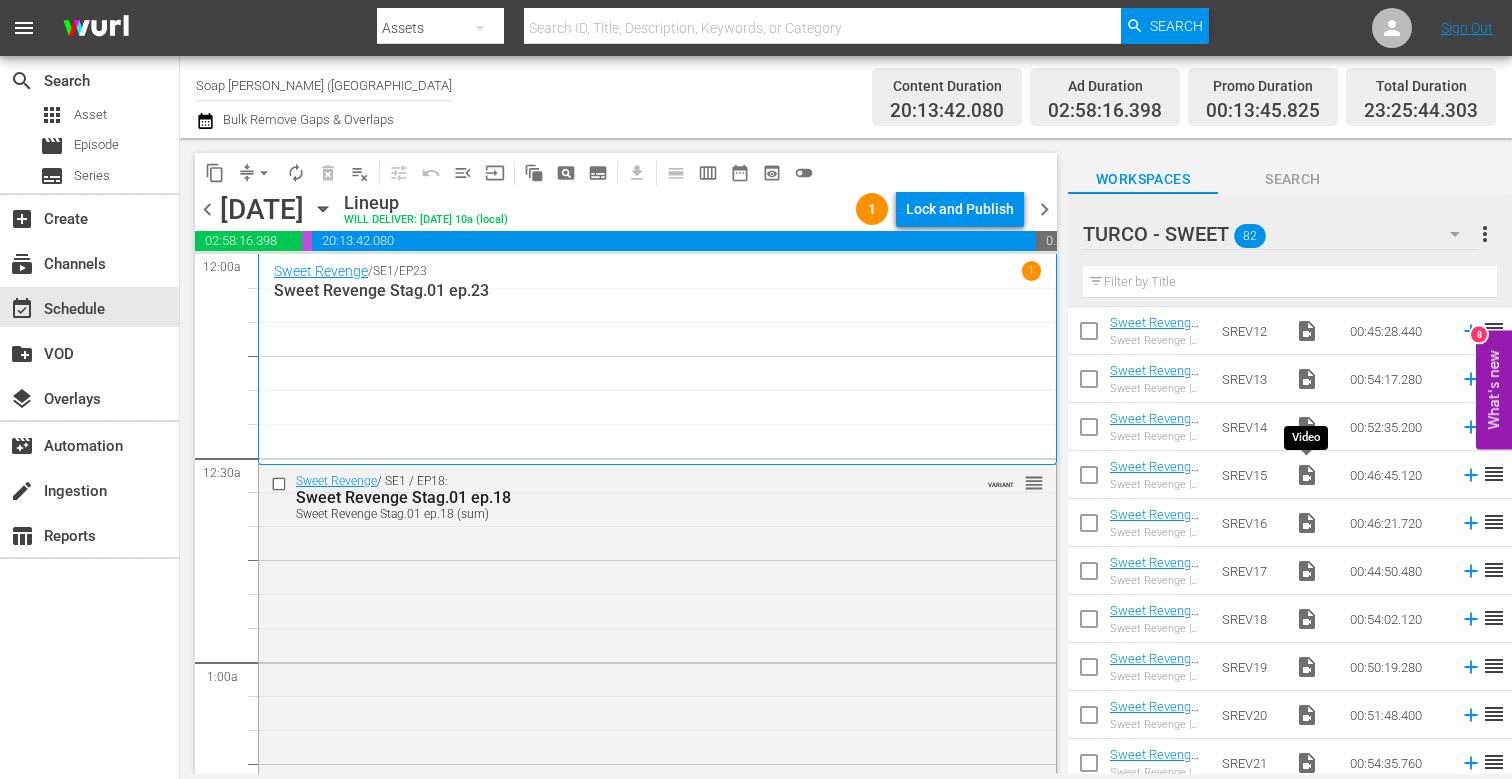 scroll, scrollTop: 155, scrollLeft: 0, axis: vertical 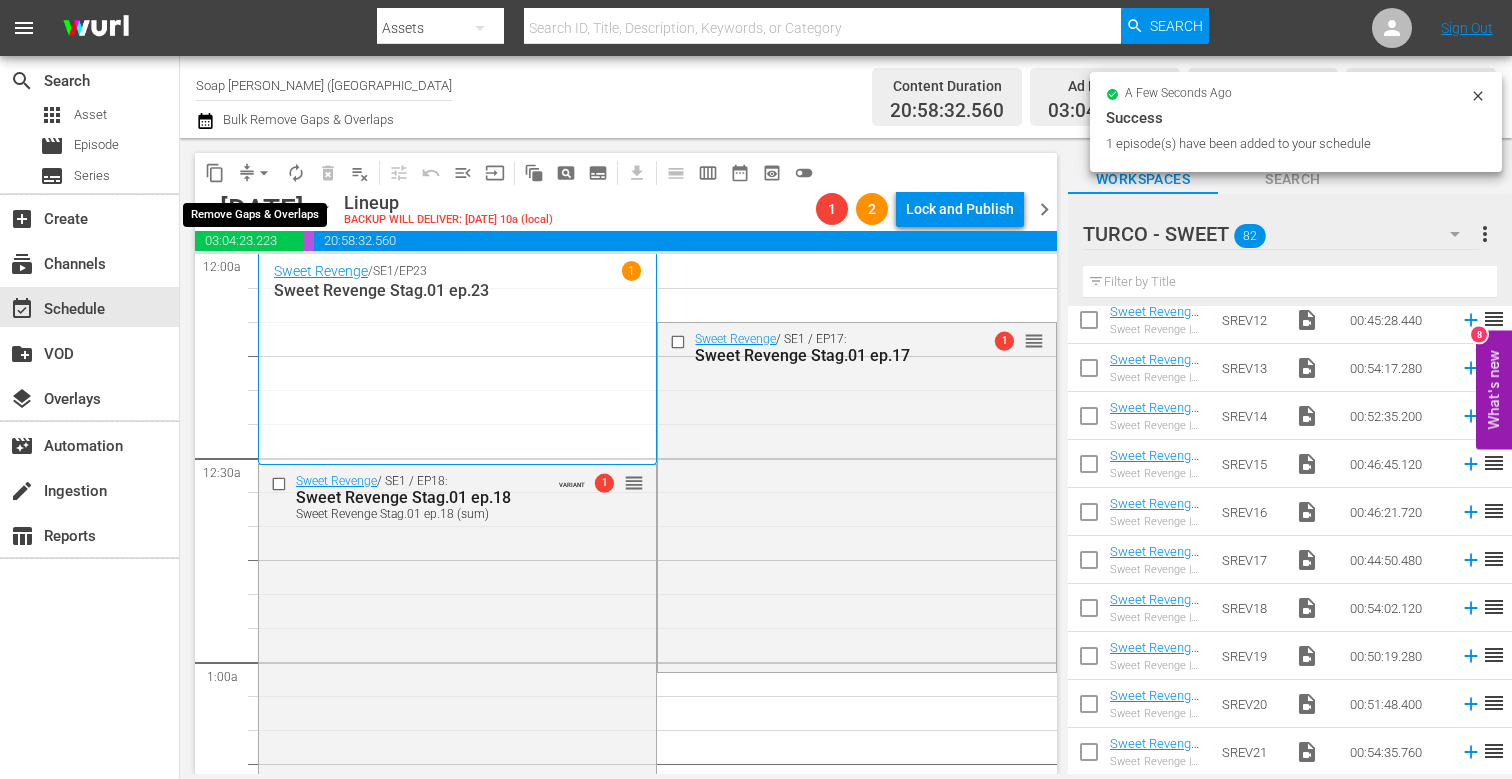 click on "arrow_drop_down" at bounding box center [264, 173] 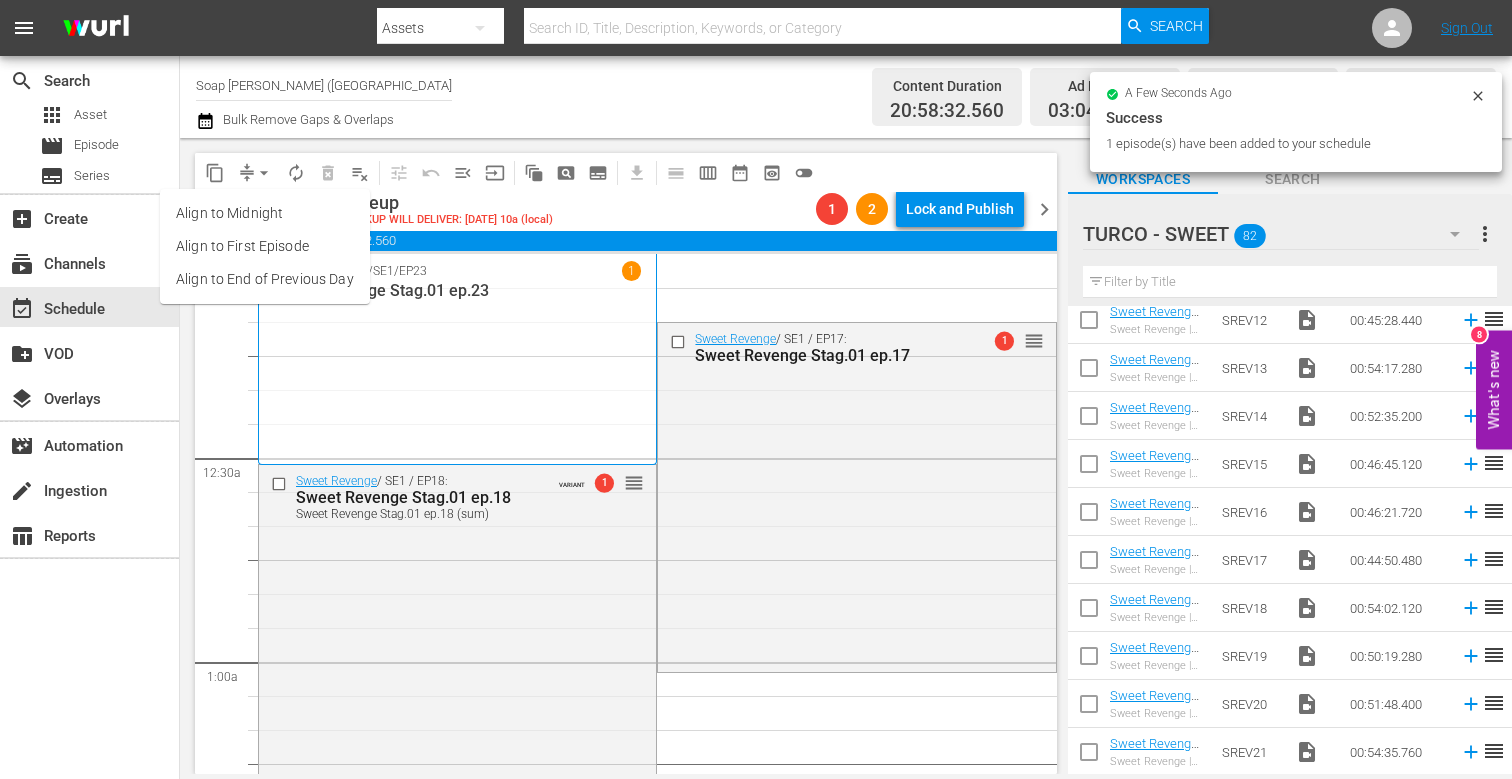 click on "Align to End of Previous Day" at bounding box center (265, 279) 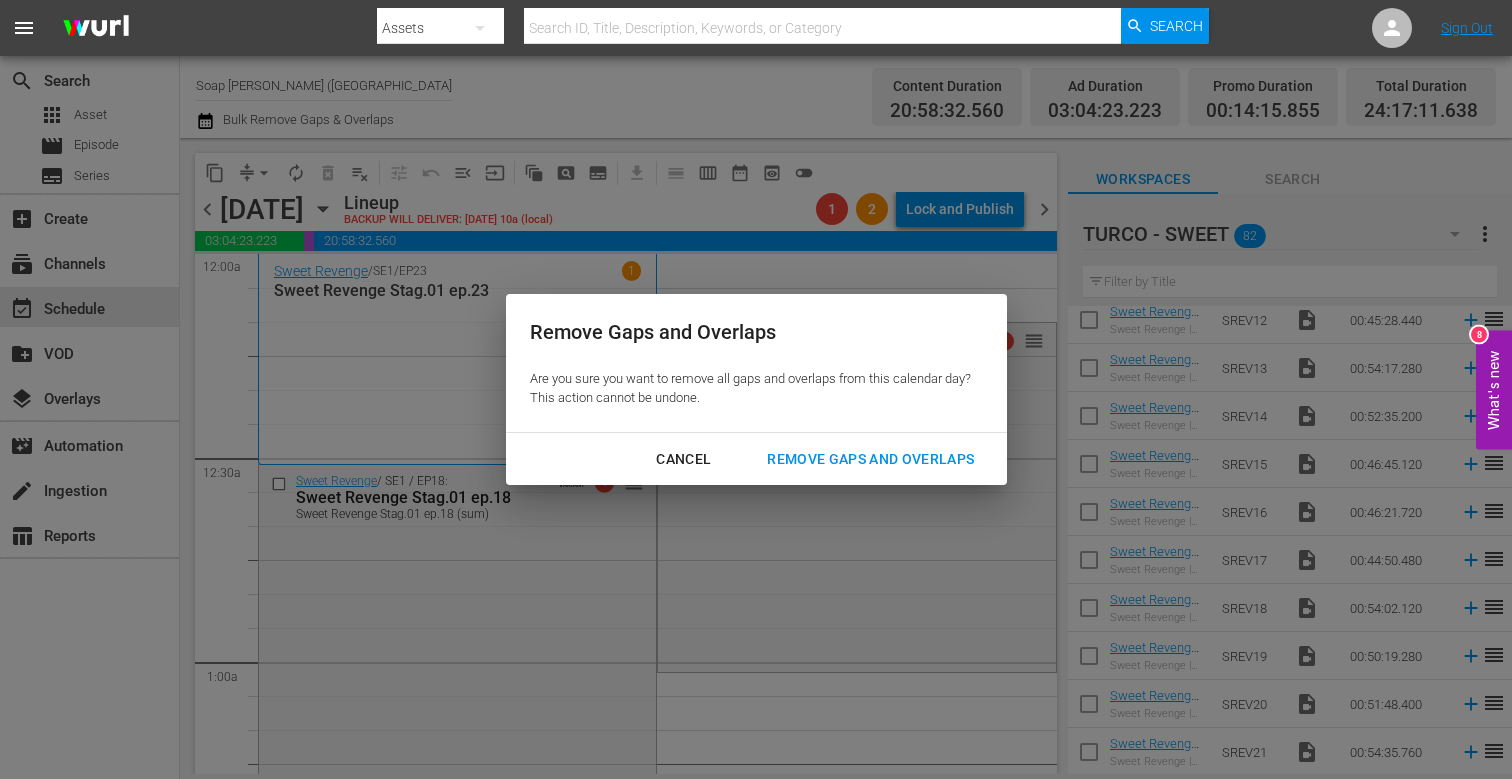 click on "Remove Gaps and Overlaps" at bounding box center (870, 459) 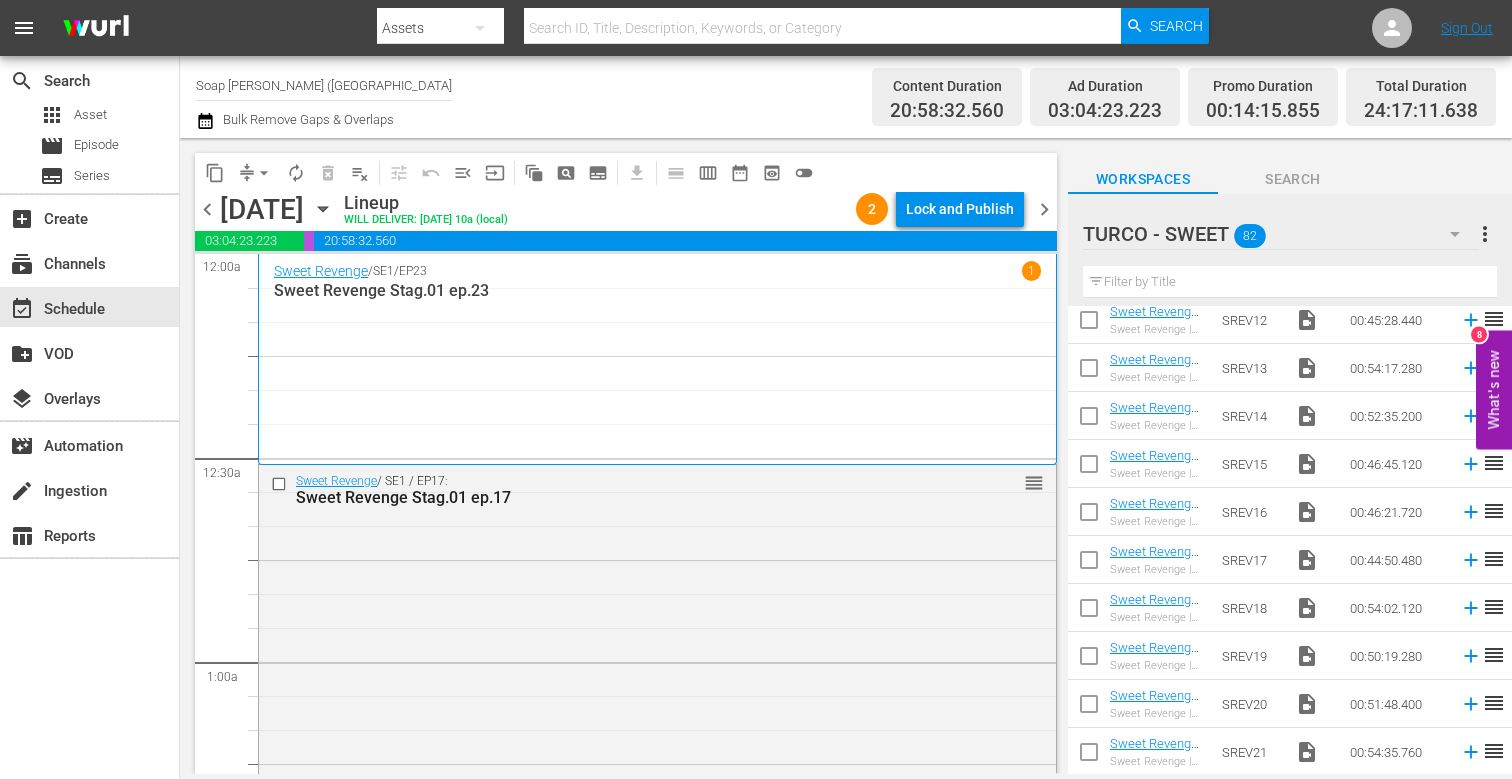 click on "Lock and Publish" at bounding box center [960, 209] 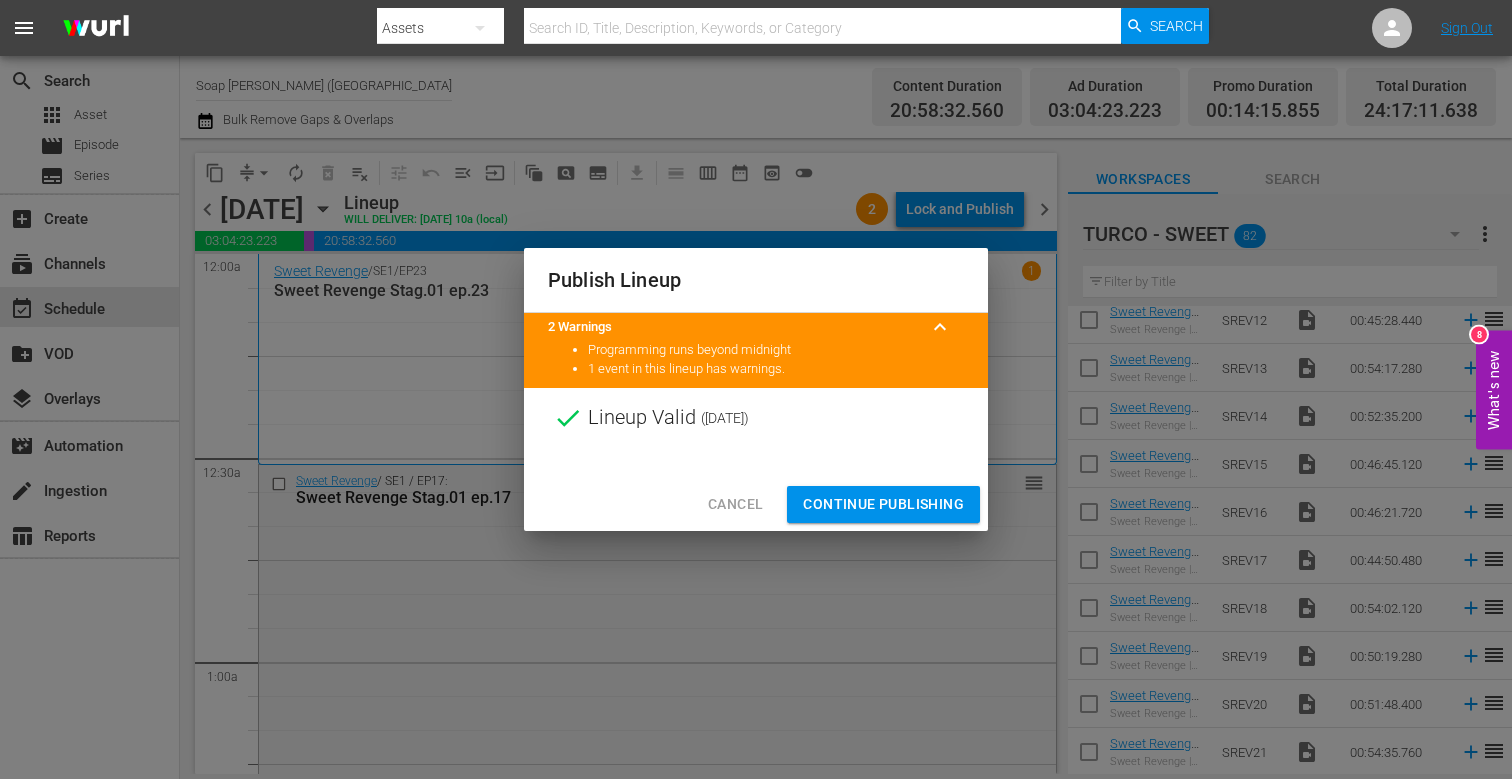 click on "Continue Publishing" at bounding box center [883, 504] 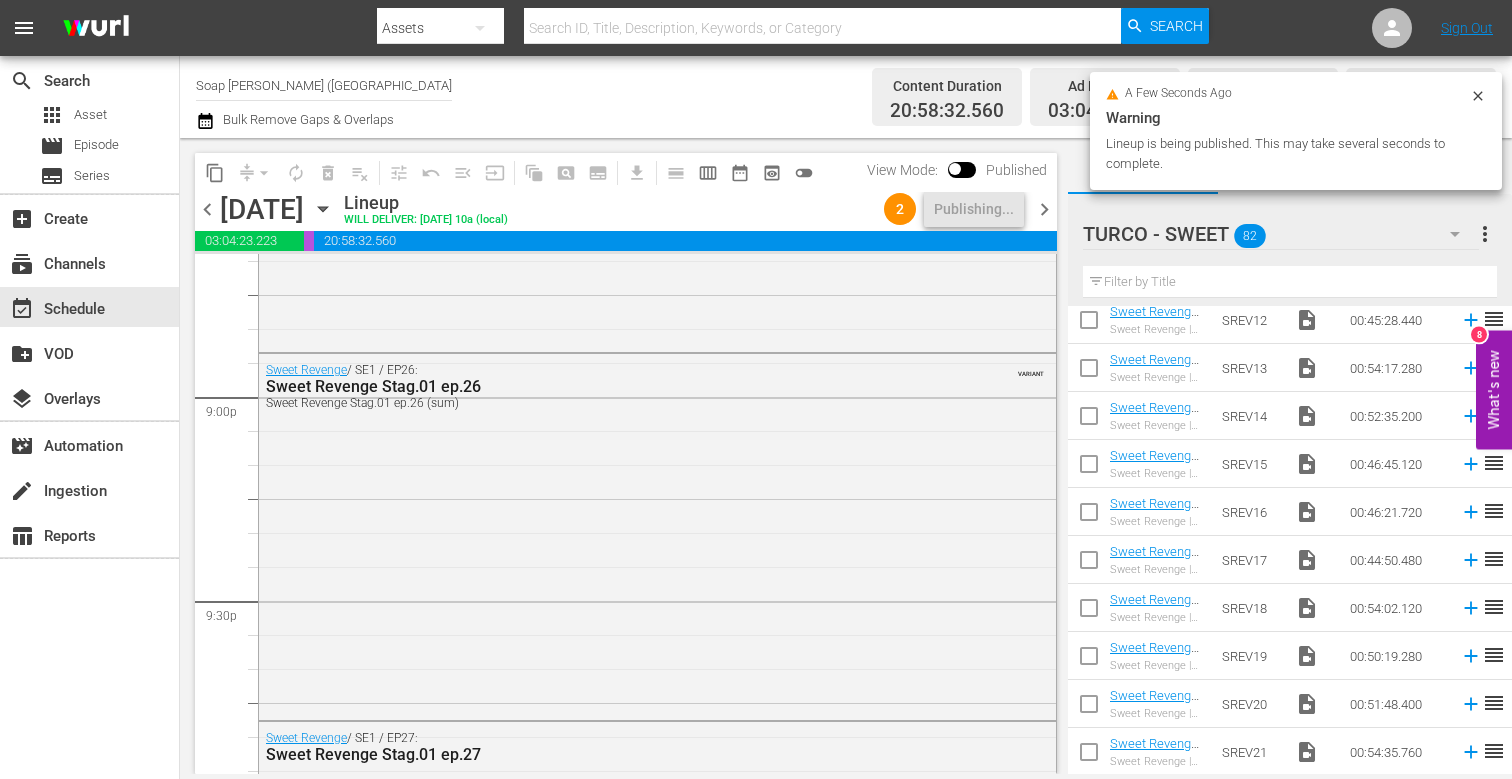 scroll, scrollTop: 9599, scrollLeft: 0, axis: vertical 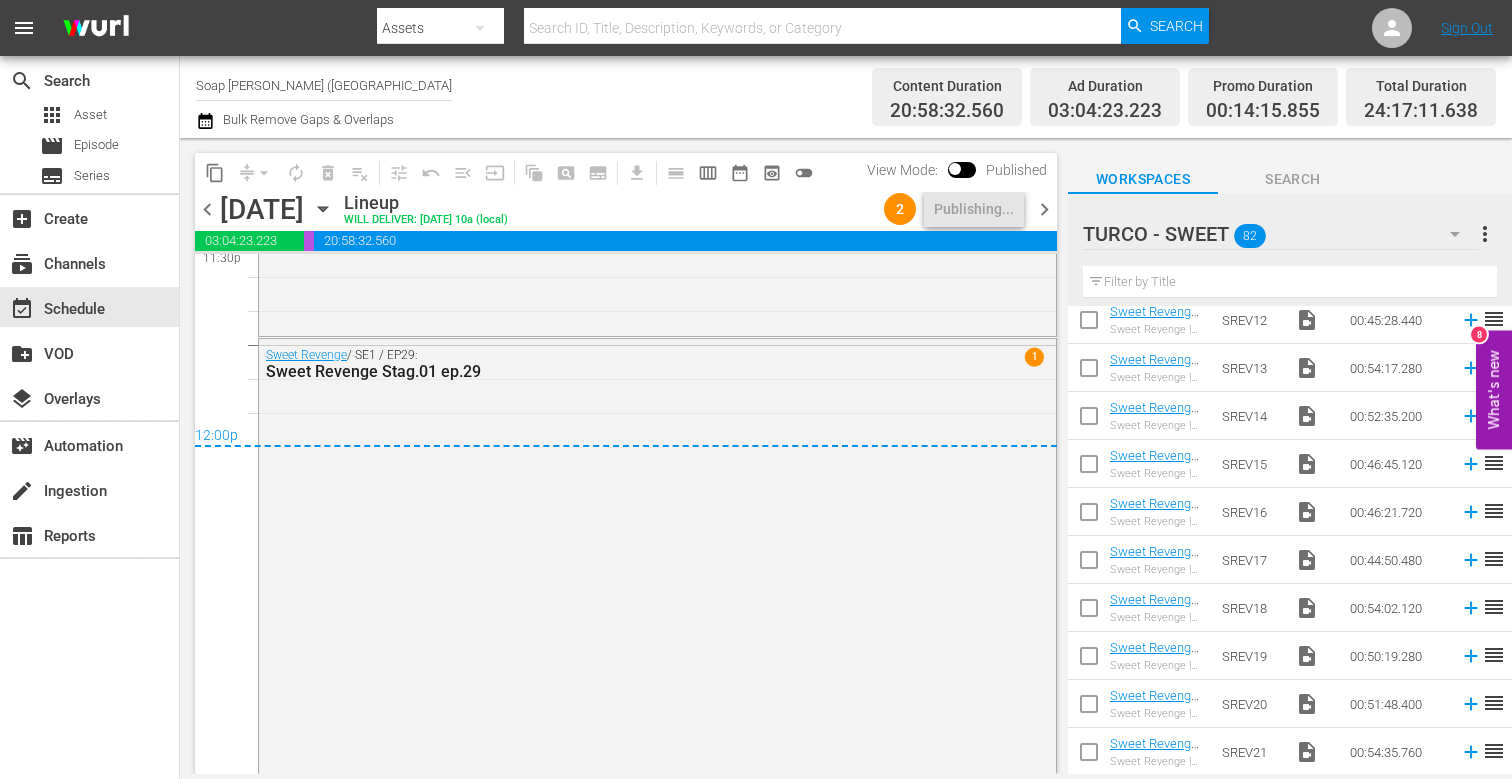click on "chevron_right" at bounding box center [1044, 209] 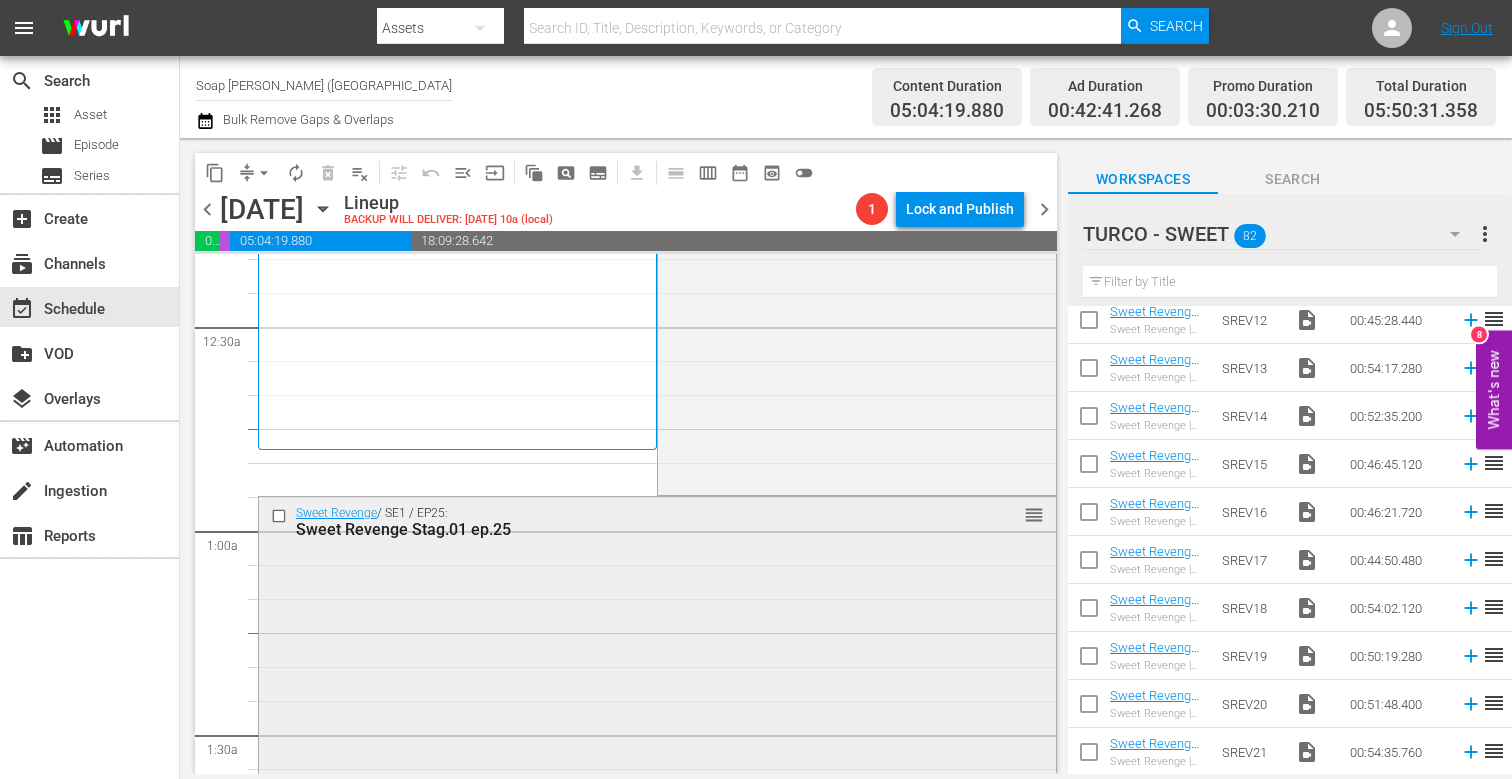 scroll, scrollTop: 0, scrollLeft: 0, axis: both 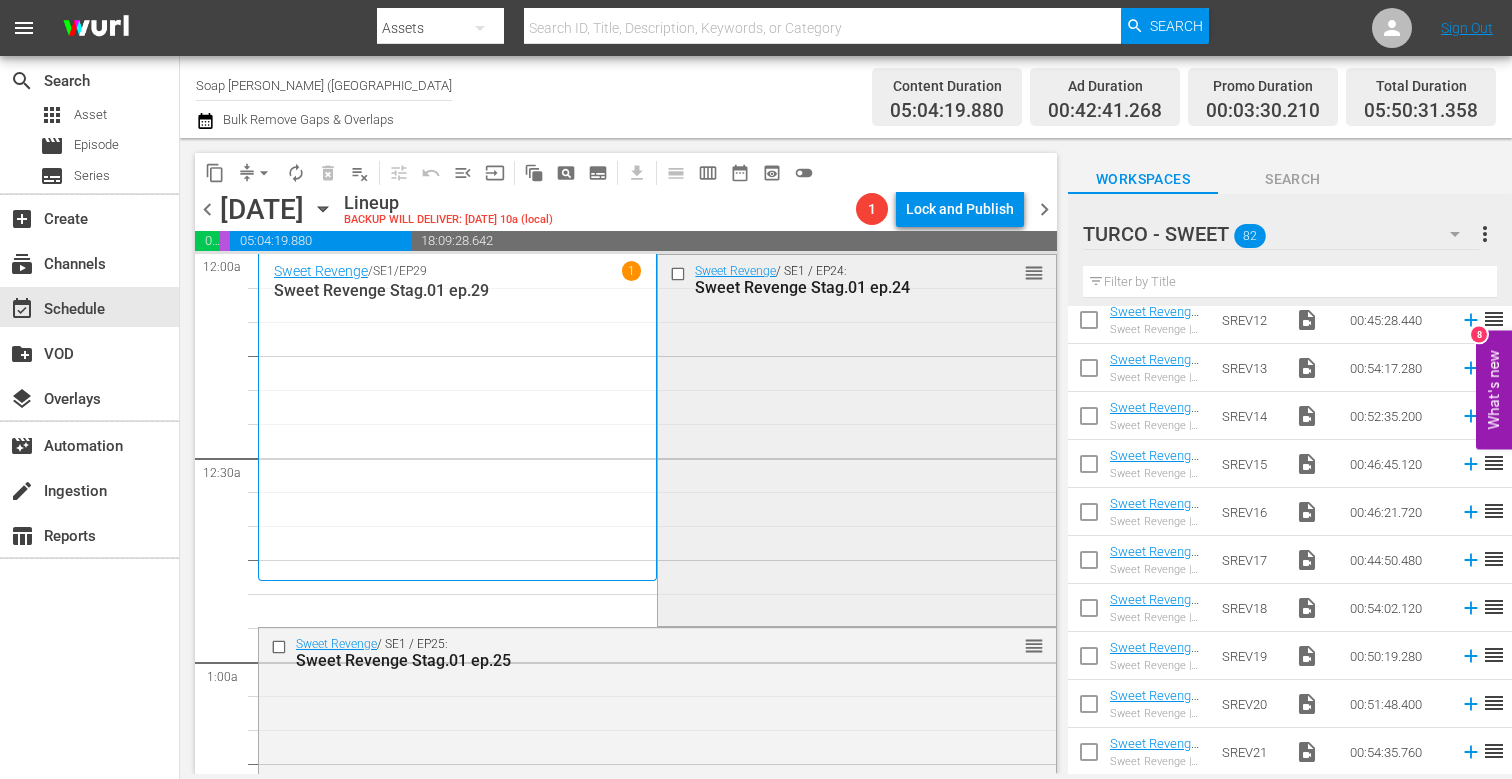 click on "Sweet Revenge  / SE1 / EP24:
Sweet Revenge Stag.01 ep.24 reorder" at bounding box center (856, 438) 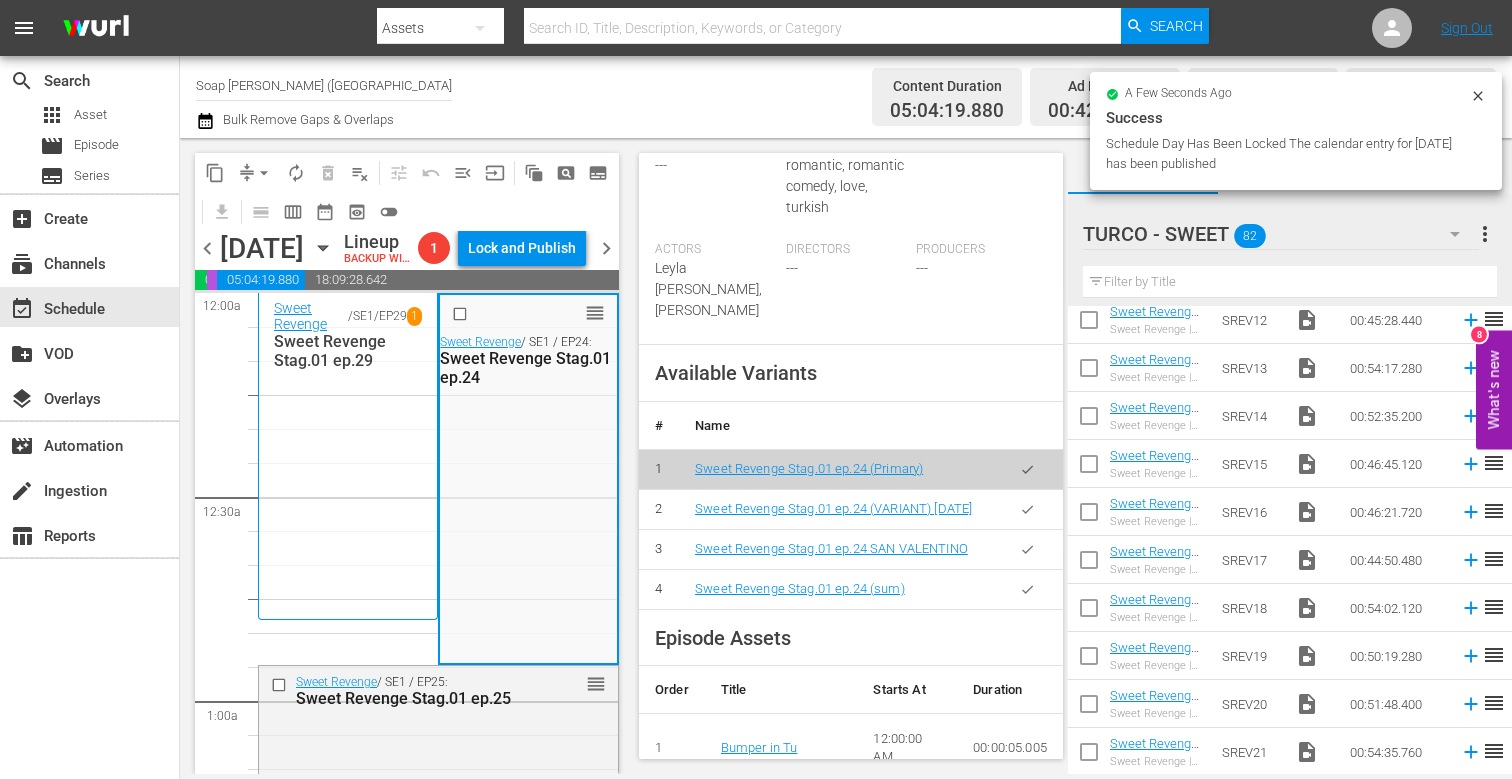 scroll, scrollTop: 642, scrollLeft: 0, axis: vertical 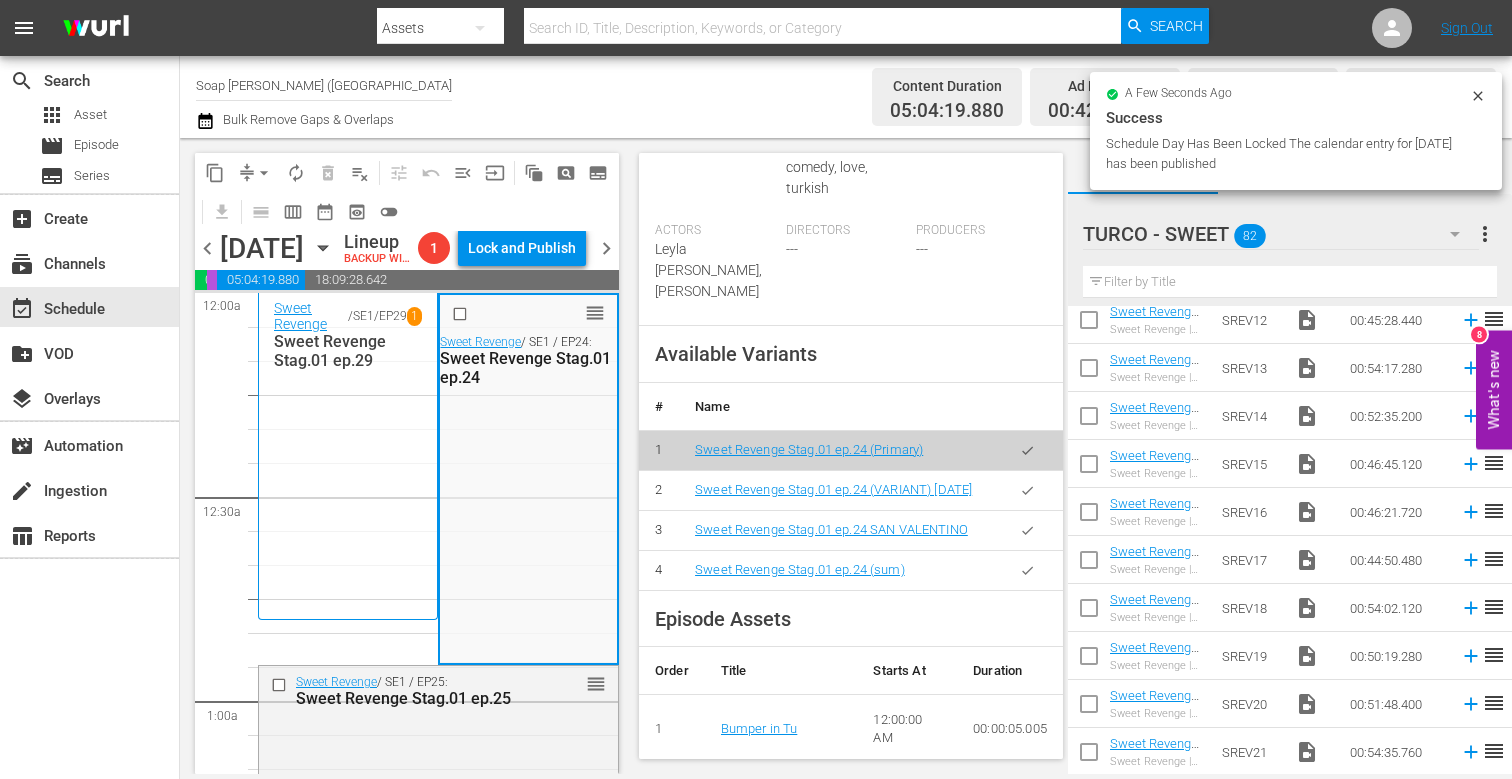 click at bounding box center [1027, 570] 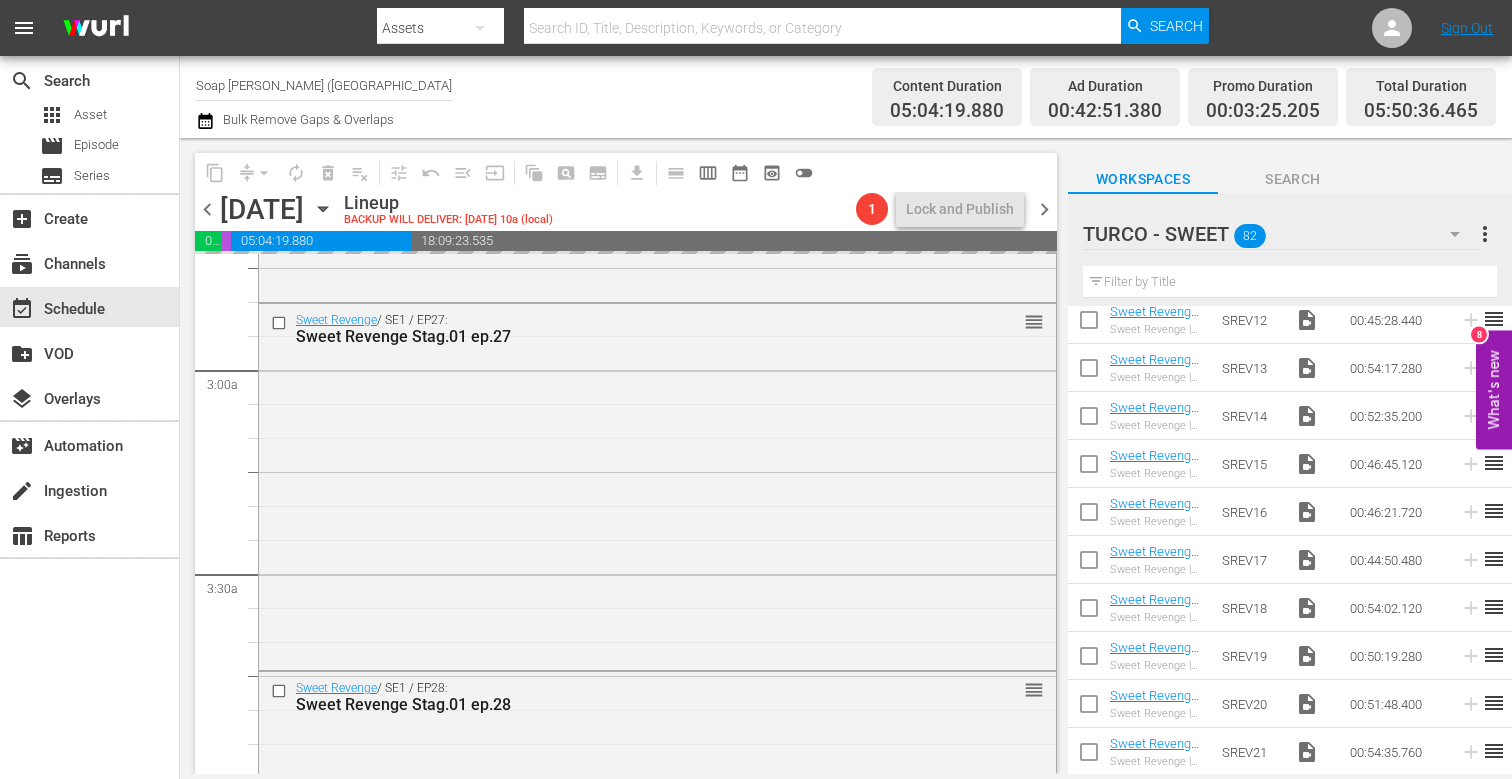 scroll, scrollTop: 1401, scrollLeft: 0, axis: vertical 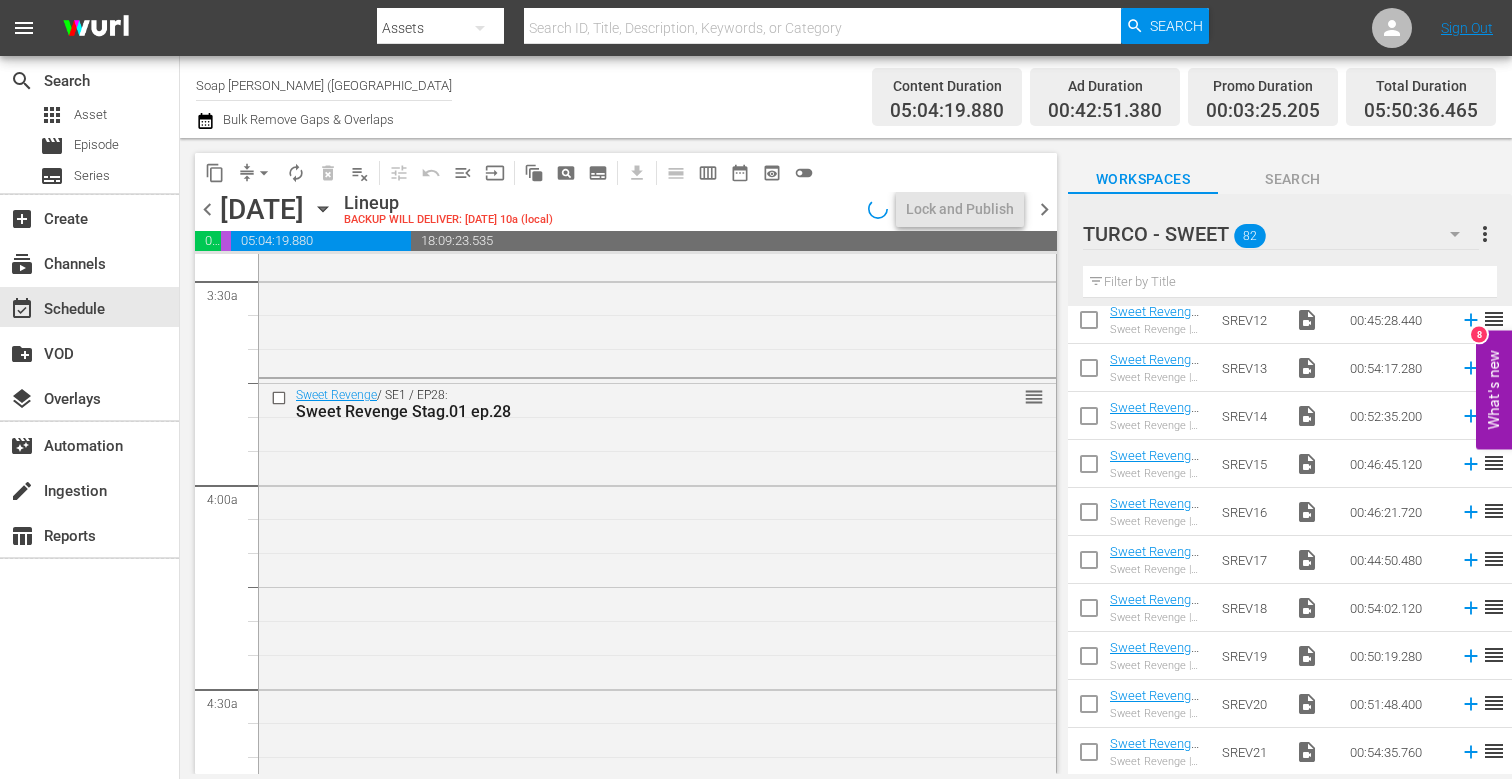 click on "Sweet Revenge  / SE1 / EP28:
Sweet Revenge Stag.01 ep.28 reorder" at bounding box center (657, 586) 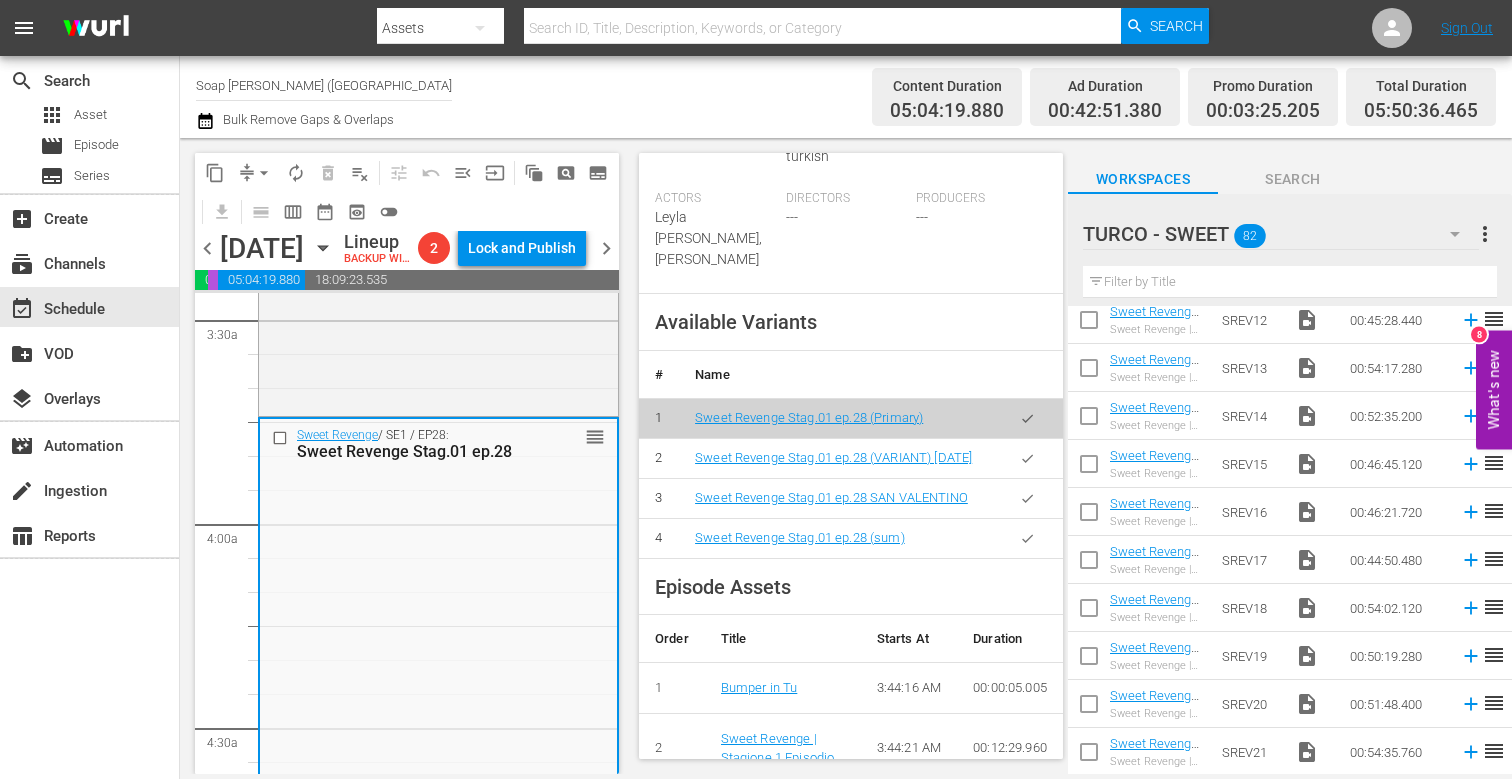 scroll, scrollTop: 717, scrollLeft: 0, axis: vertical 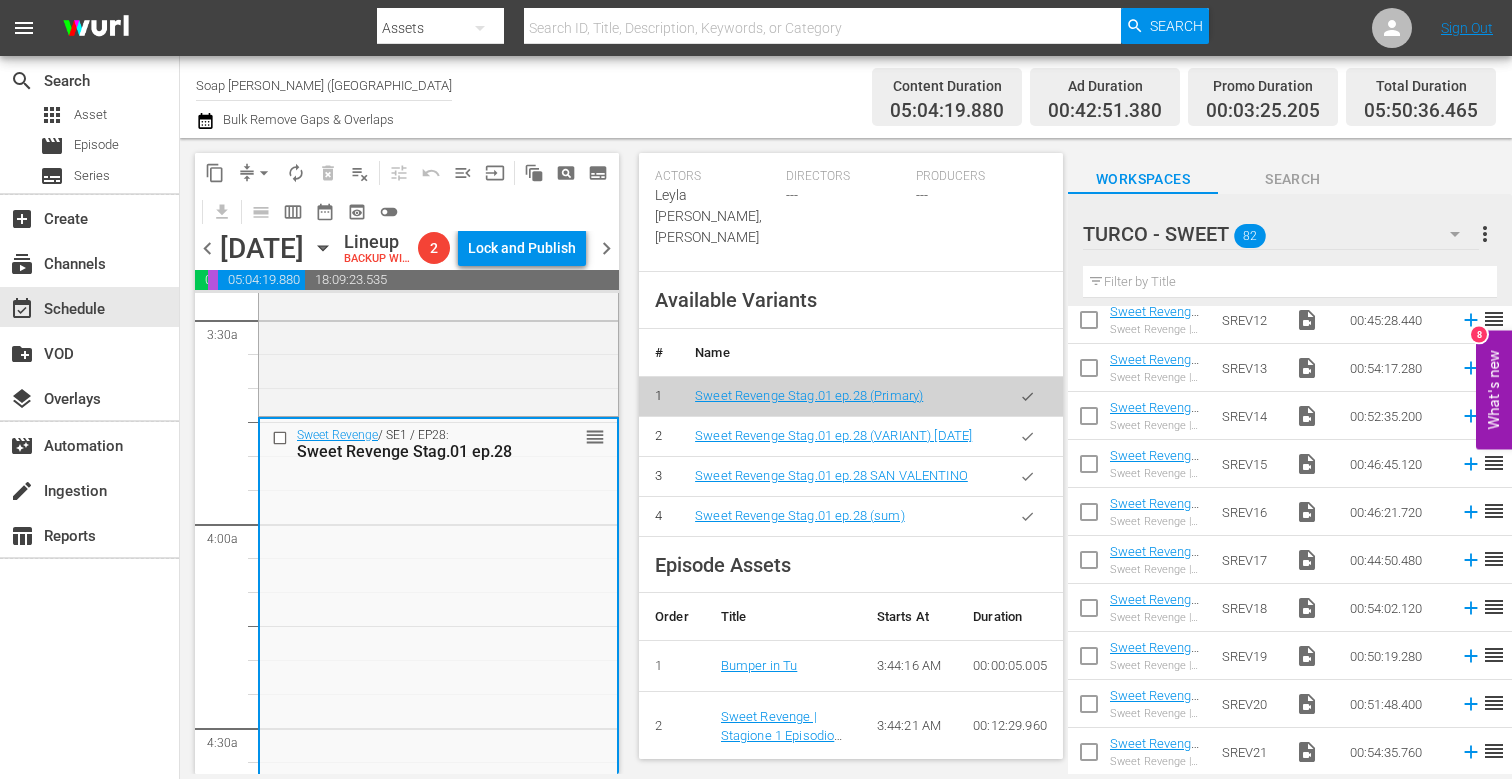 click at bounding box center [1027, 516] 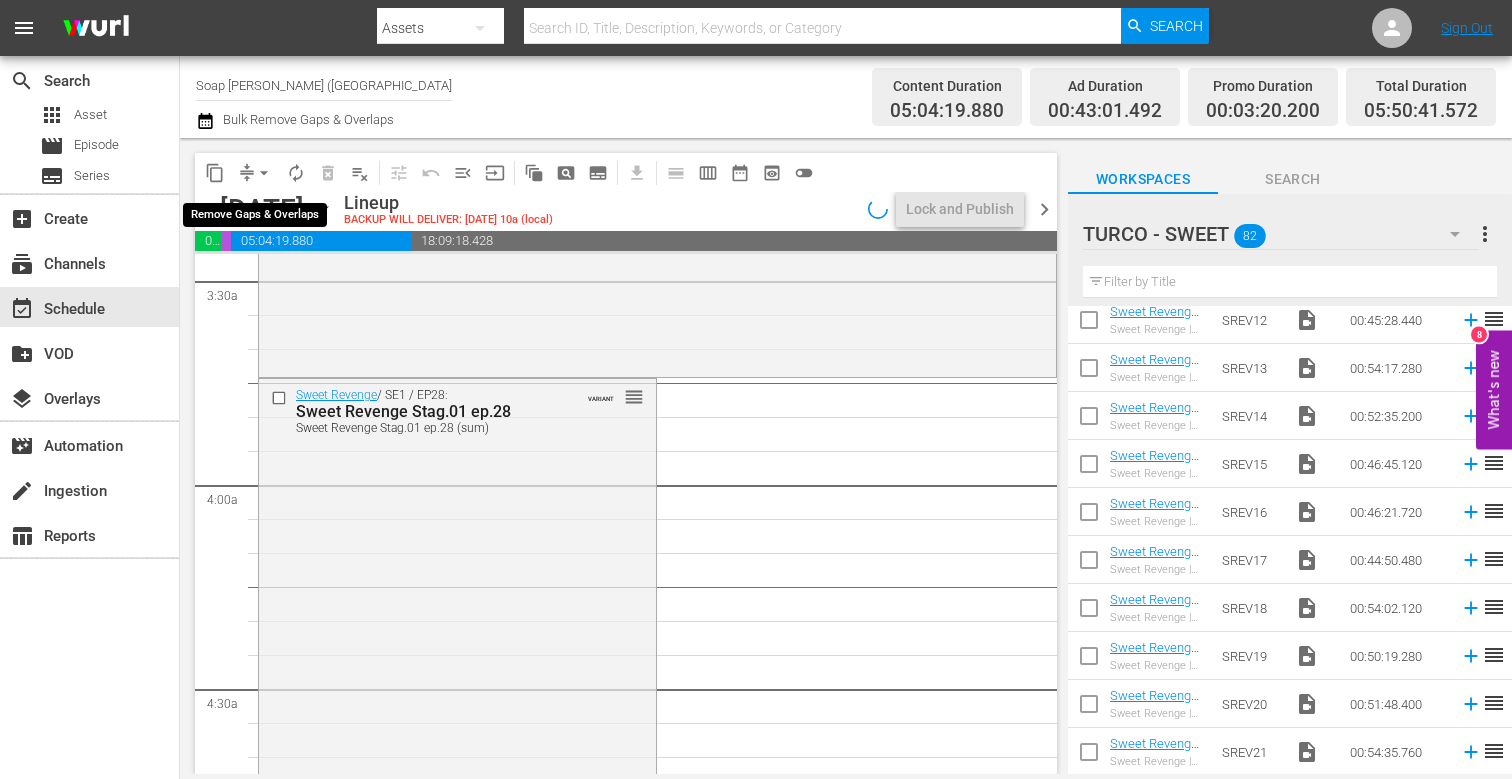 click on "arrow_drop_down" at bounding box center [264, 173] 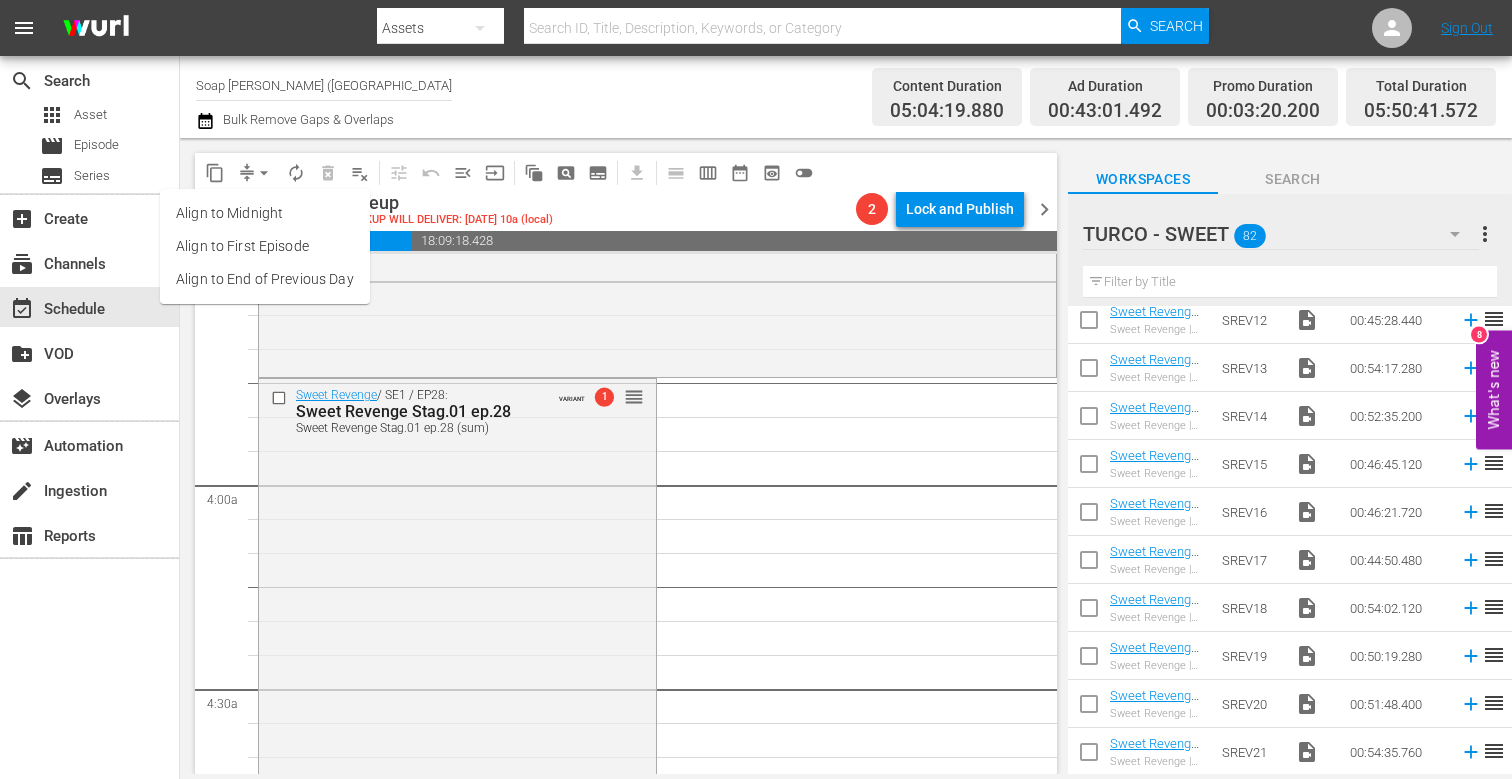 click on "Align to End of Previous Day" at bounding box center [265, 279] 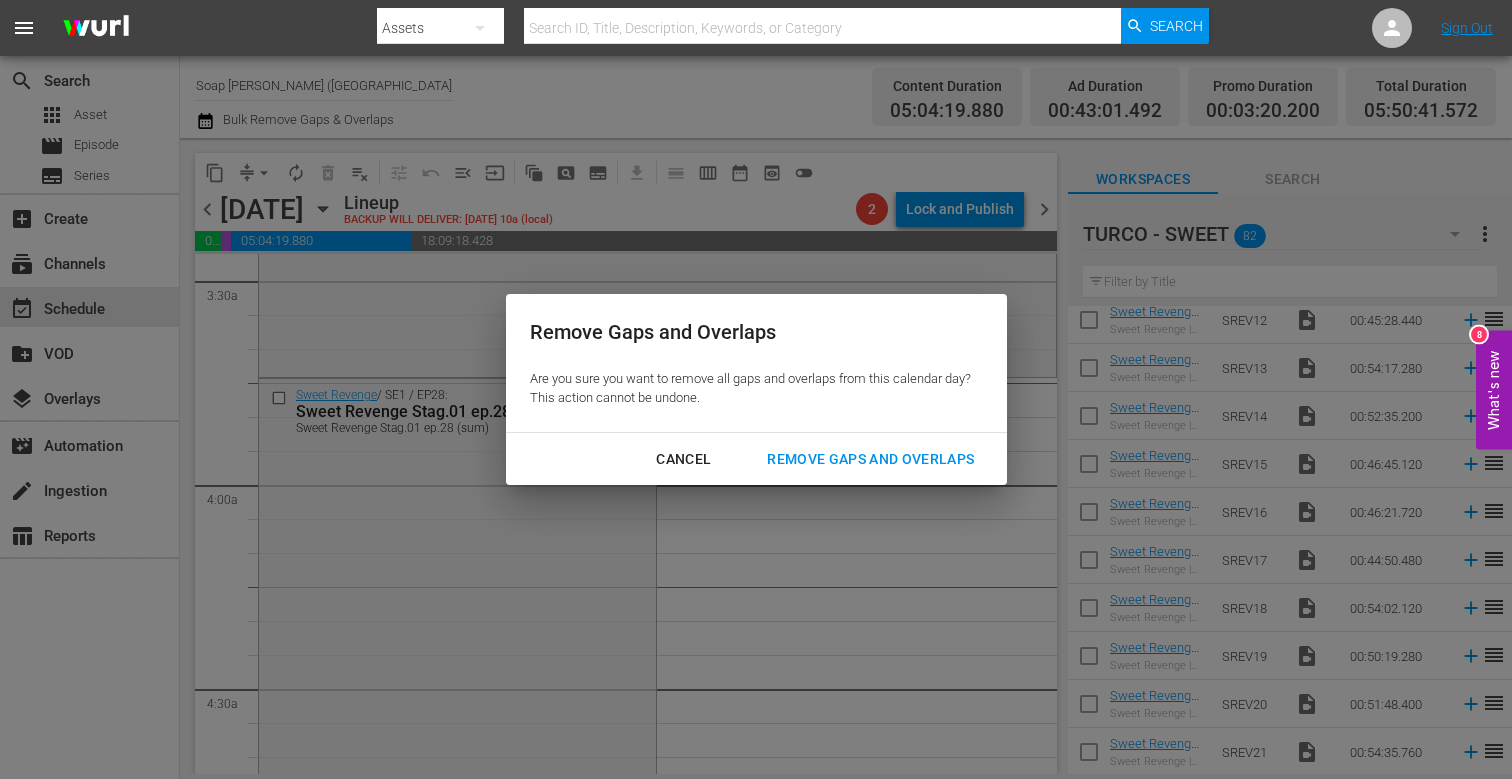 click on "Remove Gaps and Overlaps" at bounding box center (870, 459) 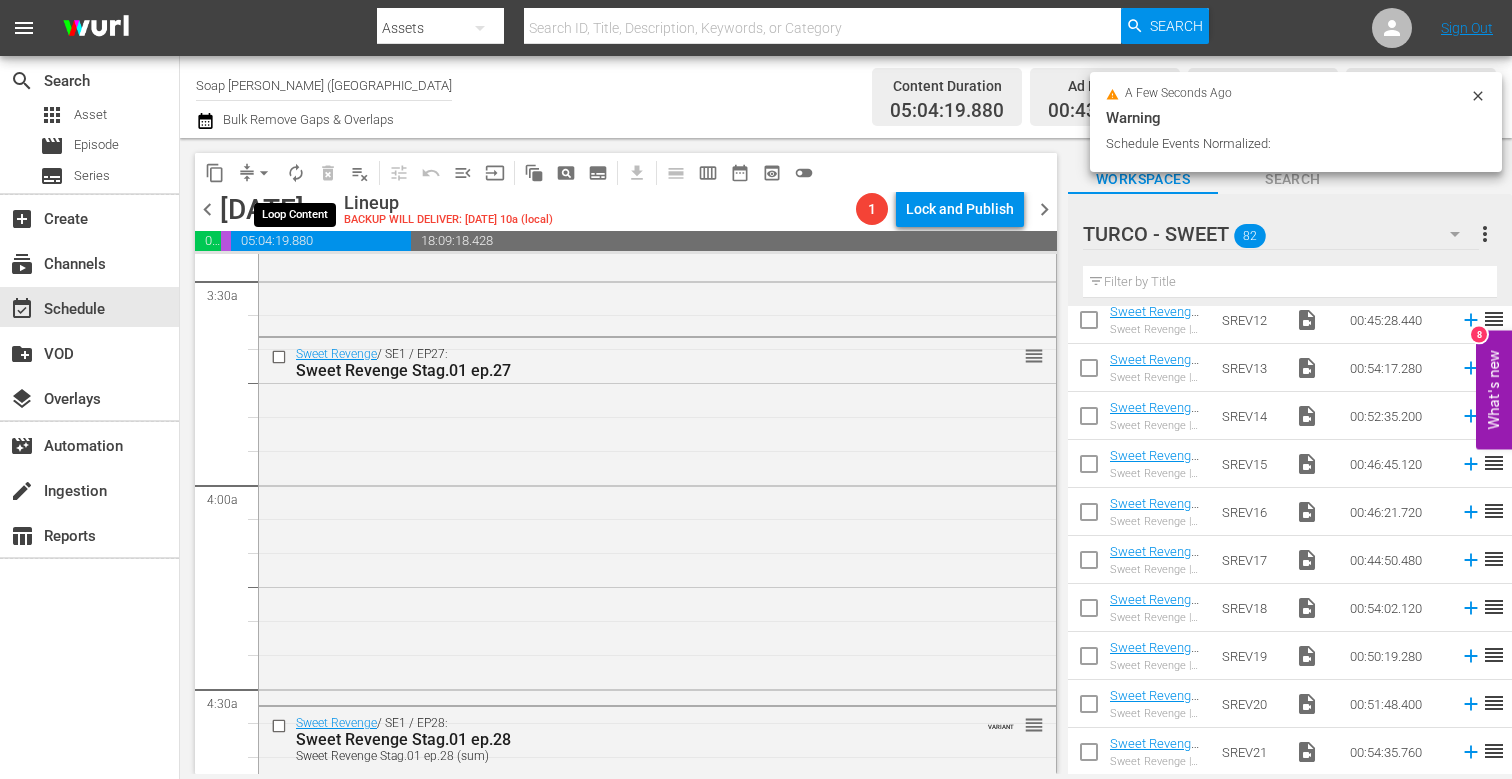 click on "autorenew_outlined" at bounding box center [296, 173] 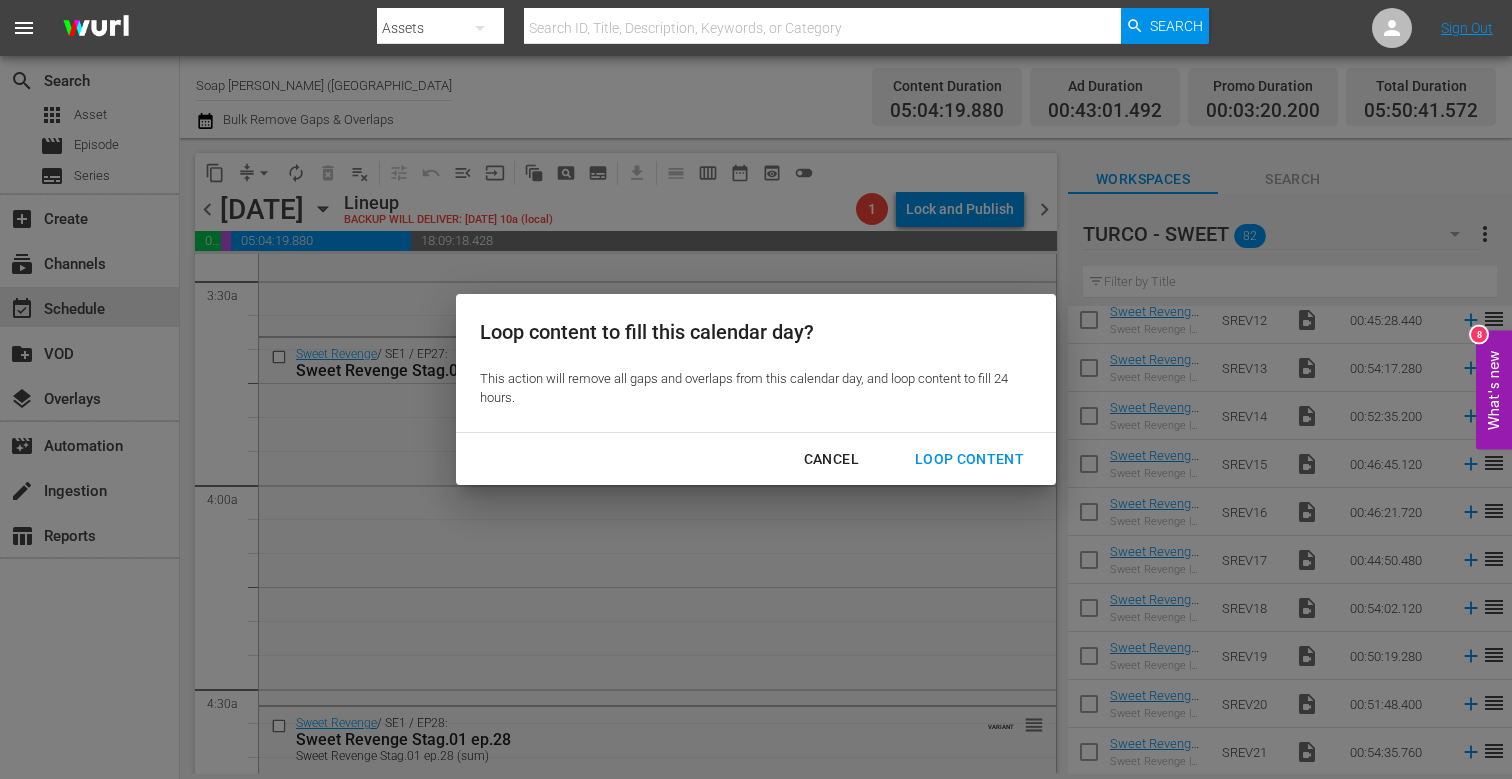 click on "Loop Content" at bounding box center [969, 459] 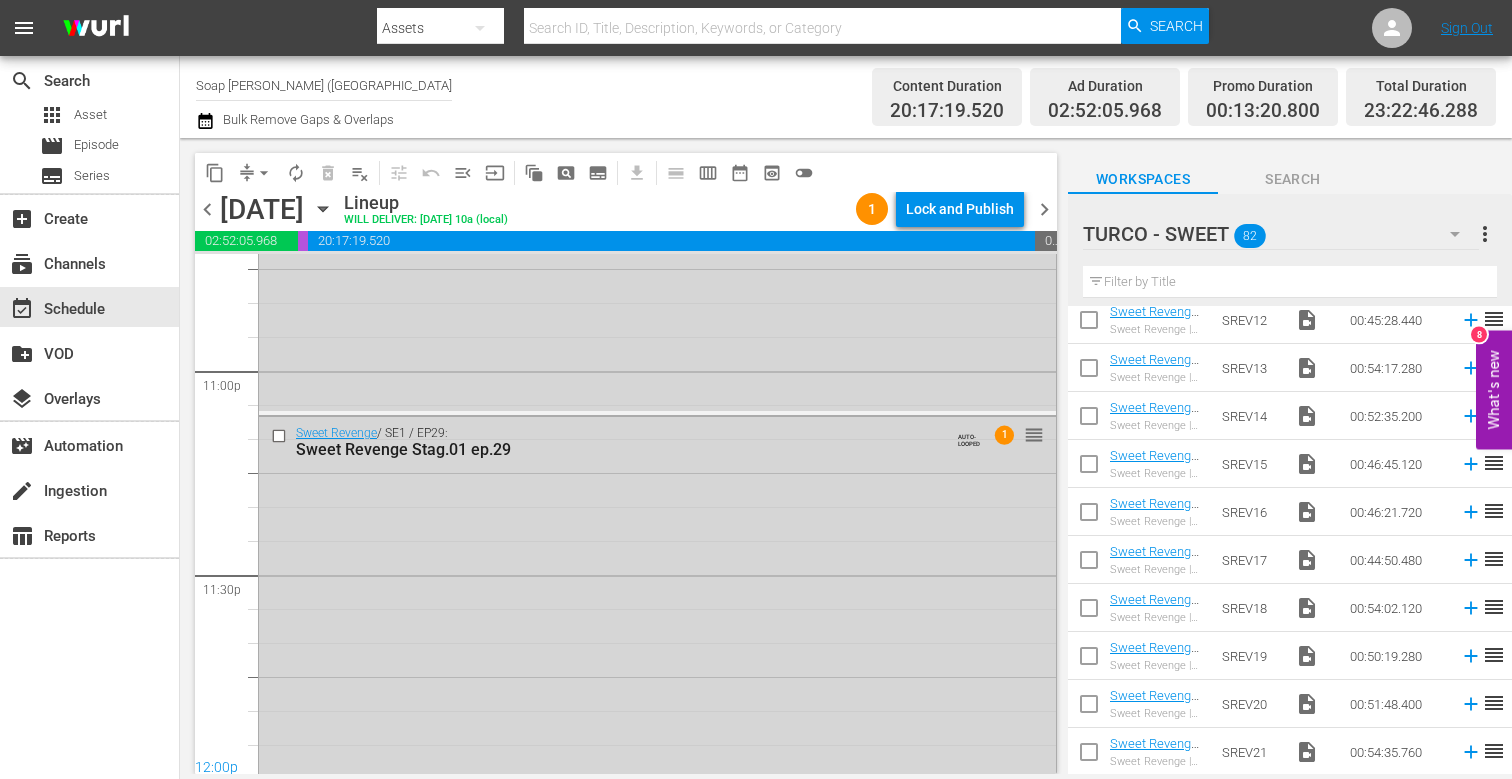 scroll, scrollTop: 9346, scrollLeft: 0, axis: vertical 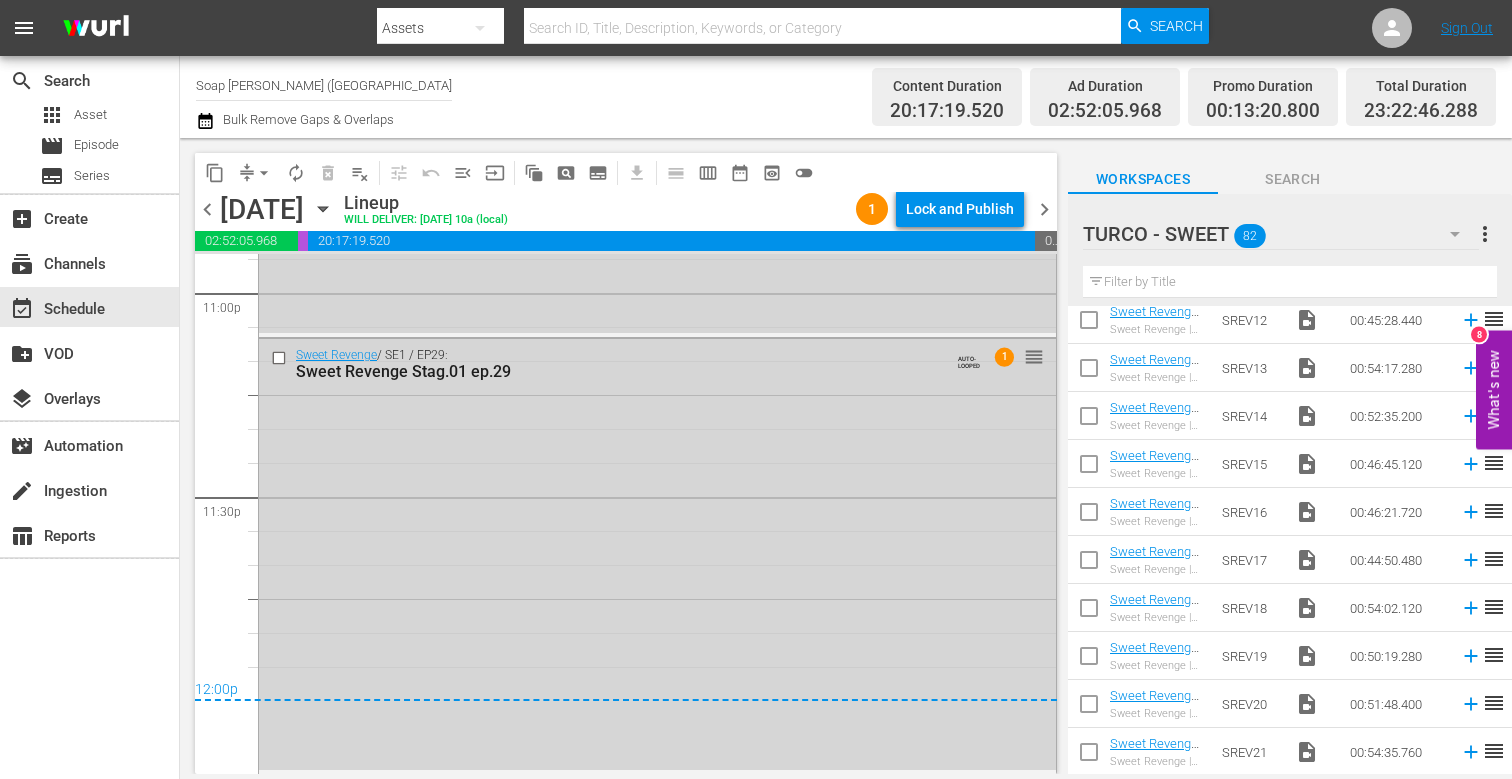click on "content_copy compress arrow_drop_down autorenew_outlined delete_forever_outlined playlist_remove_outlined tune_outlined undo_outined menu_open input auto_awesome_motion_outlined pageview_outlined subtitles_outlined get_app calendar_view_day_outlined calendar_view_week_outlined date_range_outlined preview_outlined toggle_off chevron_left Wednesday, August 6th August 6th Lineup WILL DELIVER: 8/5 @ 10a (local) 1 Lock and Publish chevron_right 02:52:05.968 00:13:20.800 20:17:19.520 00:37:13.712 Select Event Sweet Revenge | Stagione 1 Episodio 24 Delete Event Select Event Sweet Revenge | Stagione 1 Episodio 25 Delete Event Select Event Sweet Revenge | Stagione 1 Episodio 26 Delete Event Select Event Sweet Revenge | Stagione 1 Episodio 27 Delete Event Select Event Sweet Revenge | Stagione 1 Episodio 28 Delete Event Select Event Sweet Revenge | Stagione 1 Episodio 29 Delete Event Select Event Sweet Revenge | Stagione 1 Episodio 24 Delete Event Select Event Sweet Revenge | Stagione 1 Episodio 25 Delete Event S N A P" at bounding box center [621, 456] 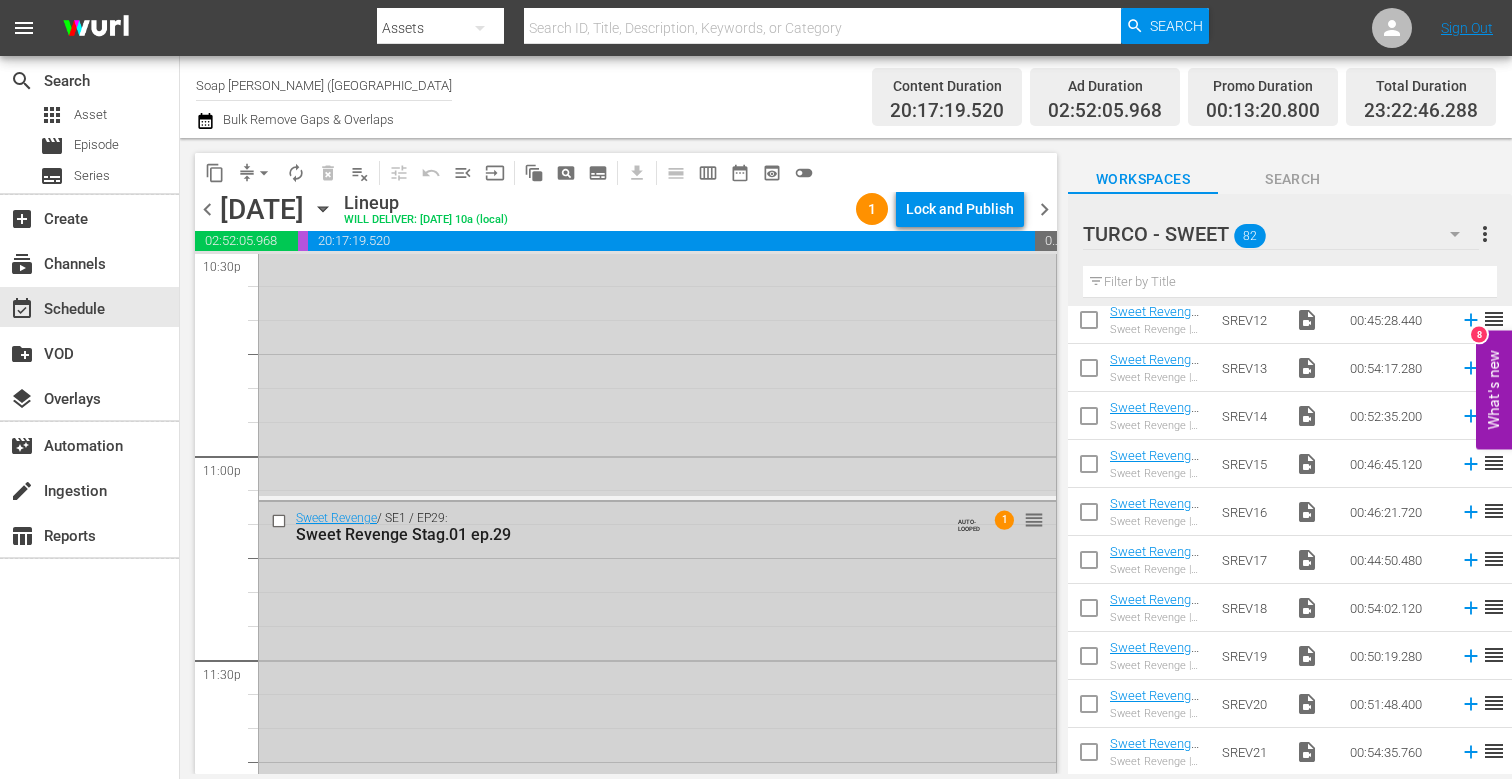 scroll, scrollTop: 9171, scrollLeft: 0, axis: vertical 